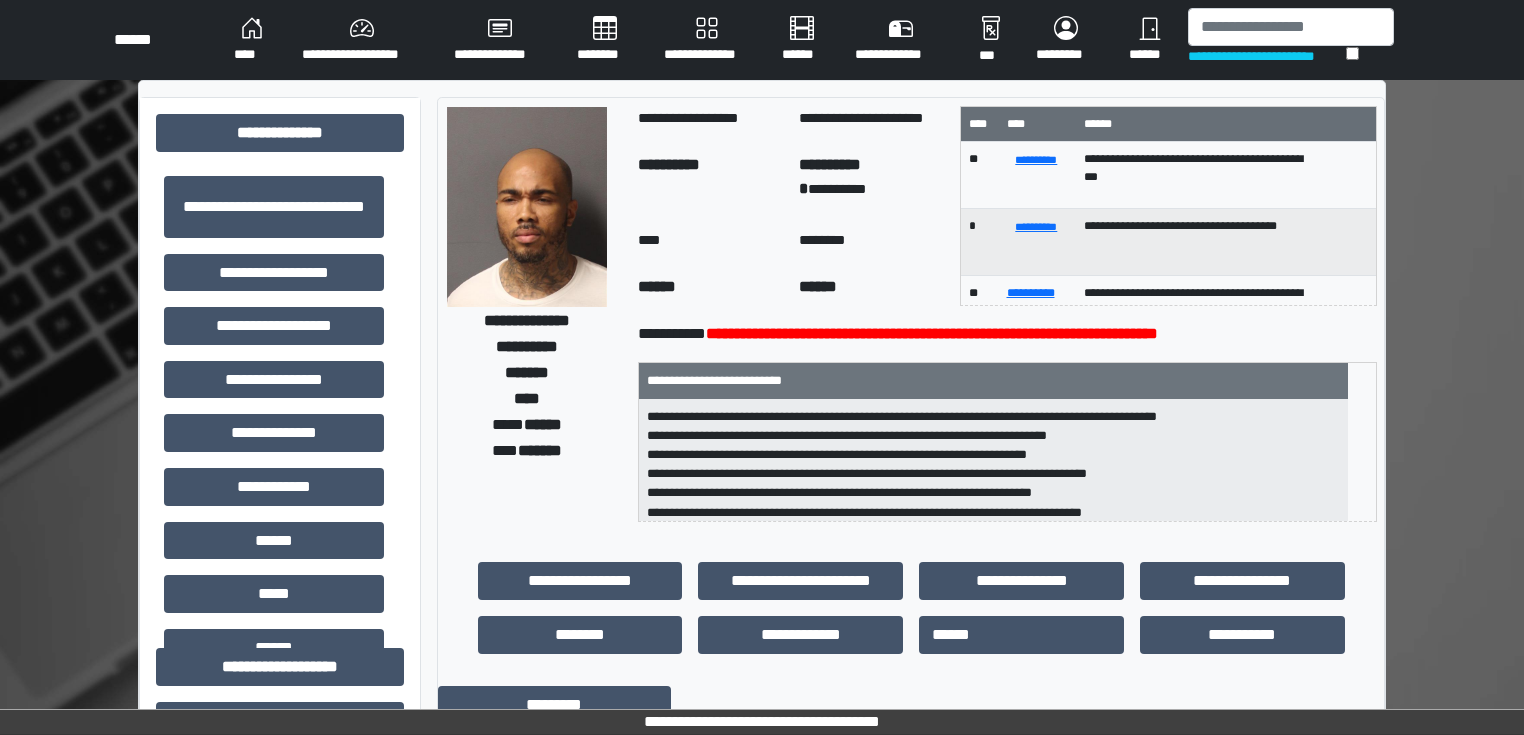 scroll, scrollTop: 560, scrollLeft: 0, axis: vertical 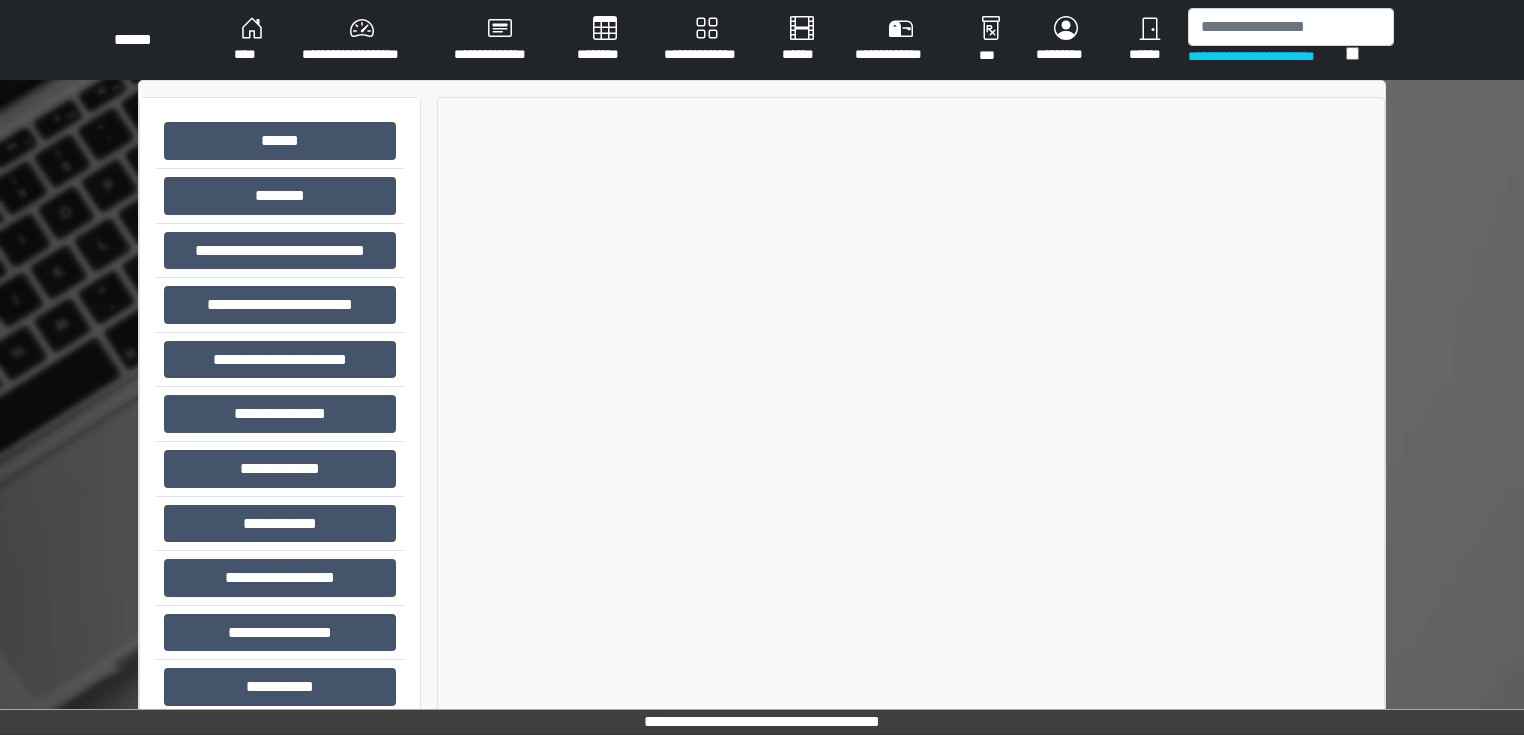 click on "********" at bounding box center (604, 40) 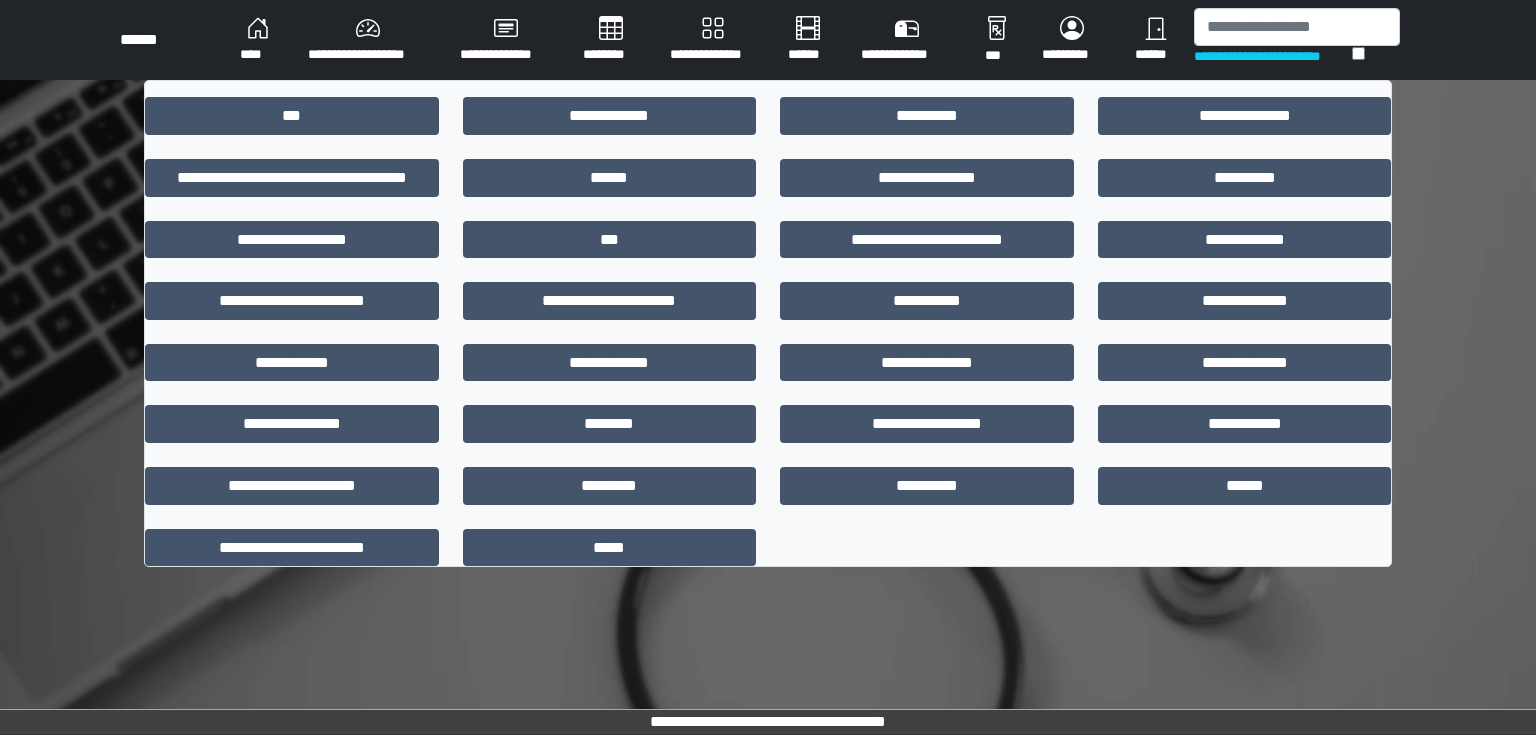 click on "****" at bounding box center (258, 40) 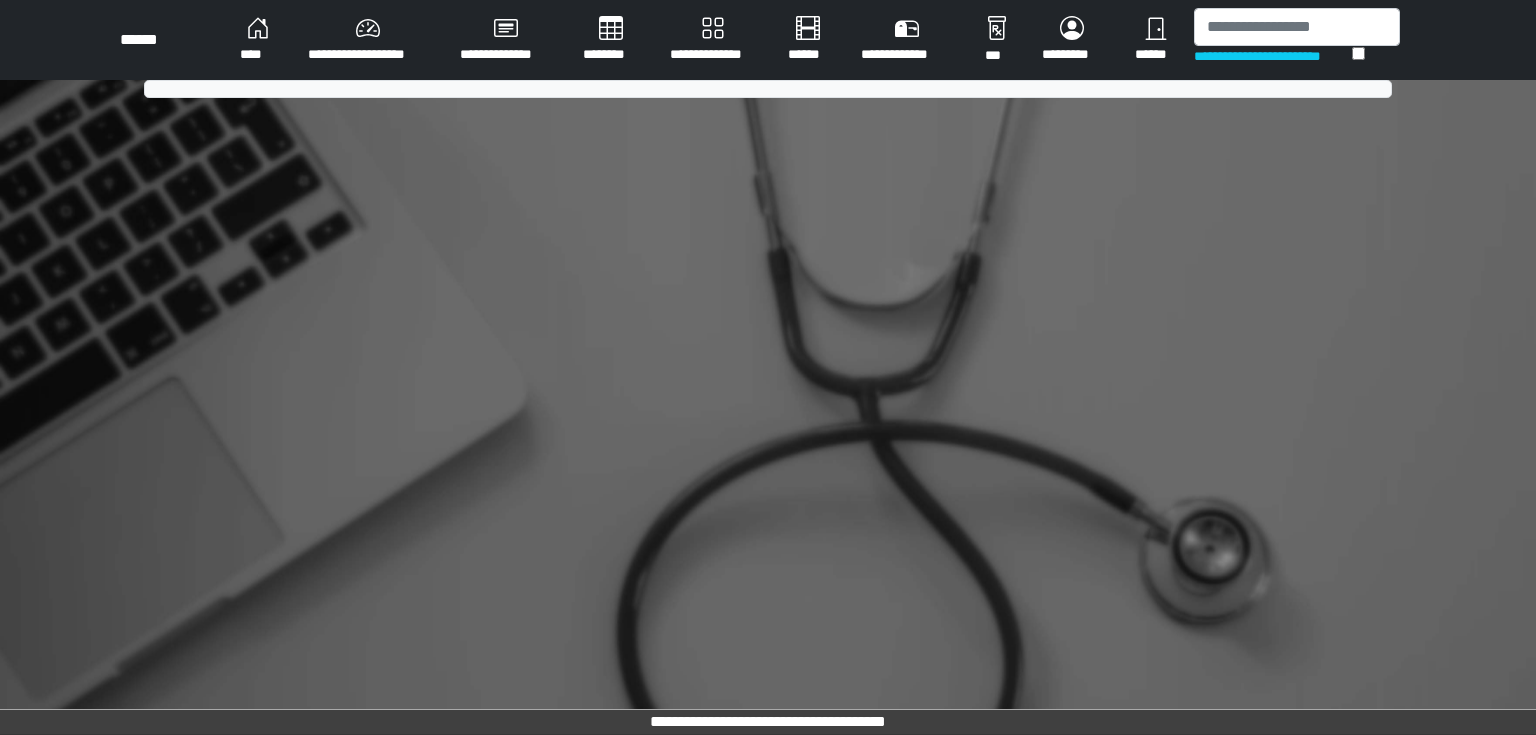 click on "****" at bounding box center (258, 40) 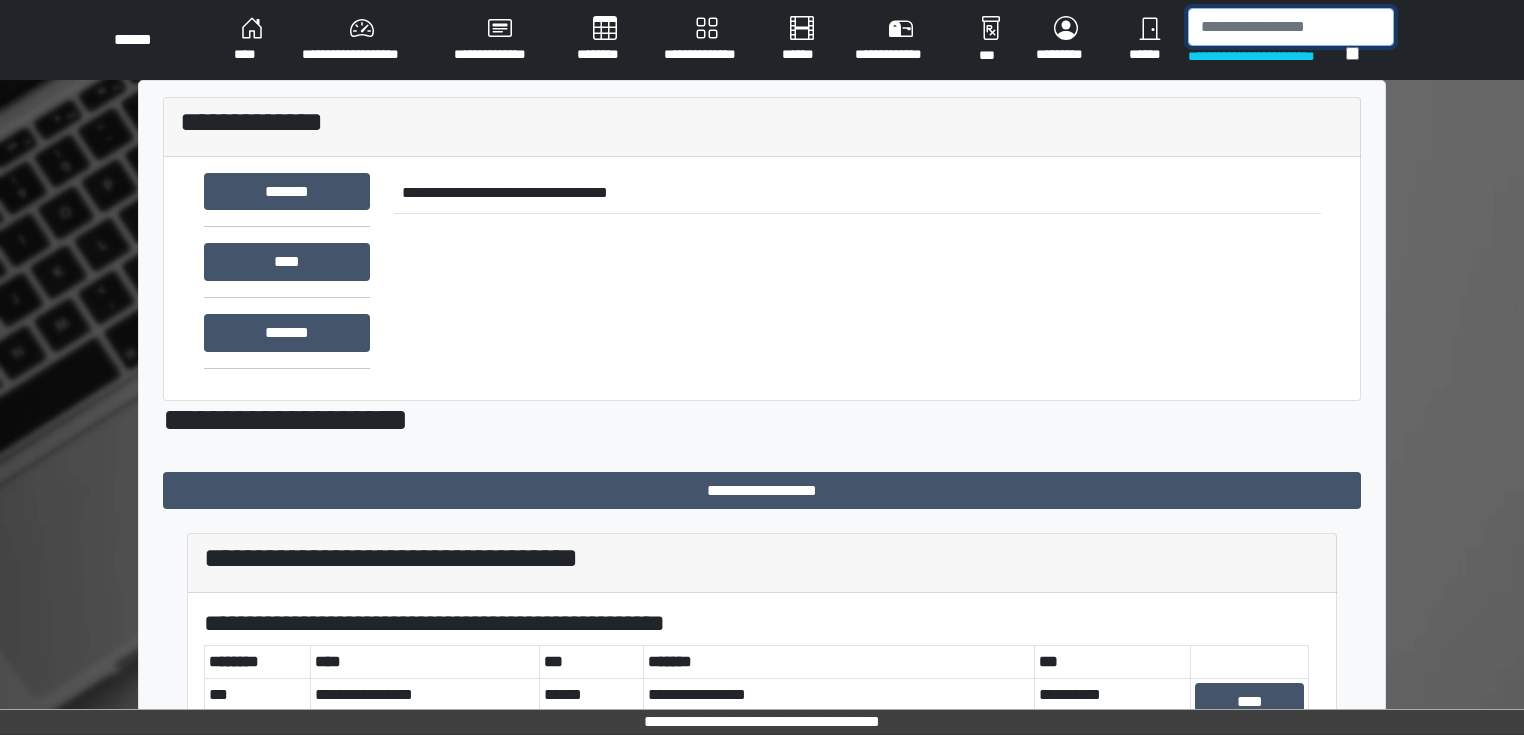 click at bounding box center [1291, 27] 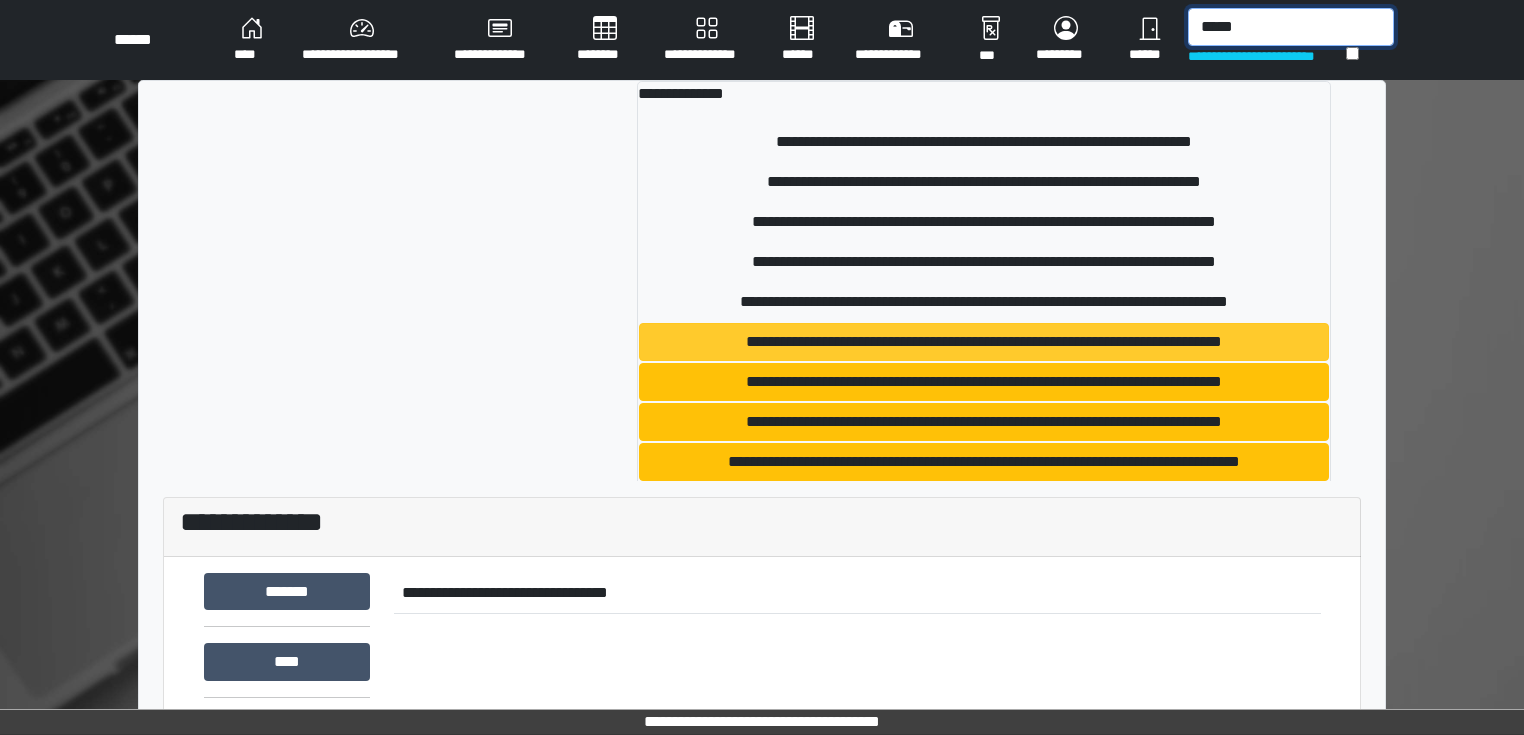 type on "*****" 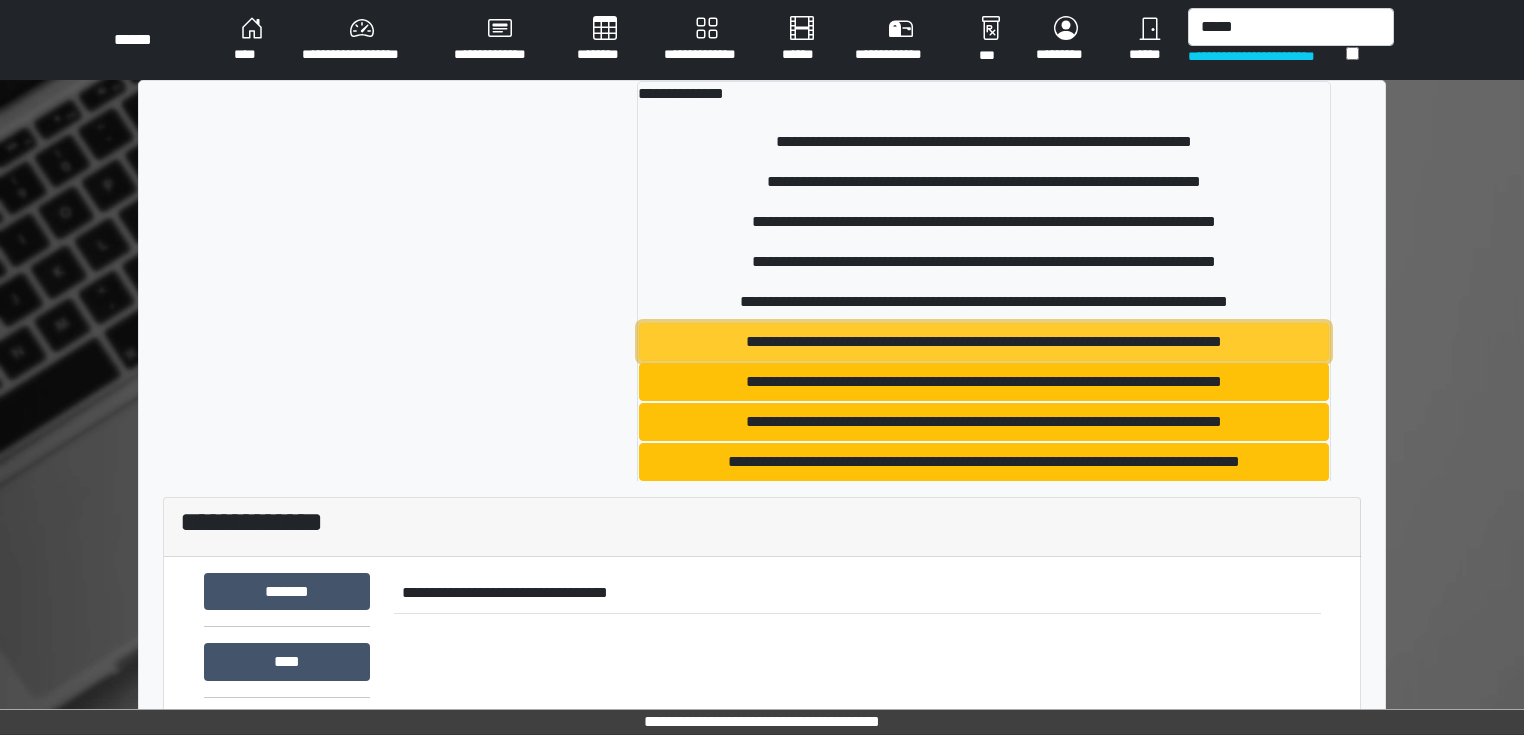 click on "**********" at bounding box center (984, 342) 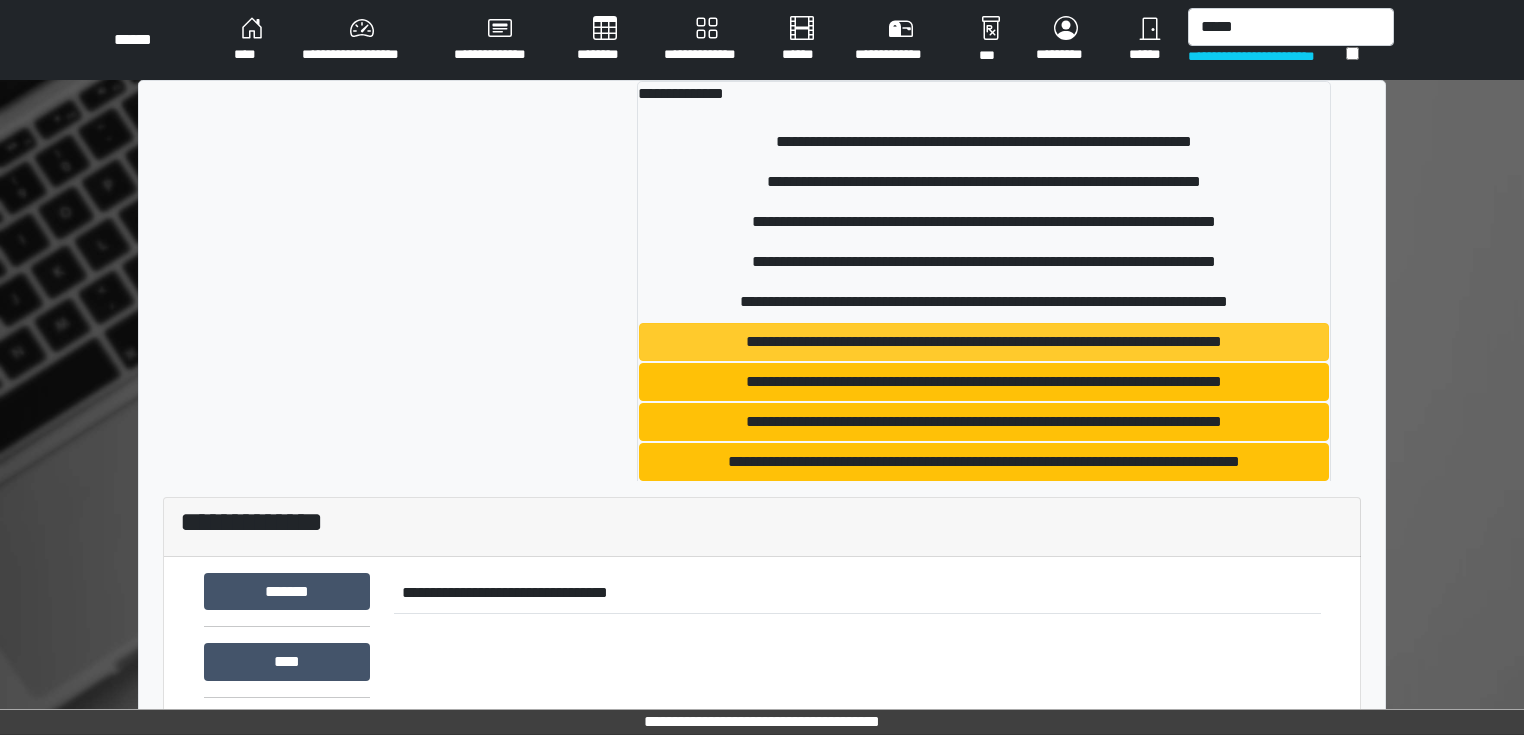 type 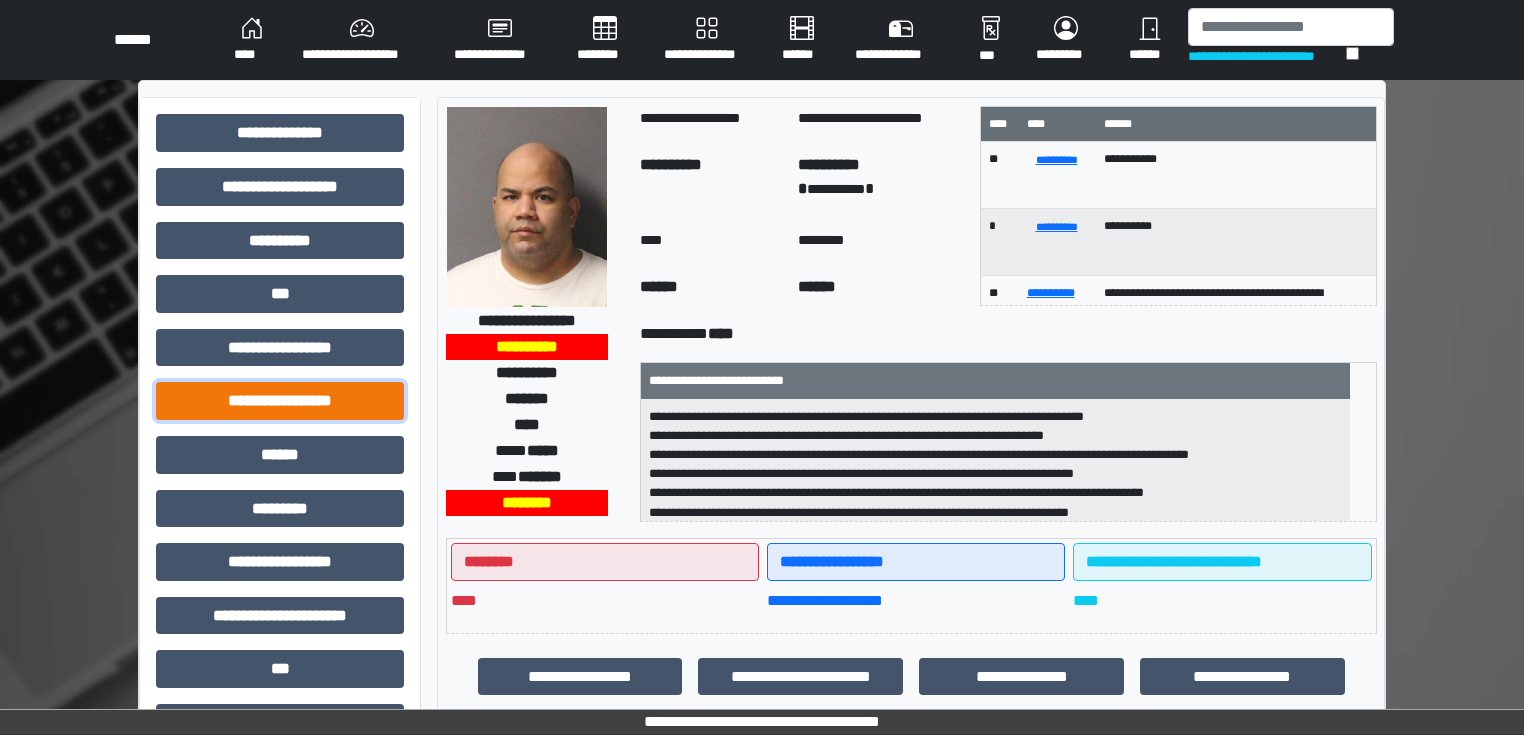 click on "**********" at bounding box center (280, 401) 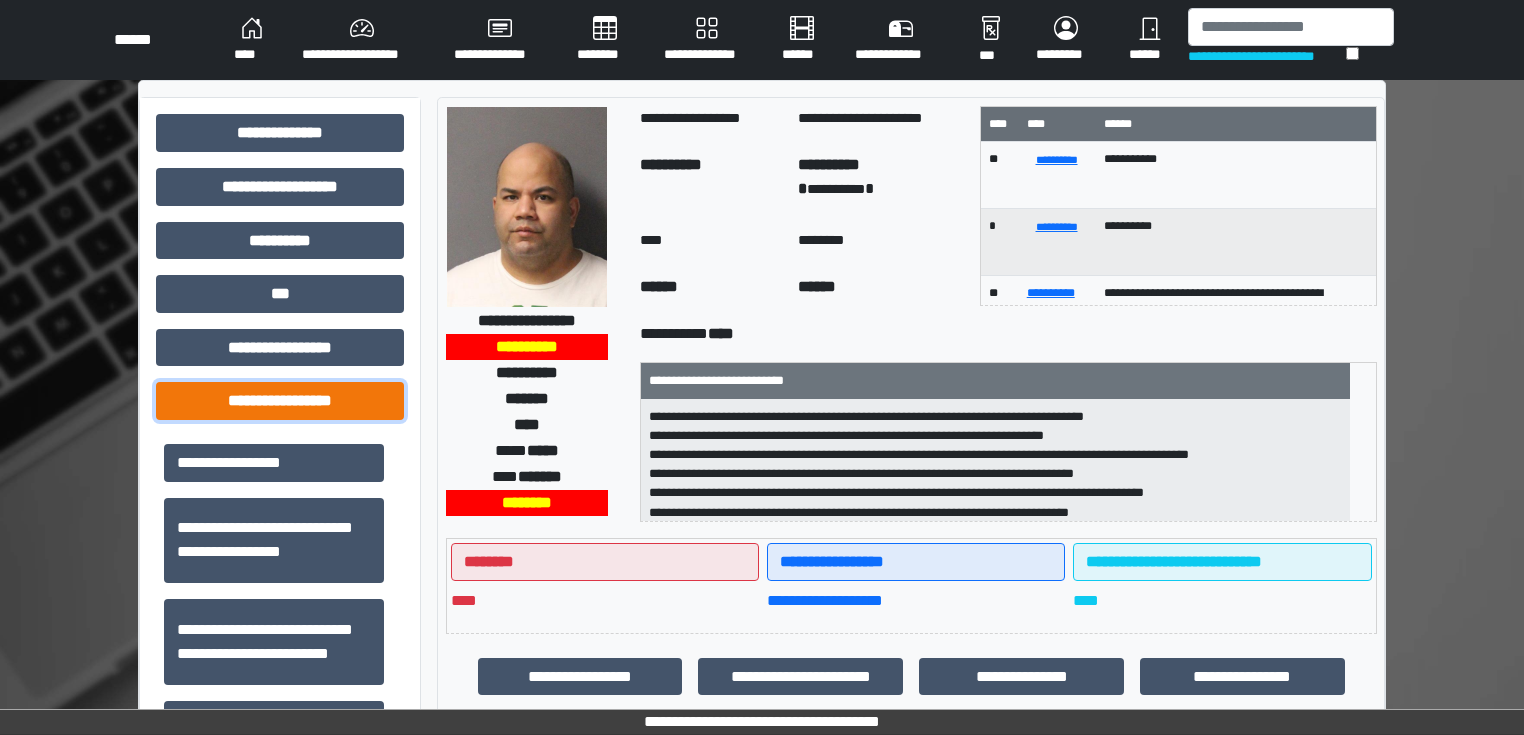 click on "**********" at bounding box center (280, 401) 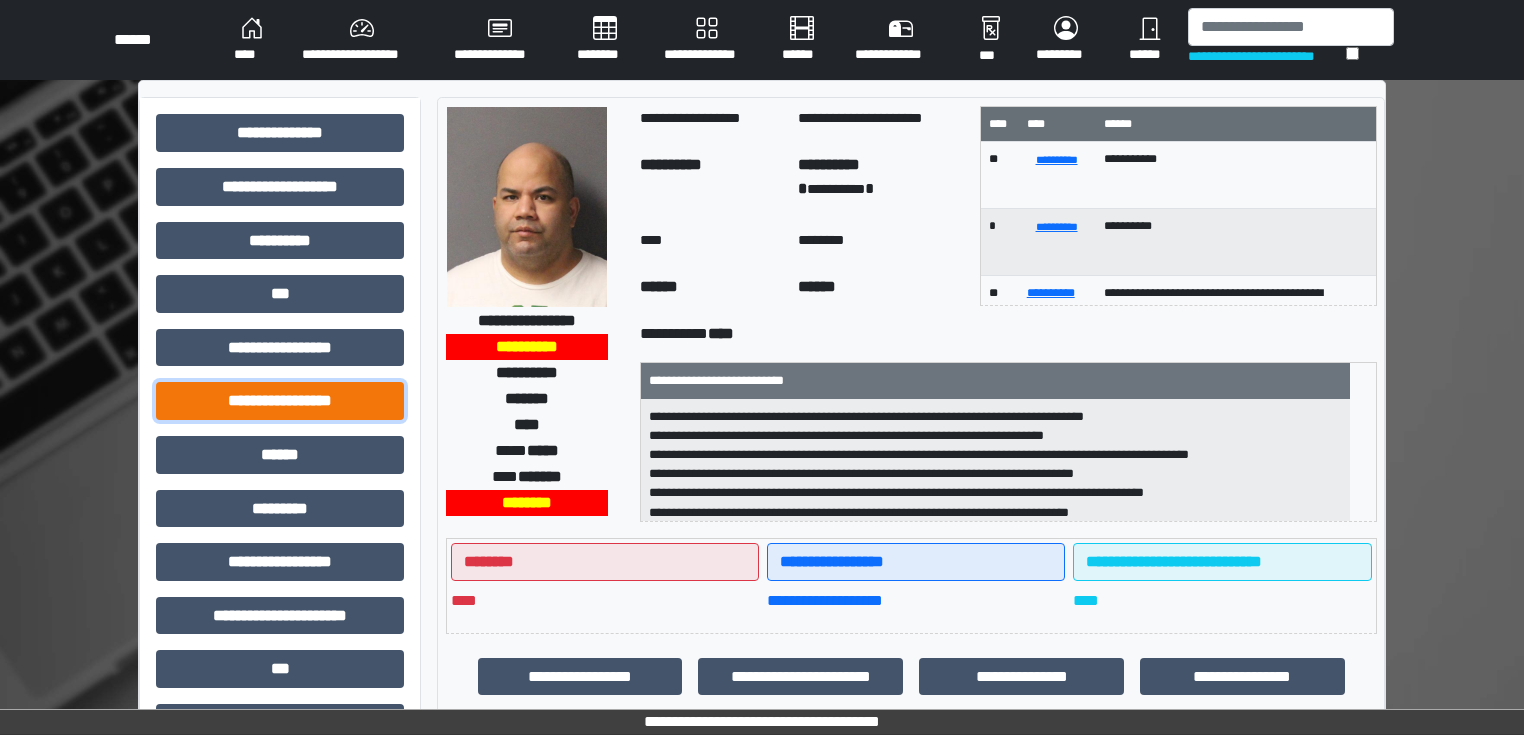 click on "**********" at bounding box center (280, 401) 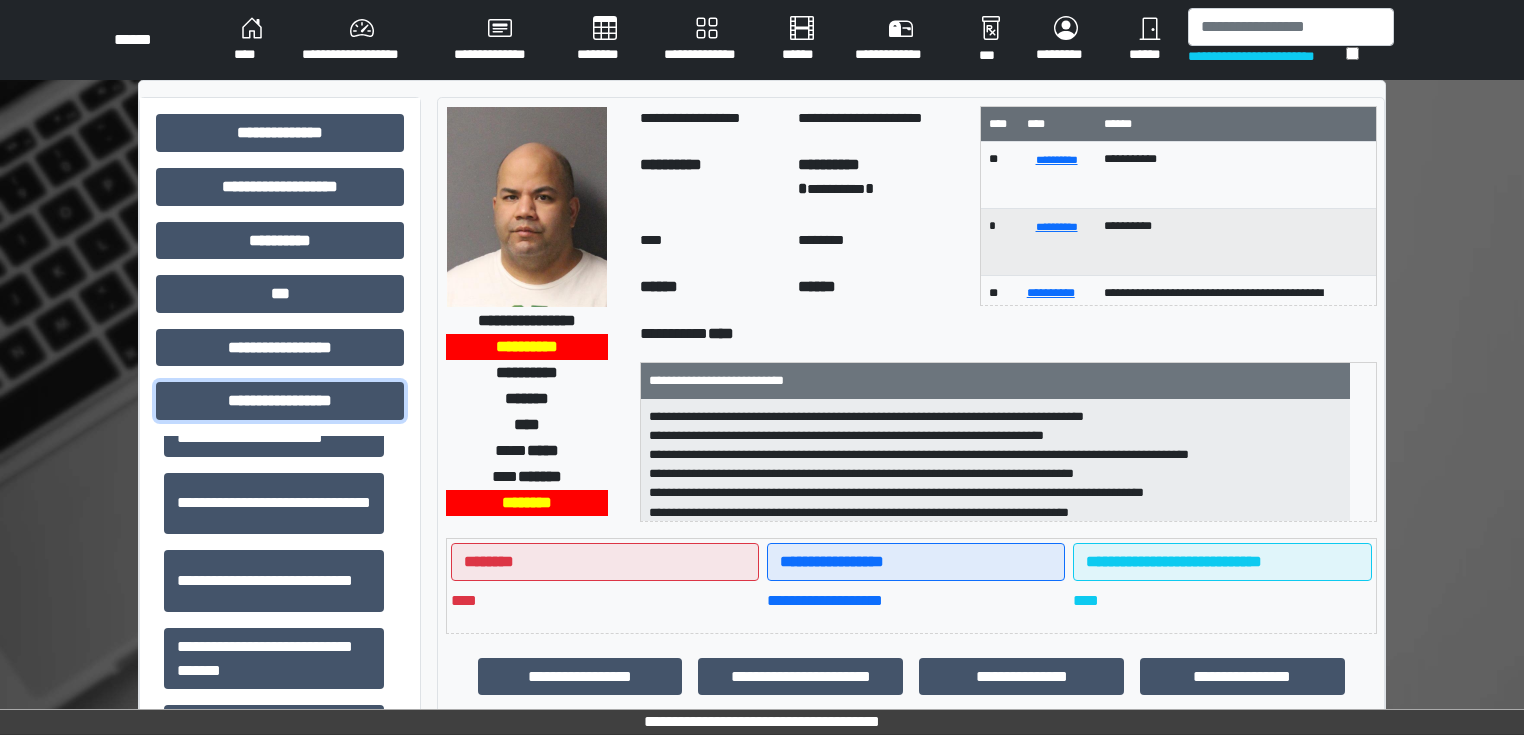 scroll, scrollTop: 1313, scrollLeft: 0, axis: vertical 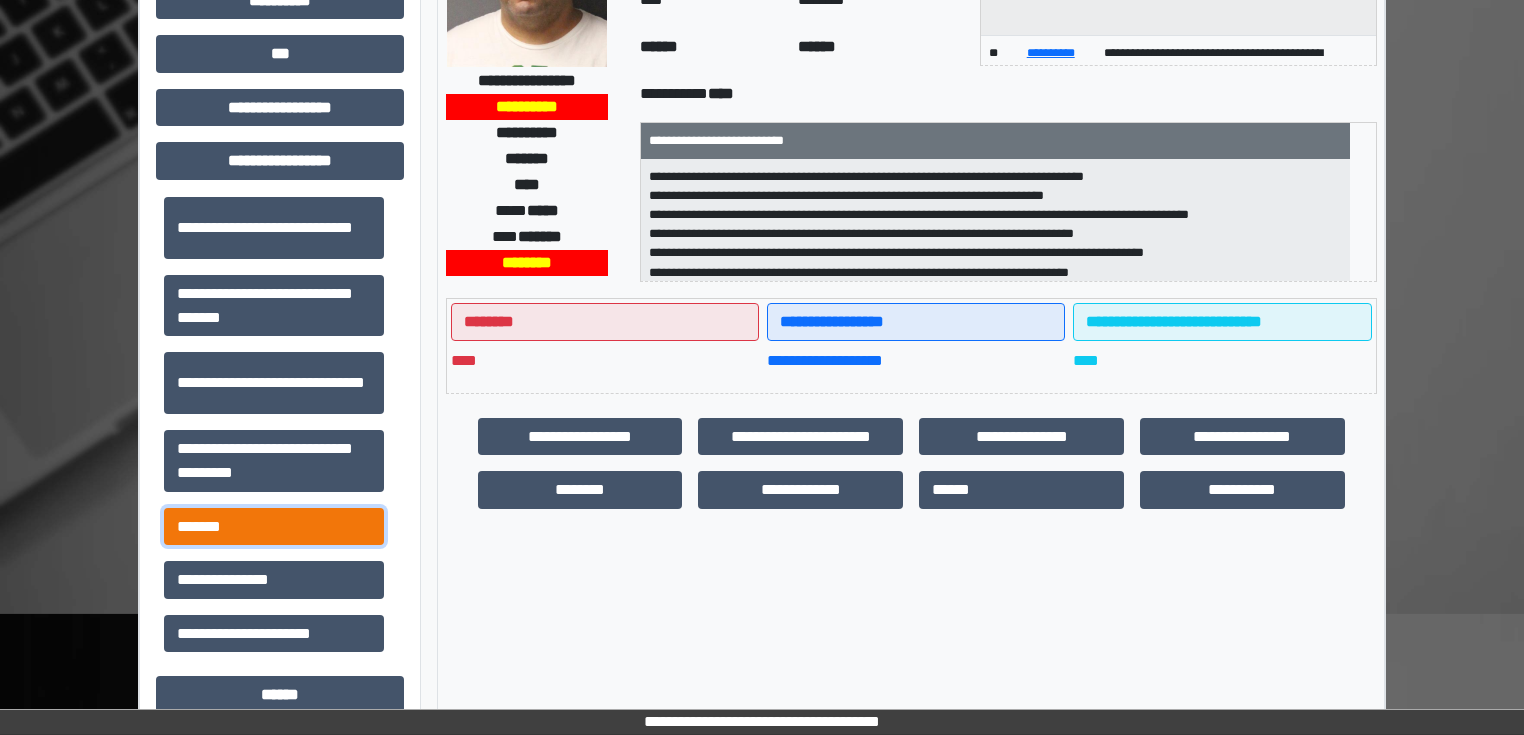 click on "*******" at bounding box center (274, 527) 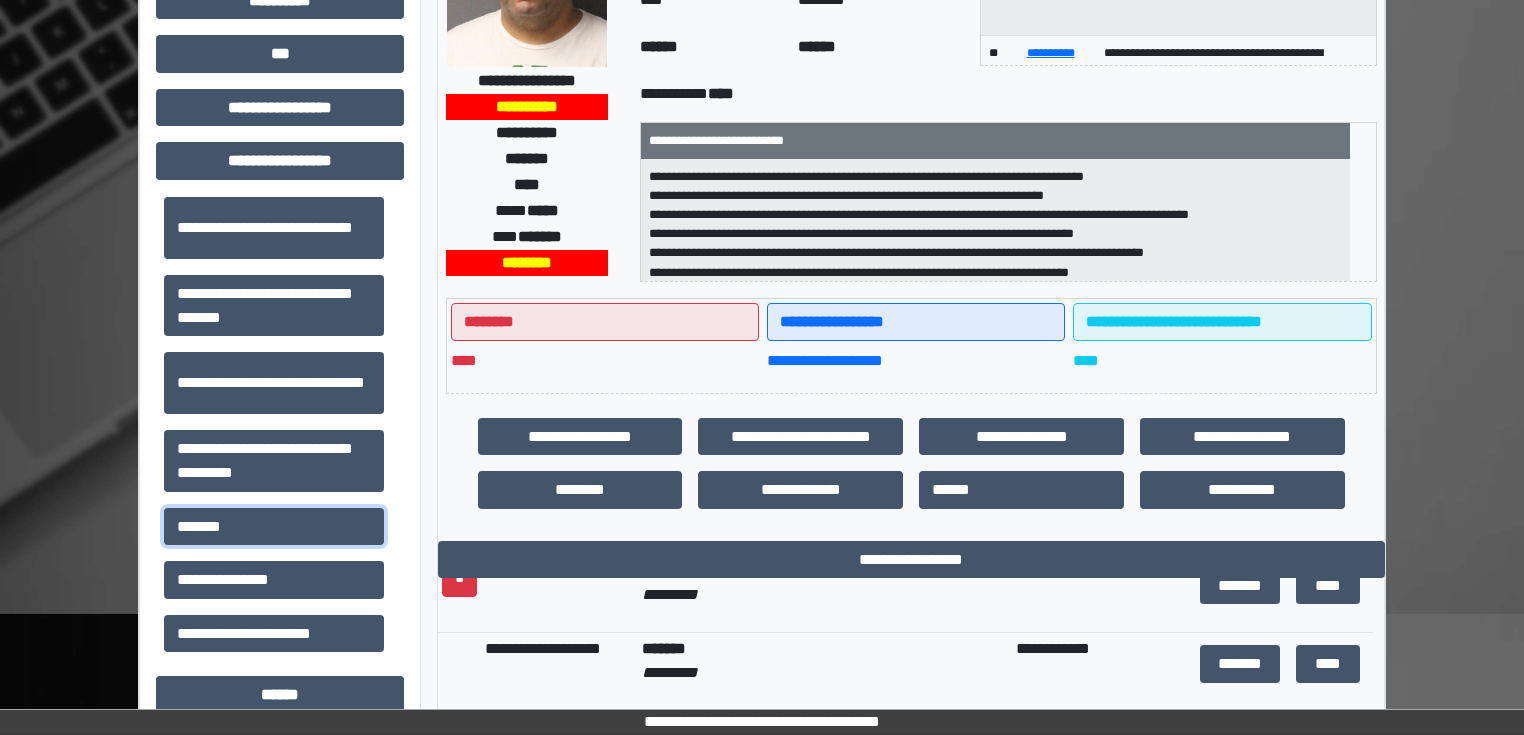 scroll, scrollTop: 240, scrollLeft: 0, axis: vertical 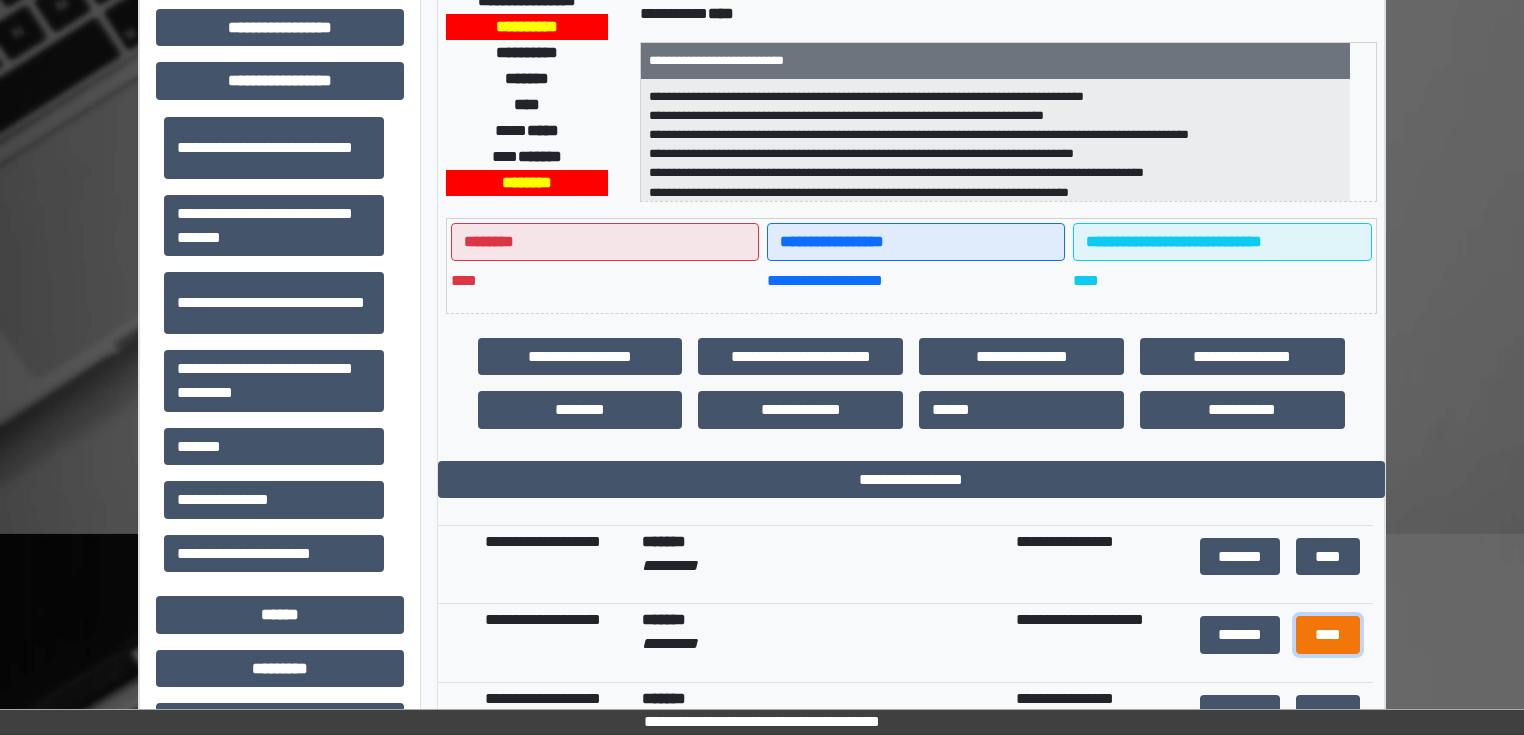 click on "****" at bounding box center [1328, 635] 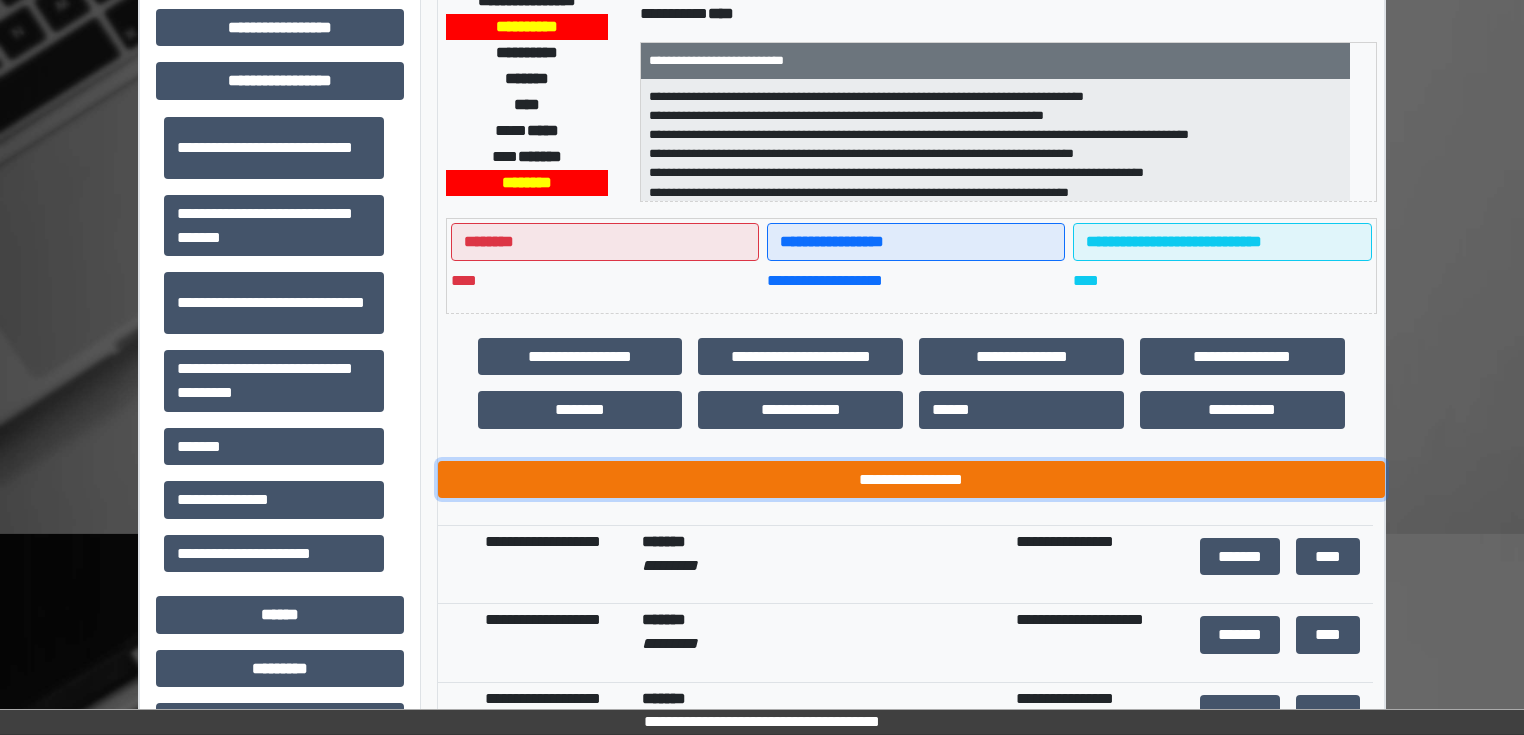 click on "**********" at bounding box center (911, 480) 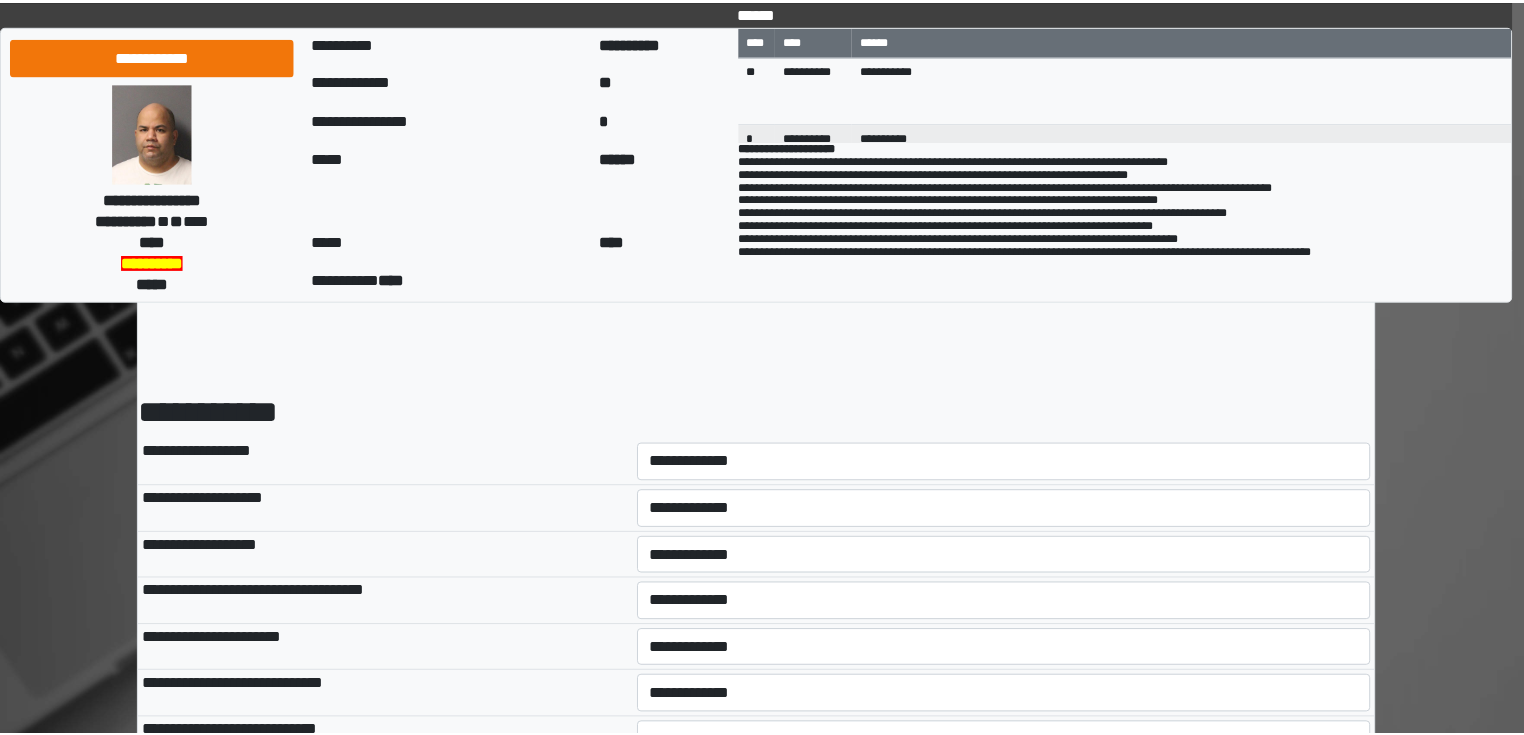 scroll, scrollTop: 0, scrollLeft: 0, axis: both 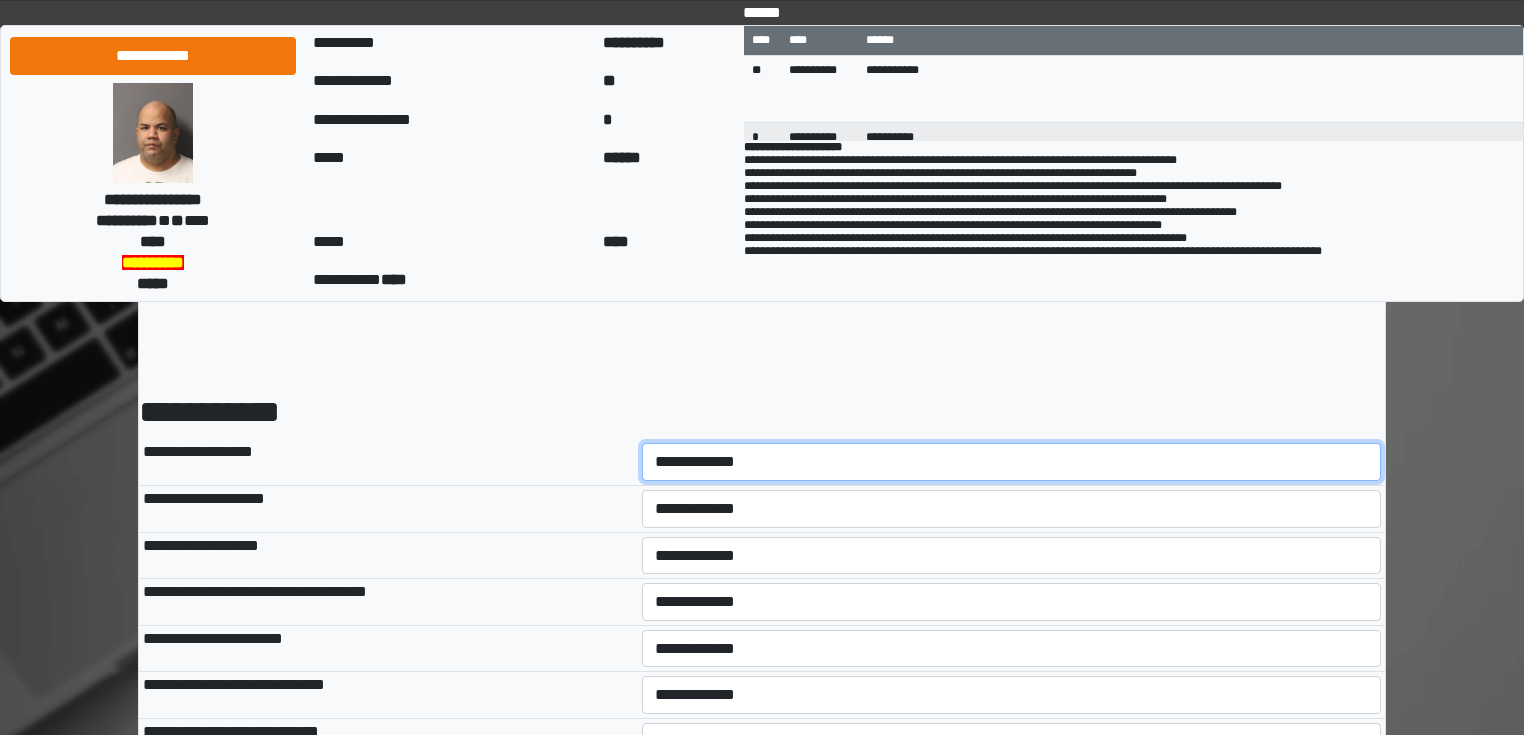 click on "**********" at bounding box center (1012, 462) 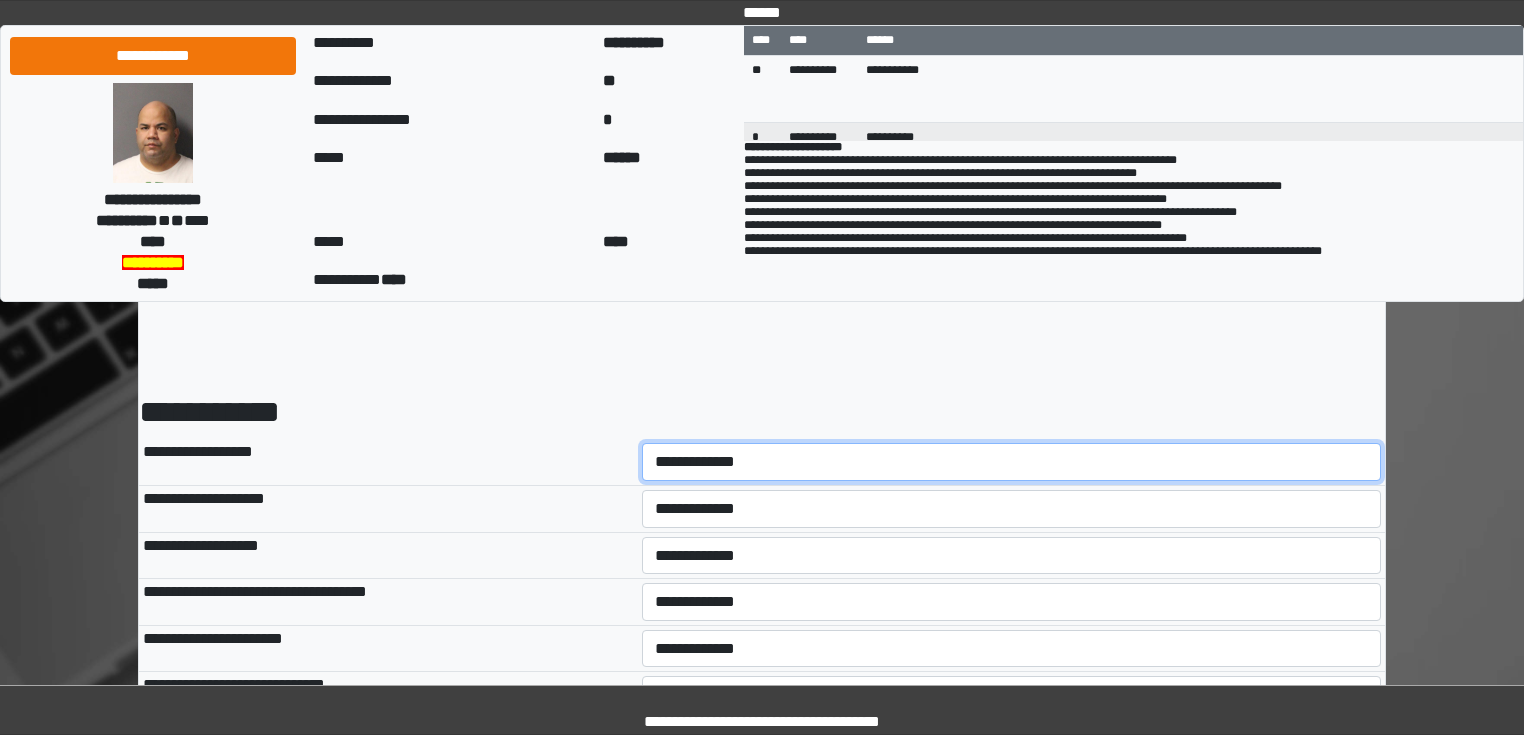click on "**********" at bounding box center [1012, 462] 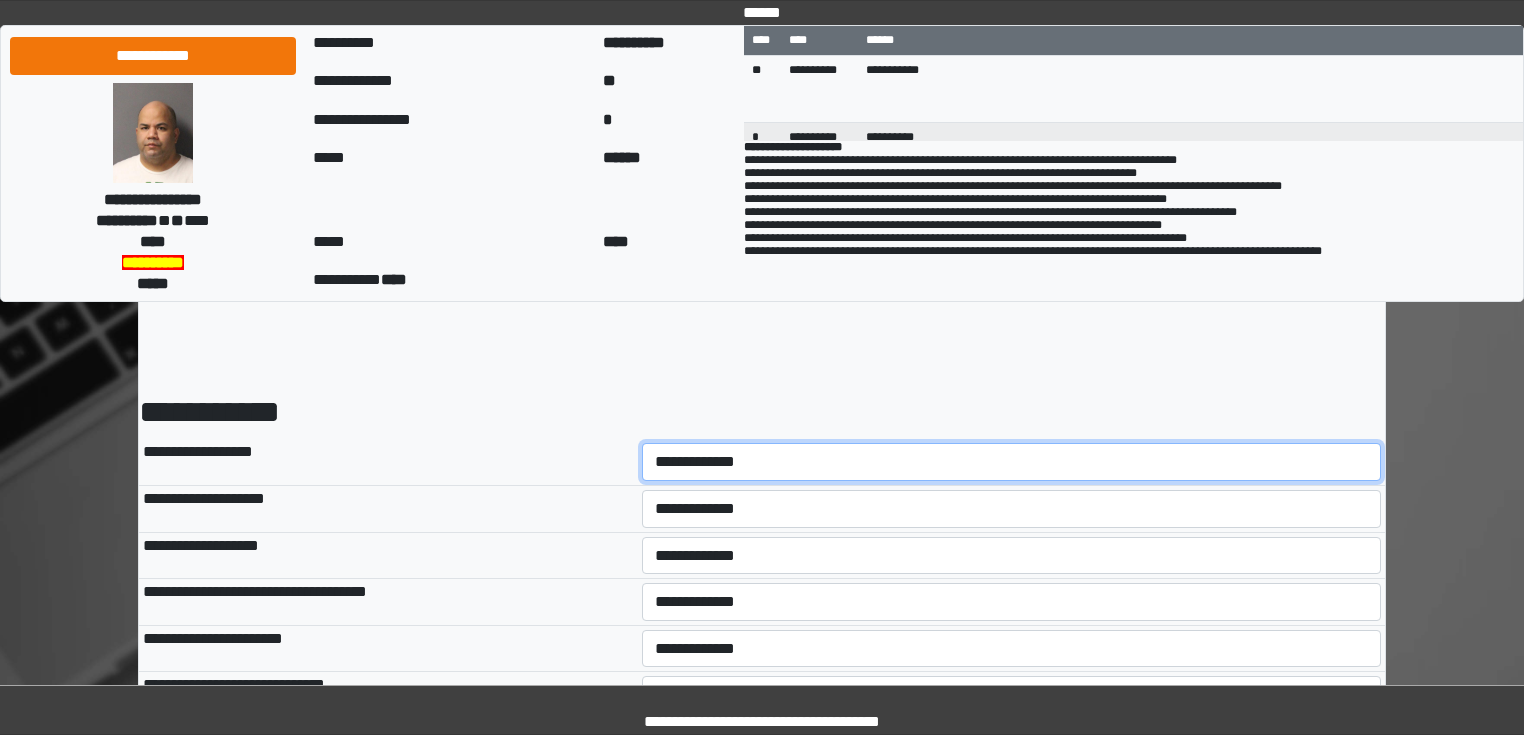 select on "*" 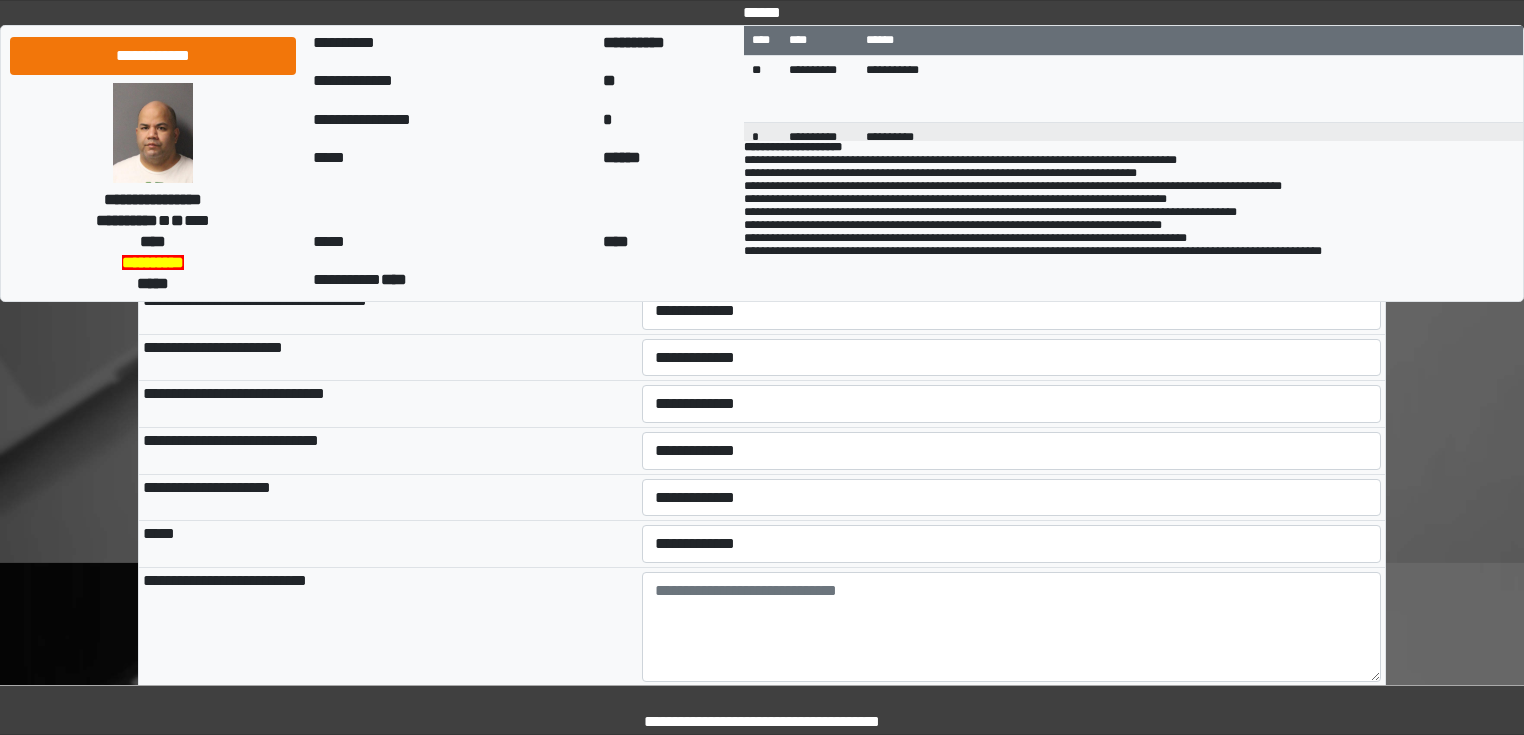 scroll, scrollTop: 320, scrollLeft: 0, axis: vertical 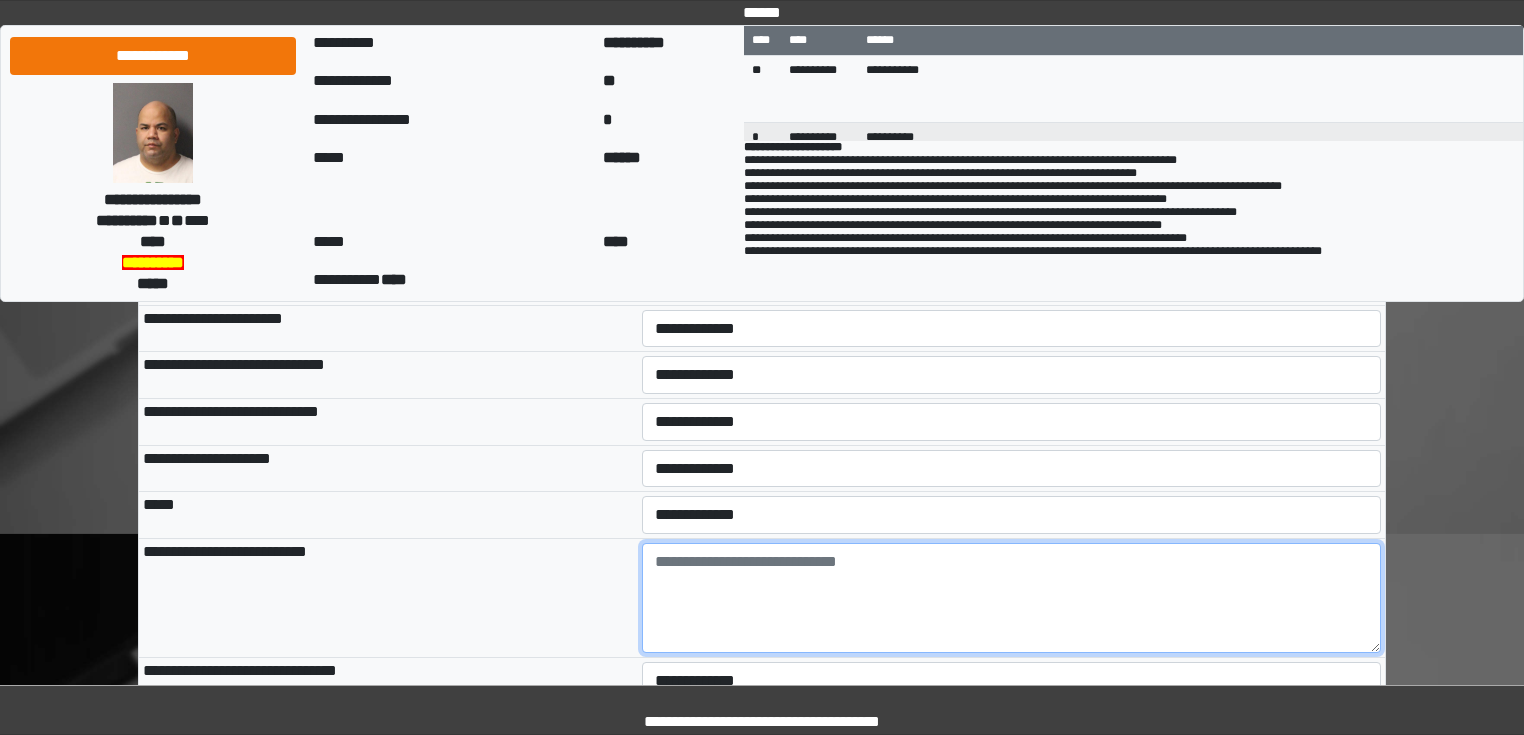 click at bounding box center [1012, 598] 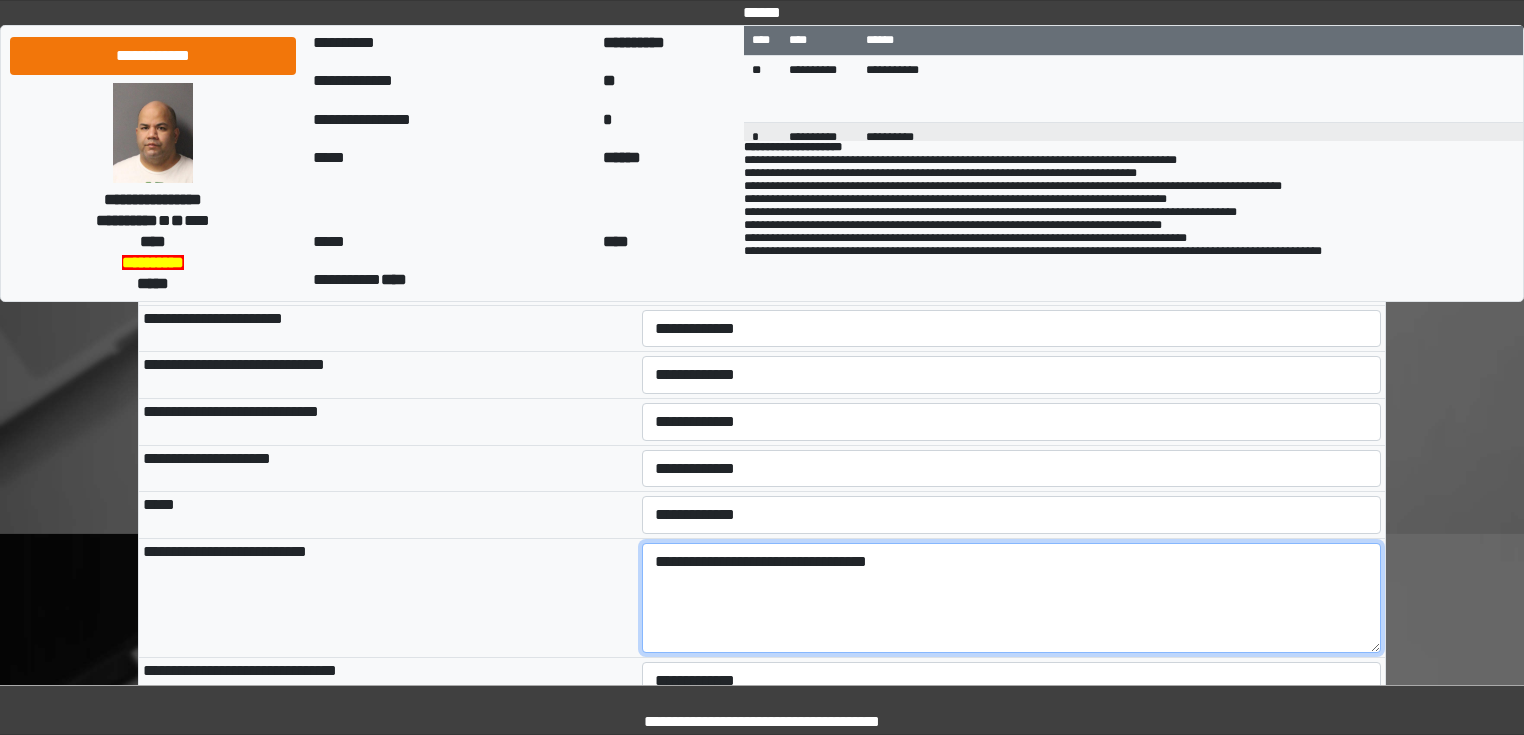 click on "**********" at bounding box center (1012, 598) 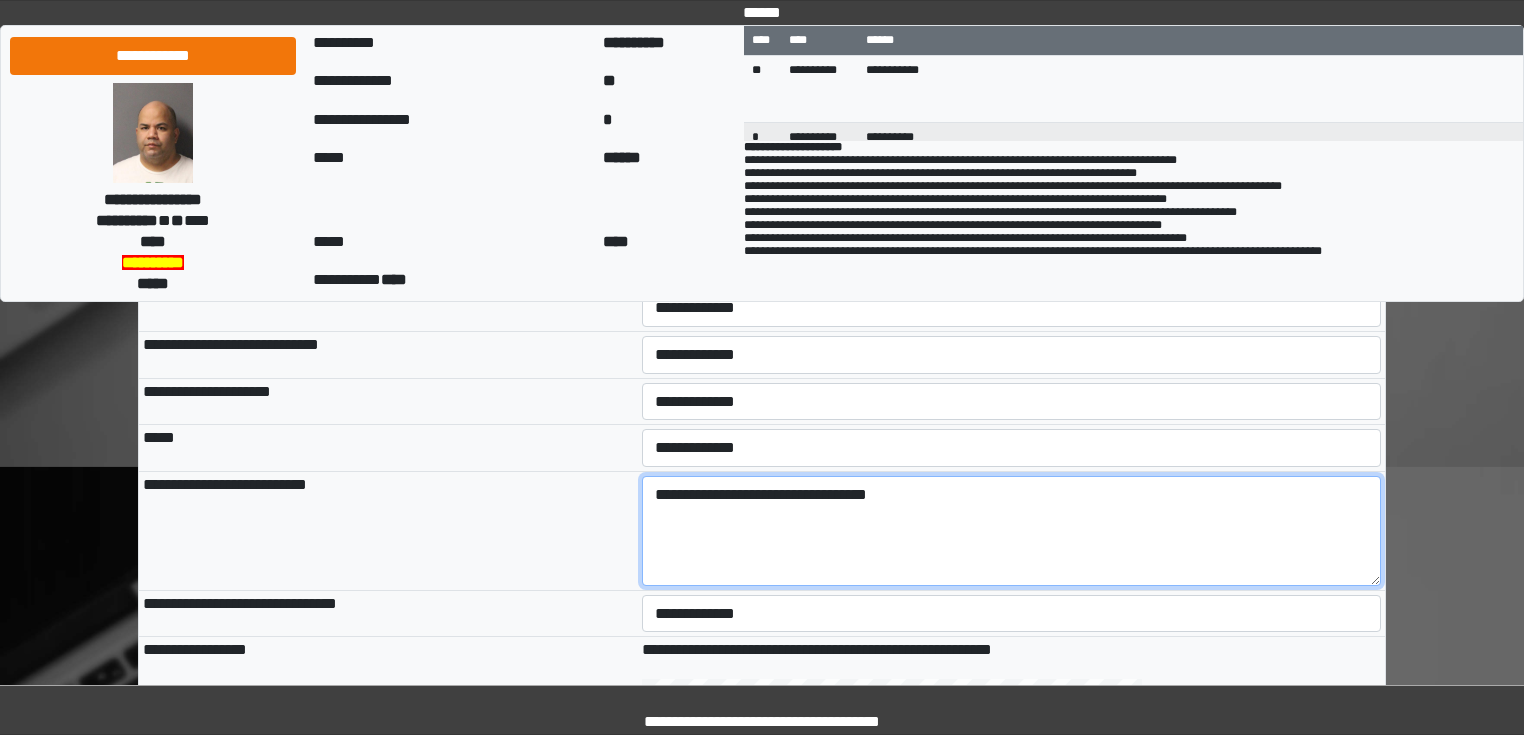 scroll, scrollTop: 480, scrollLeft: 0, axis: vertical 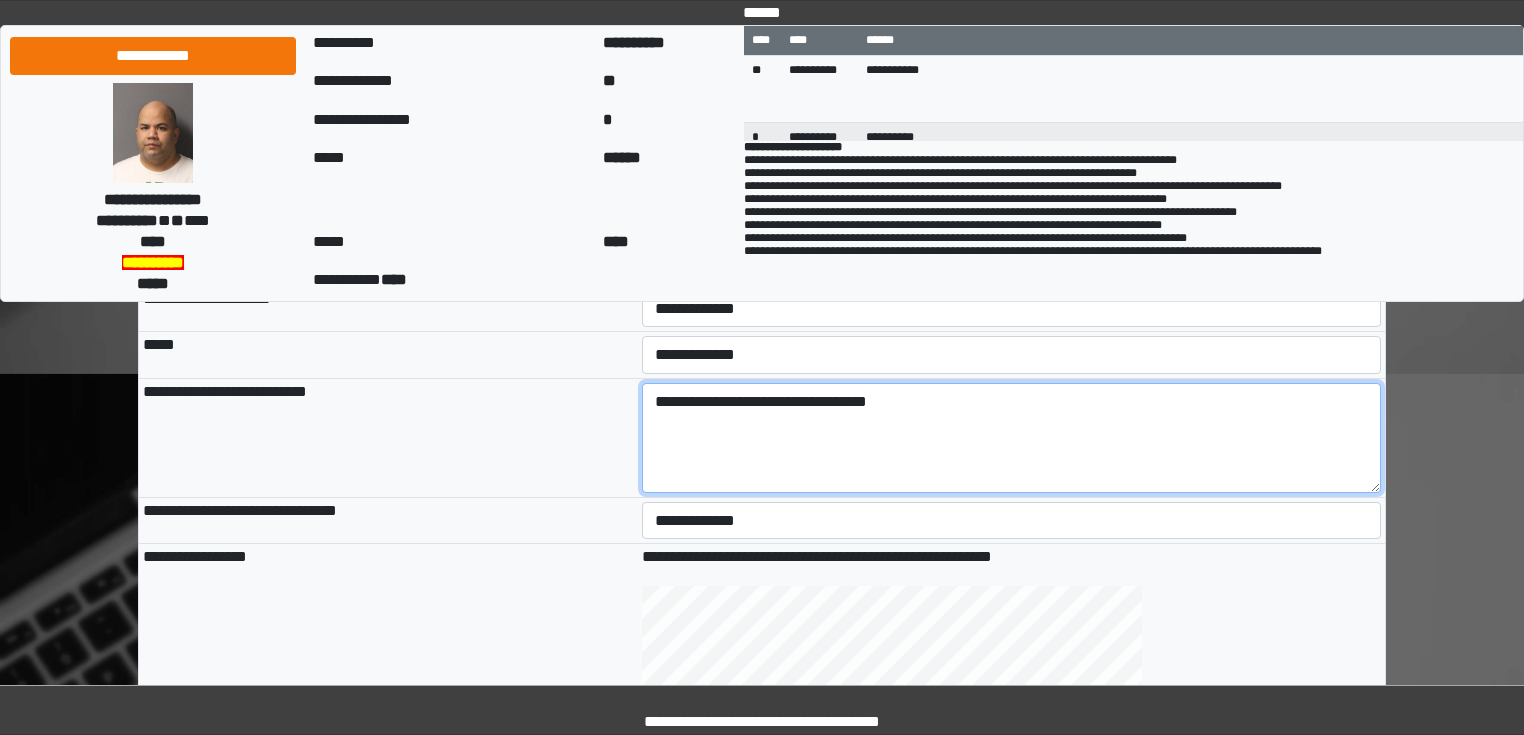 type on "**********" 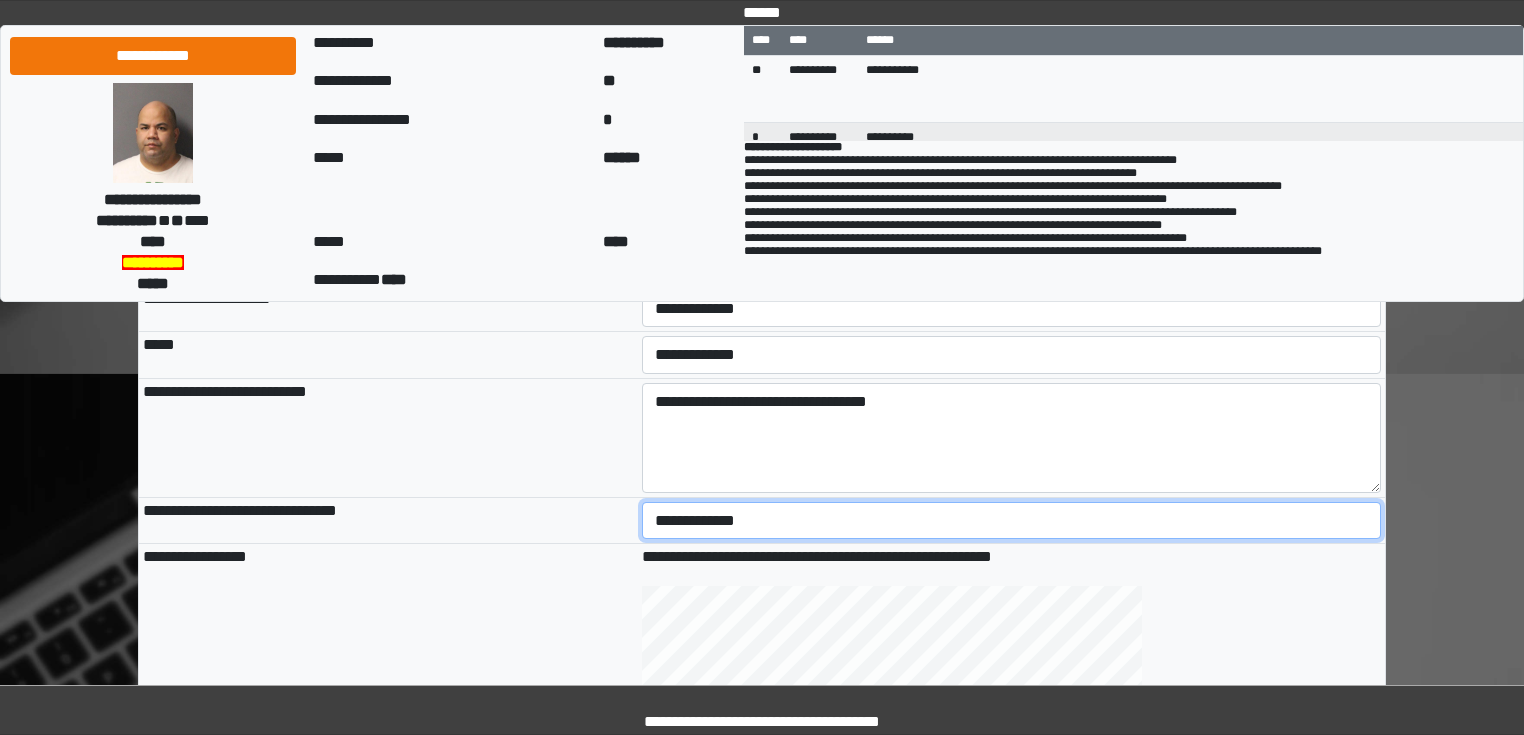click on "**********" at bounding box center [1012, 521] 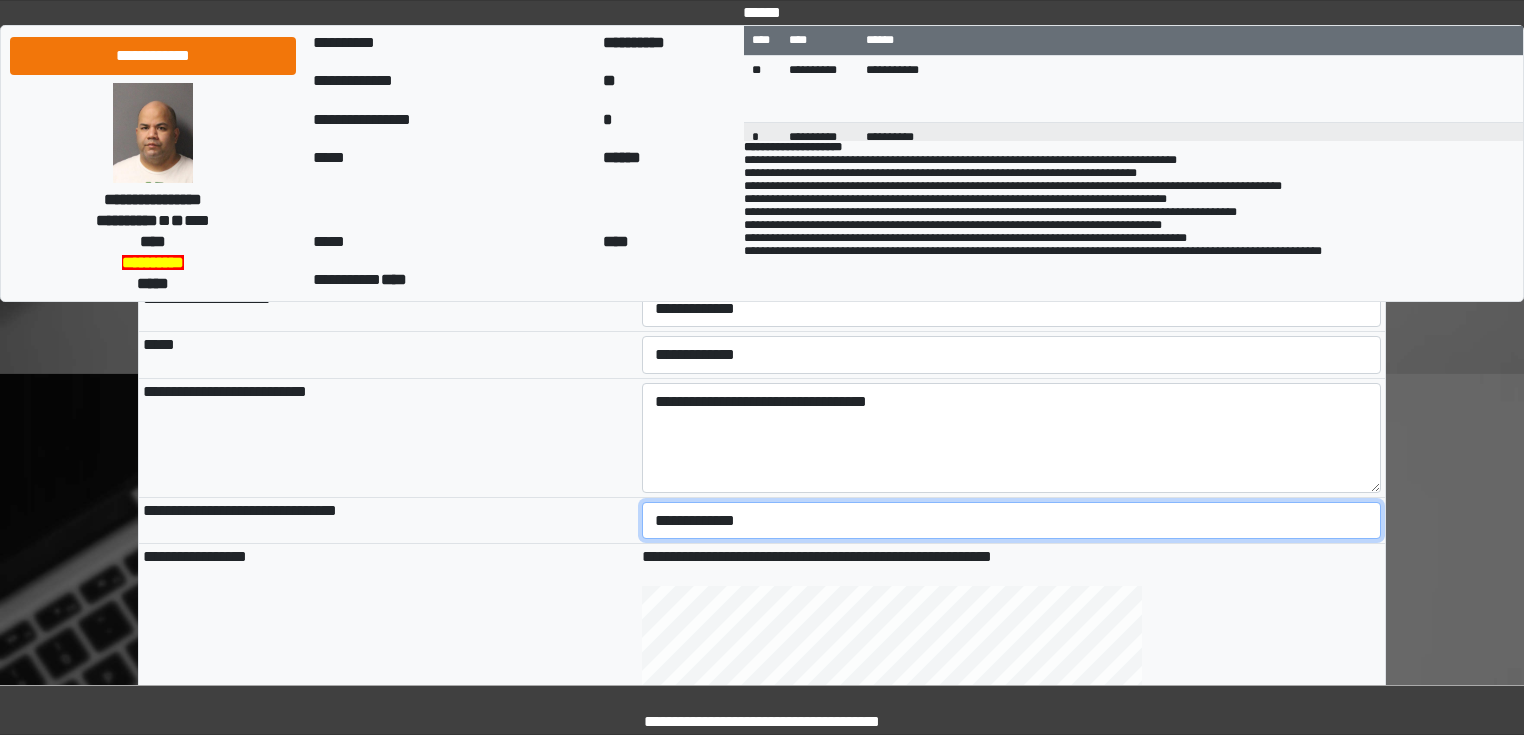 select on "*" 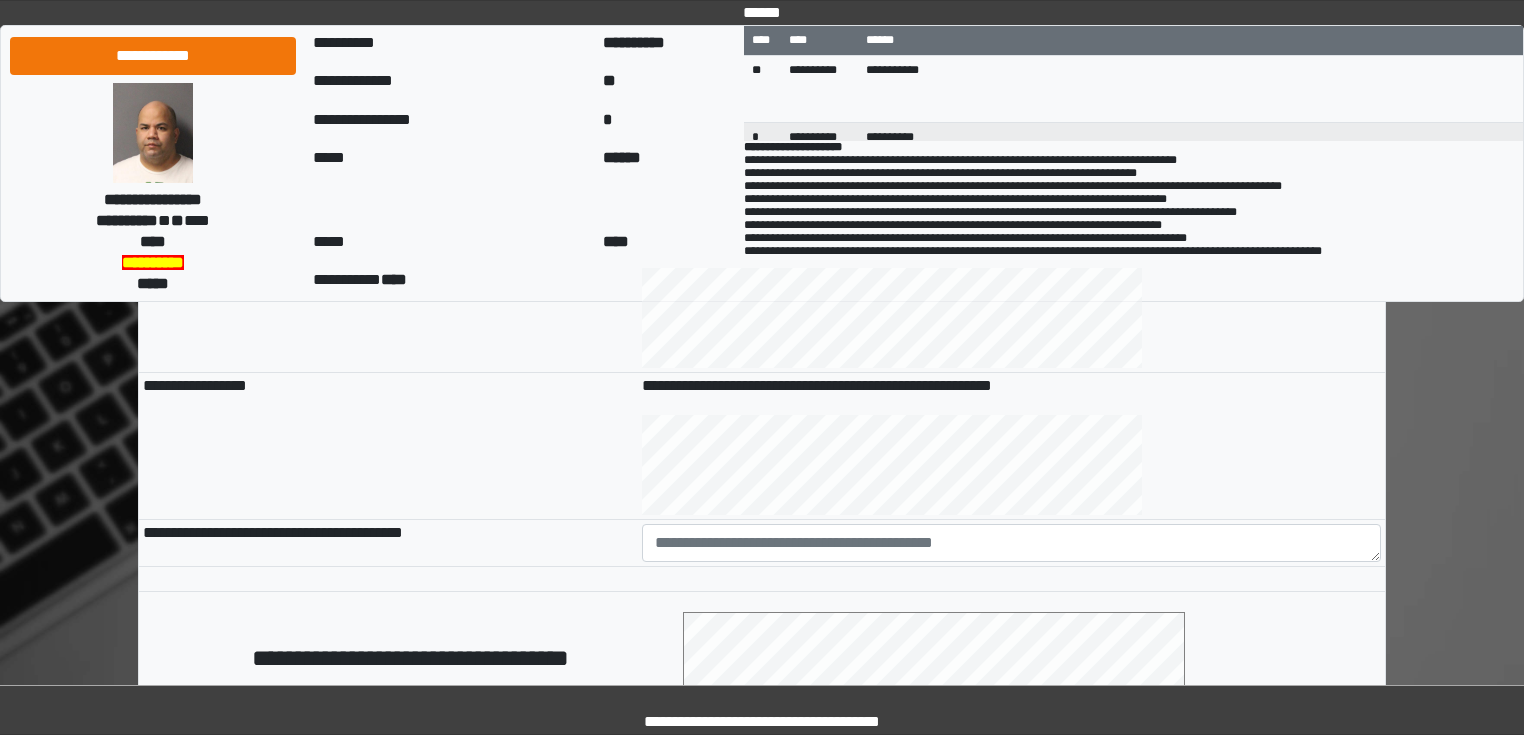 scroll, scrollTop: 800, scrollLeft: 0, axis: vertical 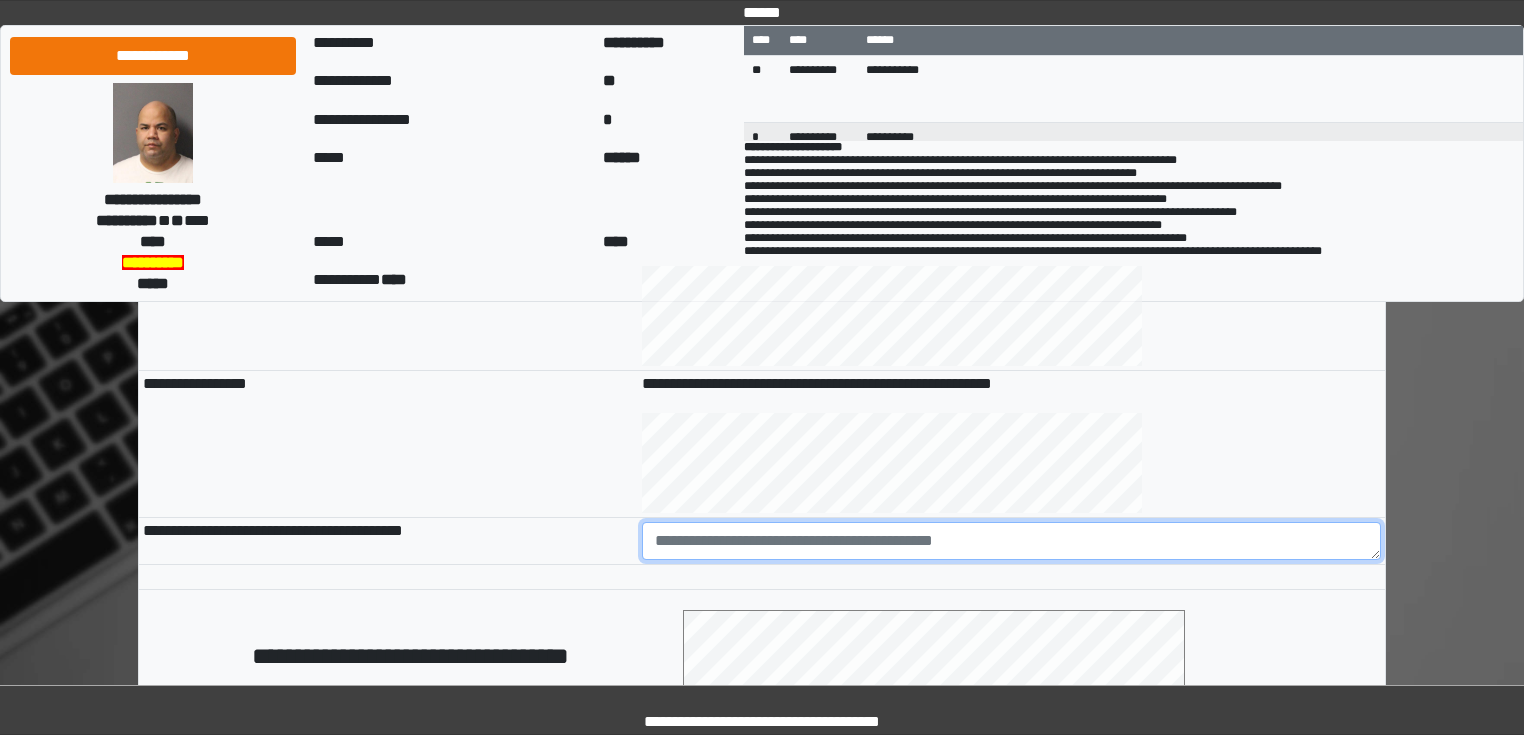 click at bounding box center [1012, 541] 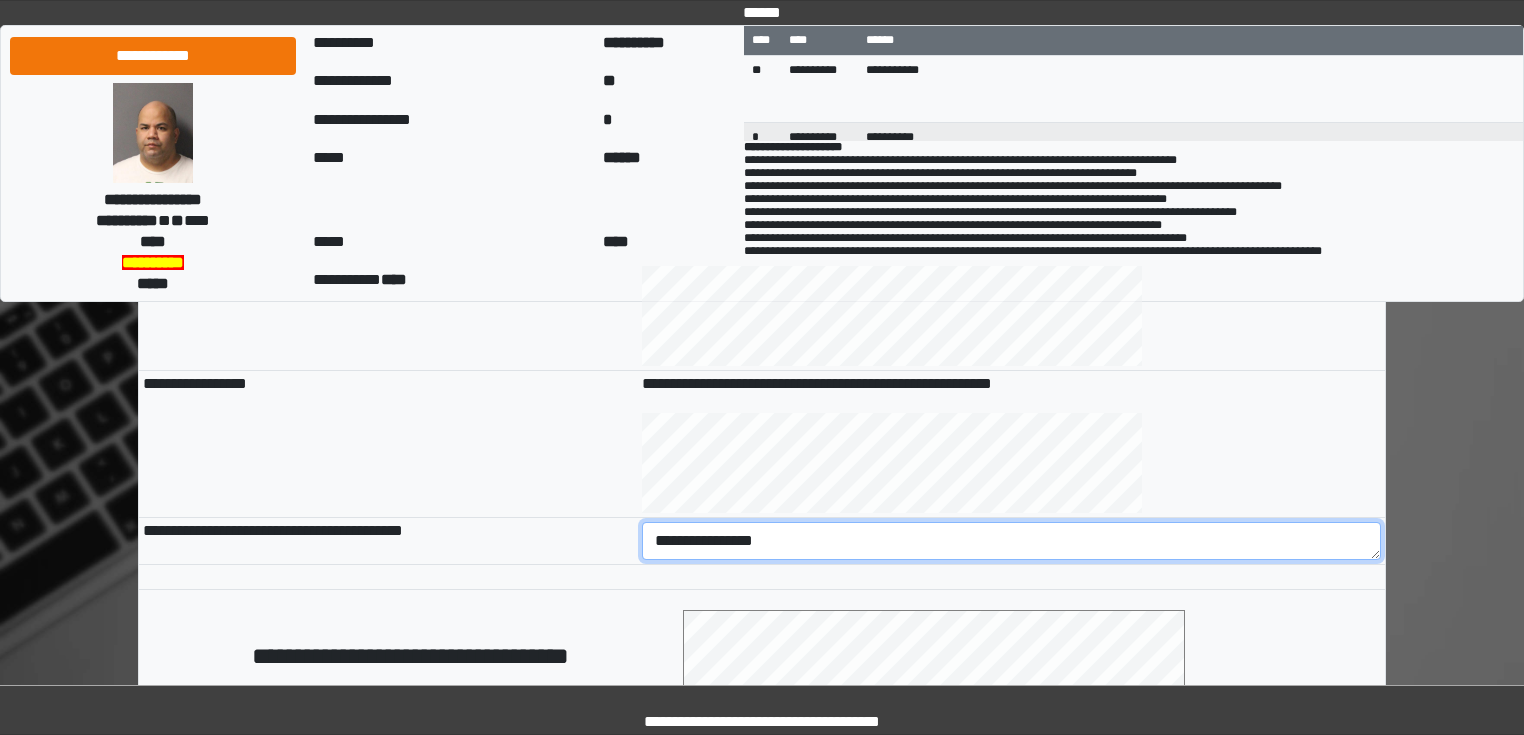 click on "**********" at bounding box center (1012, 541) 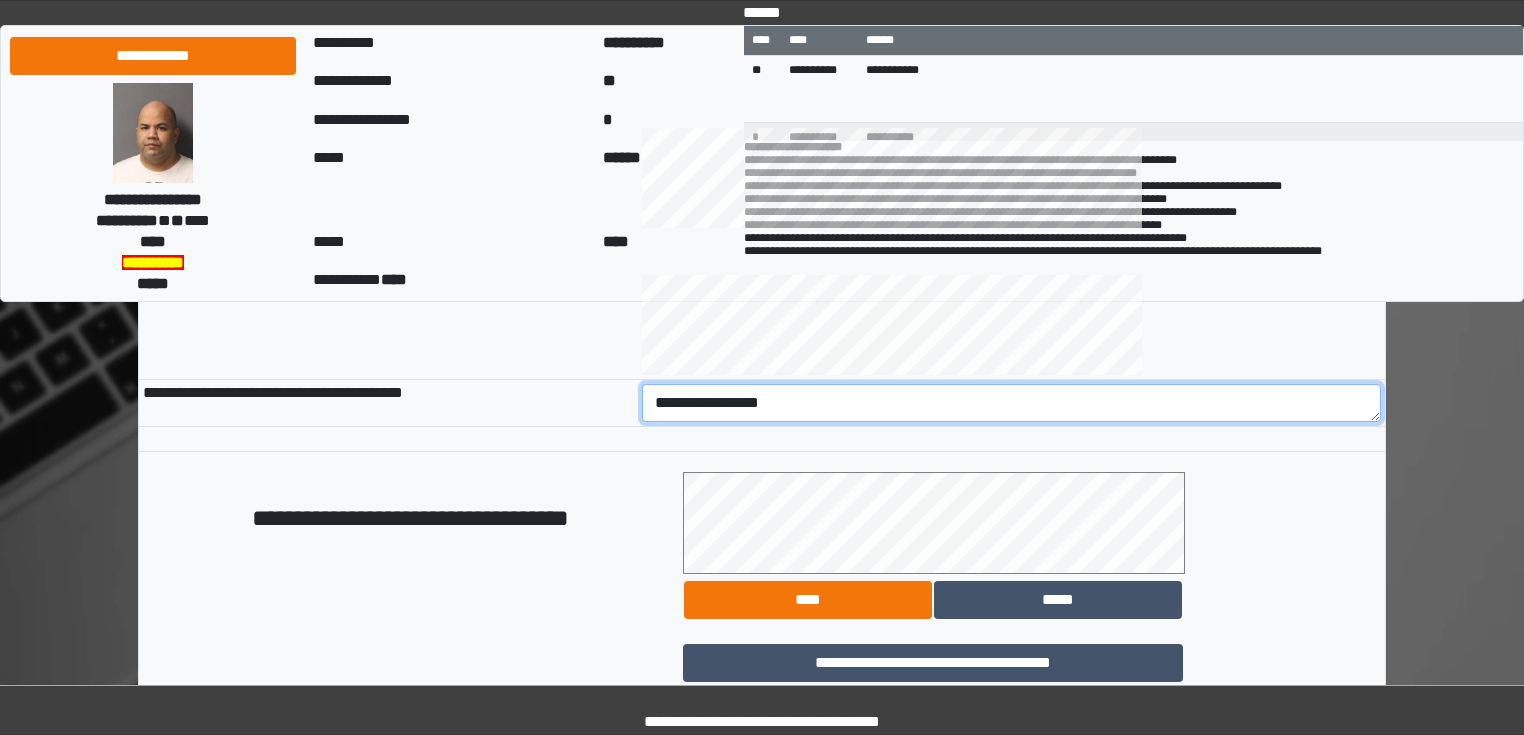 scroll, scrollTop: 960, scrollLeft: 0, axis: vertical 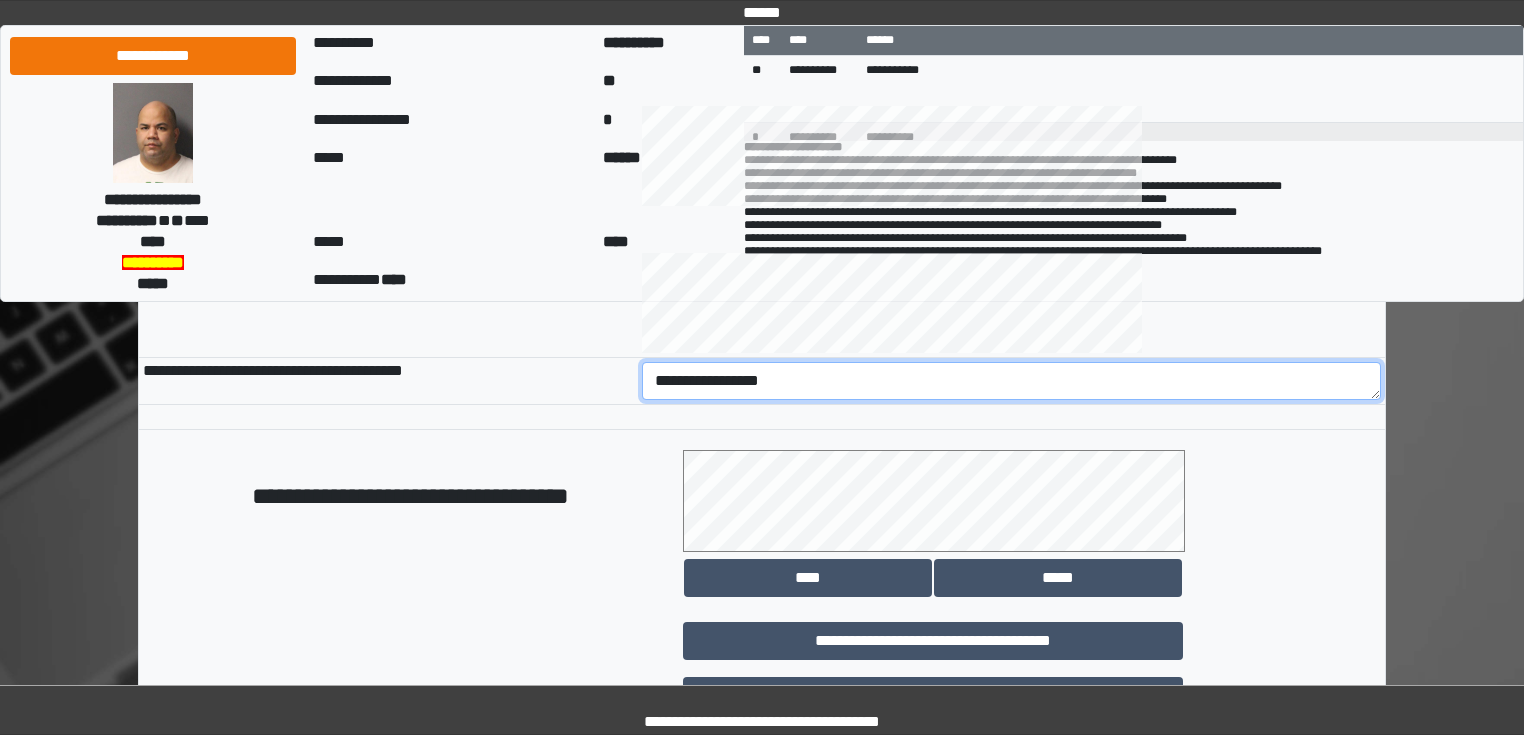 drag, startPoint x: 783, startPoint y: 381, endPoint x: 643, endPoint y: 380, distance: 140.00357 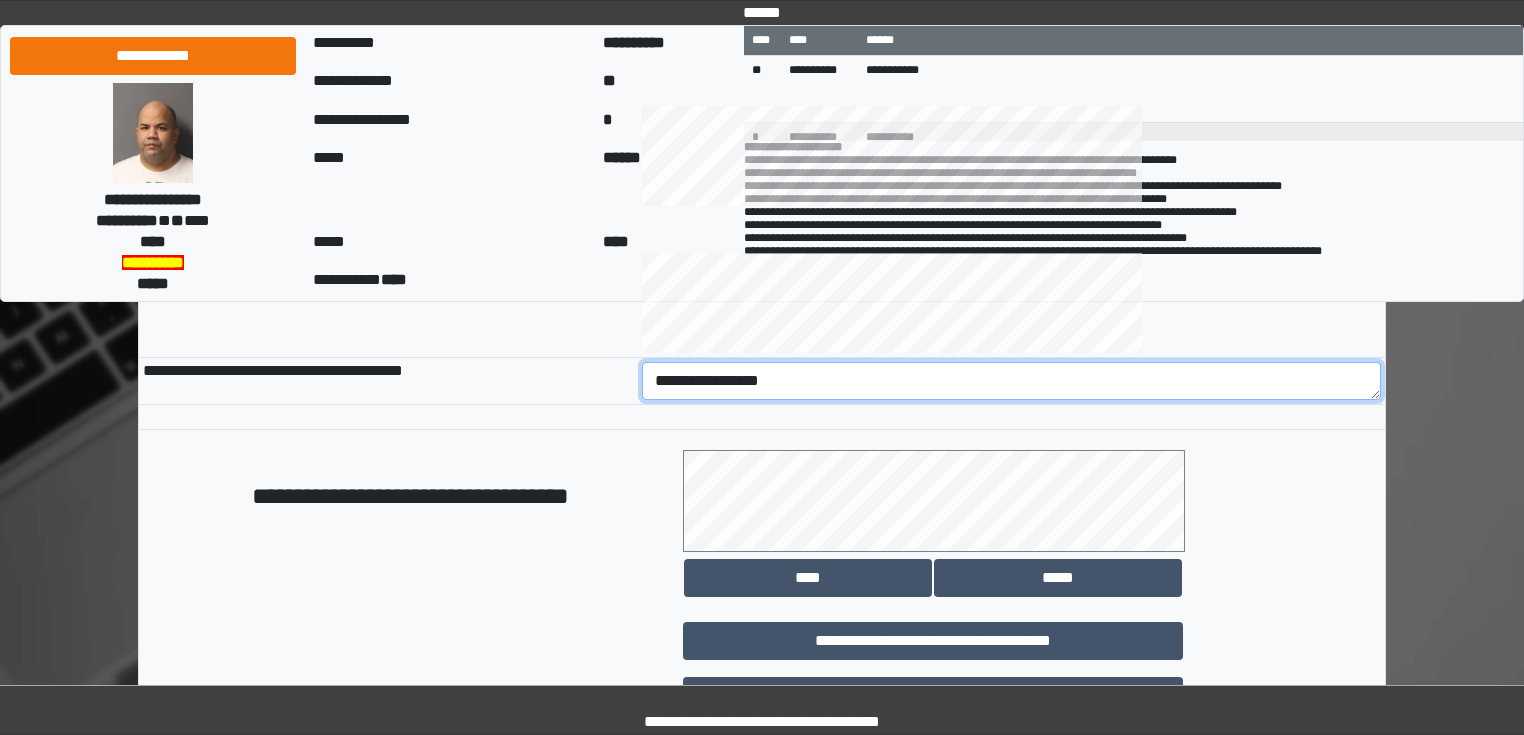 click on "**********" at bounding box center [1012, 381] 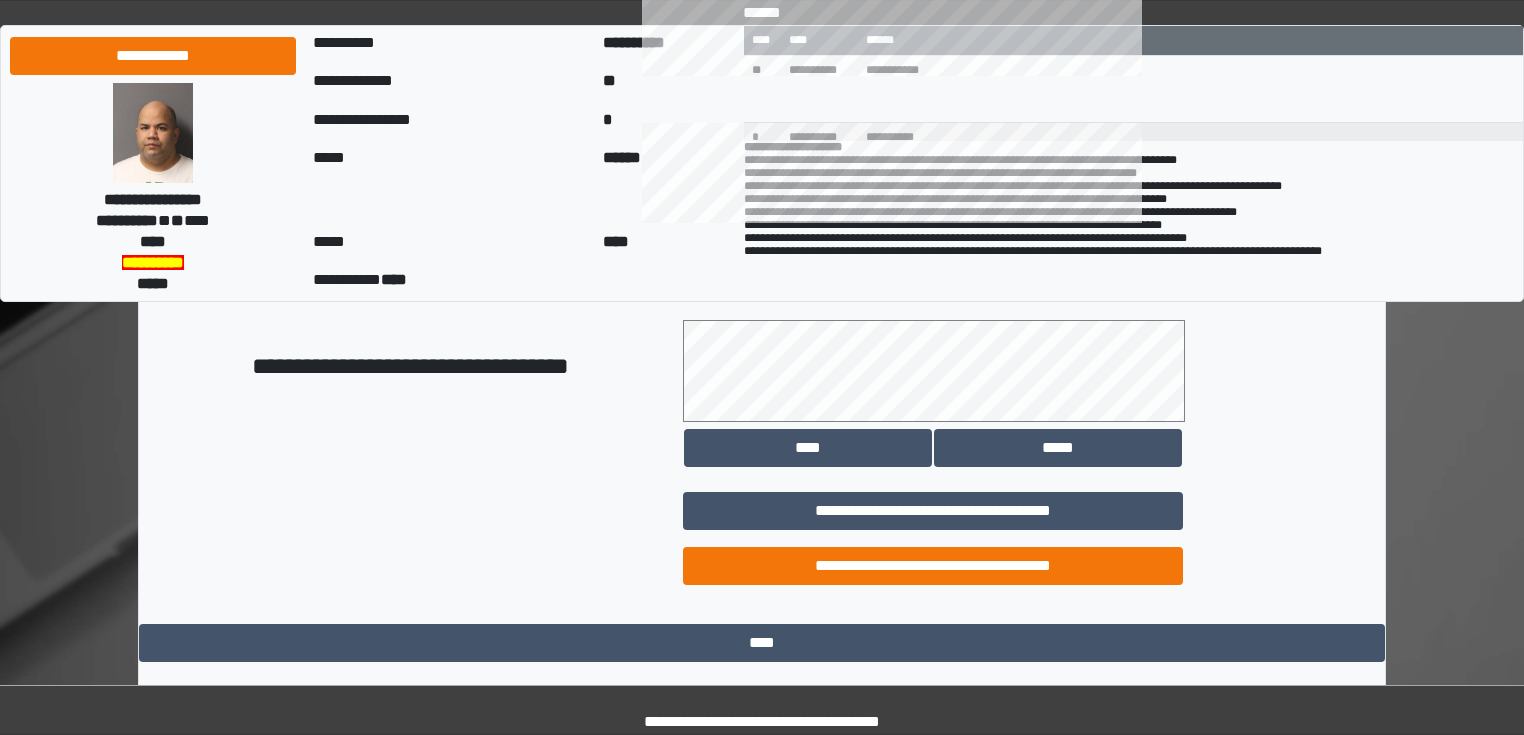 scroll, scrollTop: 1118, scrollLeft: 0, axis: vertical 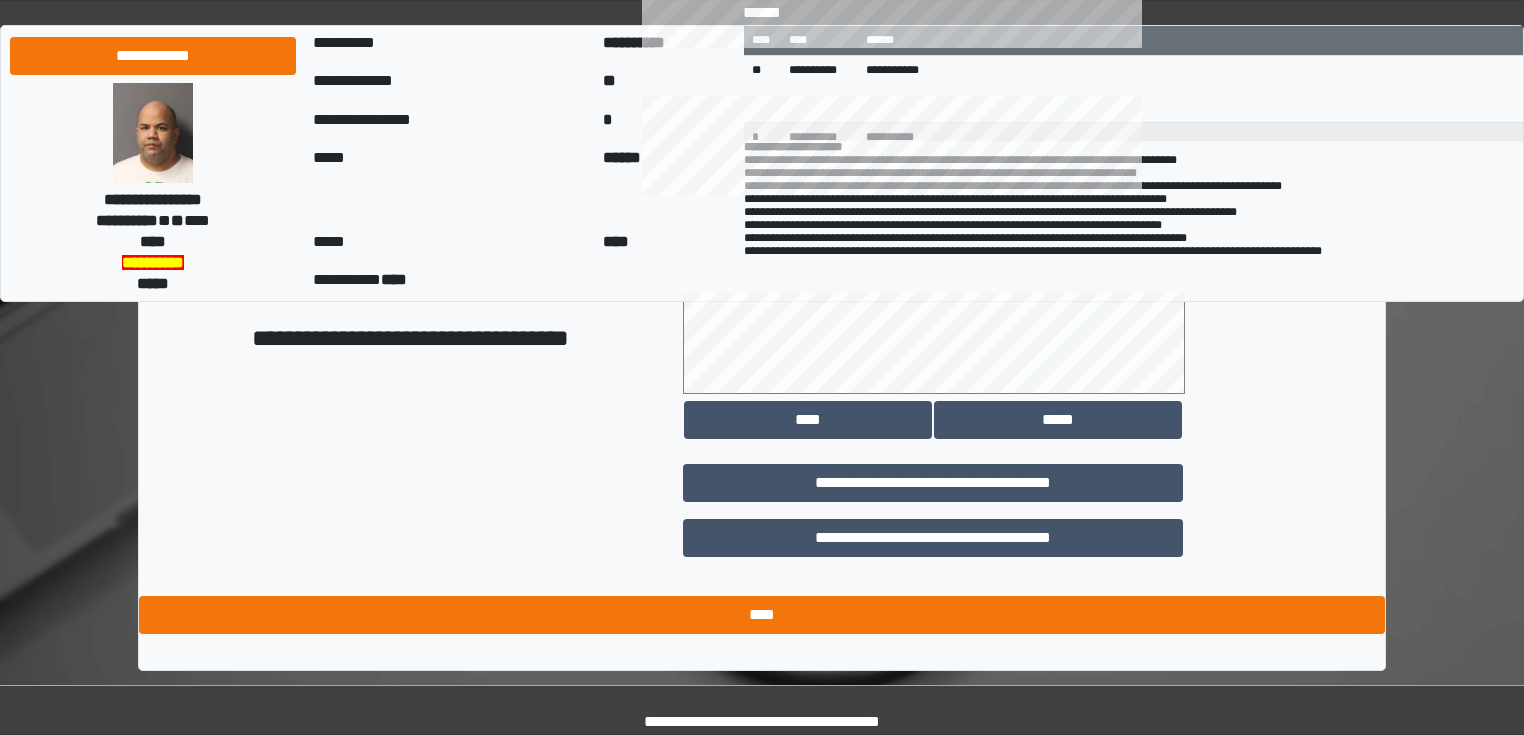 type on "**********" 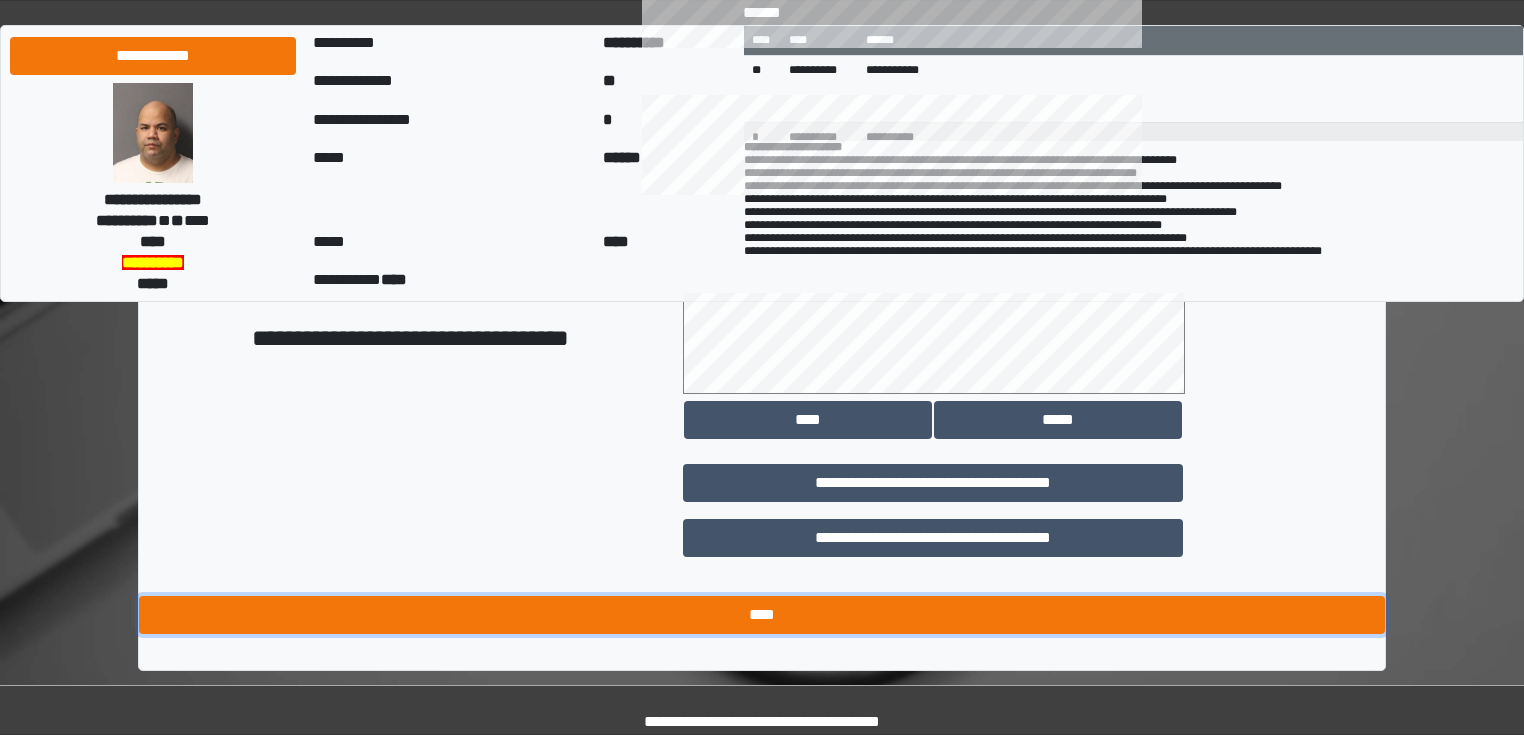 click on "****" at bounding box center [762, 615] 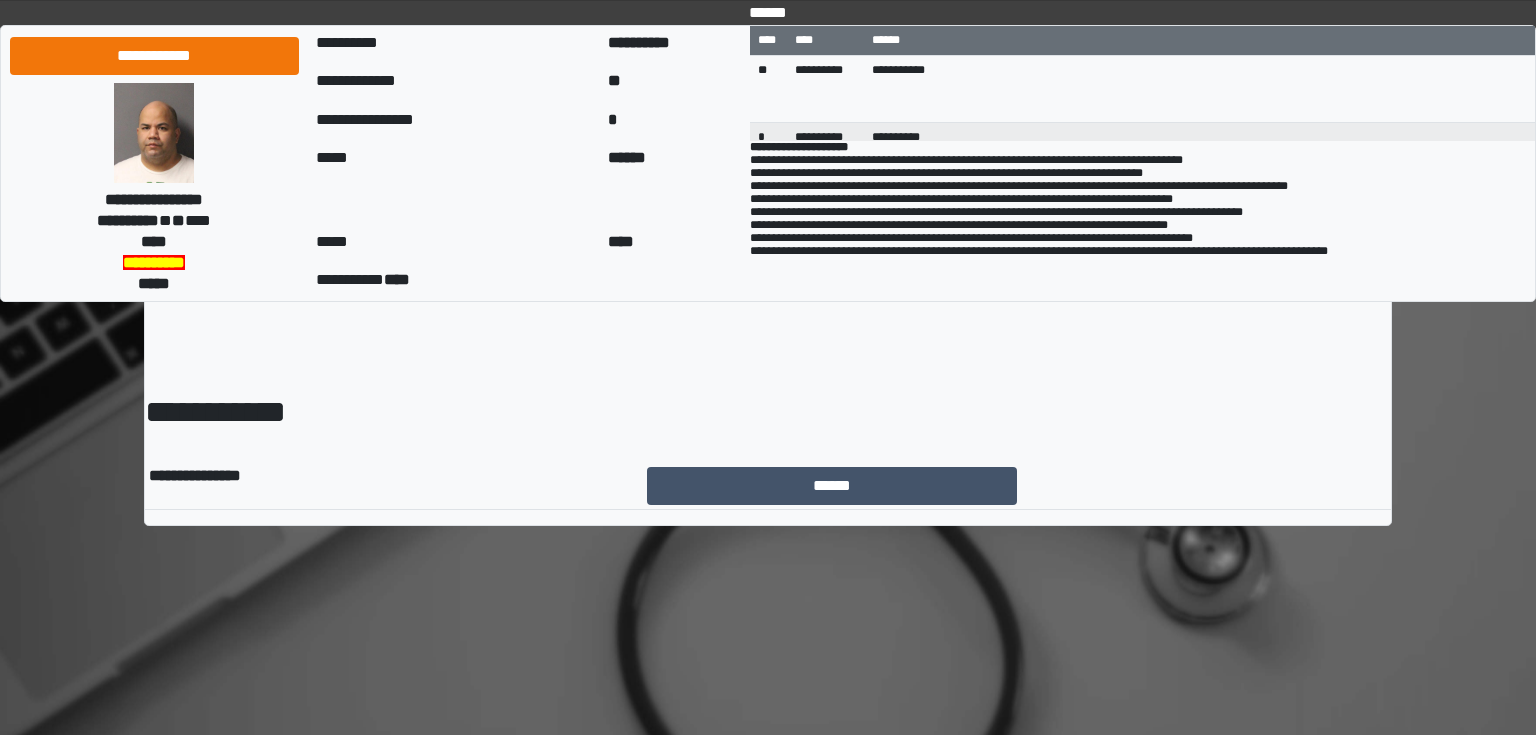 scroll, scrollTop: 0, scrollLeft: 0, axis: both 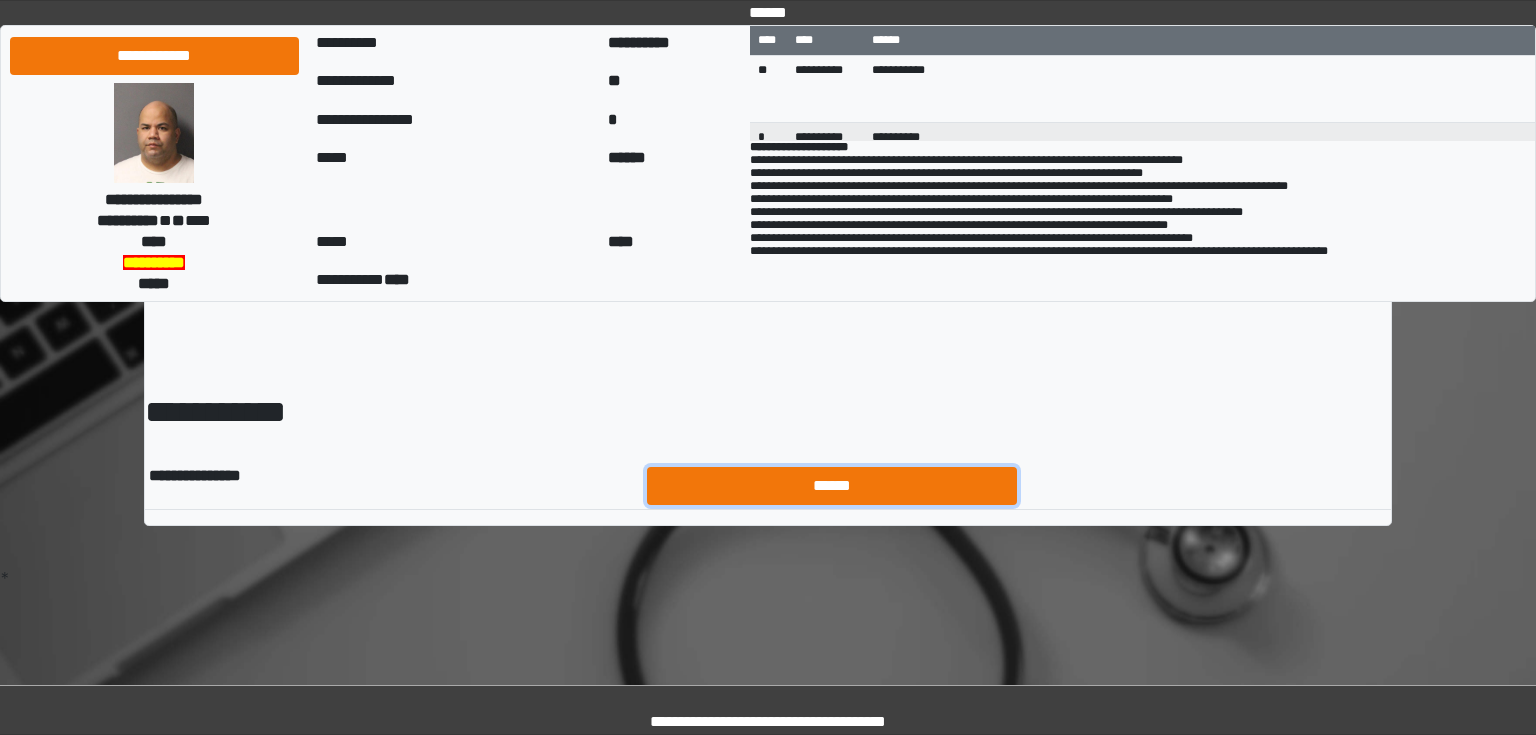 click on "******" at bounding box center [832, 486] 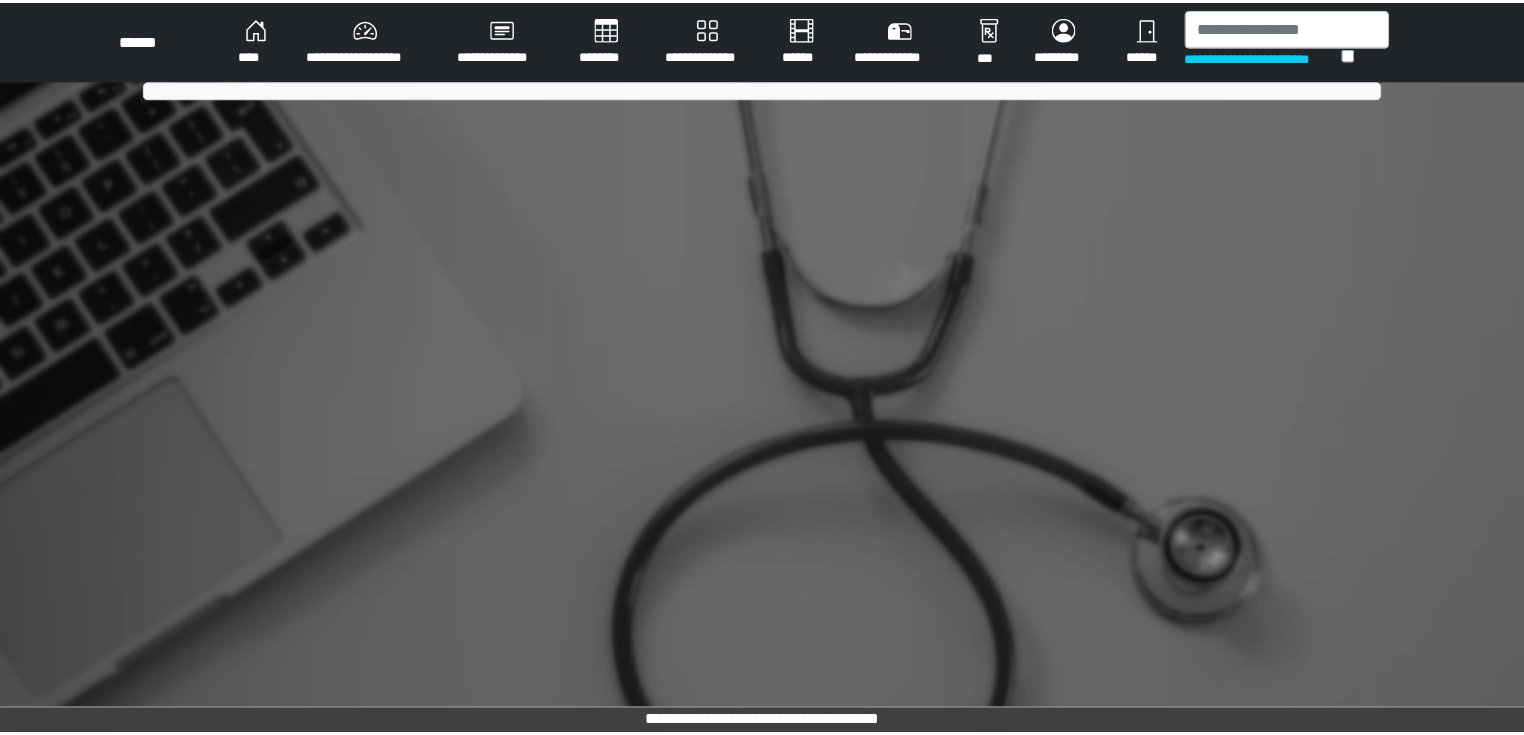 scroll, scrollTop: 0, scrollLeft: 0, axis: both 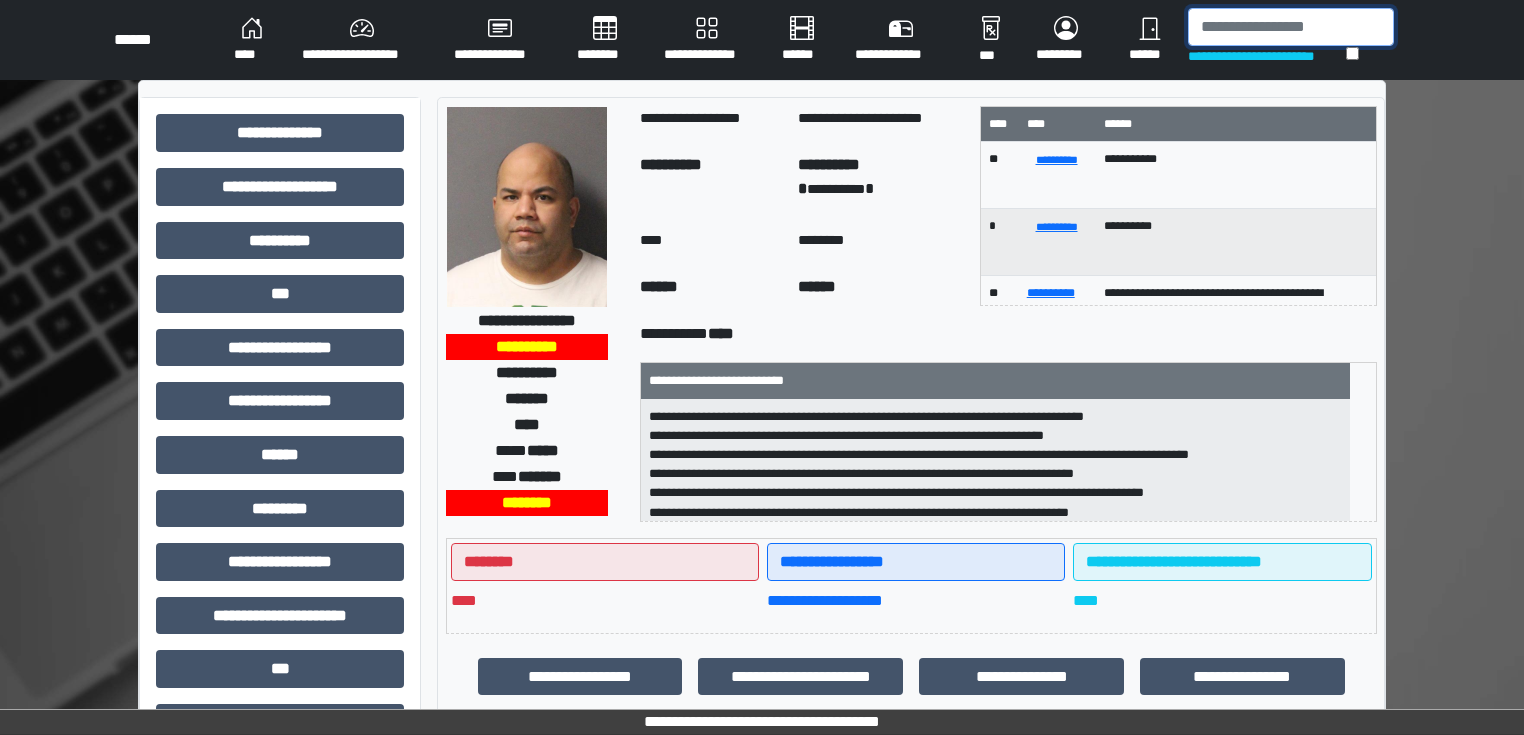 click at bounding box center (1291, 27) 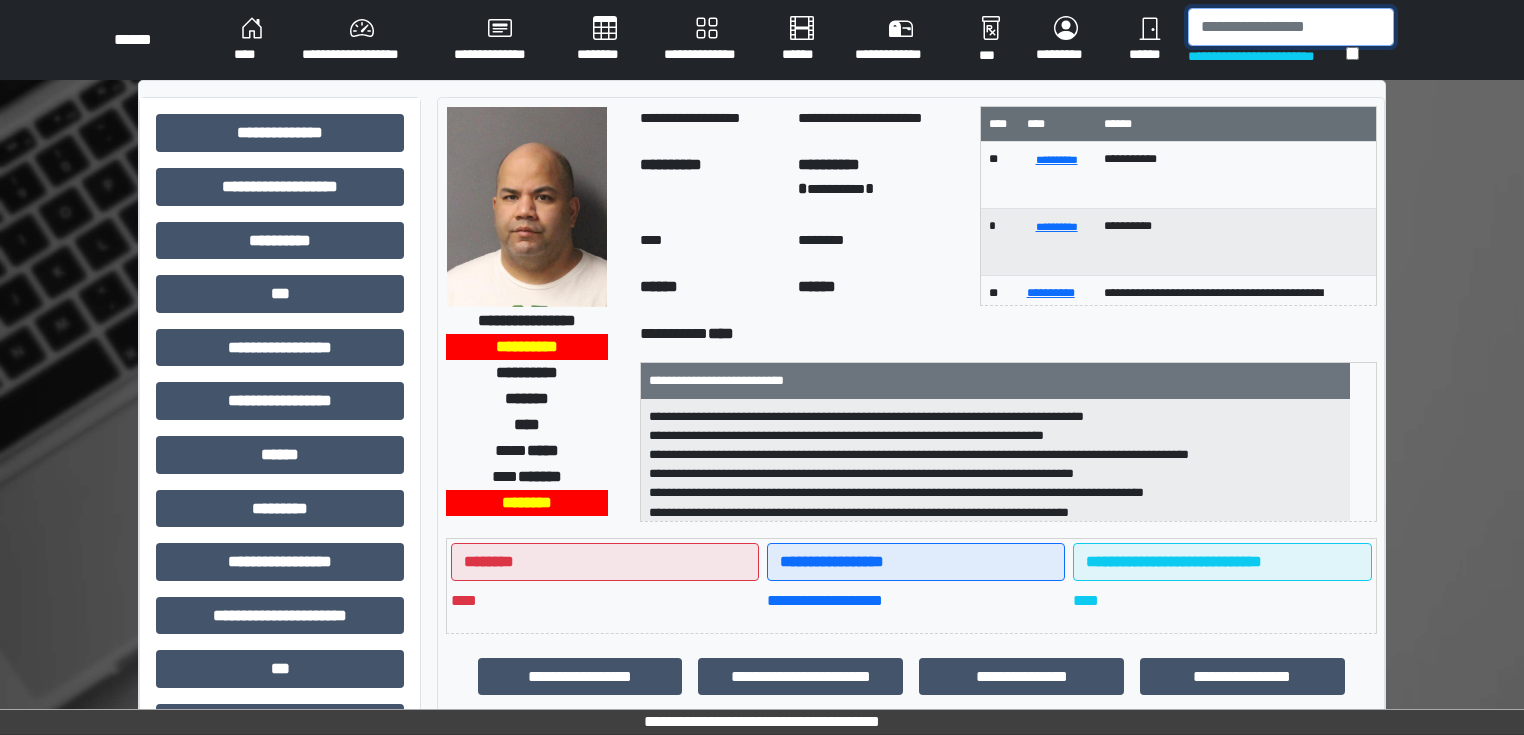 type on "*" 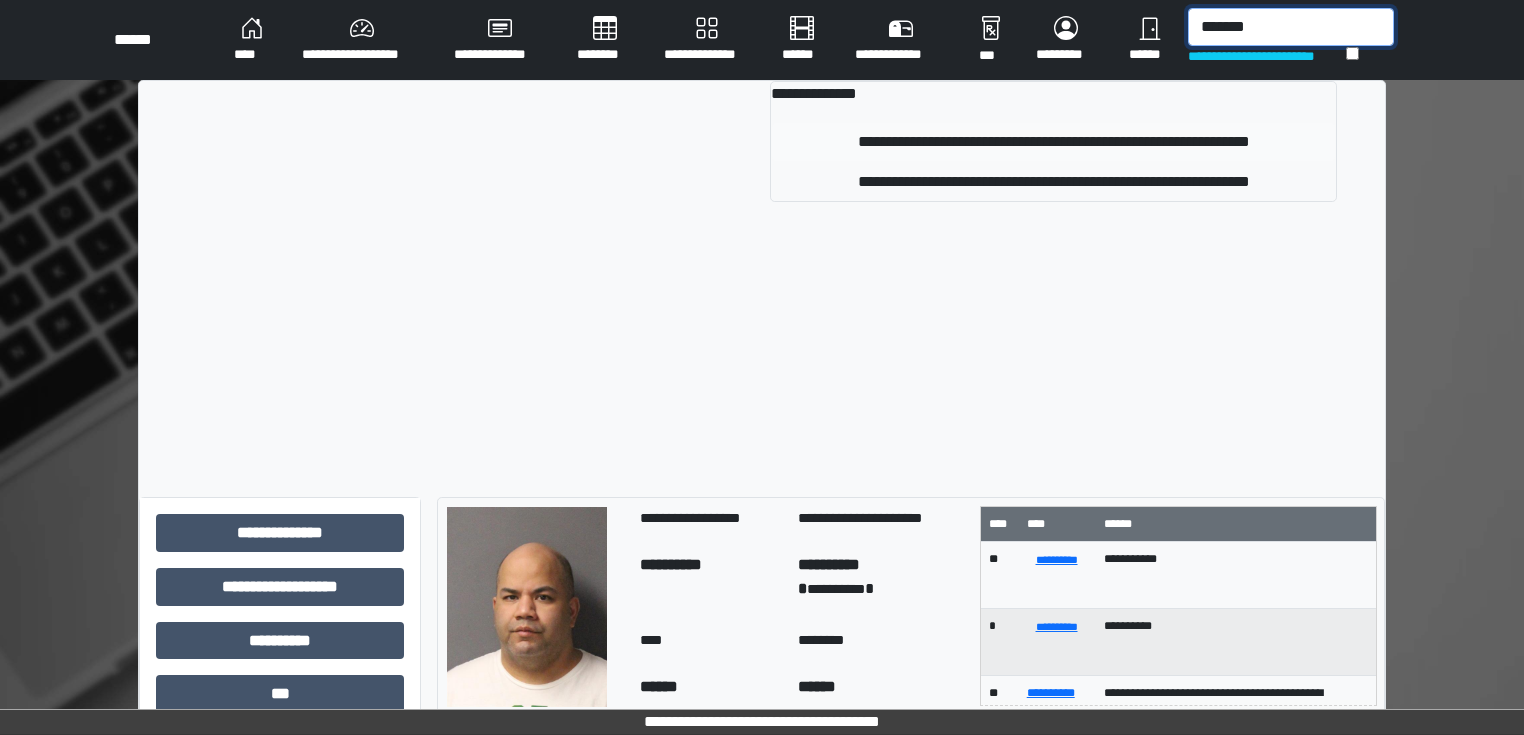 type on "*******" 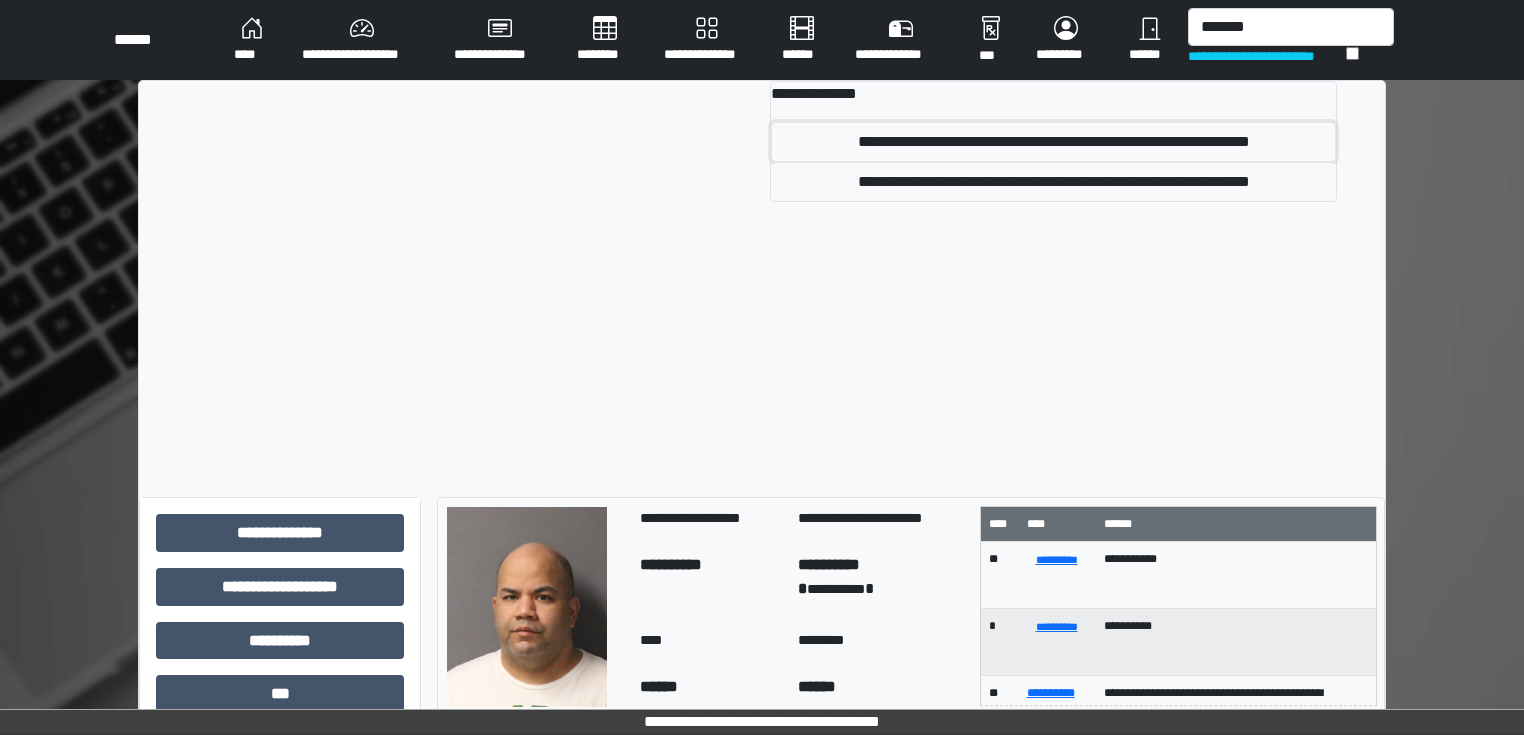 click on "**********" at bounding box center (1053, 142) 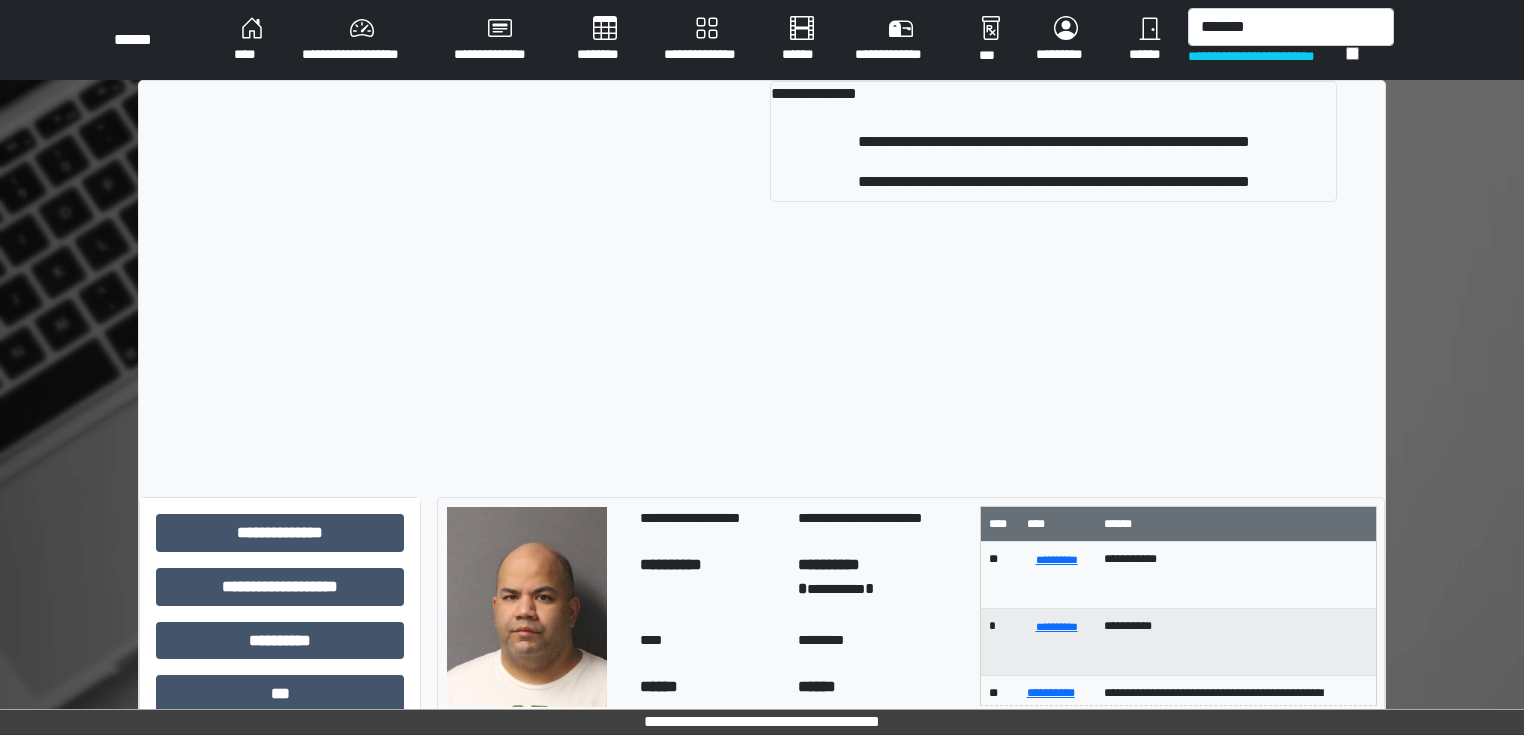 type 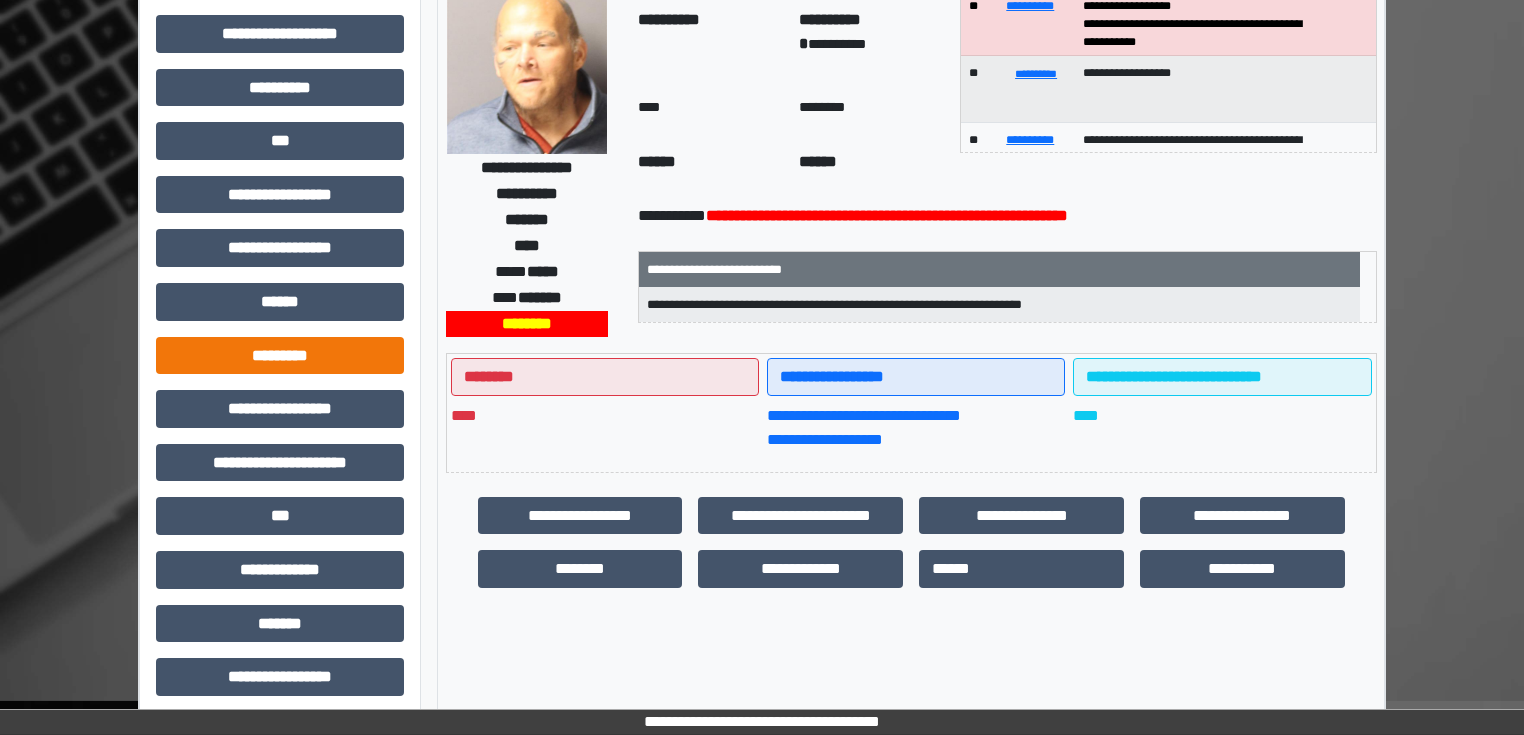 scroll, scrollTop: 160, scrollLeft: 0, axis: vertical 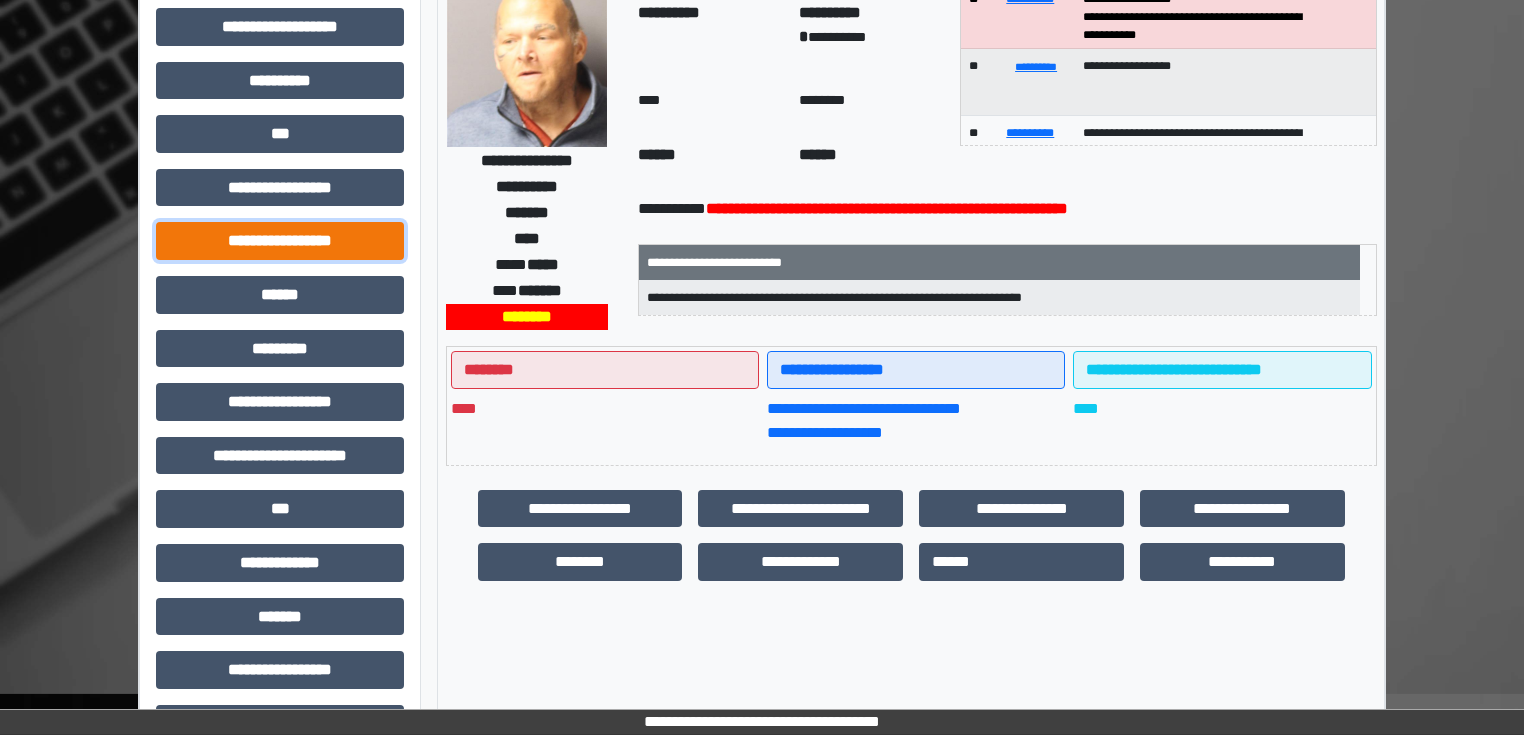 click on "**********" at bounding box center [280, 241] 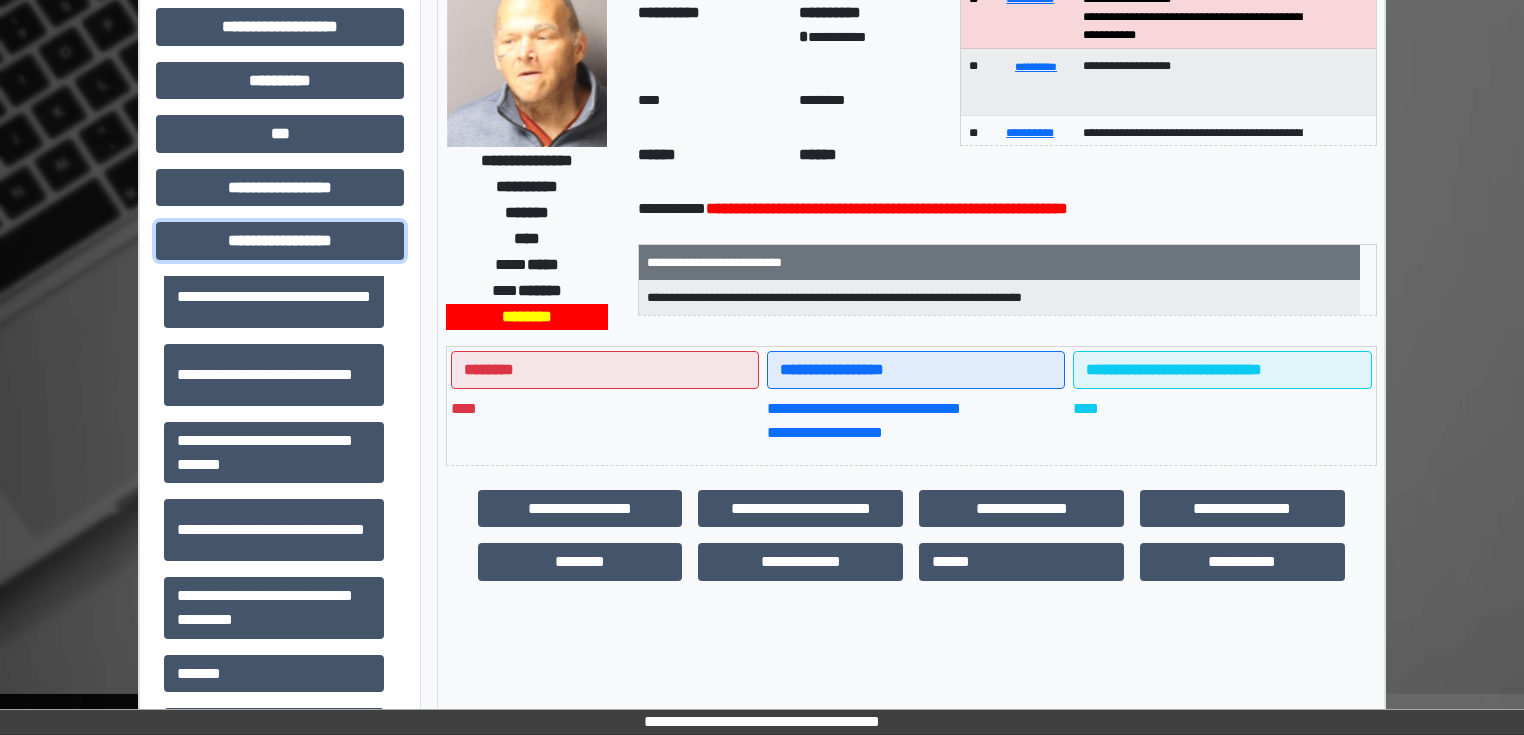 scroll, scrollTop: 1313, scrollLeft: 0, axis: vertical 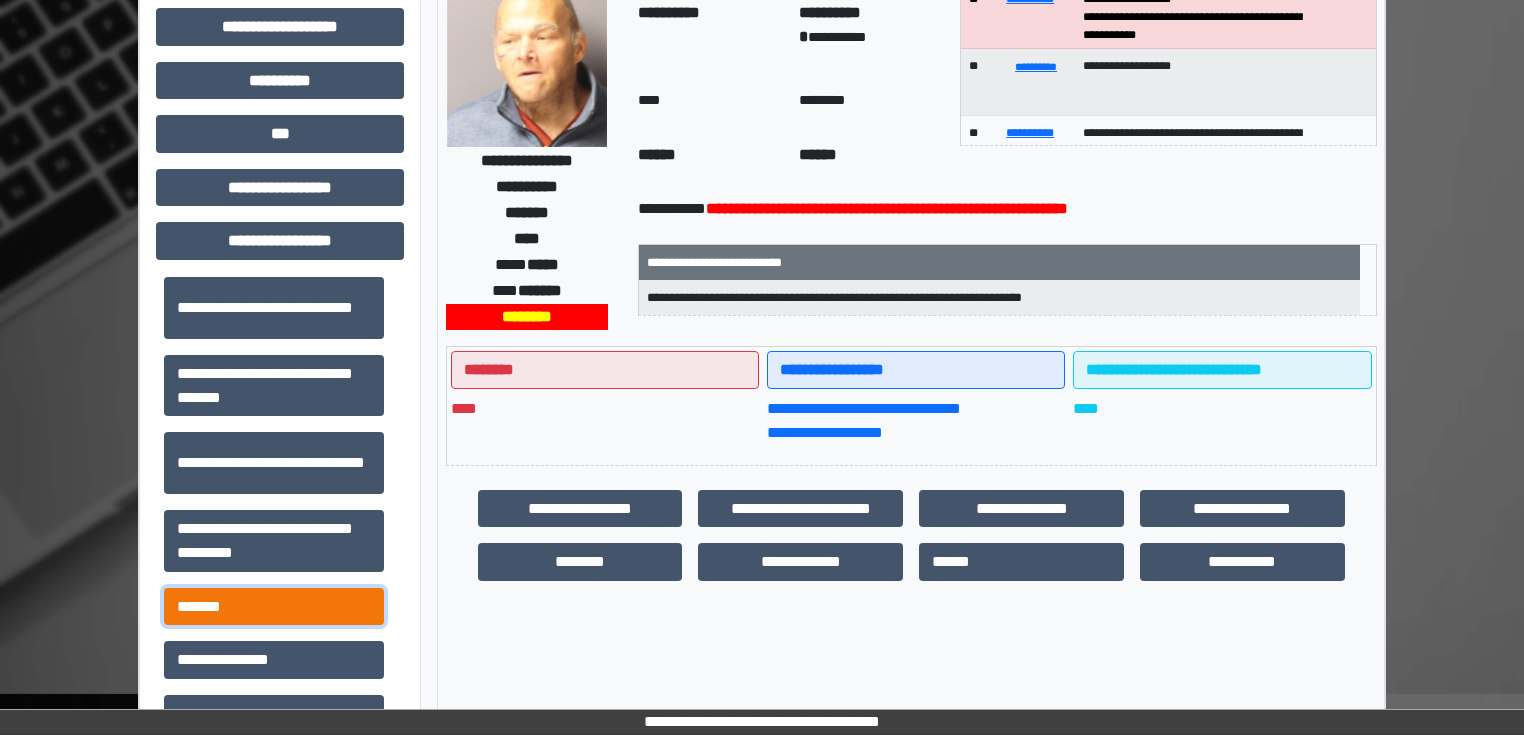 click on "*******" at bounding box center [274, 607] 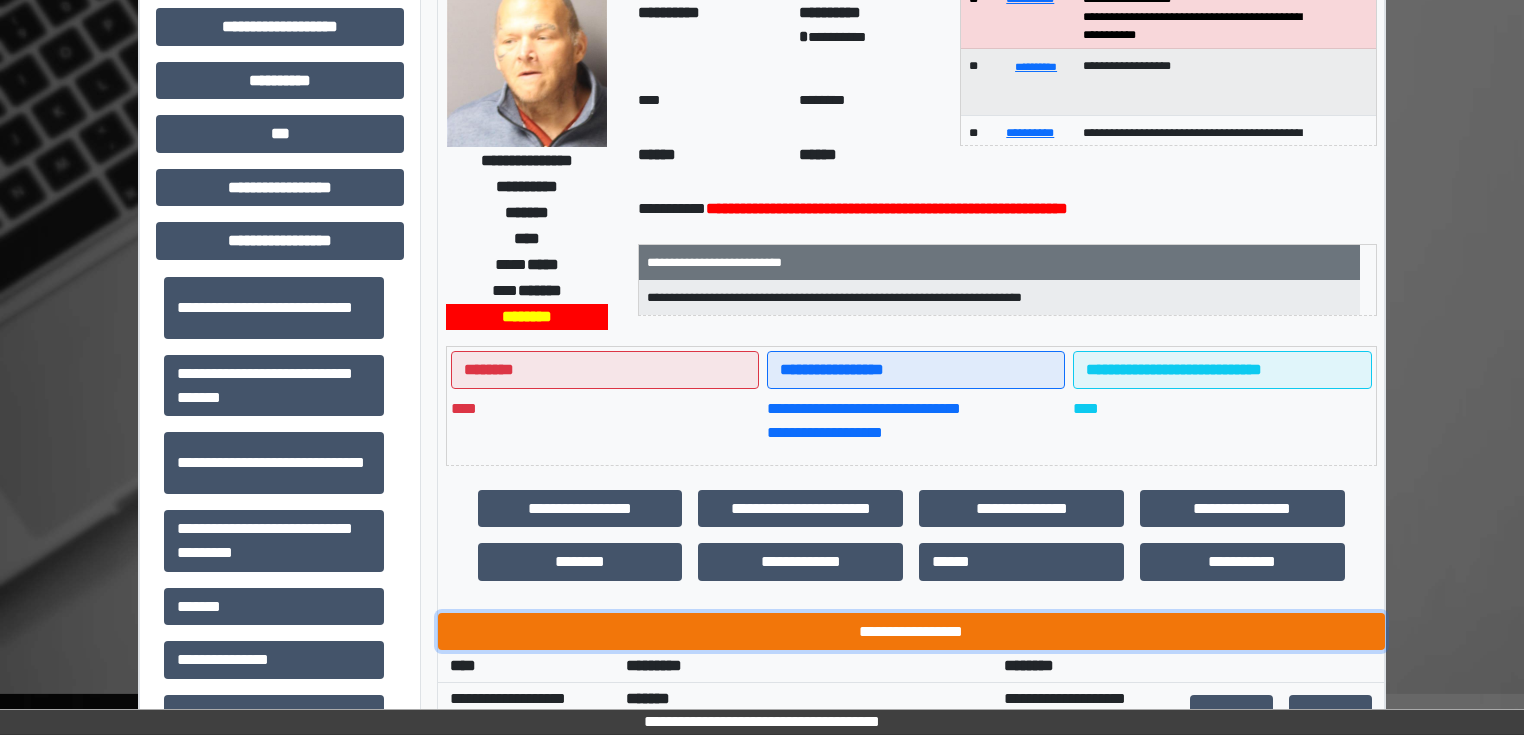 click on "**********" at bounding box center [911, 632] 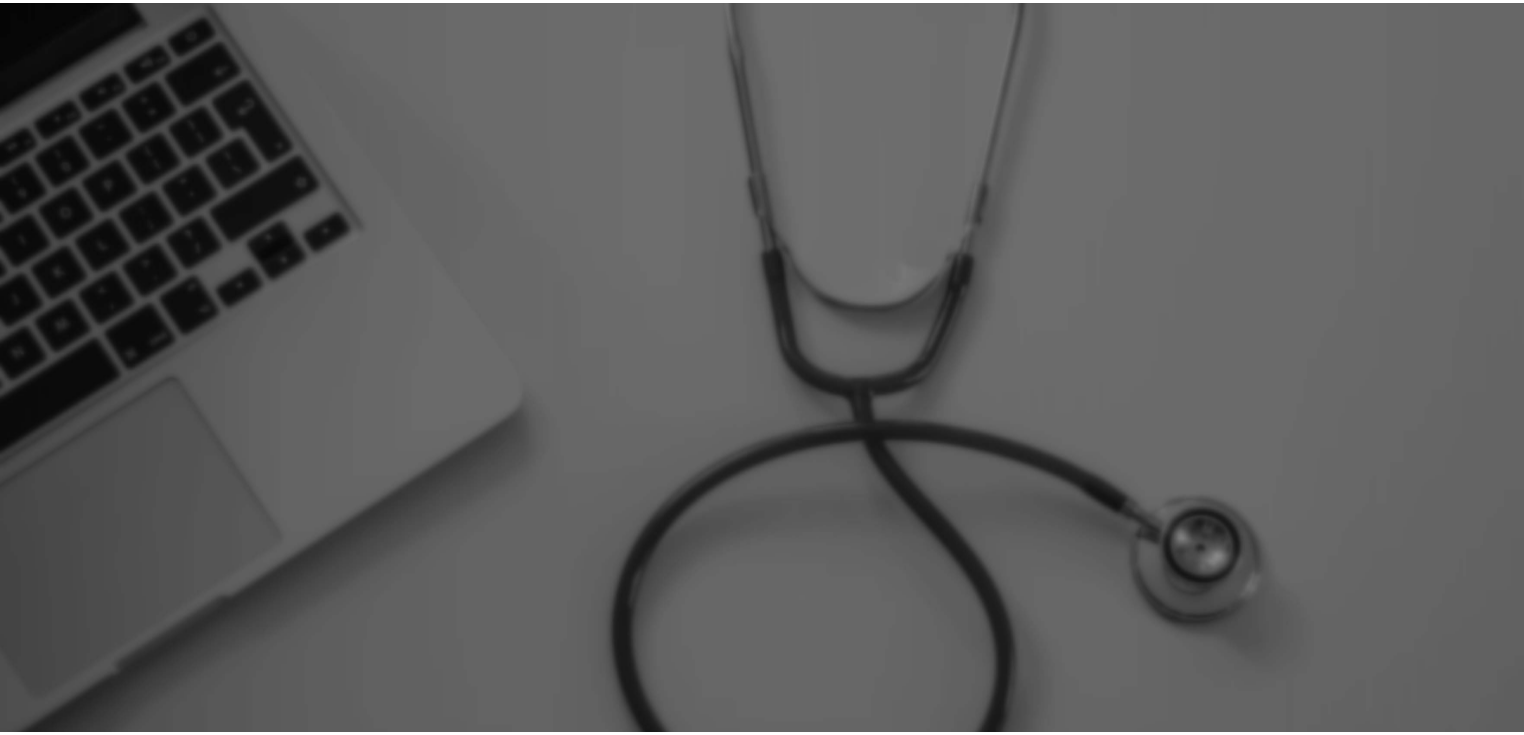 scroll, scrollTop: 0, scrollLeft: 0, axis: both 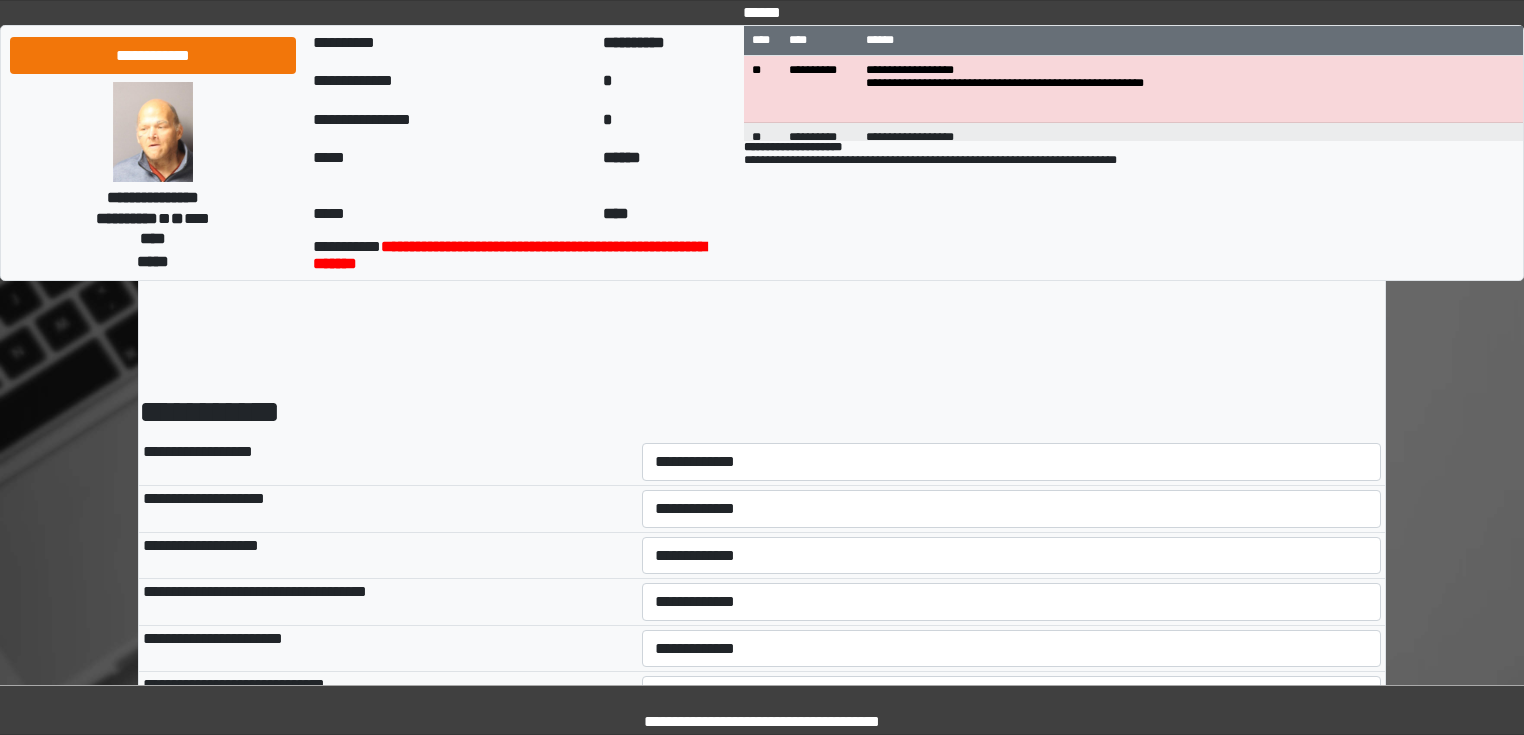 click on "**********" at bounding box center (1012, 462) 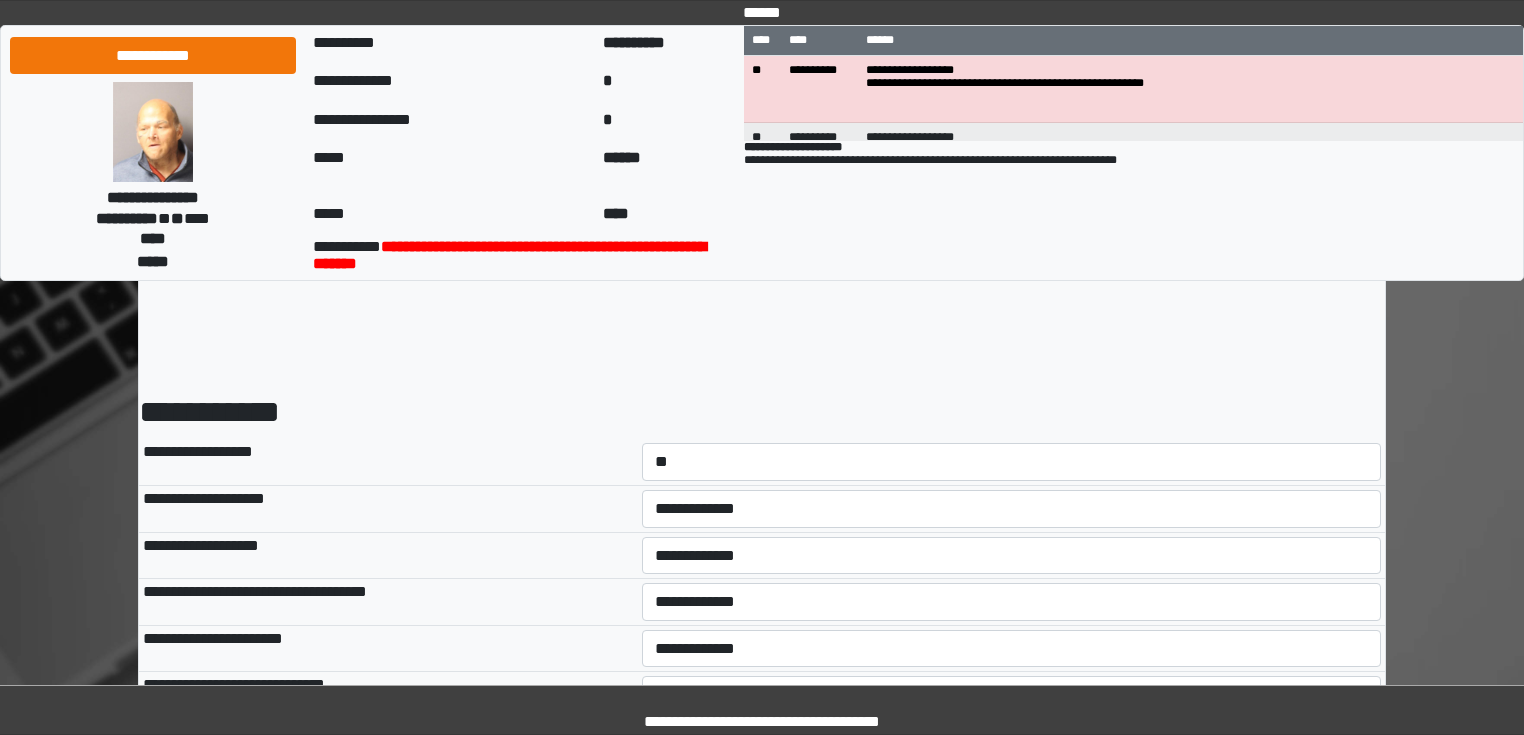 click on "**********" at bounding box center (1012, 462) 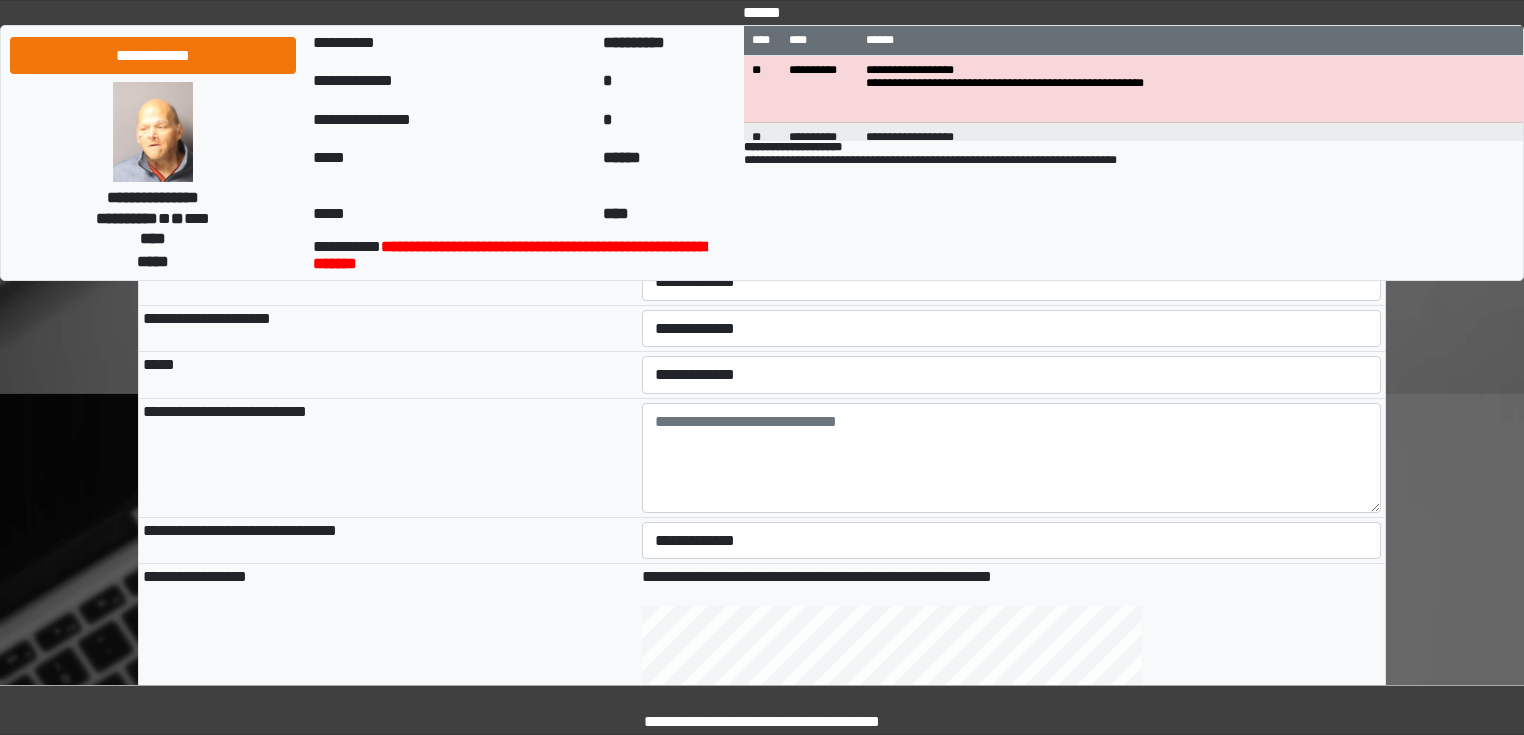 scroll, scrollTop: 480, scrollLeft: 0, axis: vertical 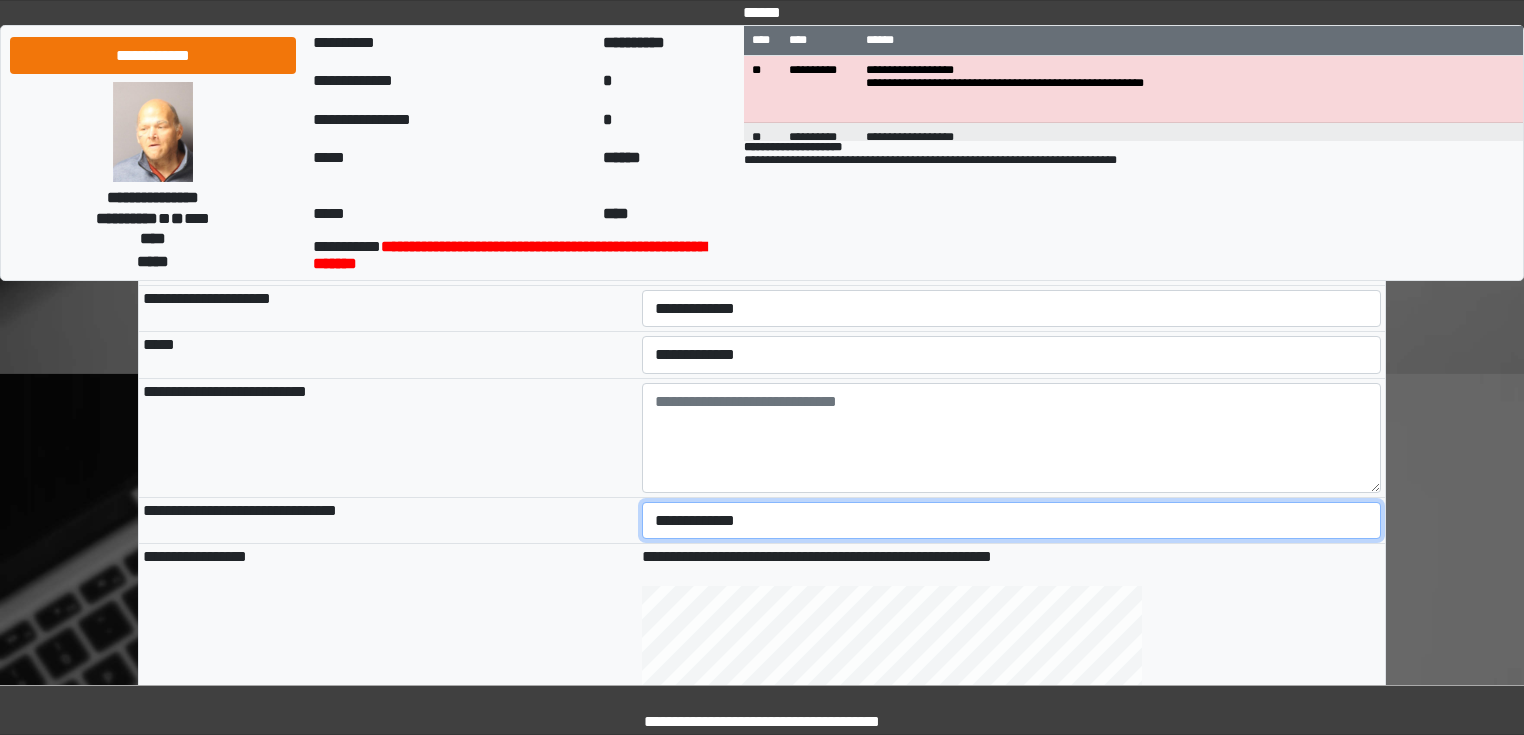 click on "**********" at bounding box center (1012, 521) 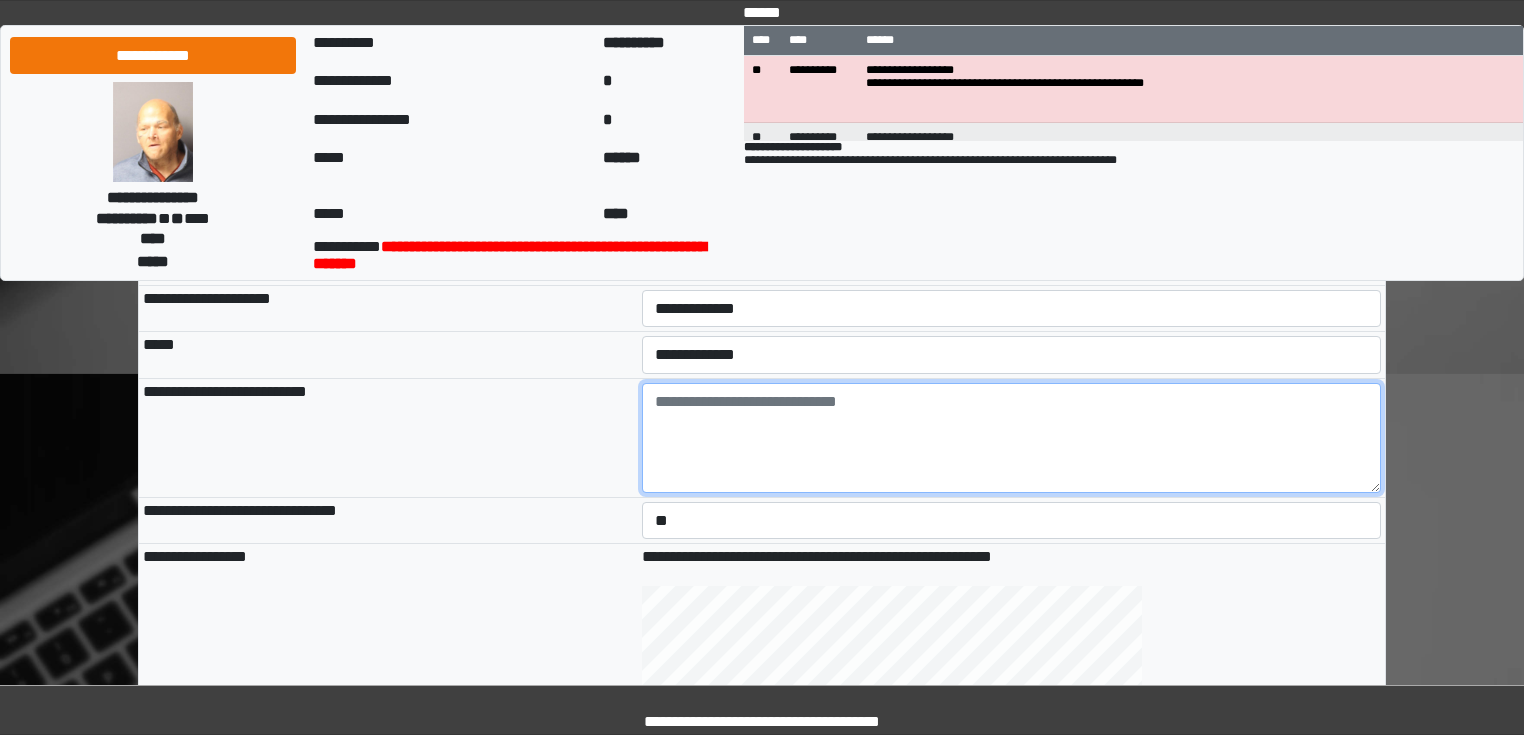 click at bounding box center (1012, 438) 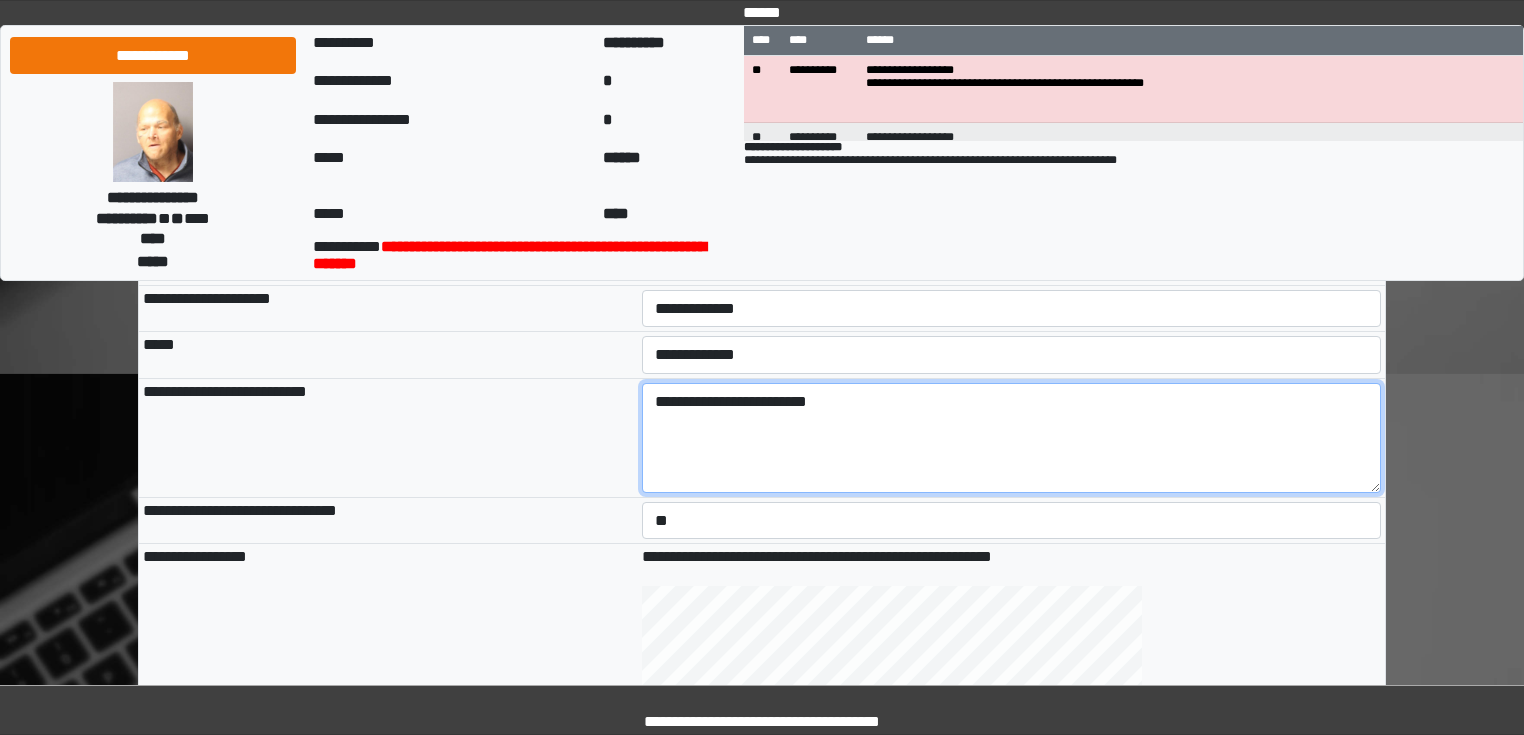 click on "**********" at bounding box center [1012, 438] 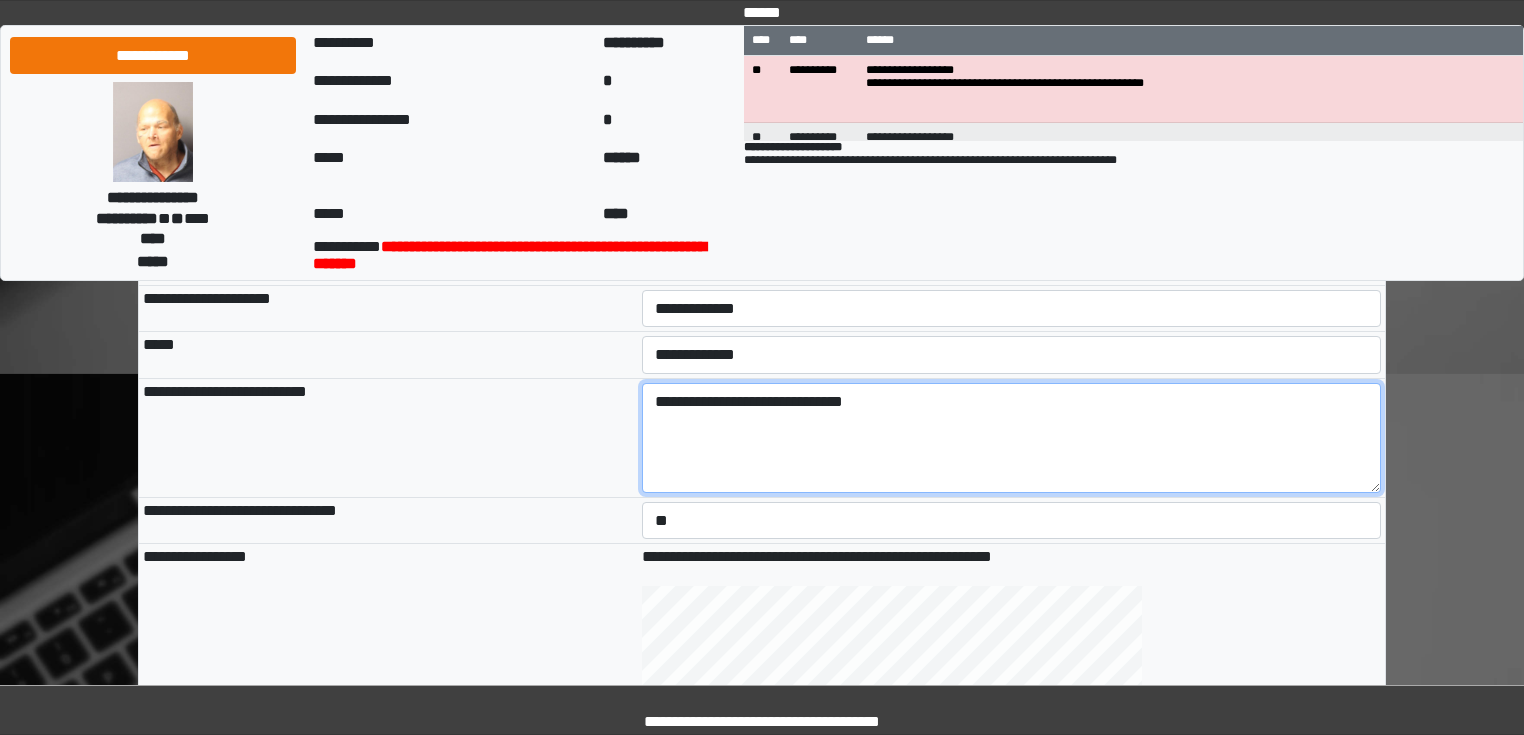 click on "**********" at bounding box center [1012, 438] 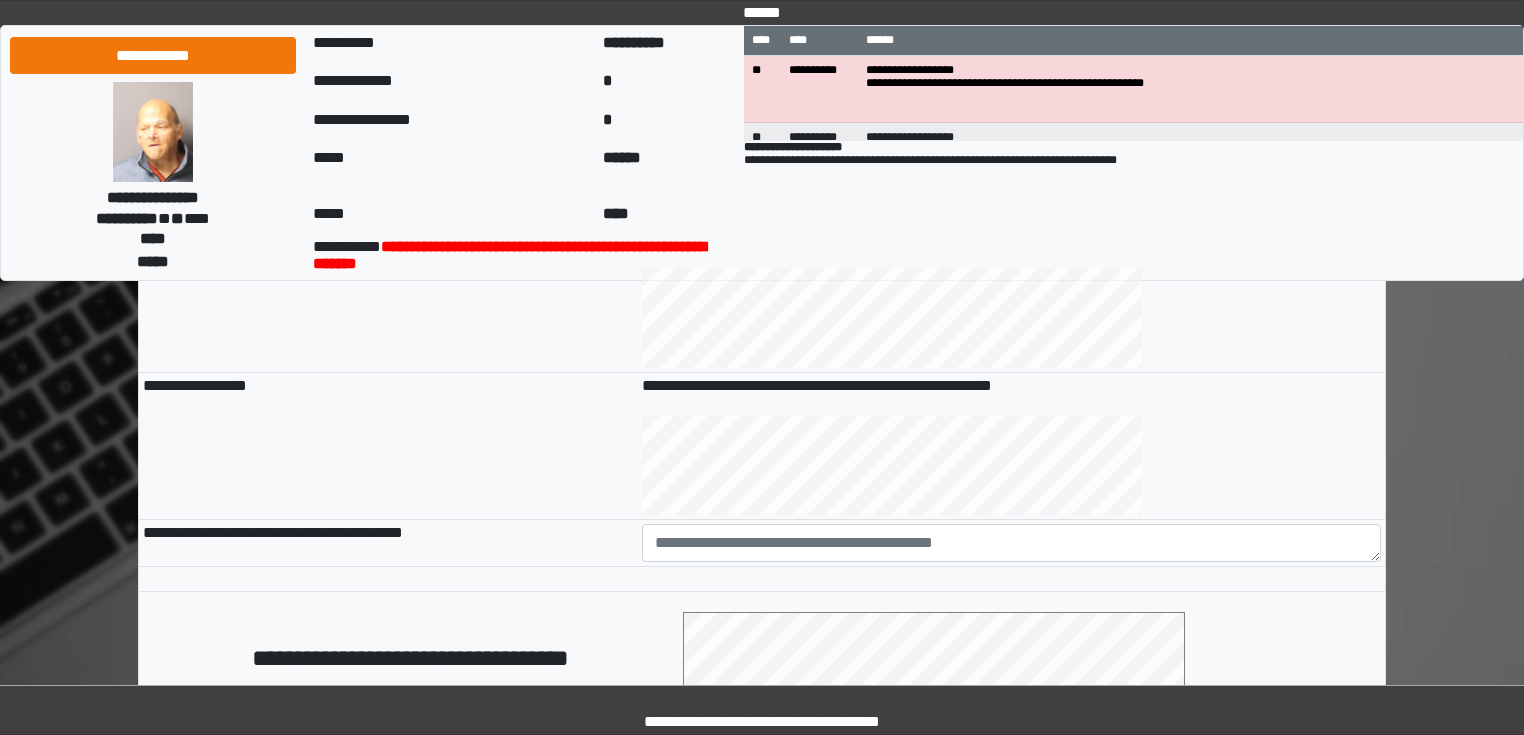 scroll, scrollTop: 800, scrollLeft: 0, axis: vertical 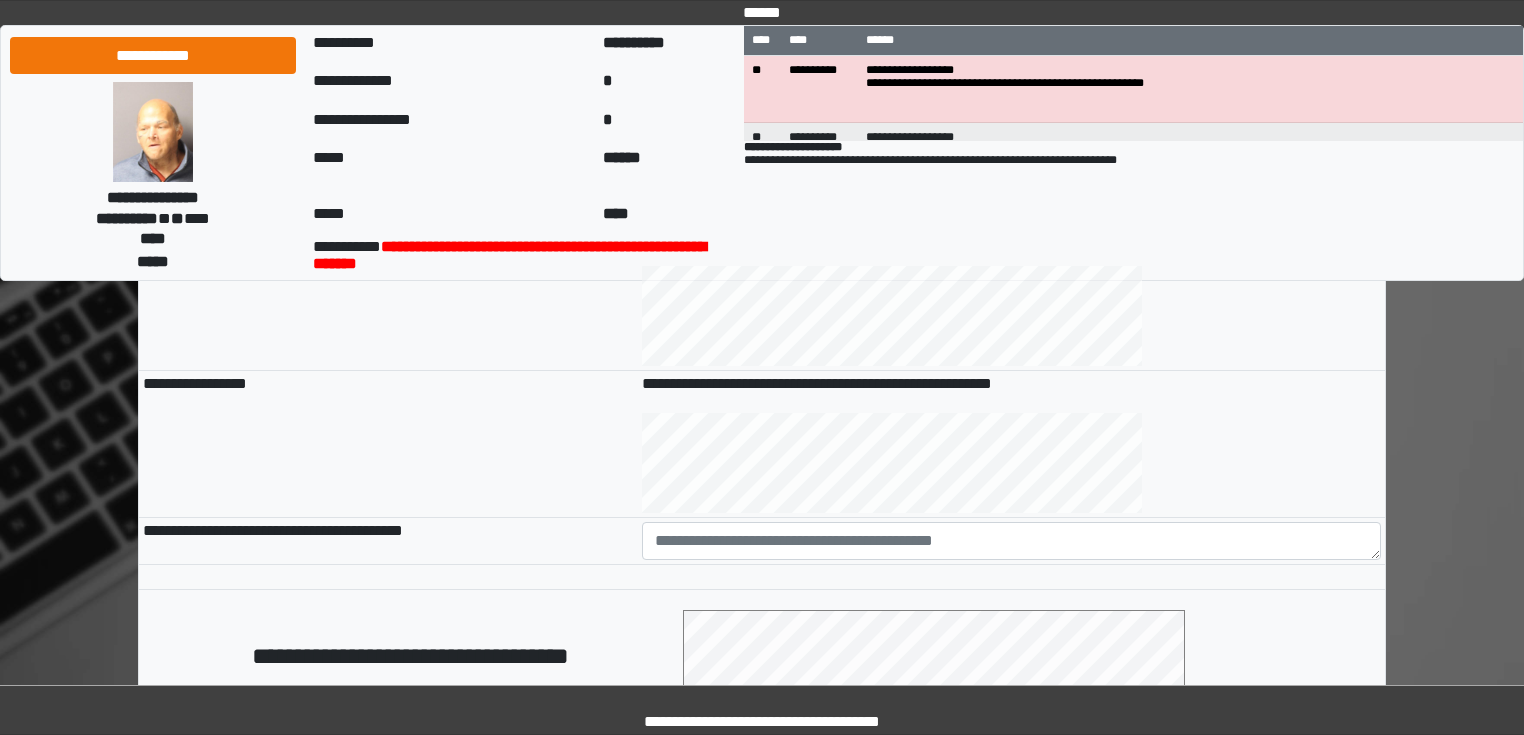 type on "**********" 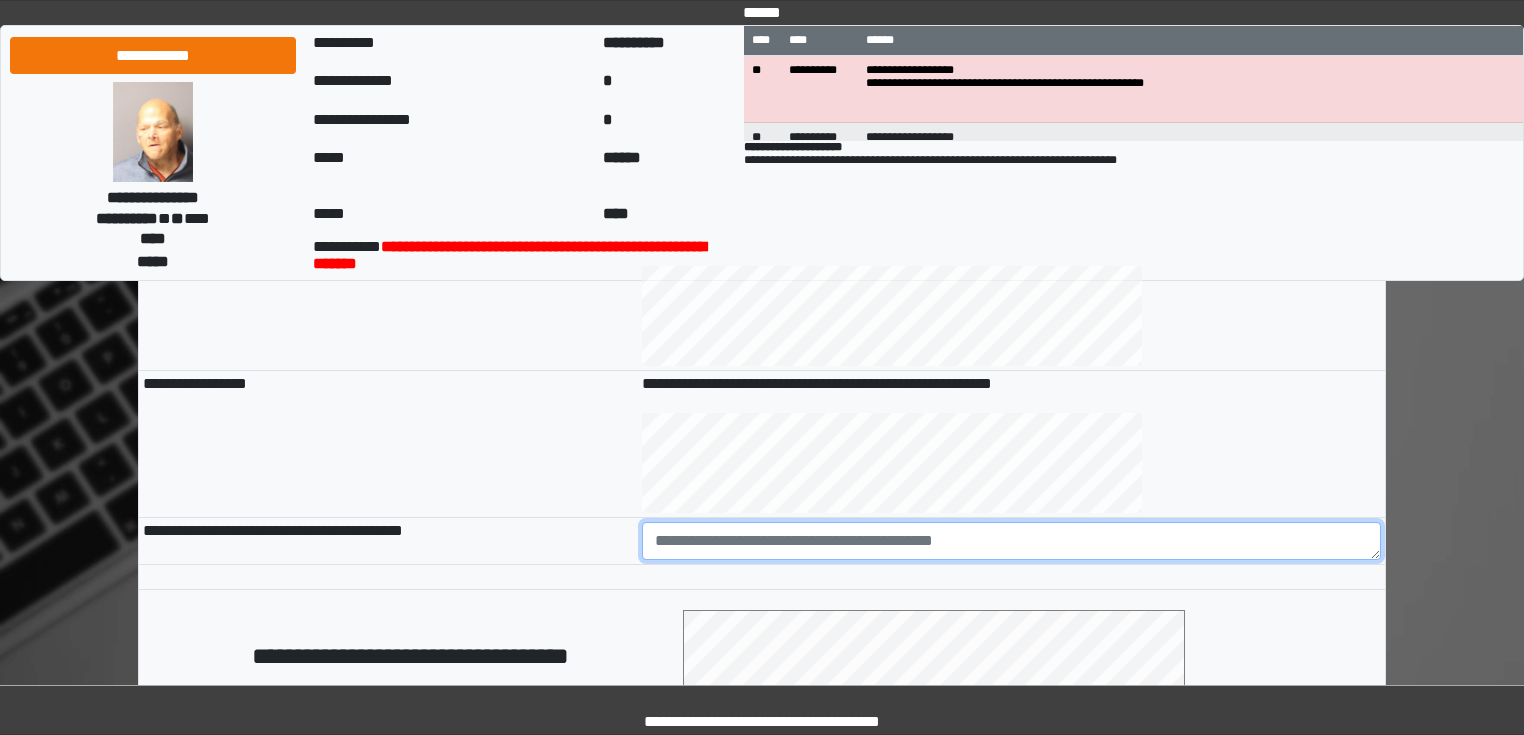 click at bounding box center (1012, 541) 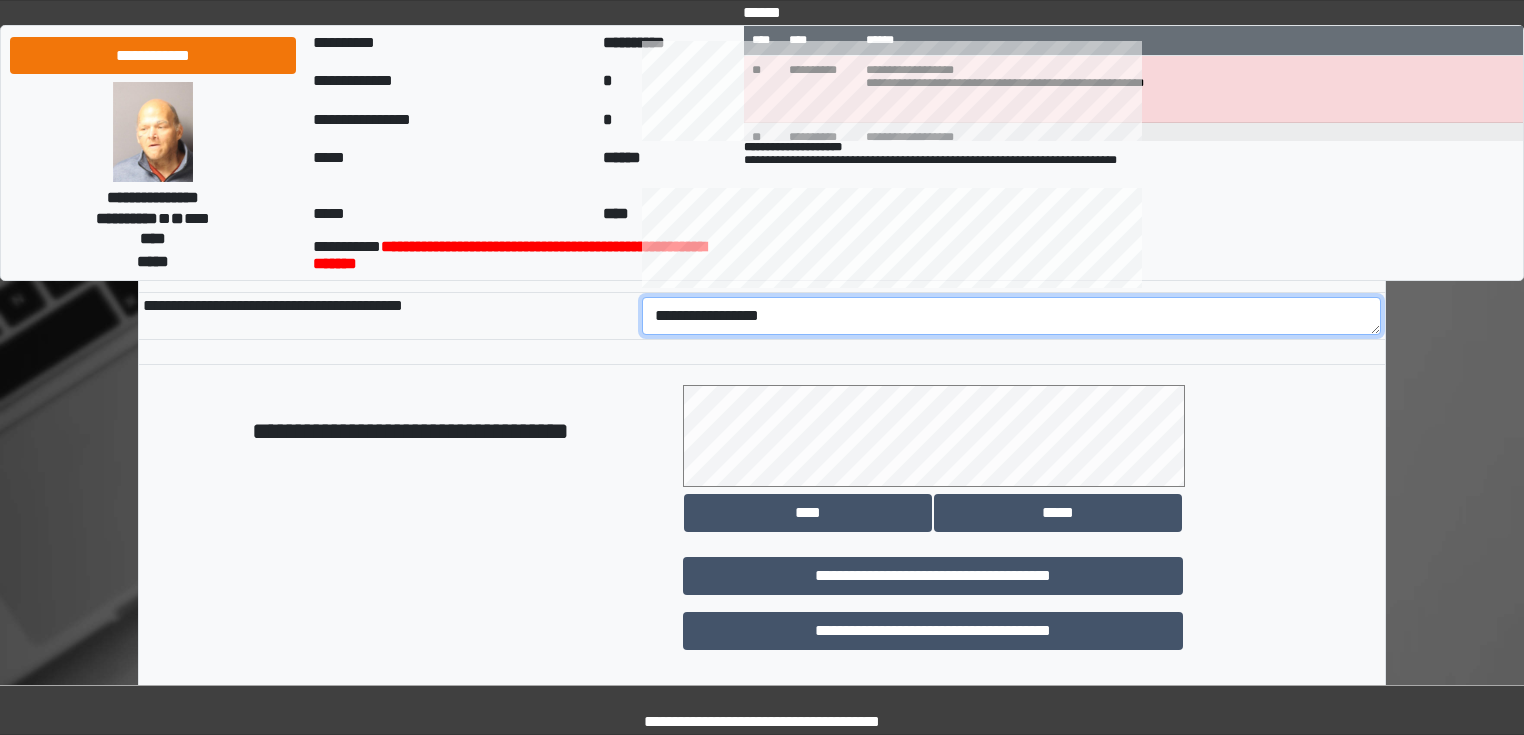 scroll, scrollTop: 1118, scrollLeft: 0, axis: vertical 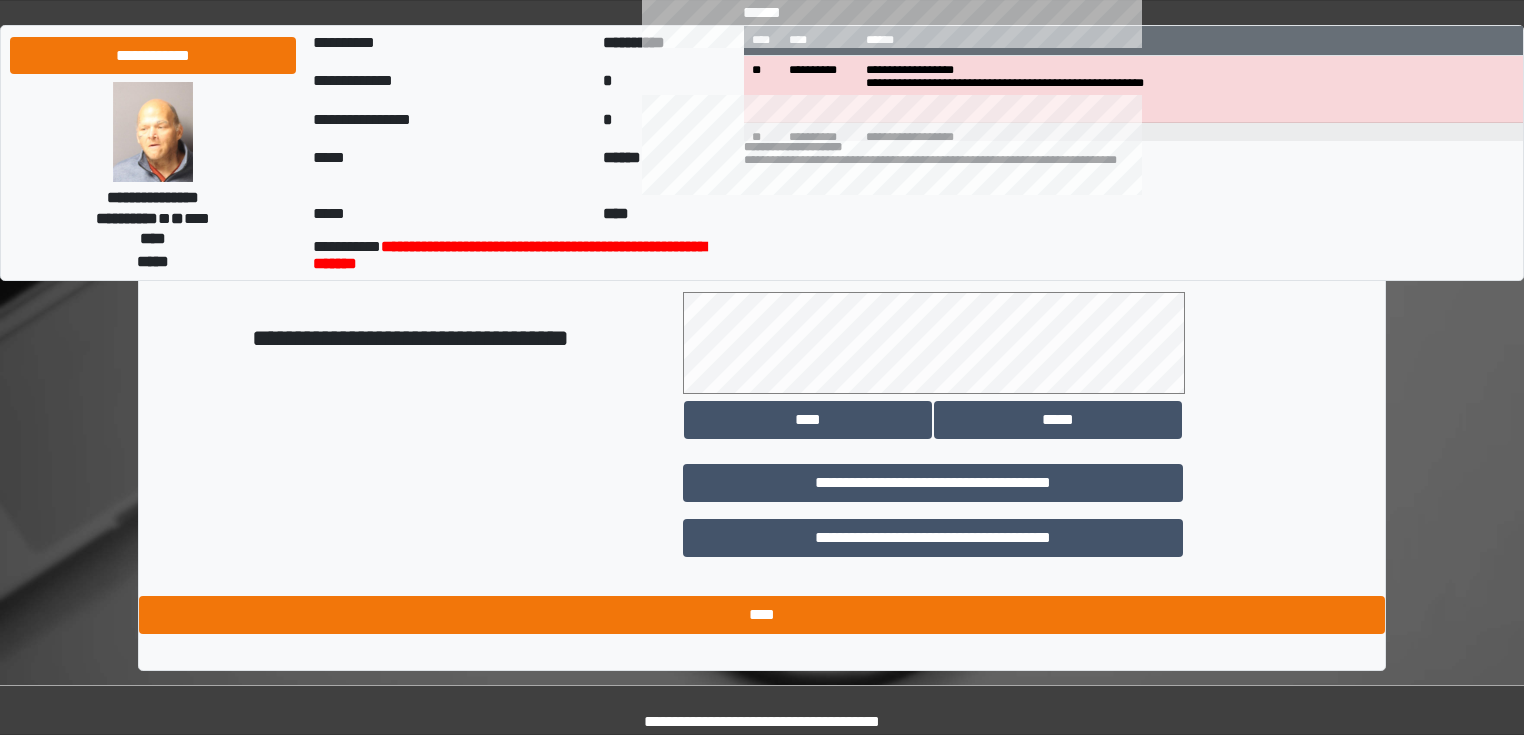 type on "**********" 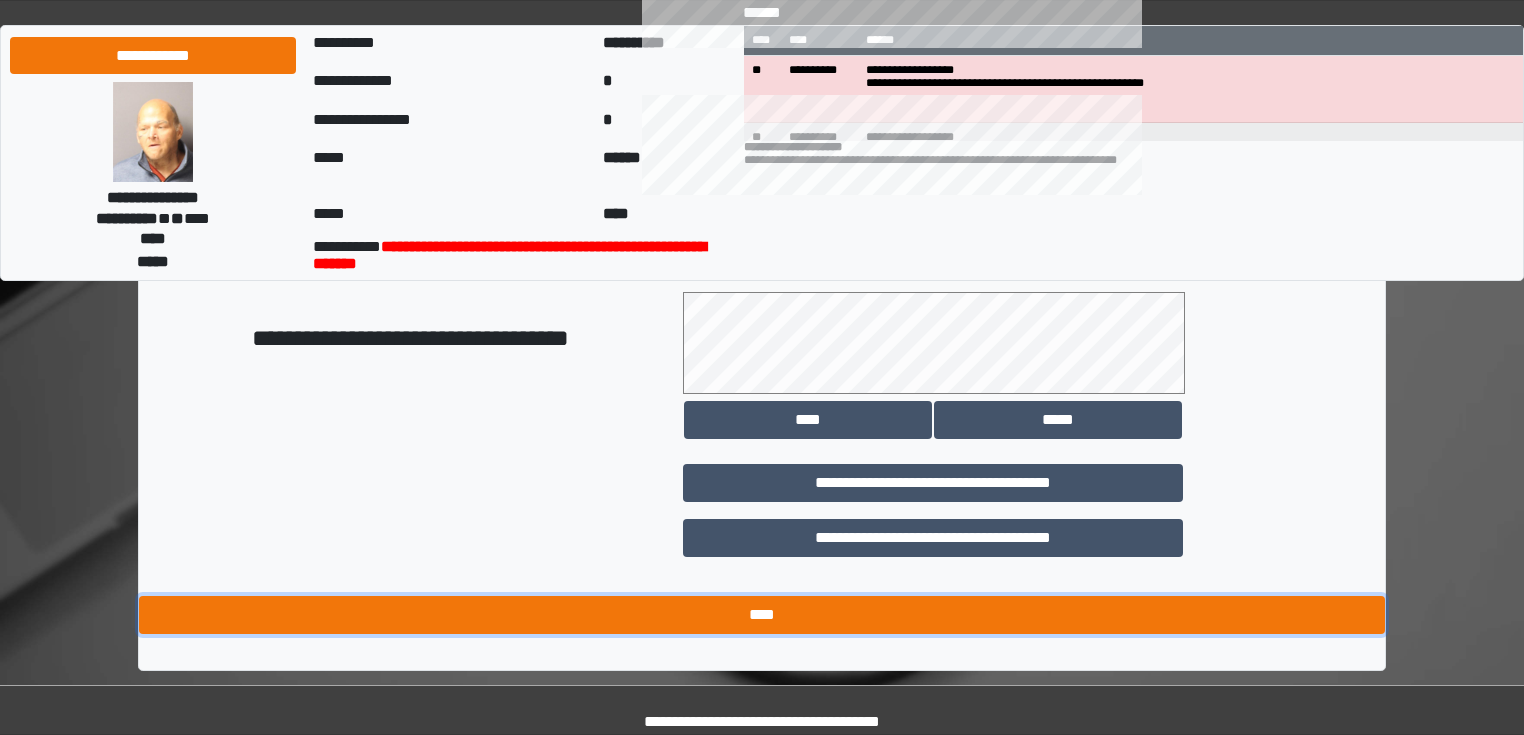 click on "****" at bounding box center [762, 615] 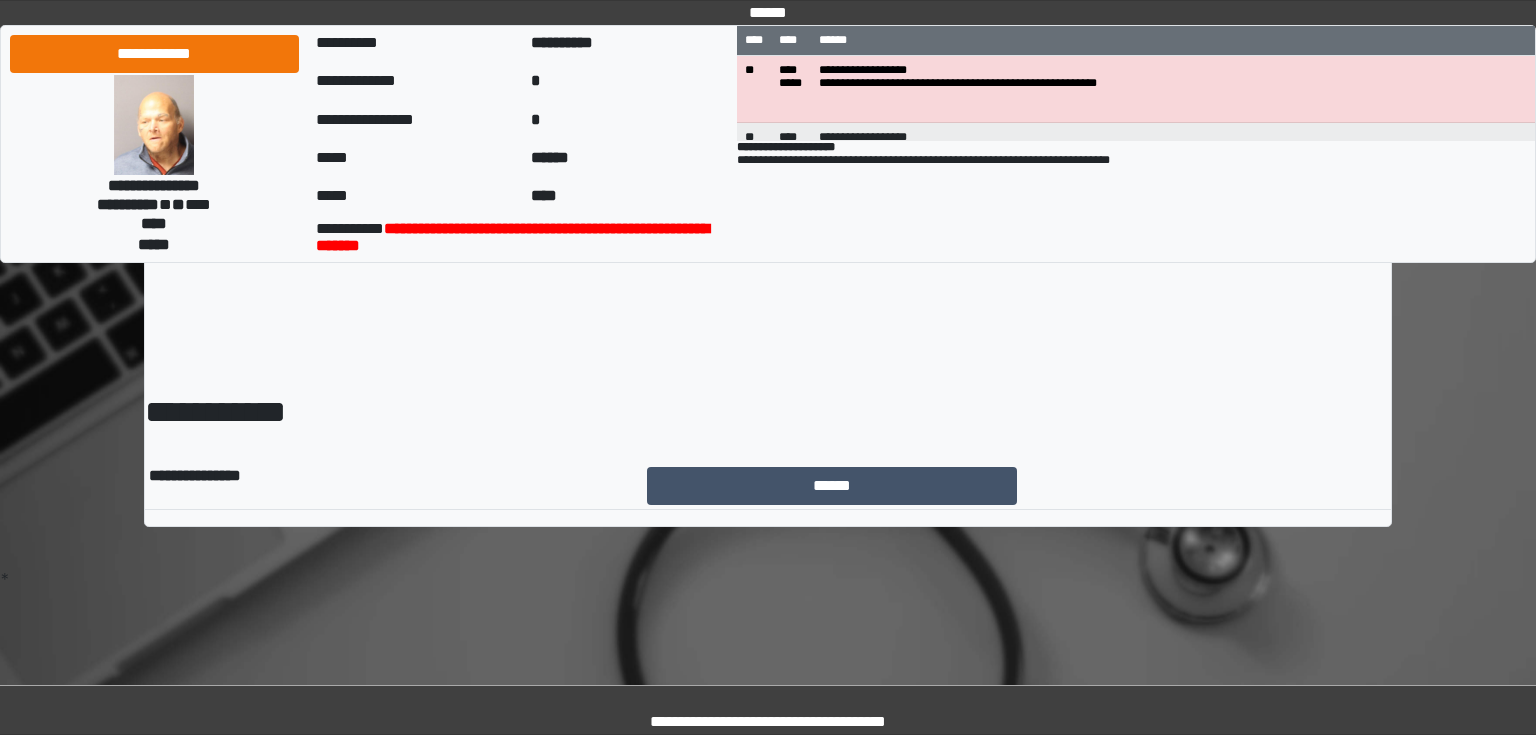 scroll, scrollTop: 0, scrollLeft: 0, axis: both 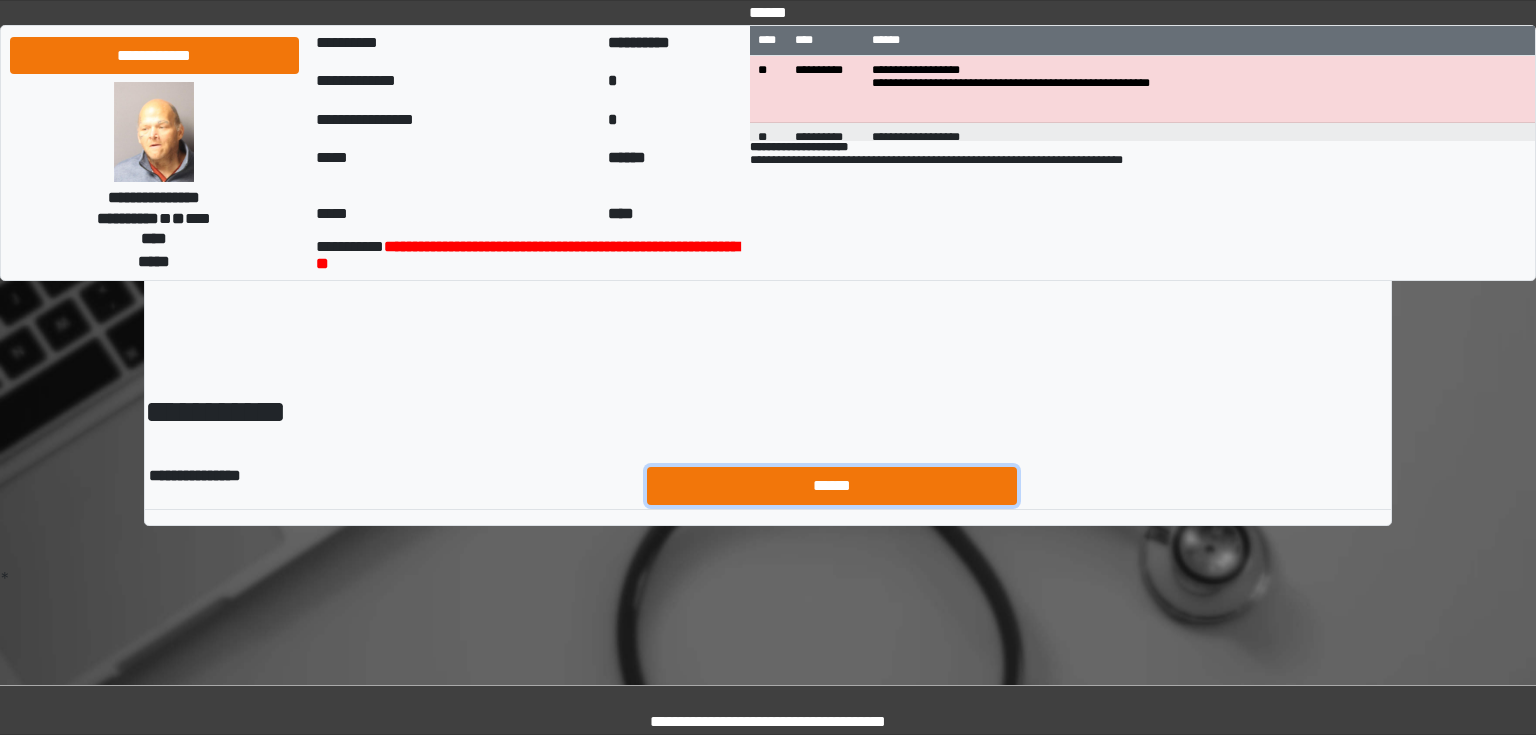 click on "******" at bounding box center (832, 486) 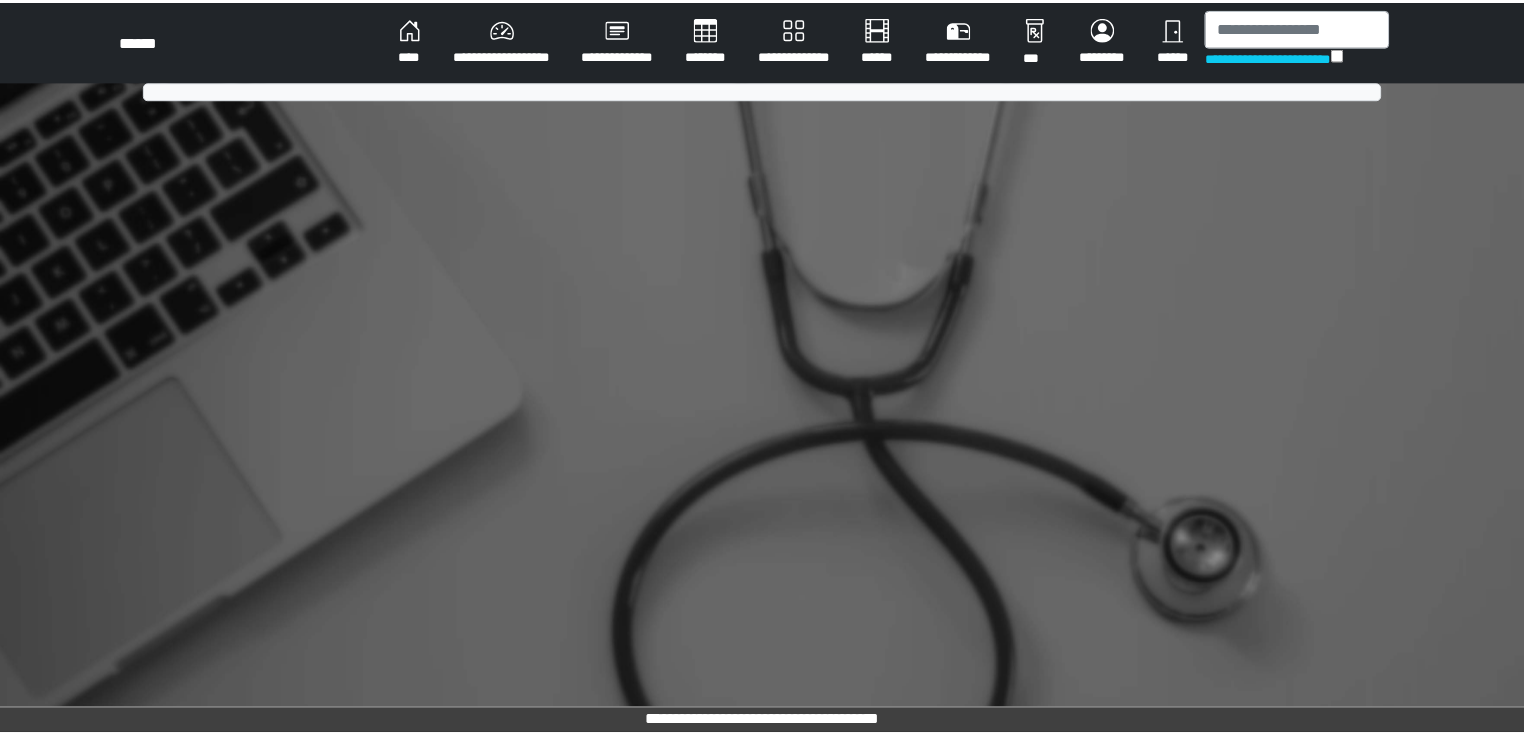 scroll, scrollTop: 0, scrollLeft: 0, axis: both 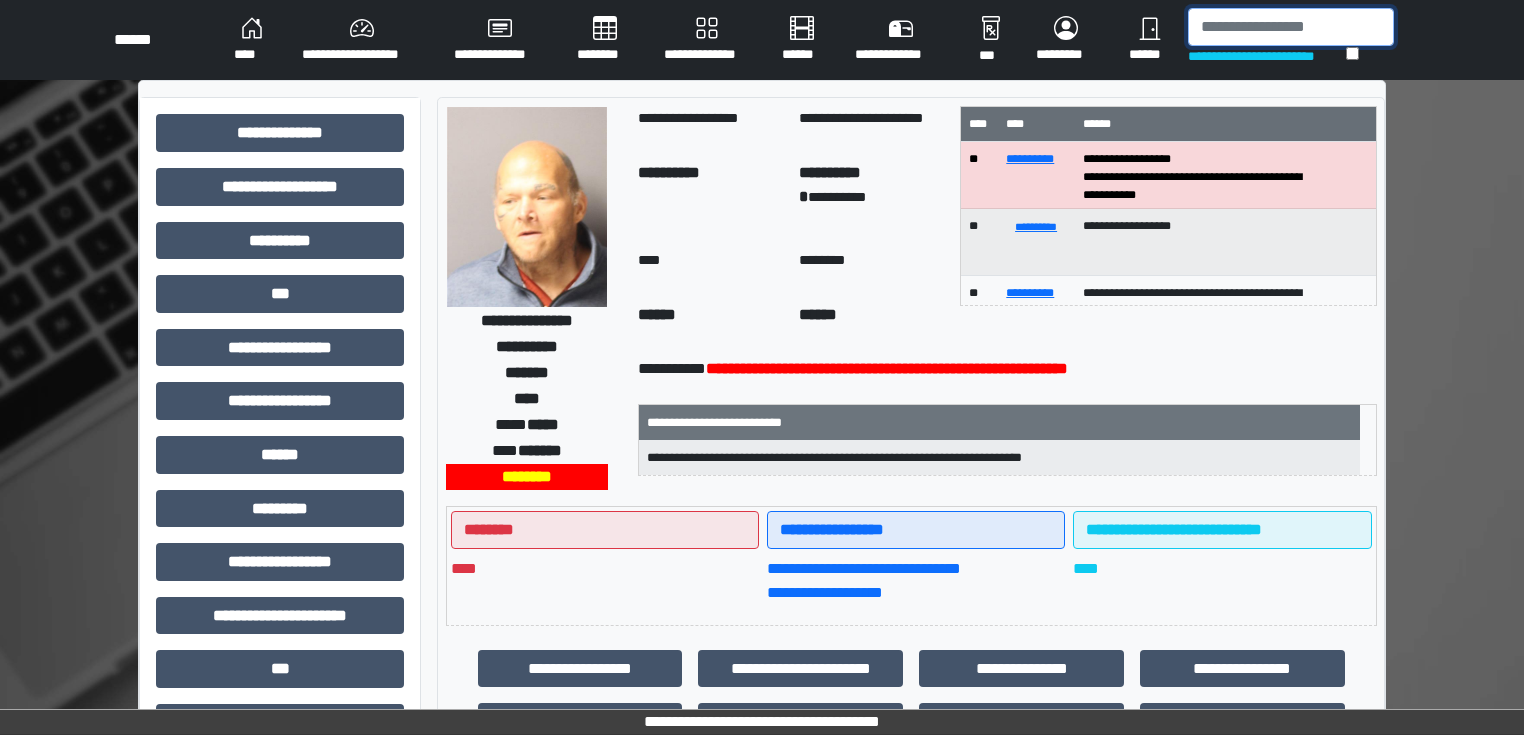 click at bounding box center [1291, 27] 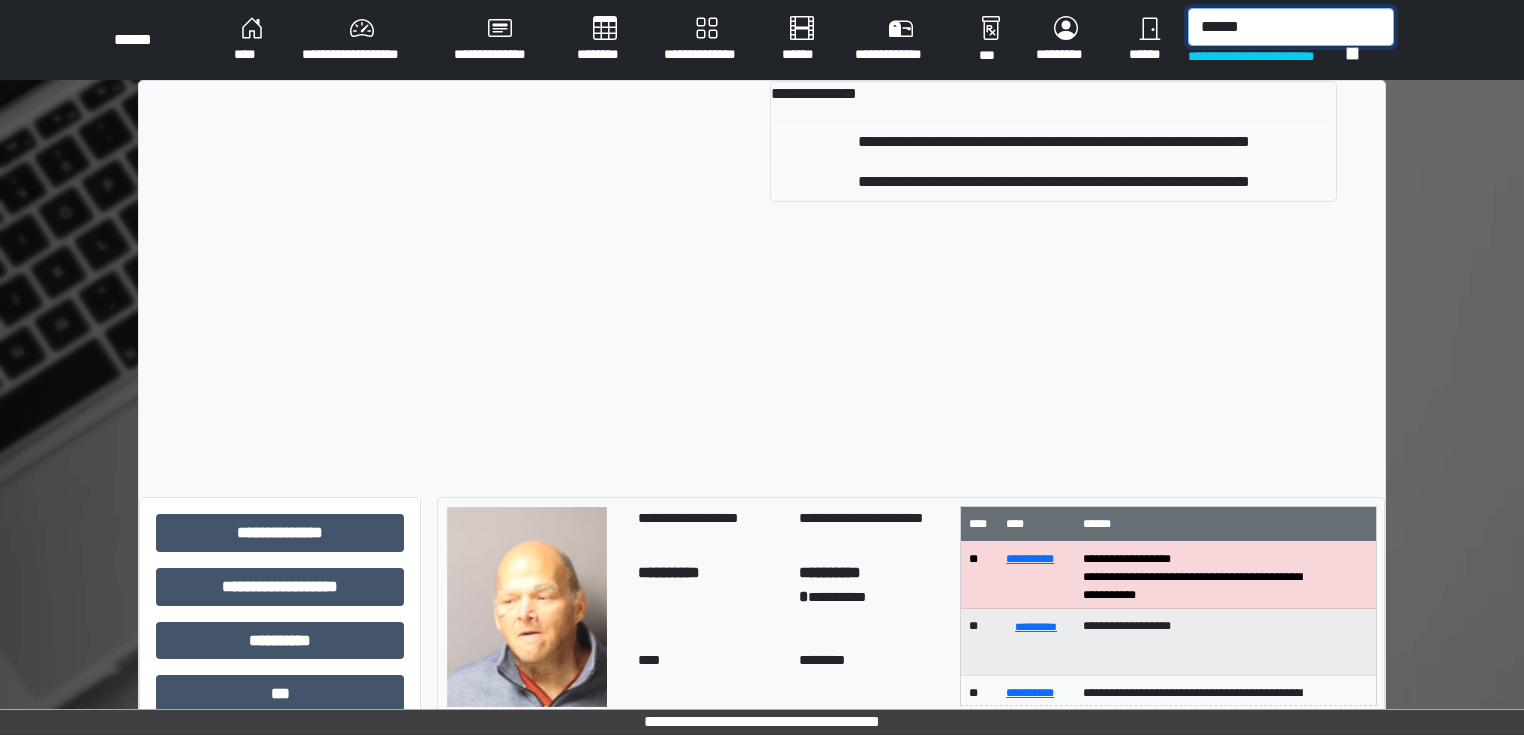 type on "******" 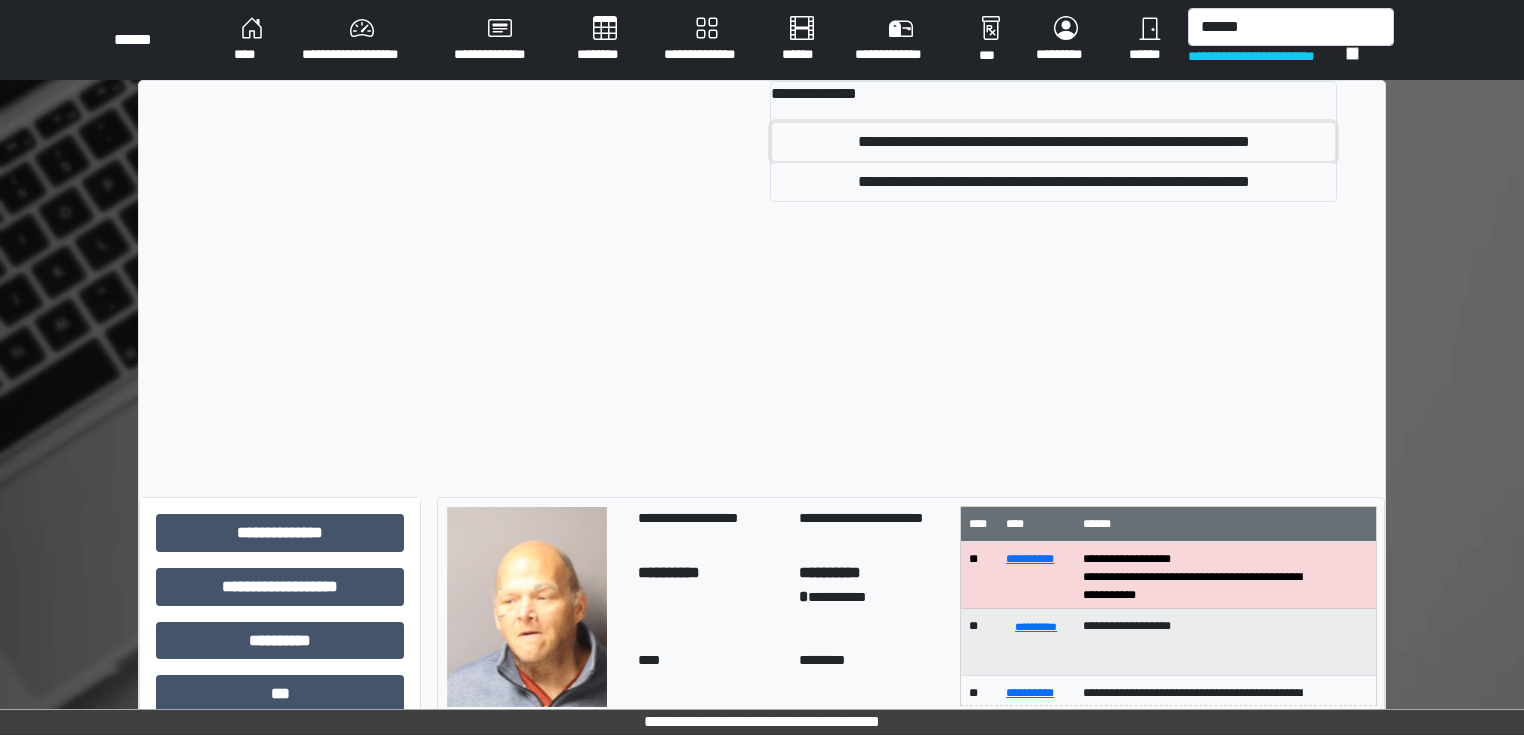 click on "**********" at bounding box center (1053, 142) 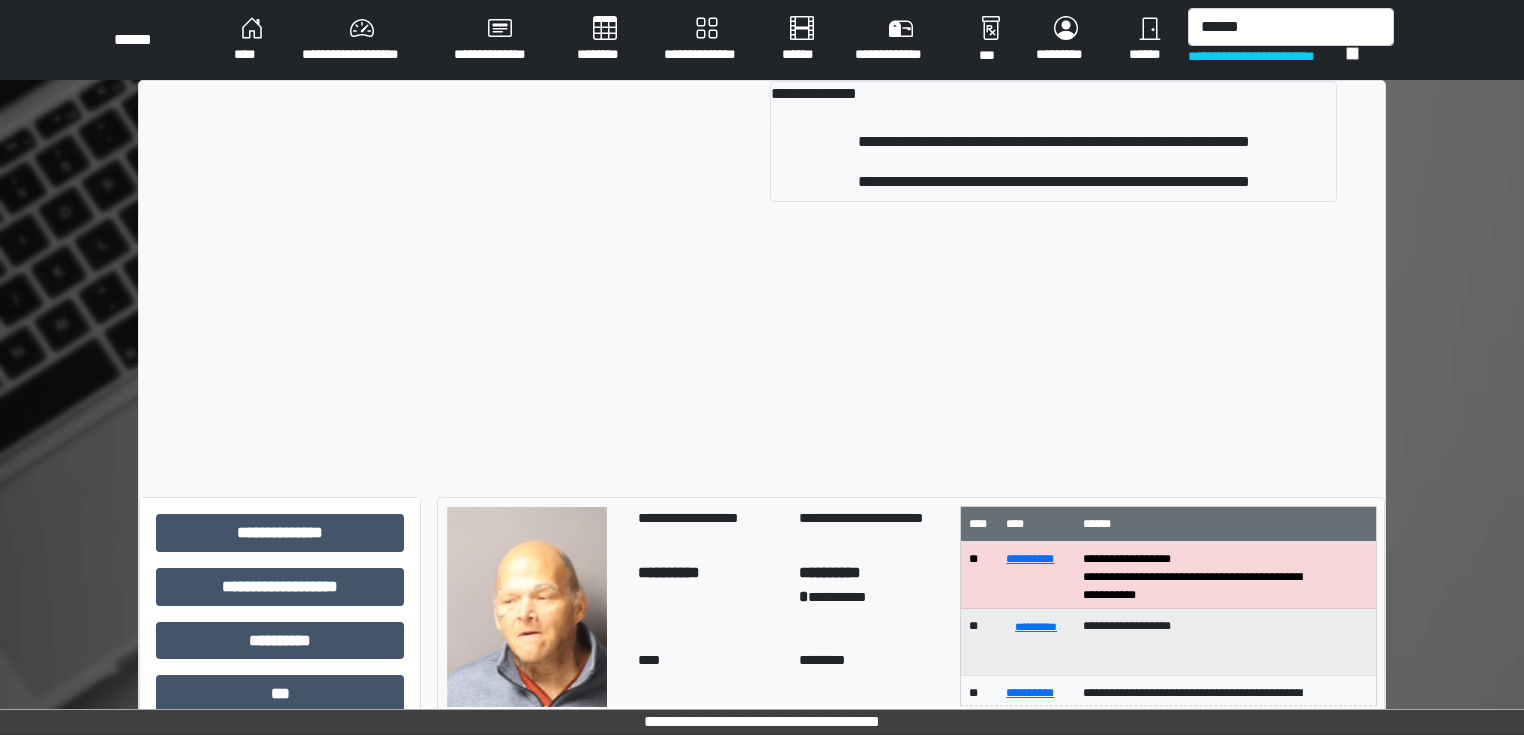 type 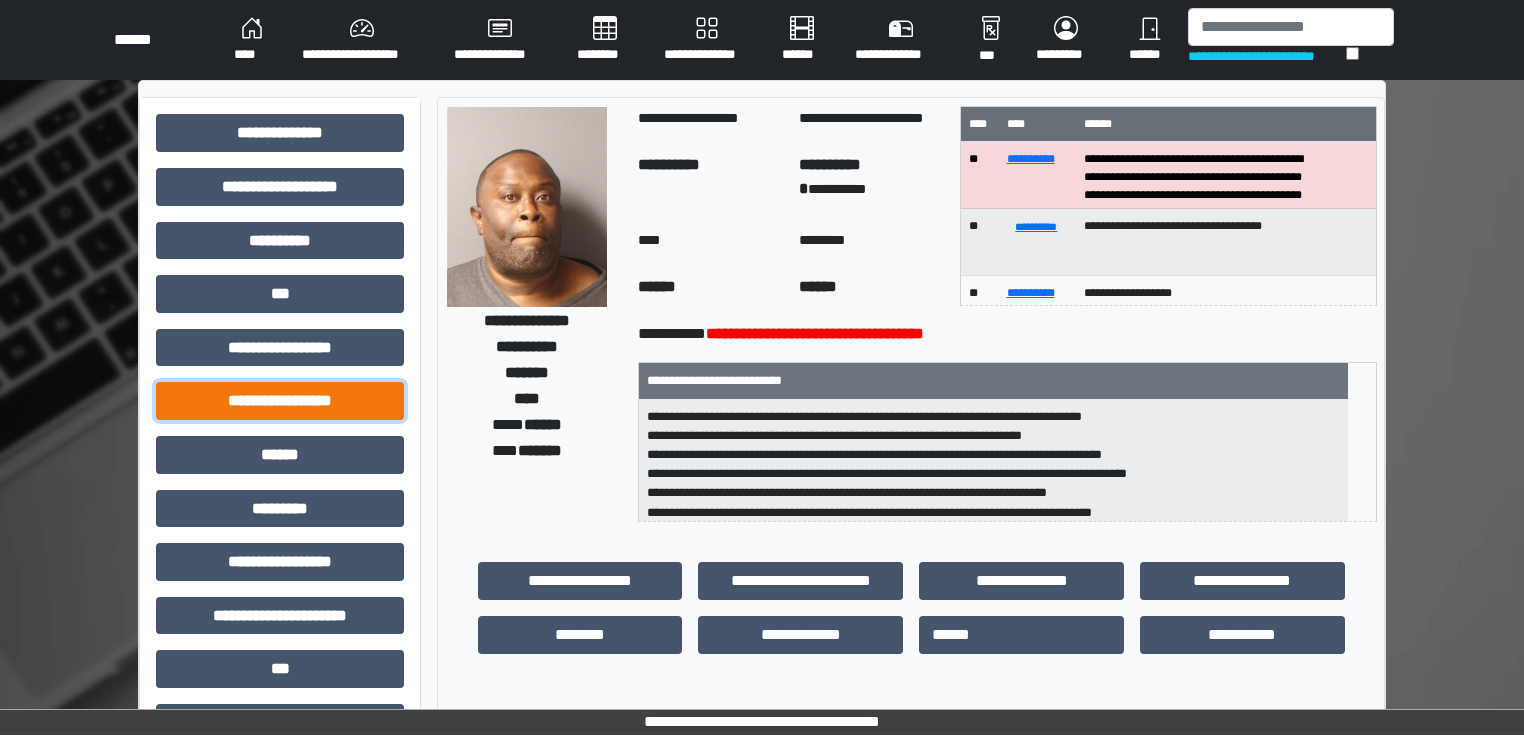 click on "**********" at bounding box center [280, 401] 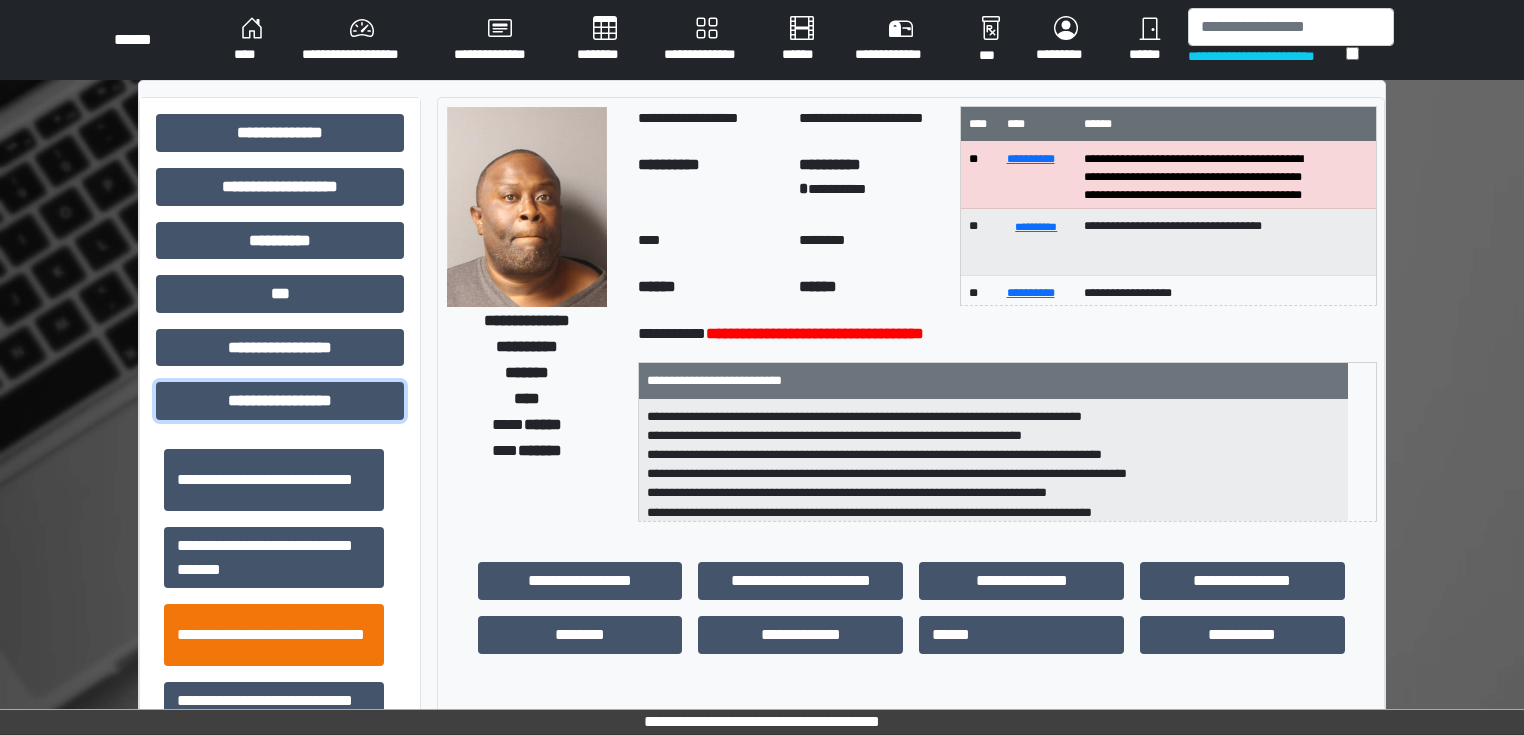 scroll, scrollTop: 1313, scrollLeft: 0, axis: vertical 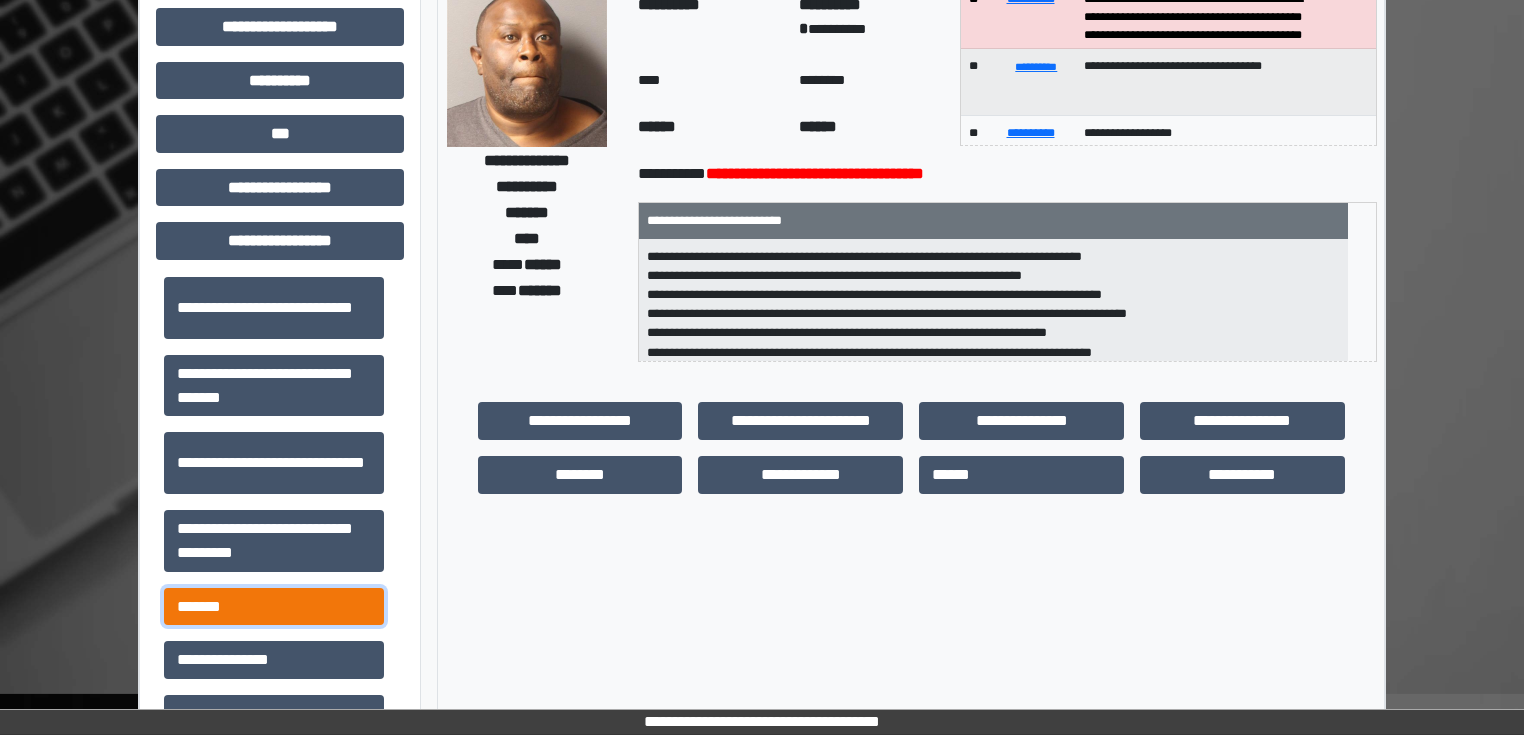 click on "*******" at bounding box center [274, 607] 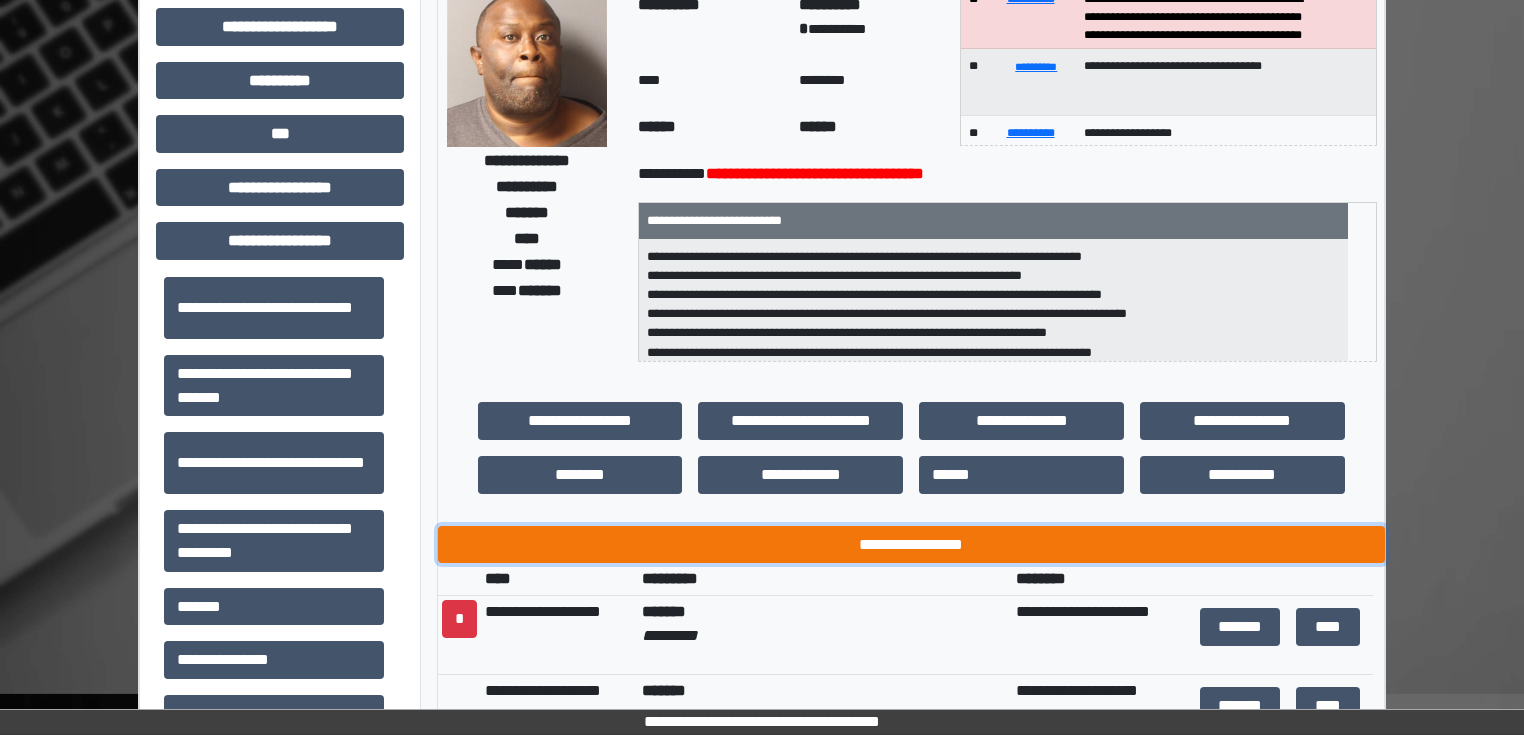 click on "**********" at bounding box center (911, 545) 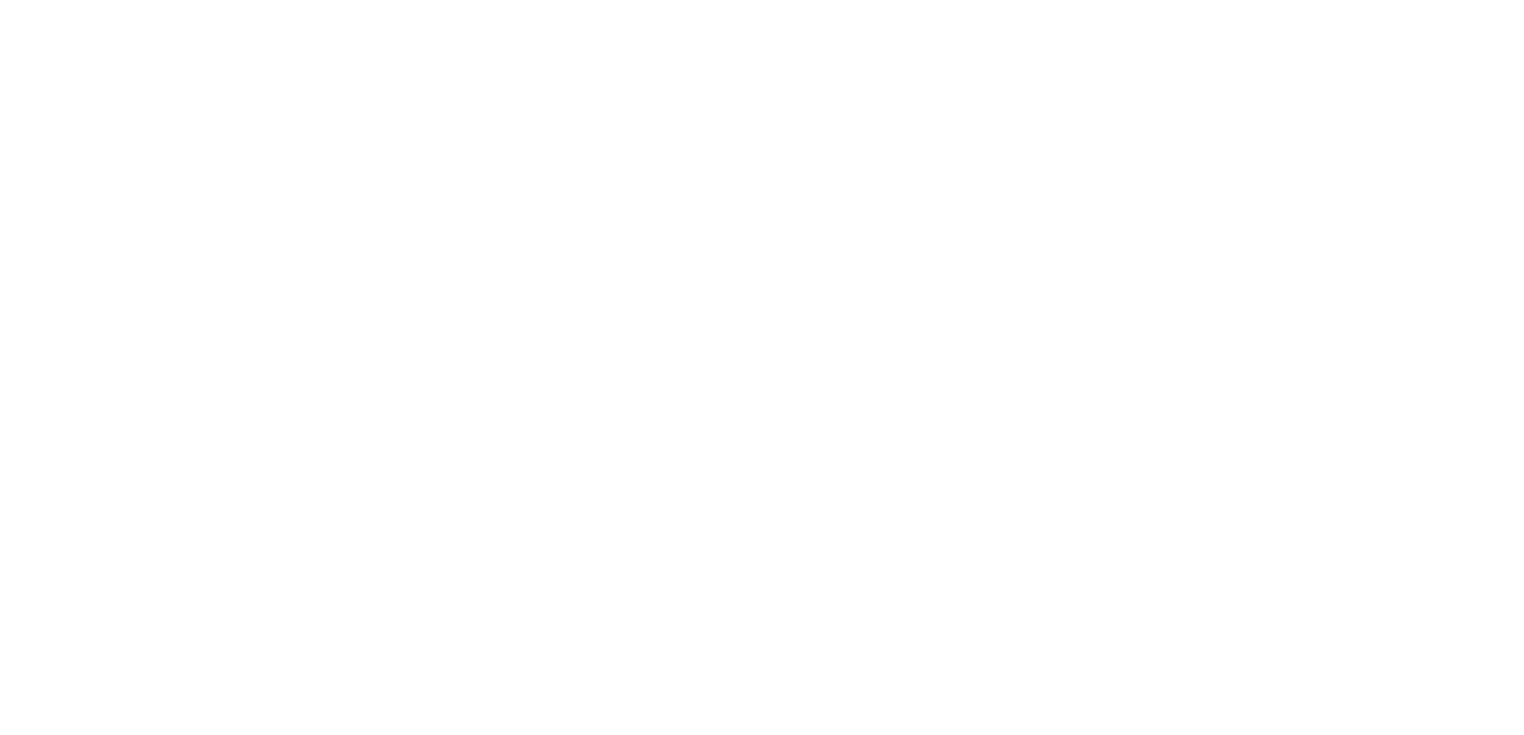 scroll, scrollTop: 0, scrollLeft: 0, axis: both 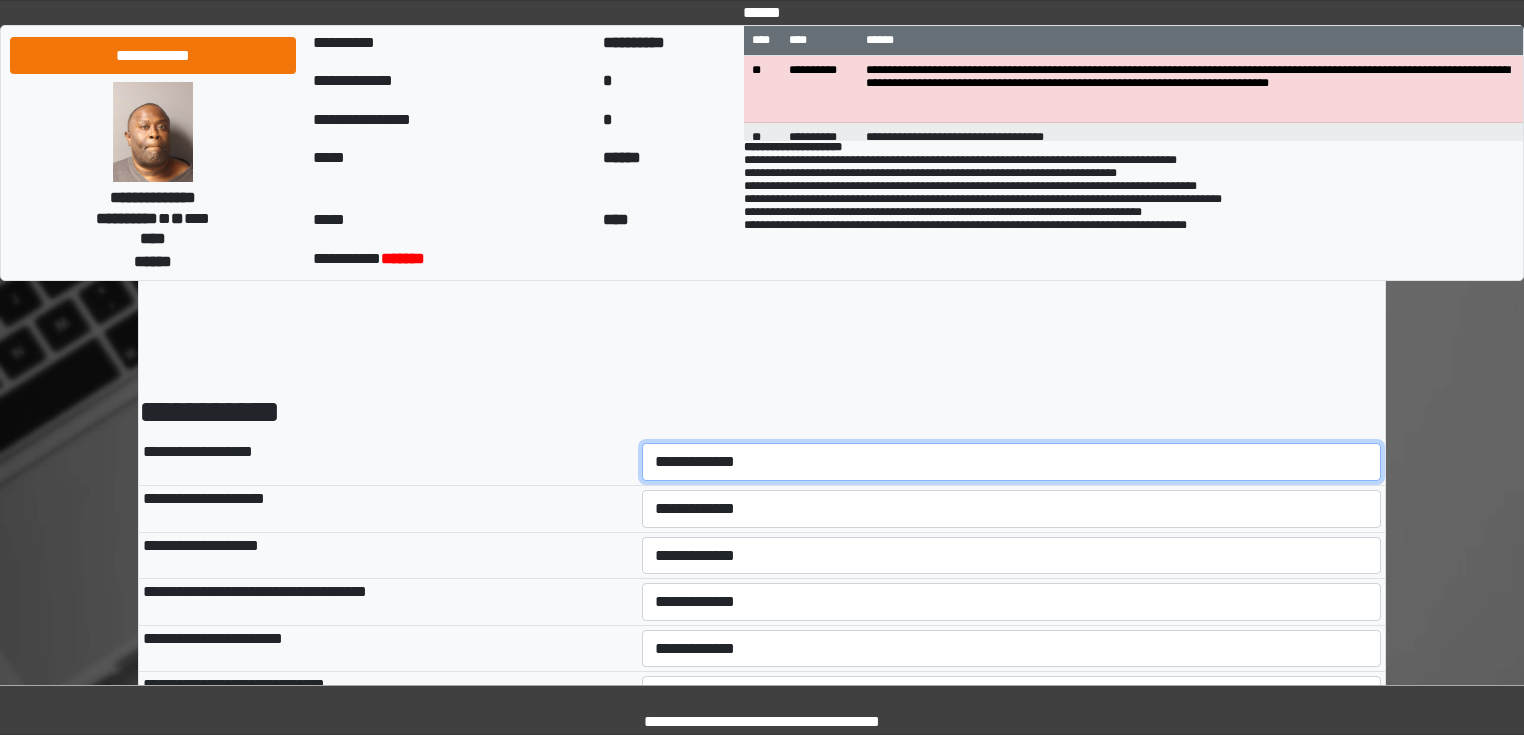 click on "**********" at bounding box center (1012, 462) 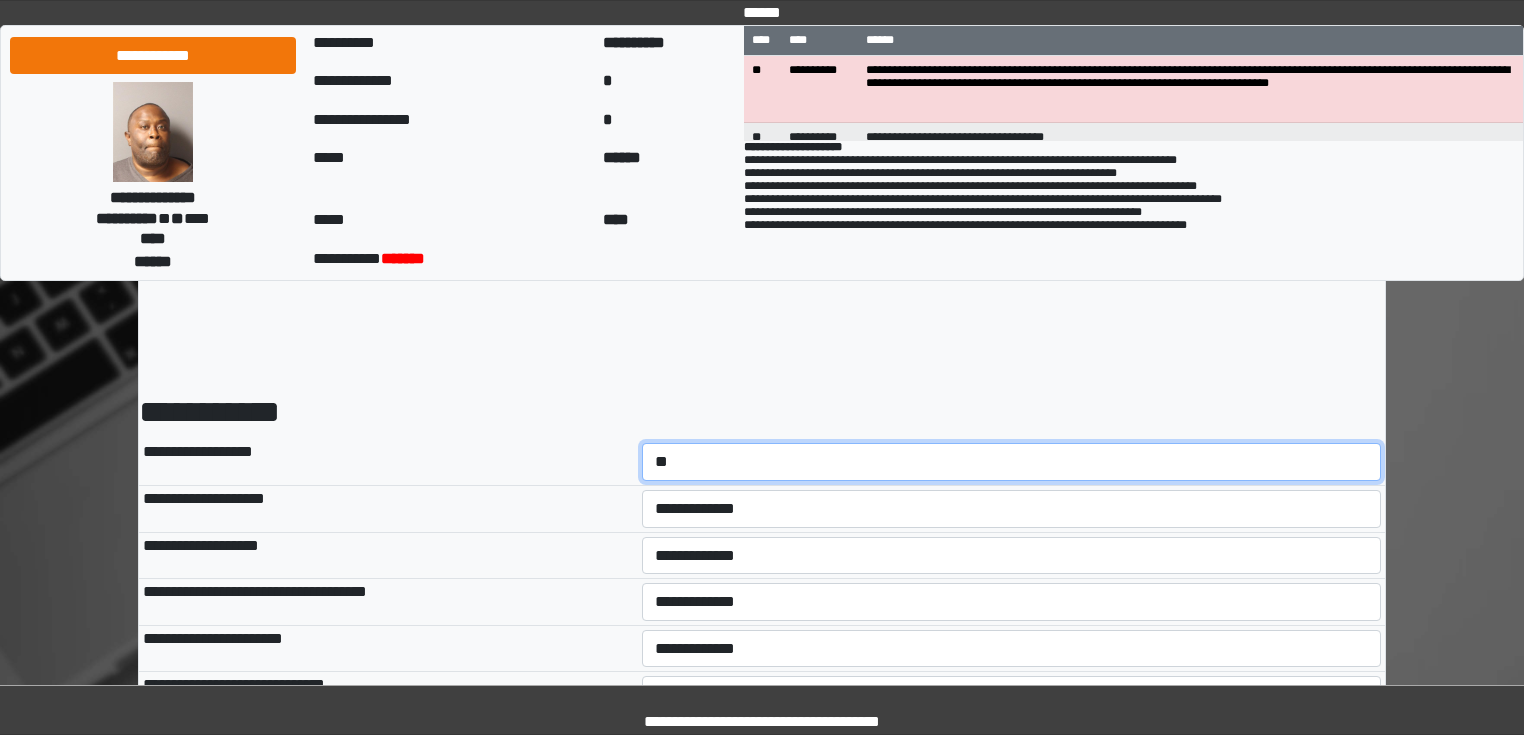 click on "**********" at bounding box center (1012, 462) 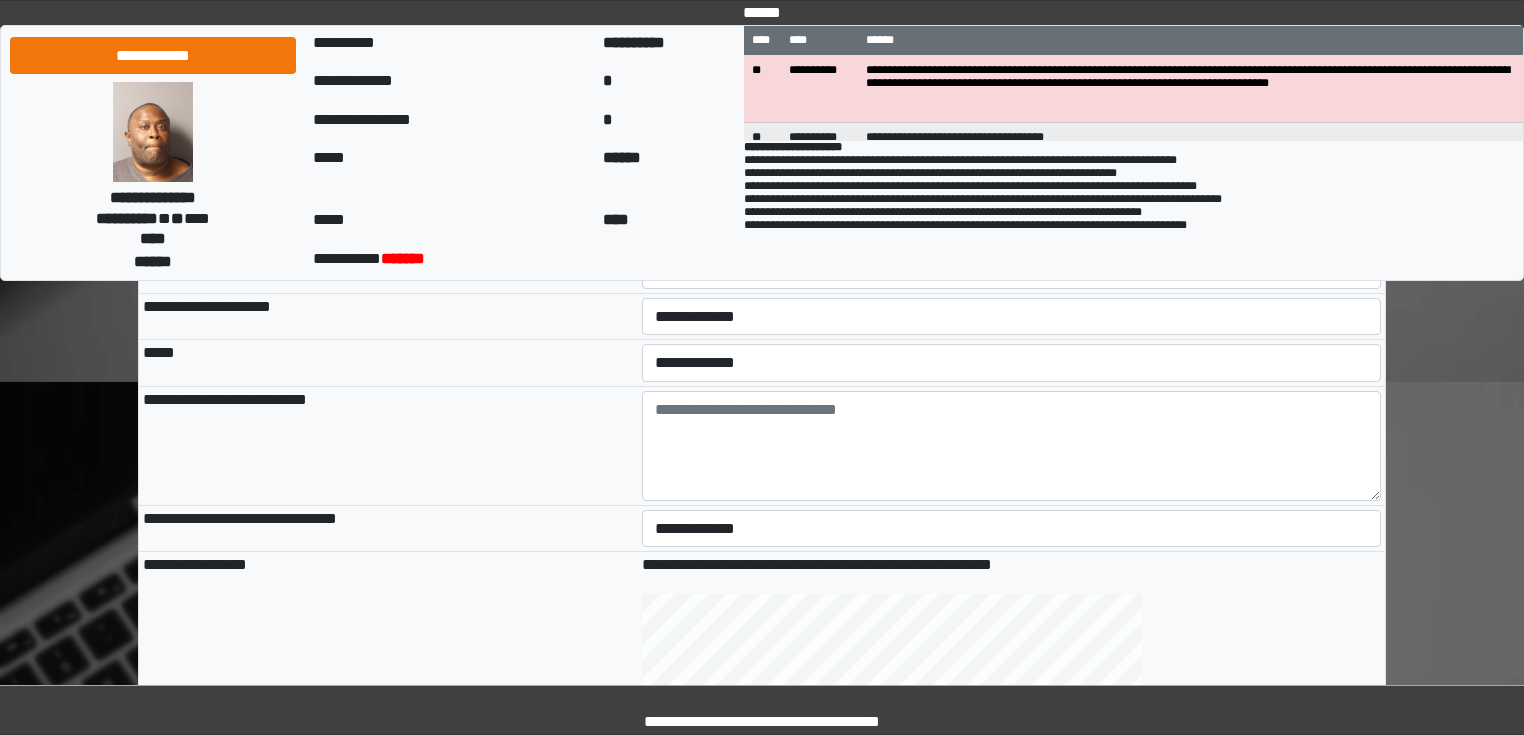 scroll, scrollTop: 480, scrollLeft: 0, axis: vertical 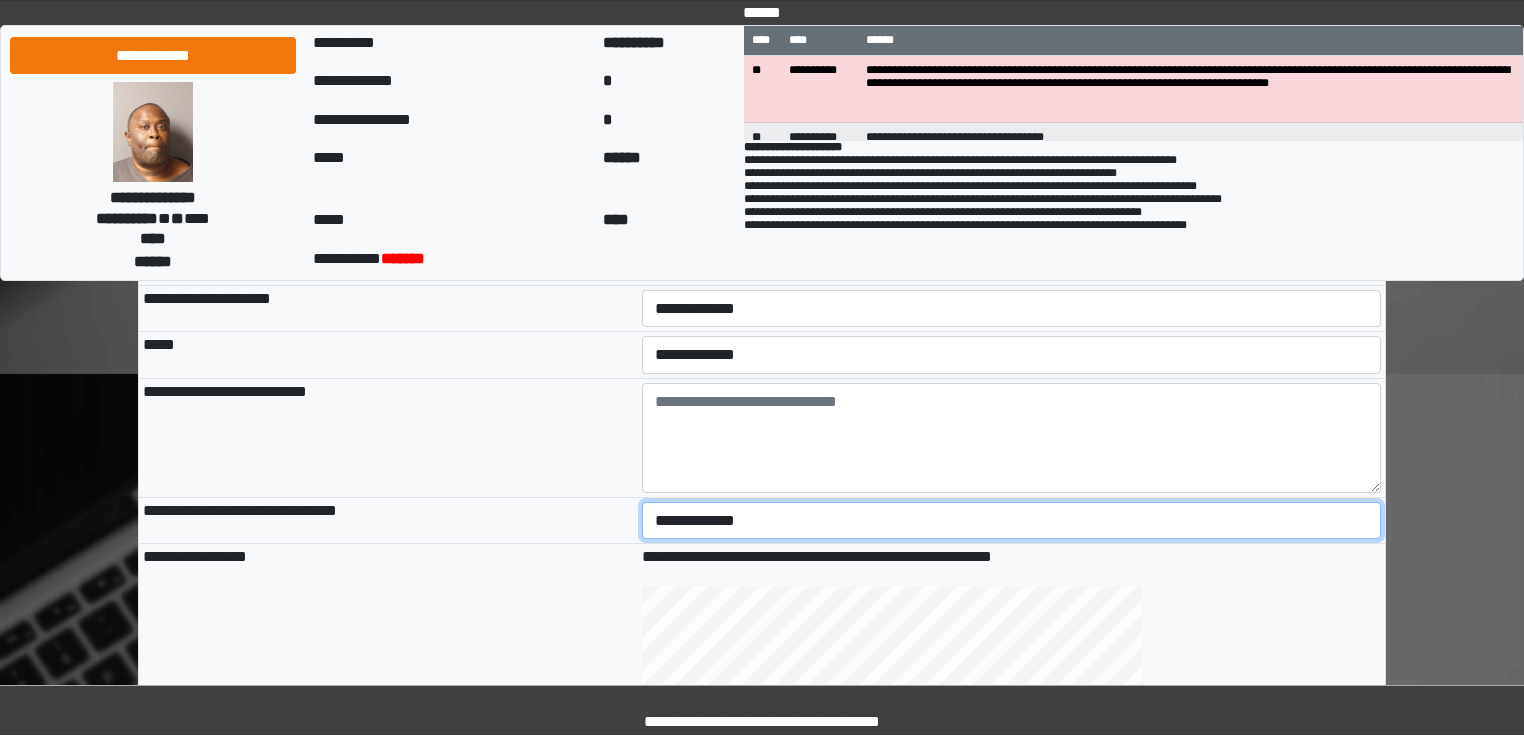 click on "**********" at bounding box center (1012, 521) 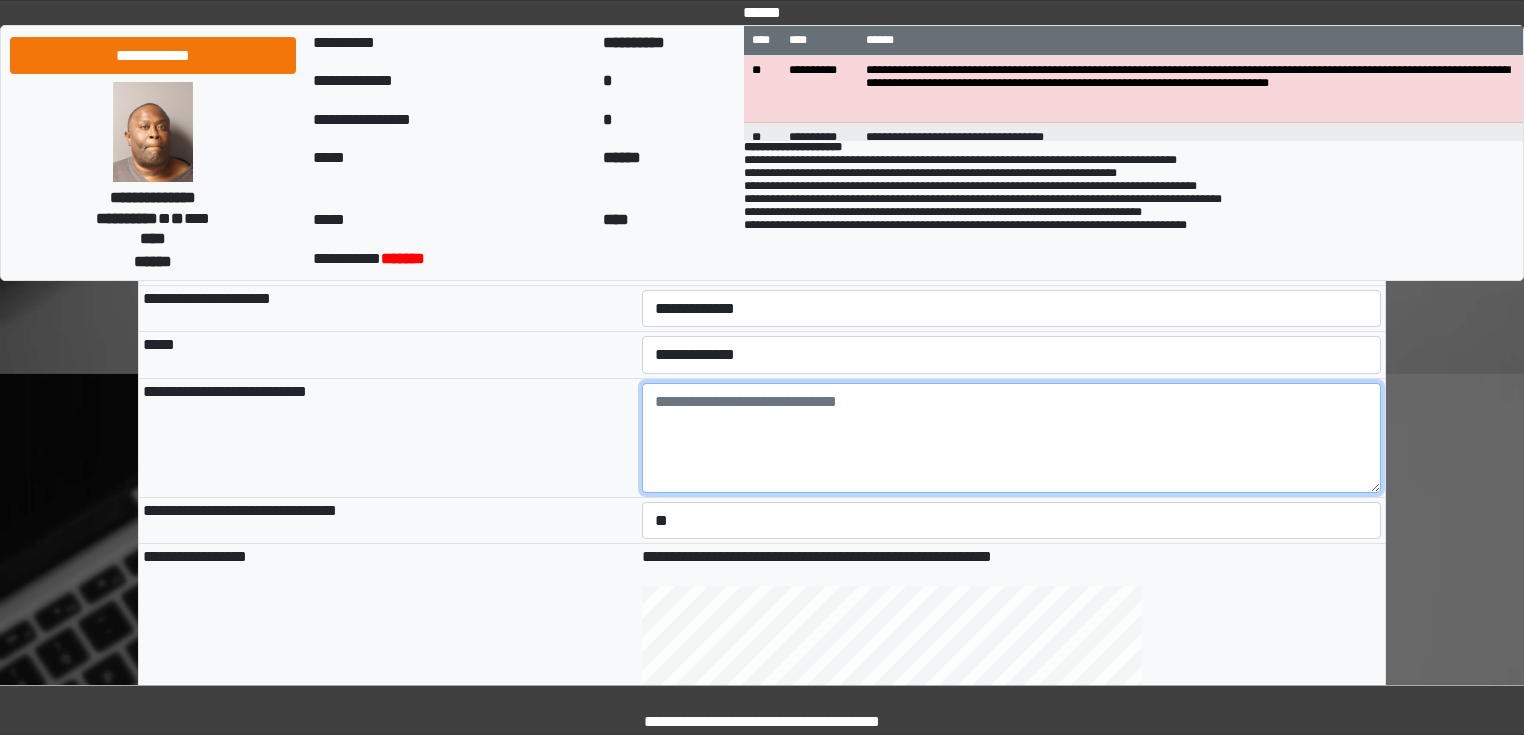 click at bounding box center (1012, 438) 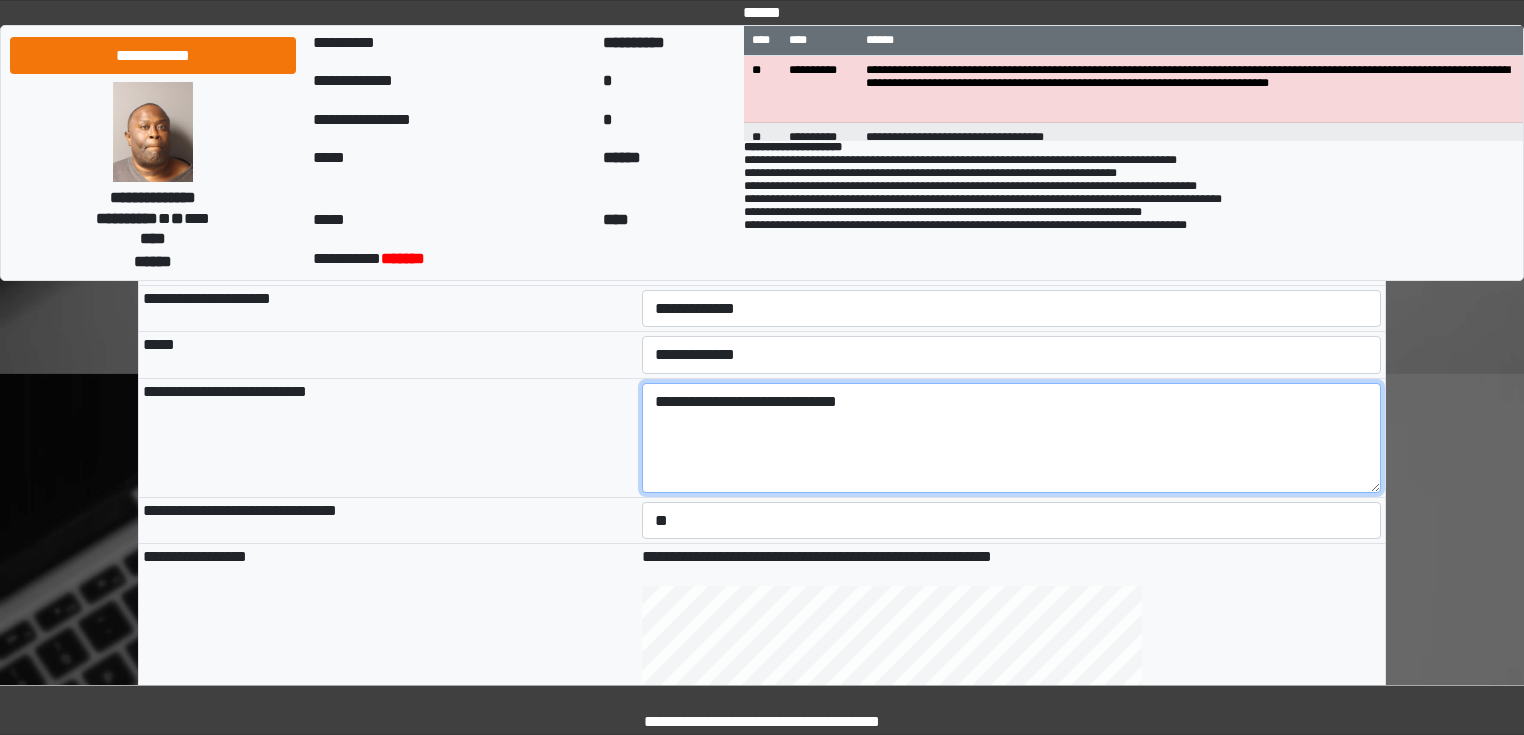 click on "**********" at bounding box center (1012, 438) 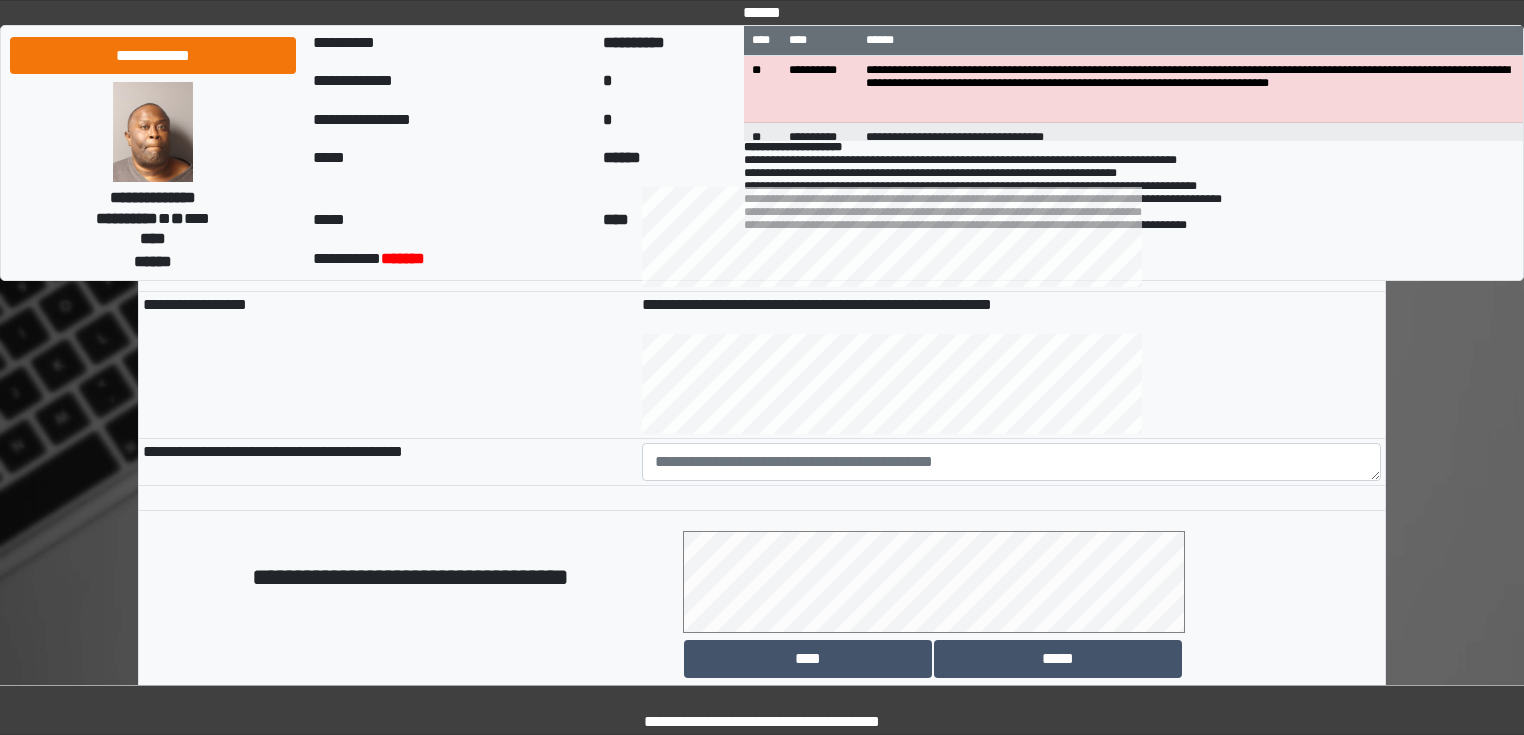 scroll, scrollTop: 880, scrollLeft: 0, axis: vertical 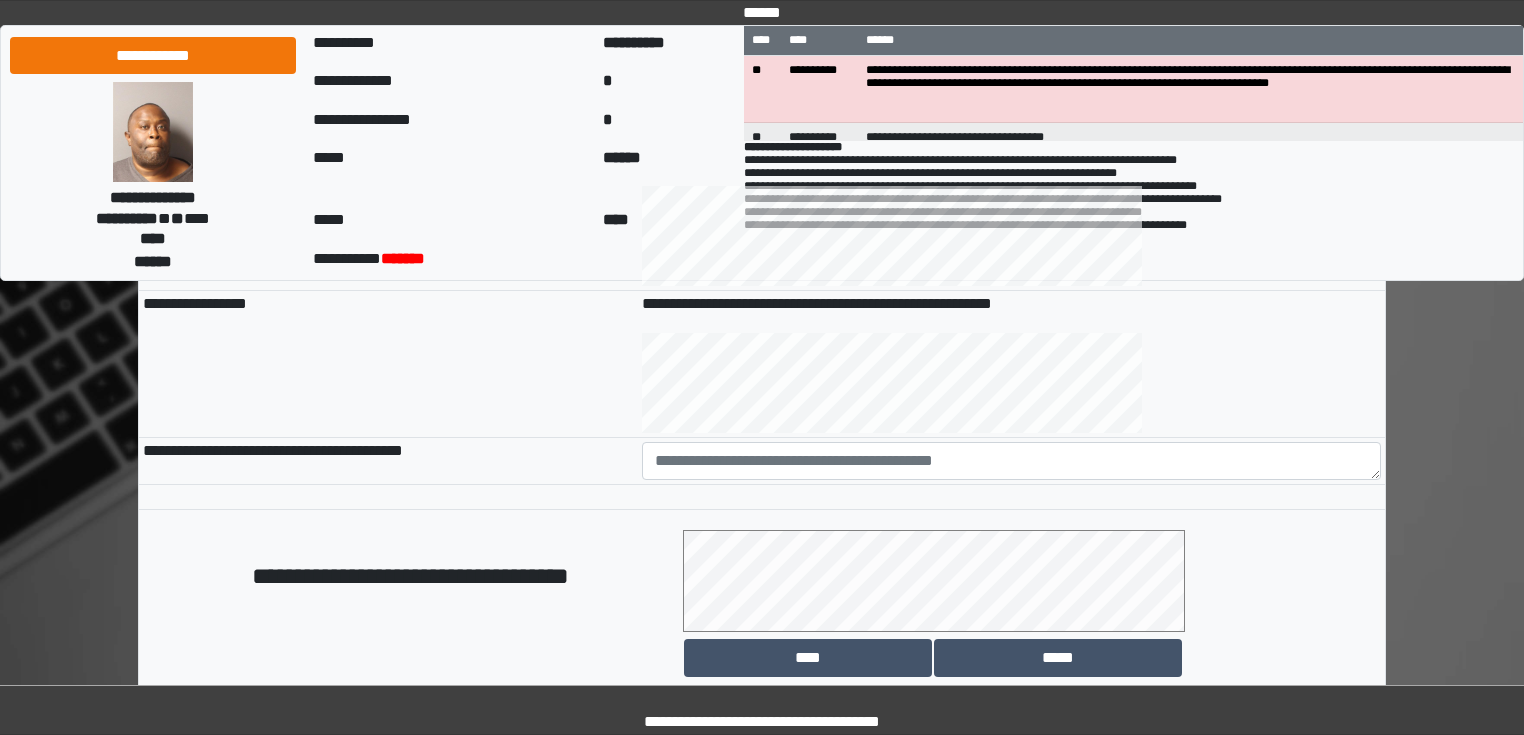 type on "**********" 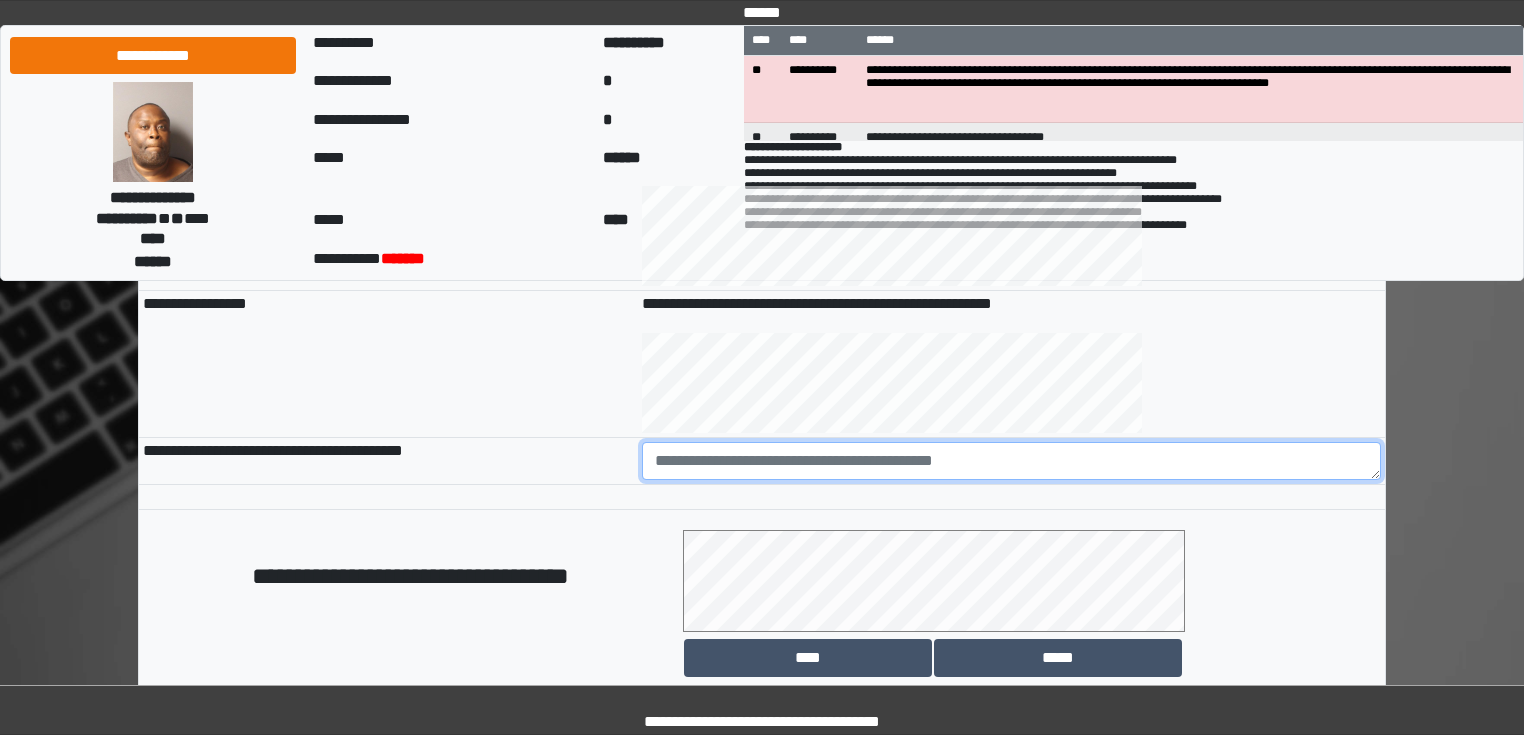 click at bounding box center (1012, 461) 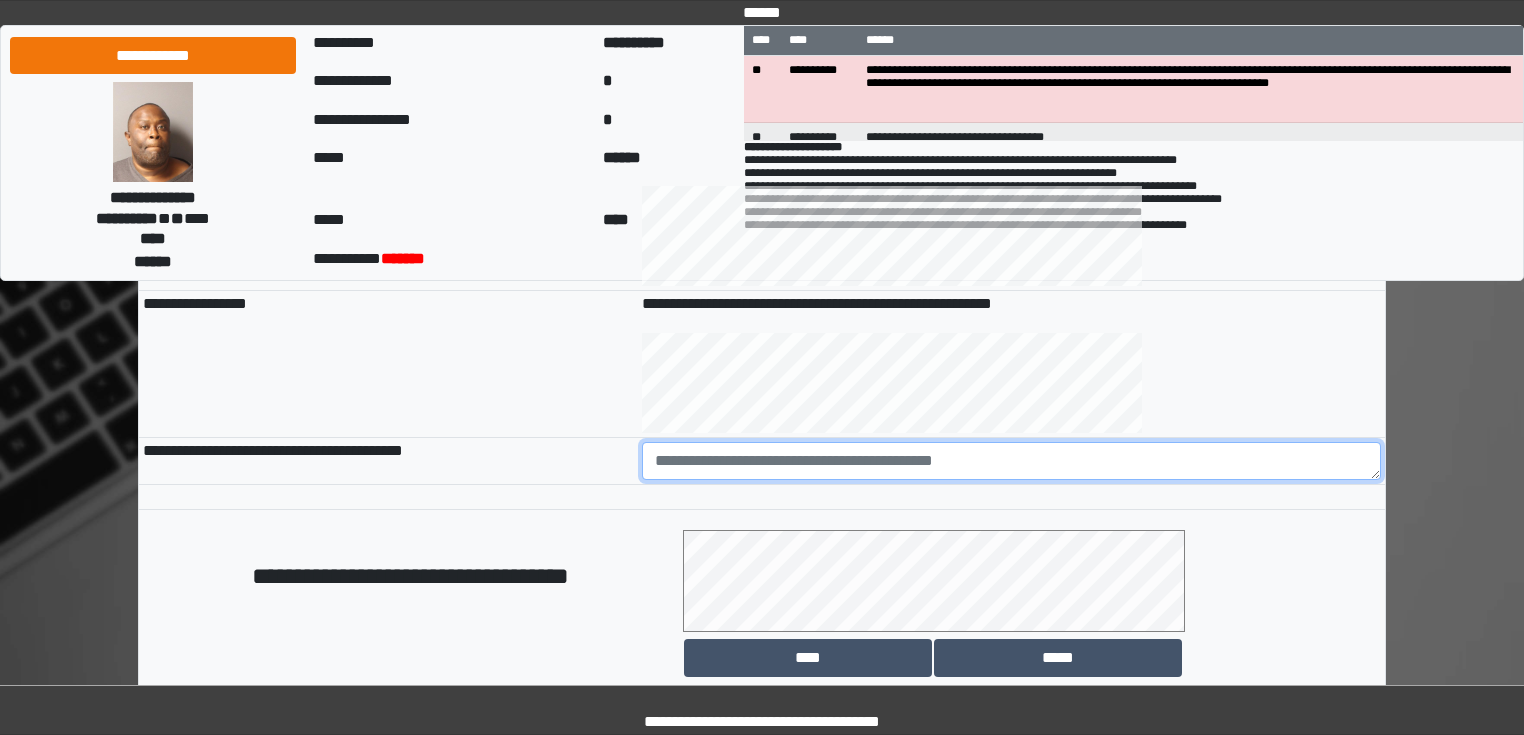paste on "**********" 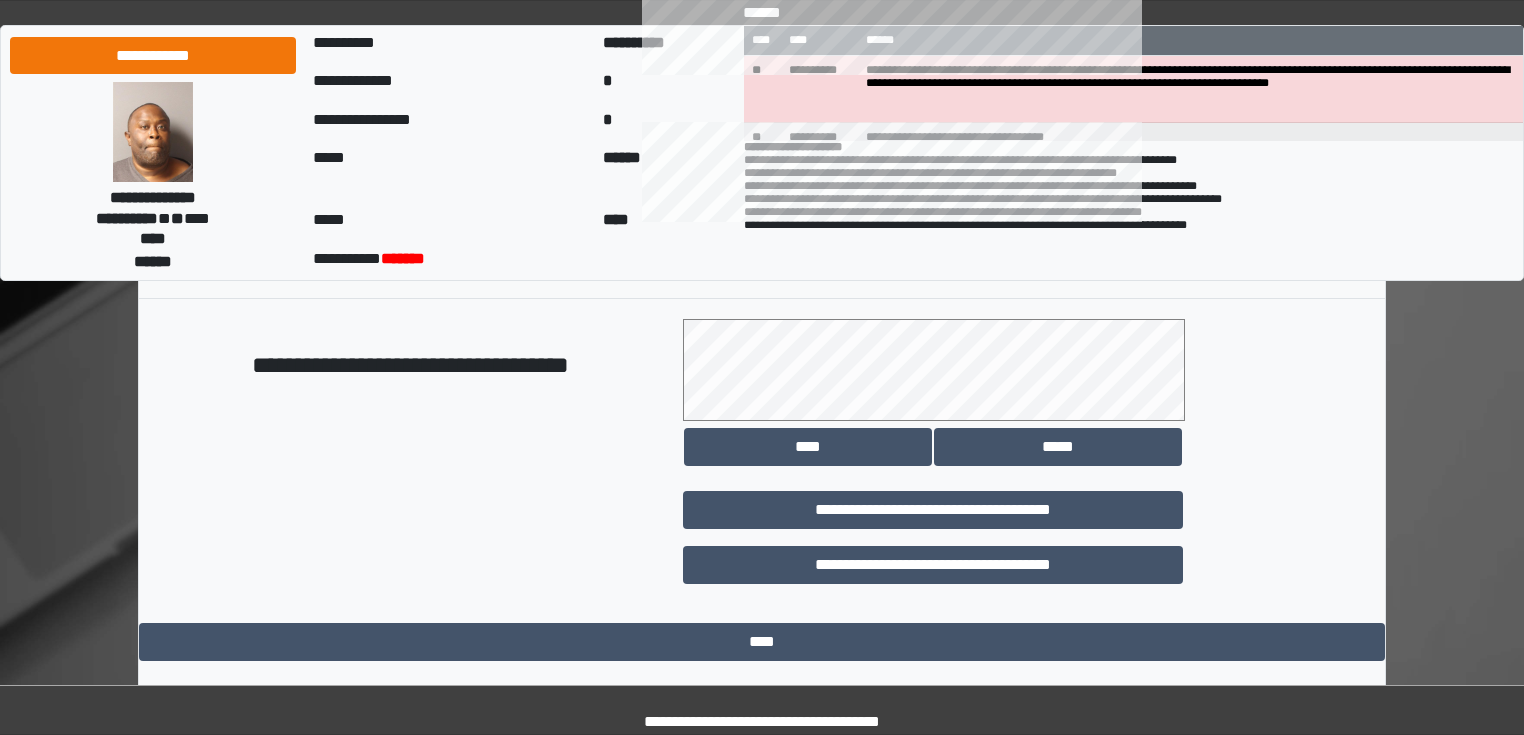 scroll, scrollTop: 1118, scrollLeft: 0, axis: vertical 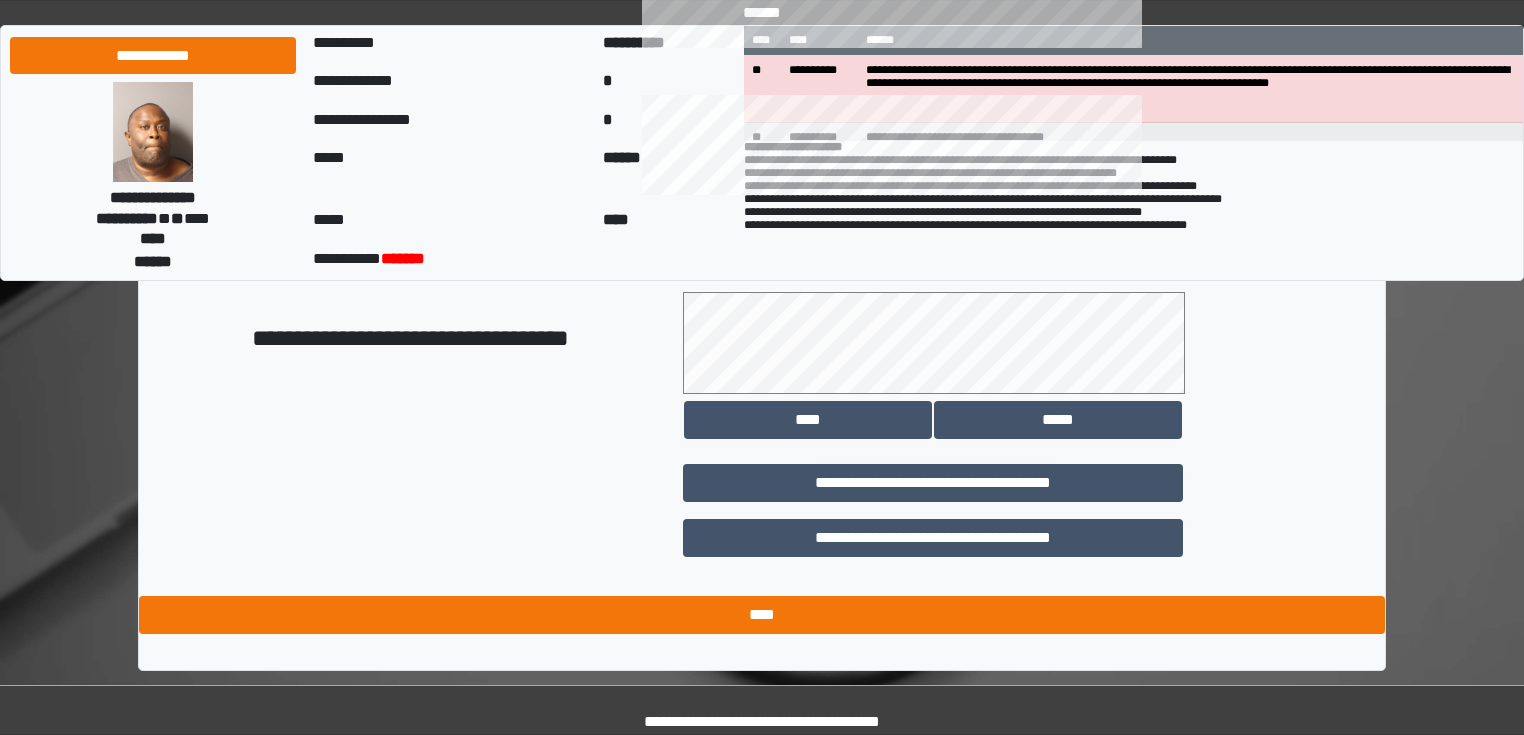 type on "**********" 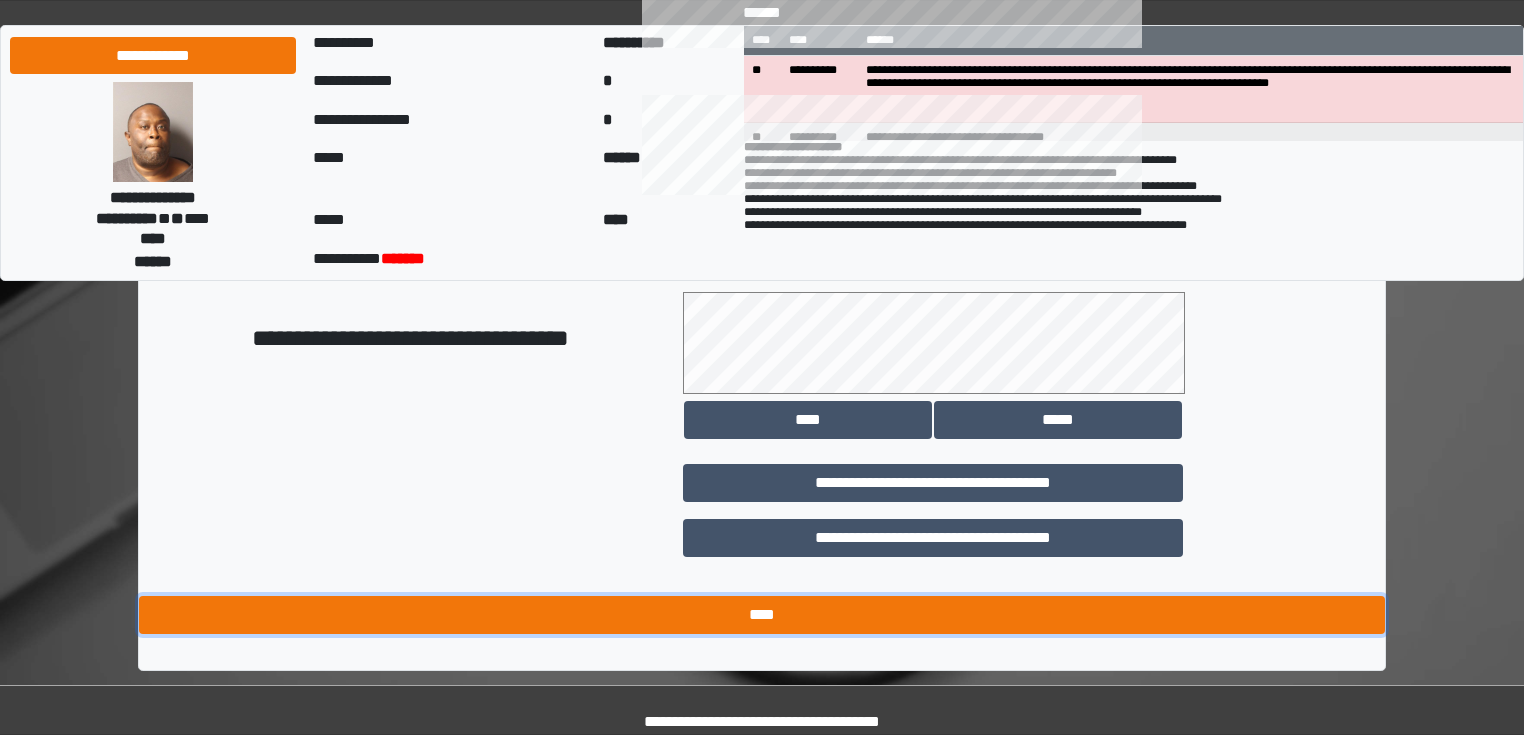 click on "****" at bounding box center [762, 615] 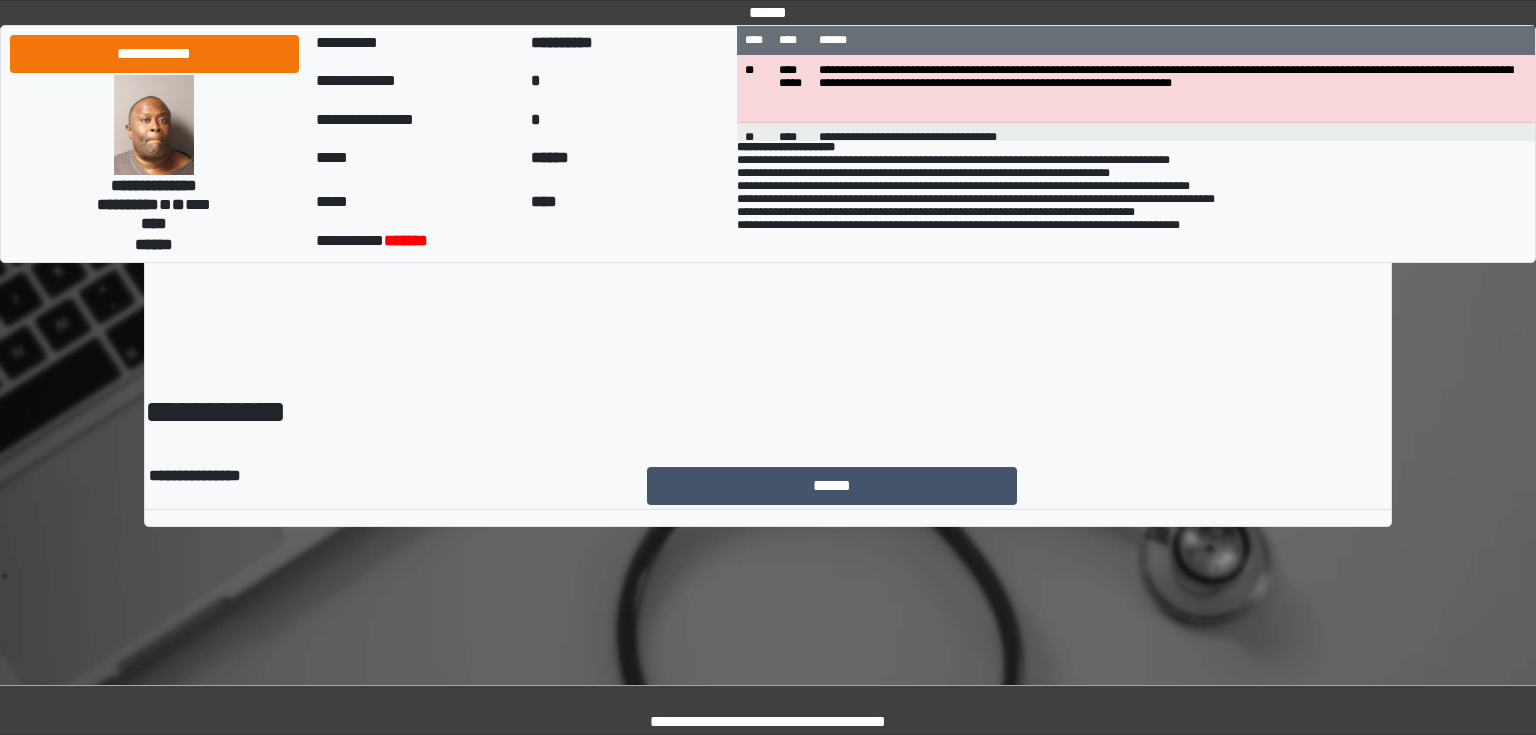 scroll, scrollTop: 0, scrollLeft: 0, axis: both 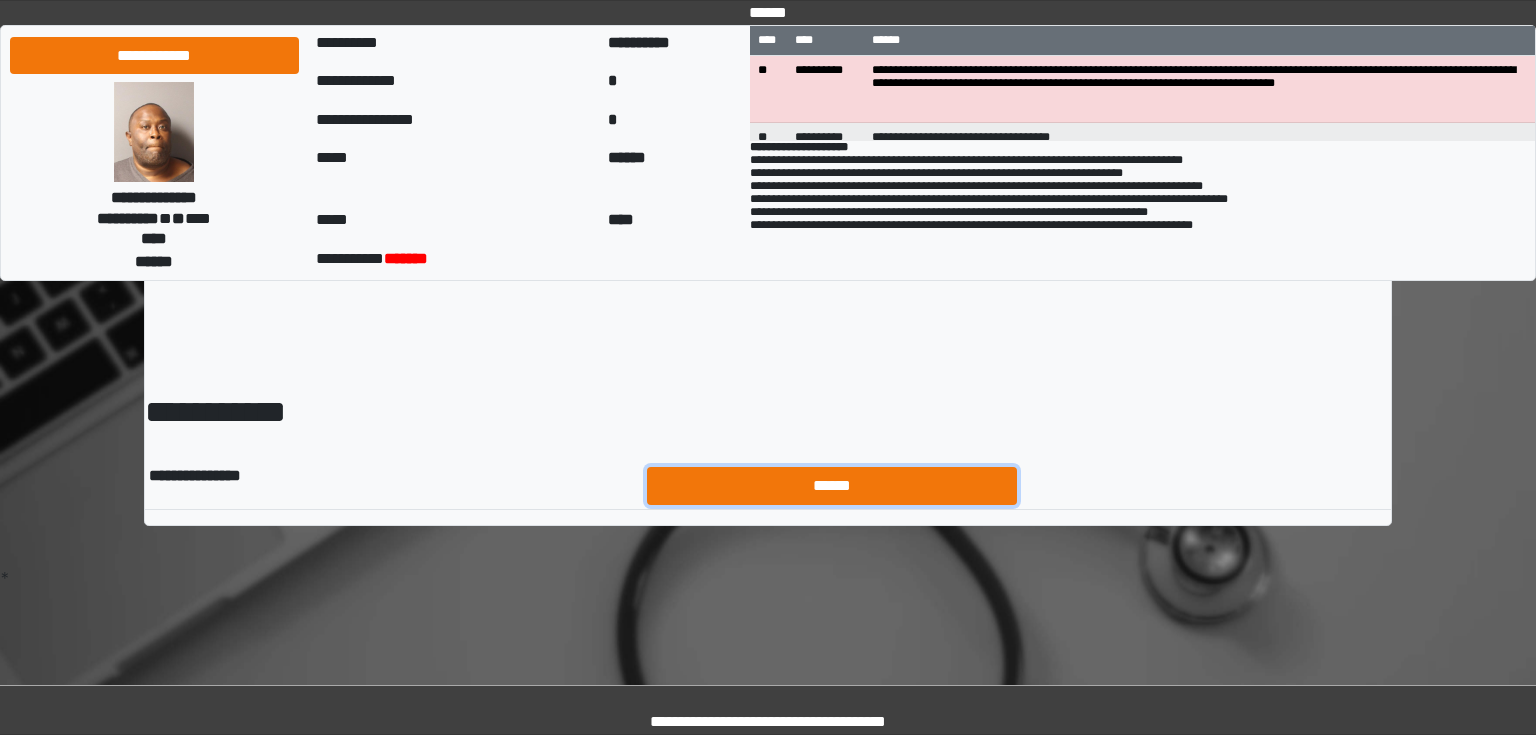 click on "******" at bounding box center (832, 486) 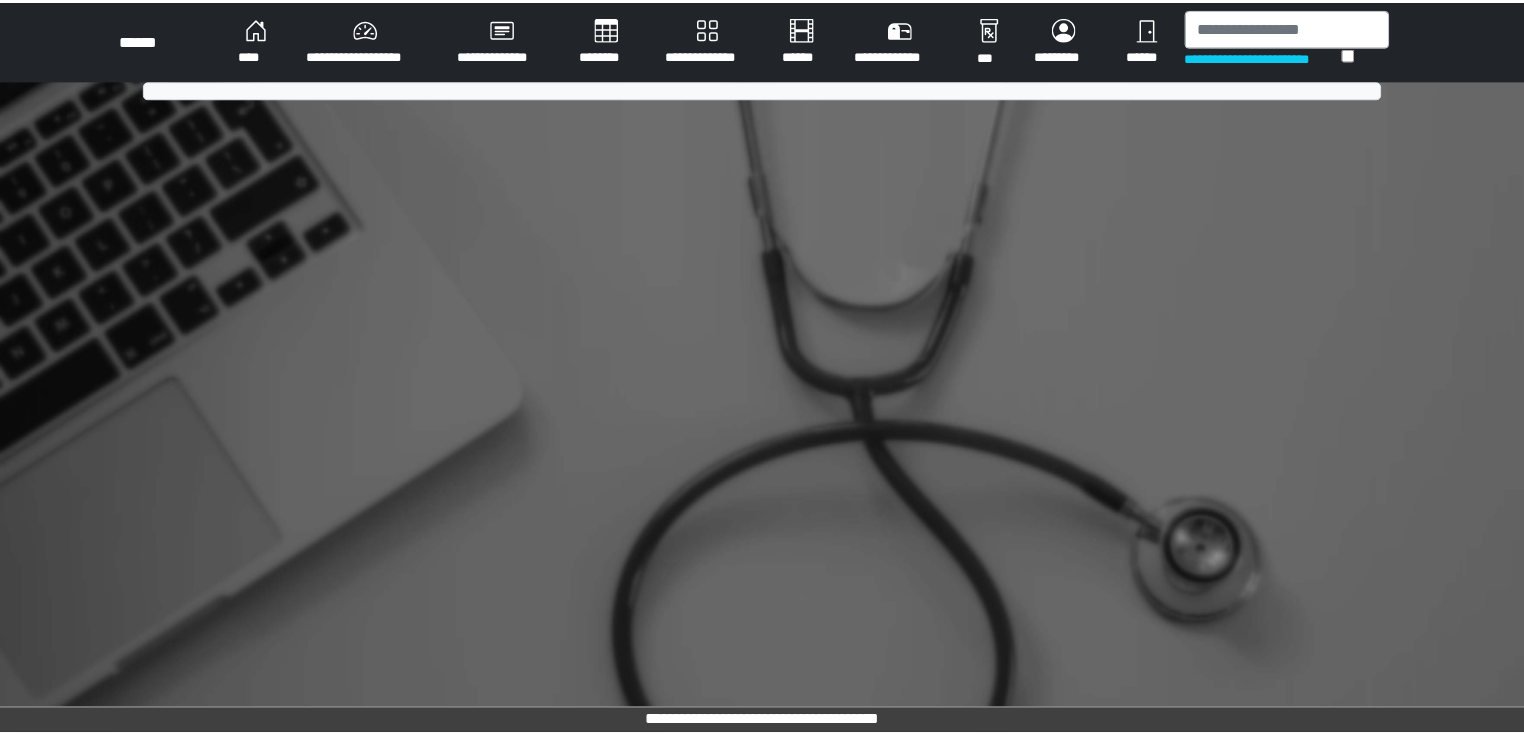 scroll, scrollTop: 0, scrollLeft: 0, axis: both 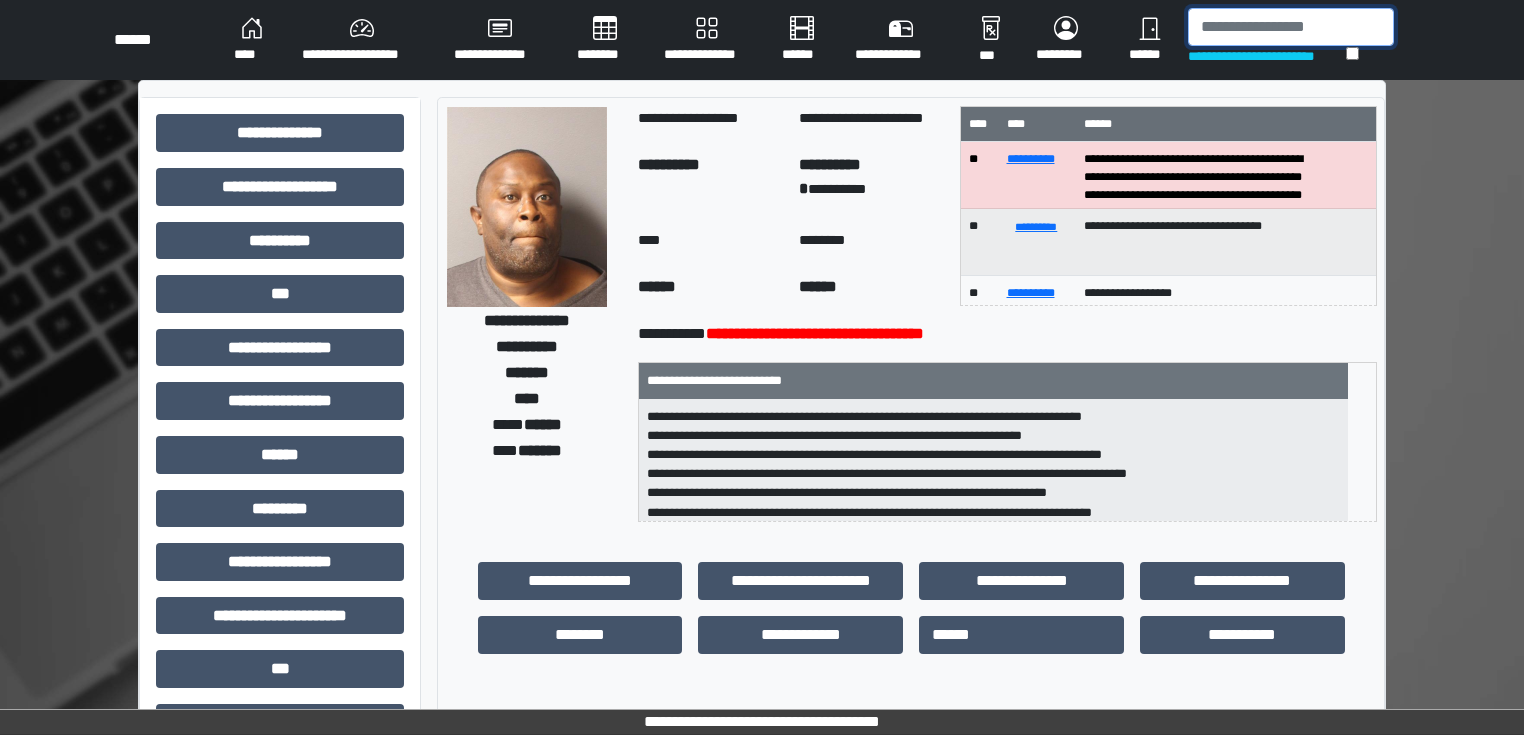 click at bounding box center (1291, 27) 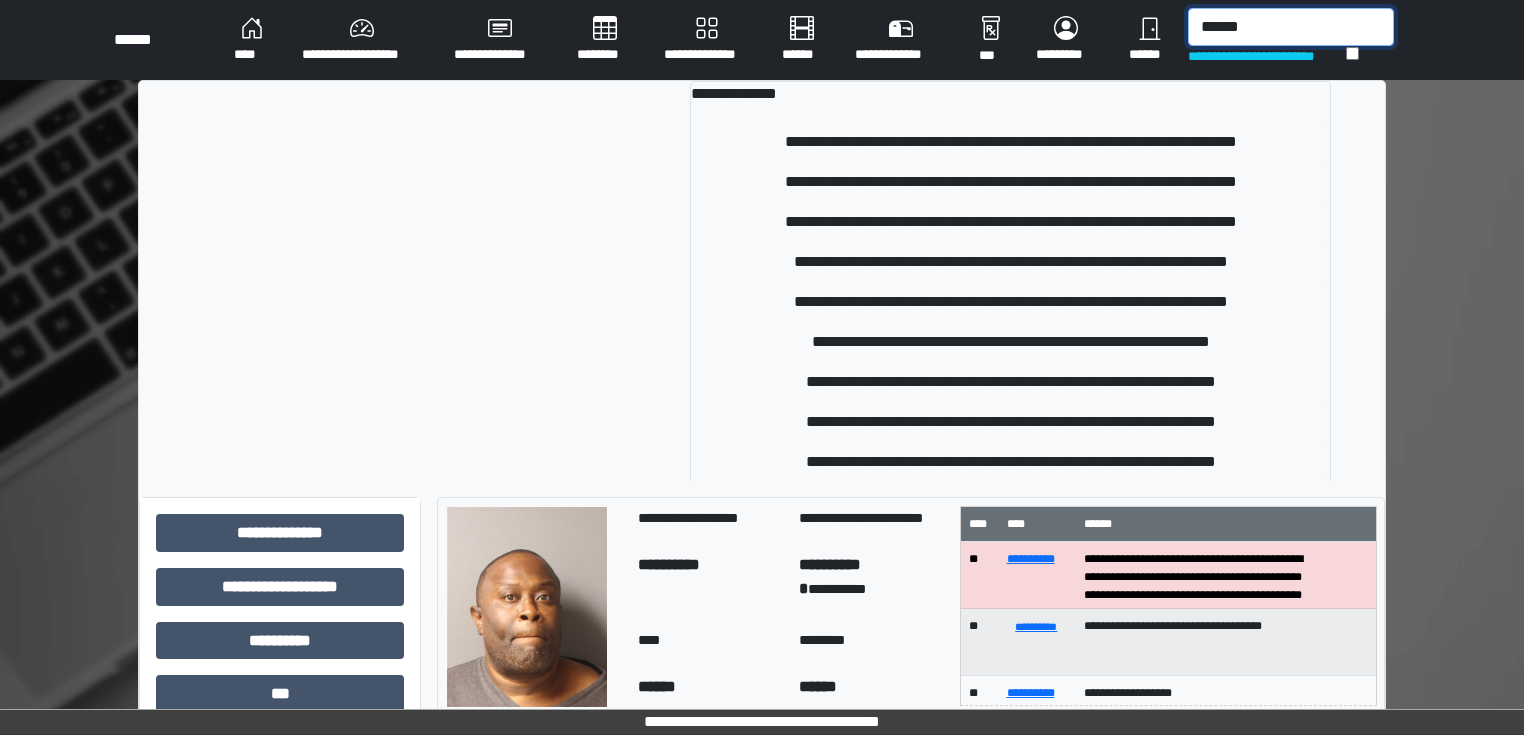 type on "******" 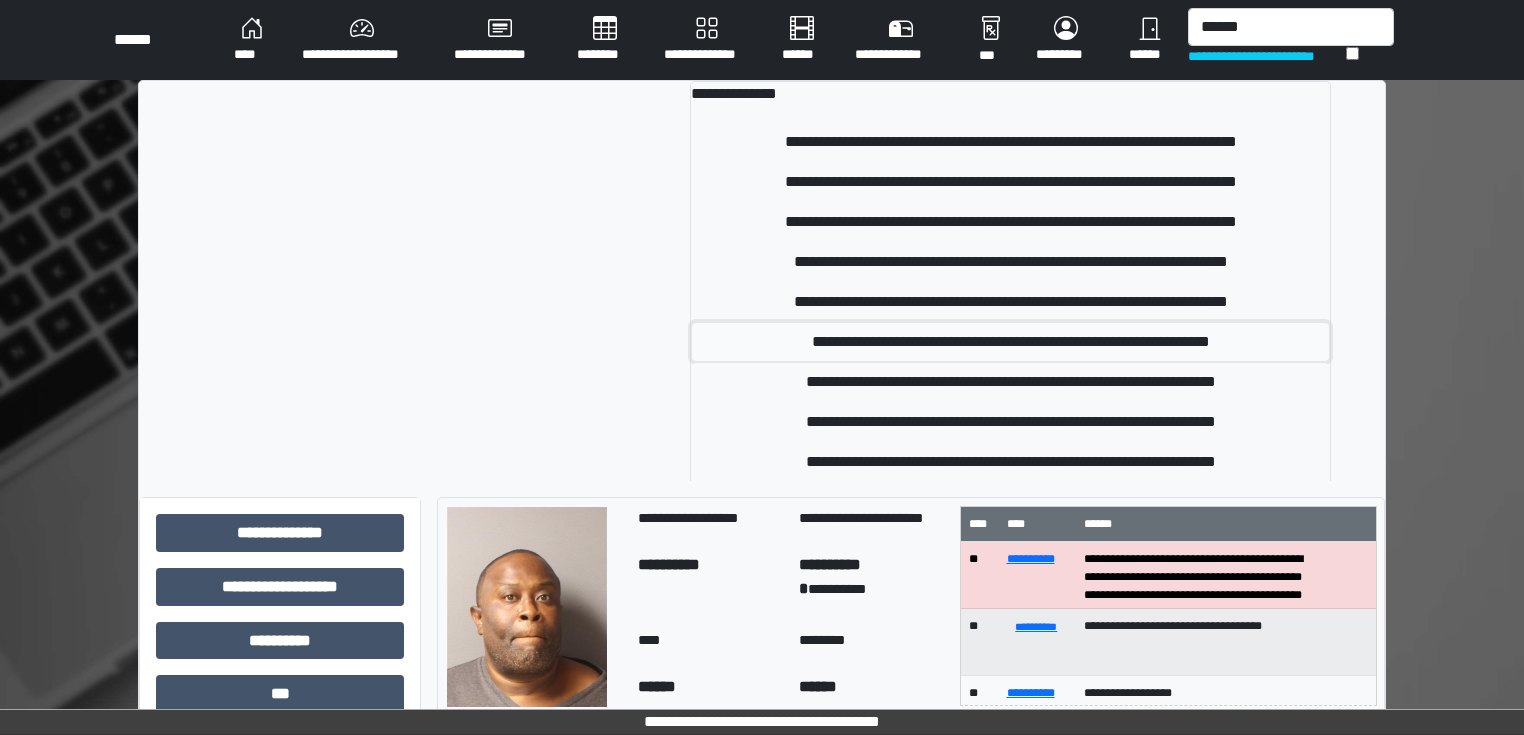 click on "**********" at bounding box center [1011, 342] 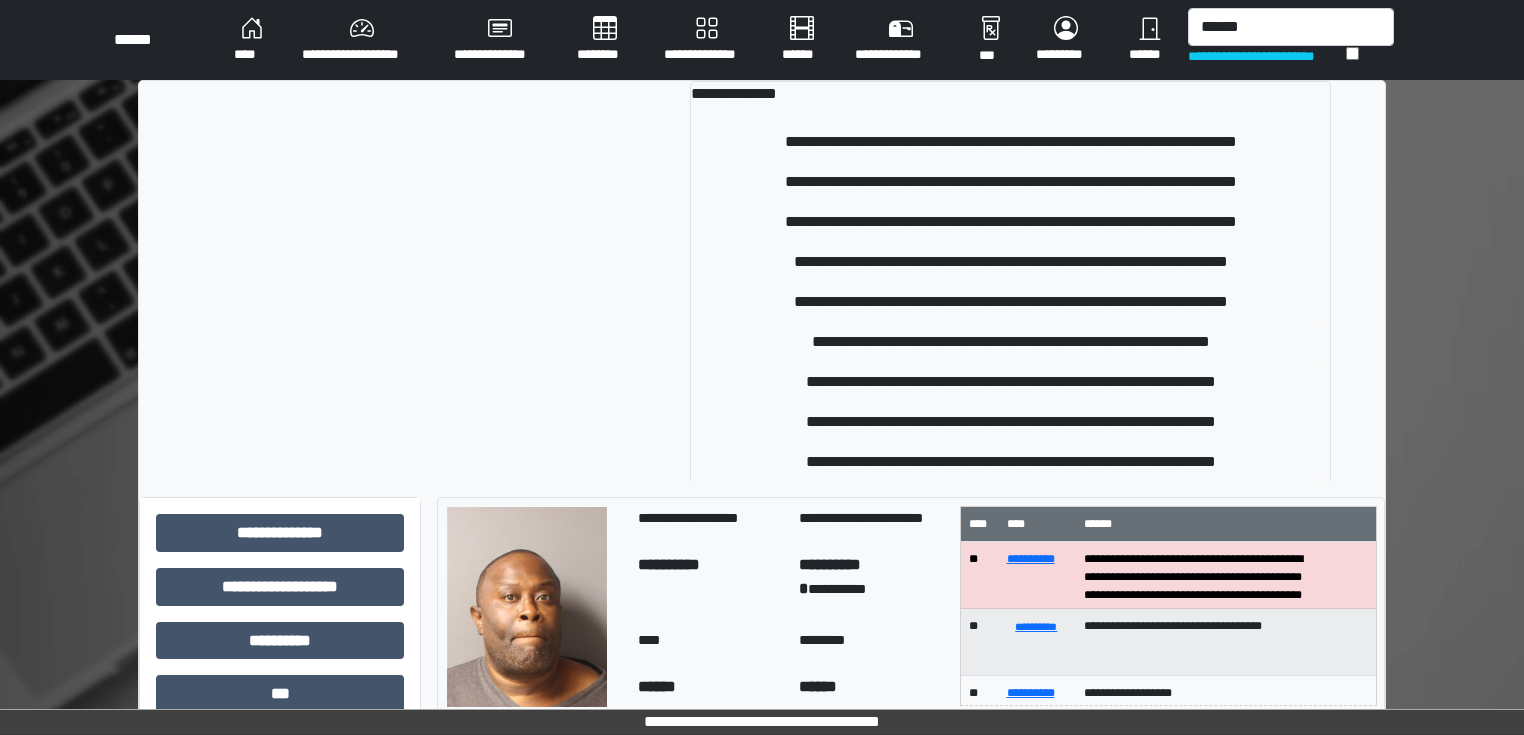 type 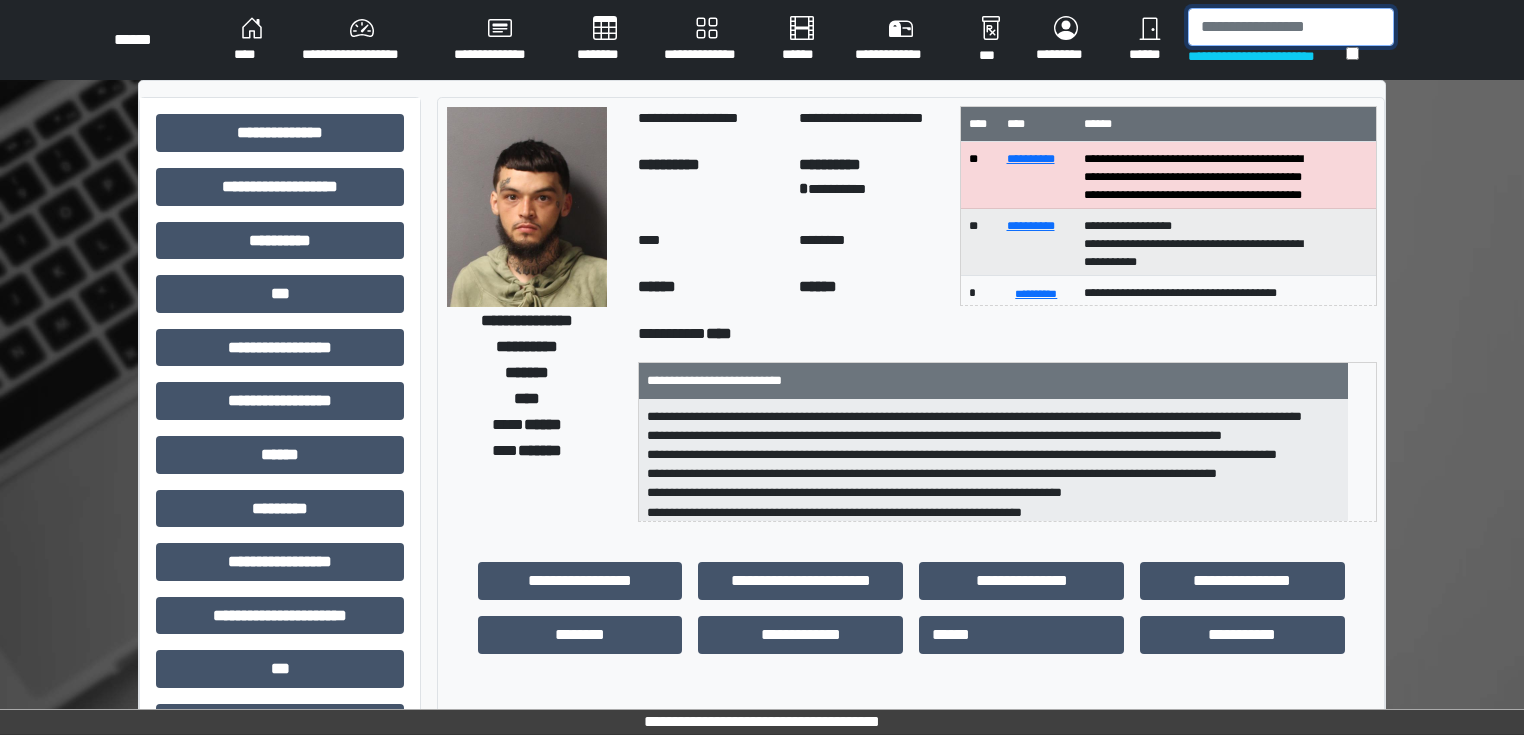 click at bounding box center (1291, 27) 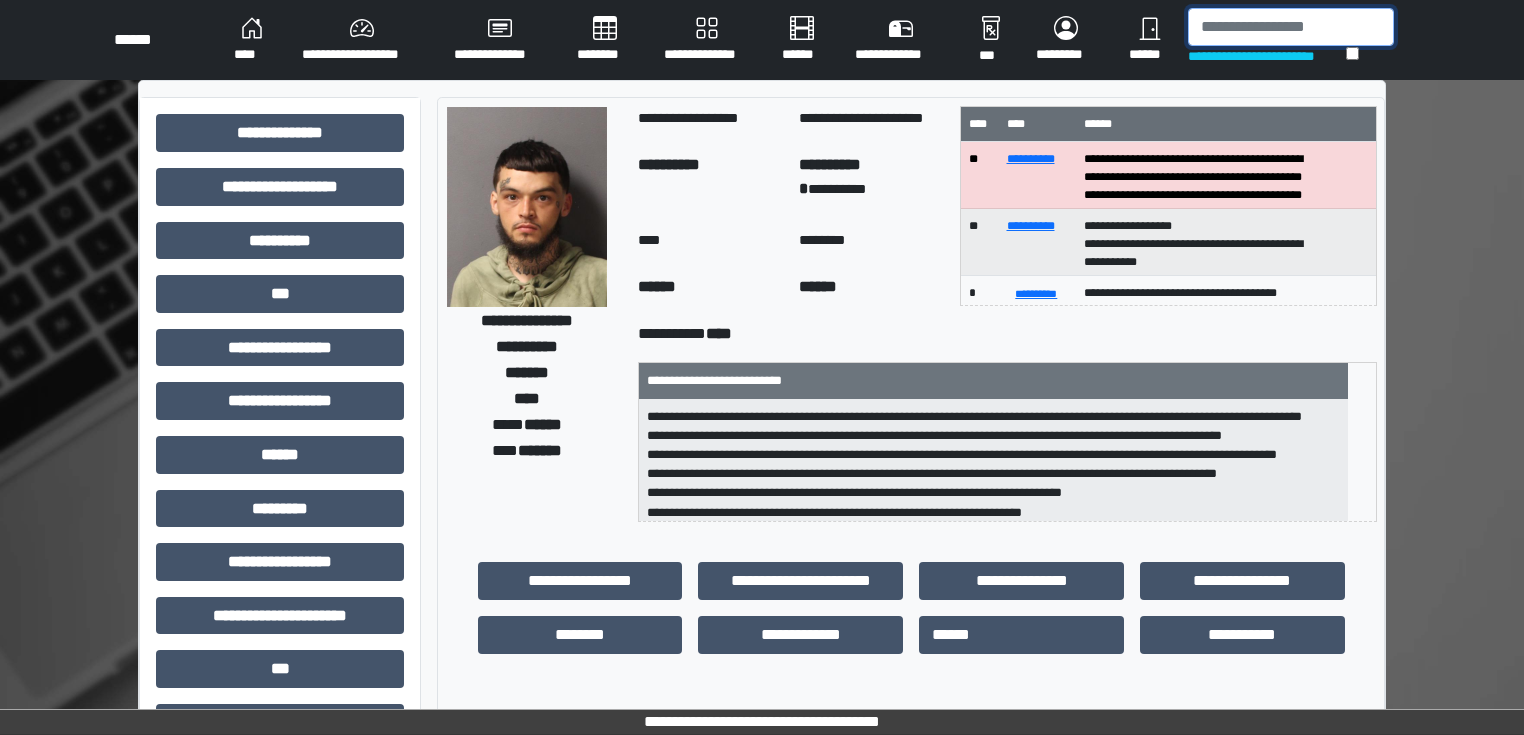 click at bounding box center (1291, 27) 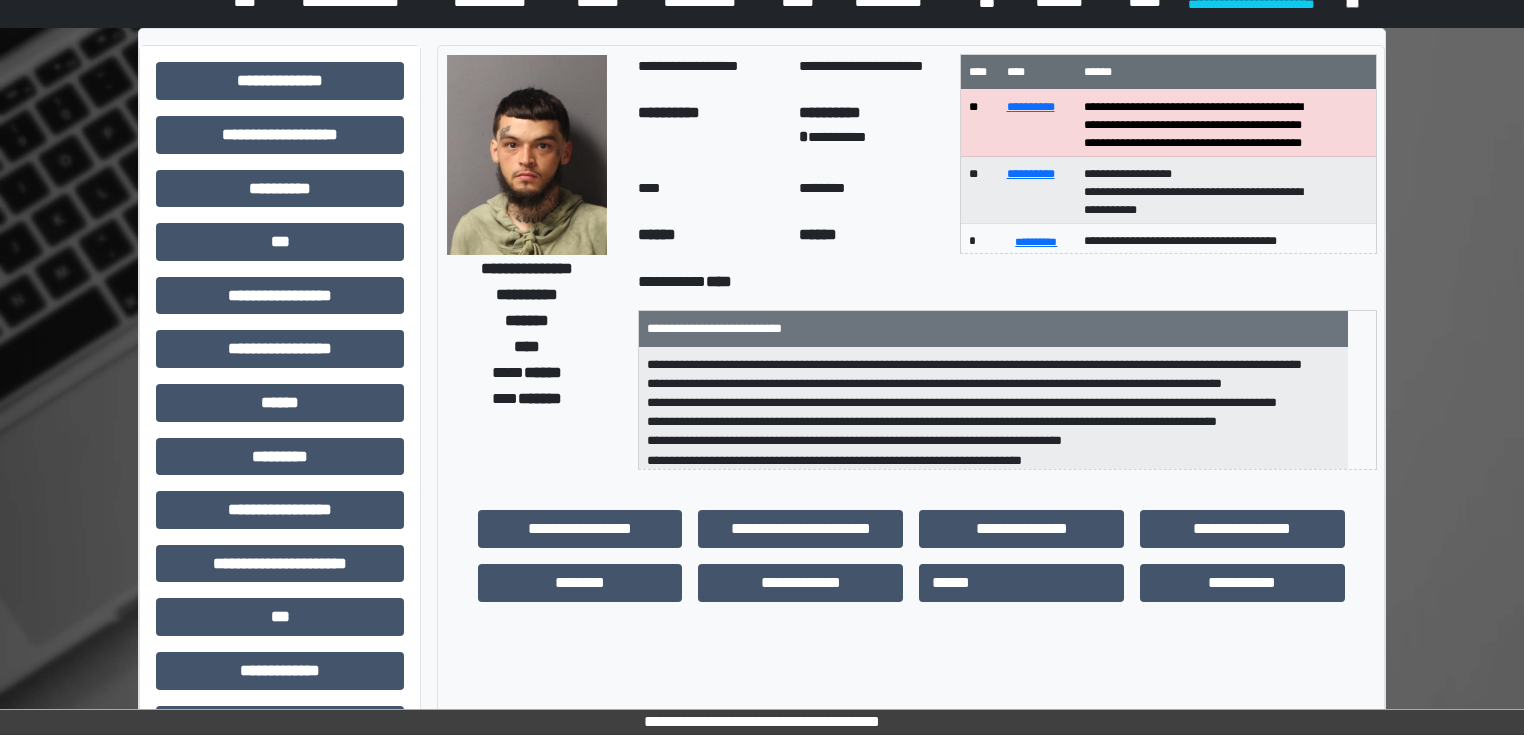 scroll, scrollTop: 240, scrollLeft: 0, axis: vertical 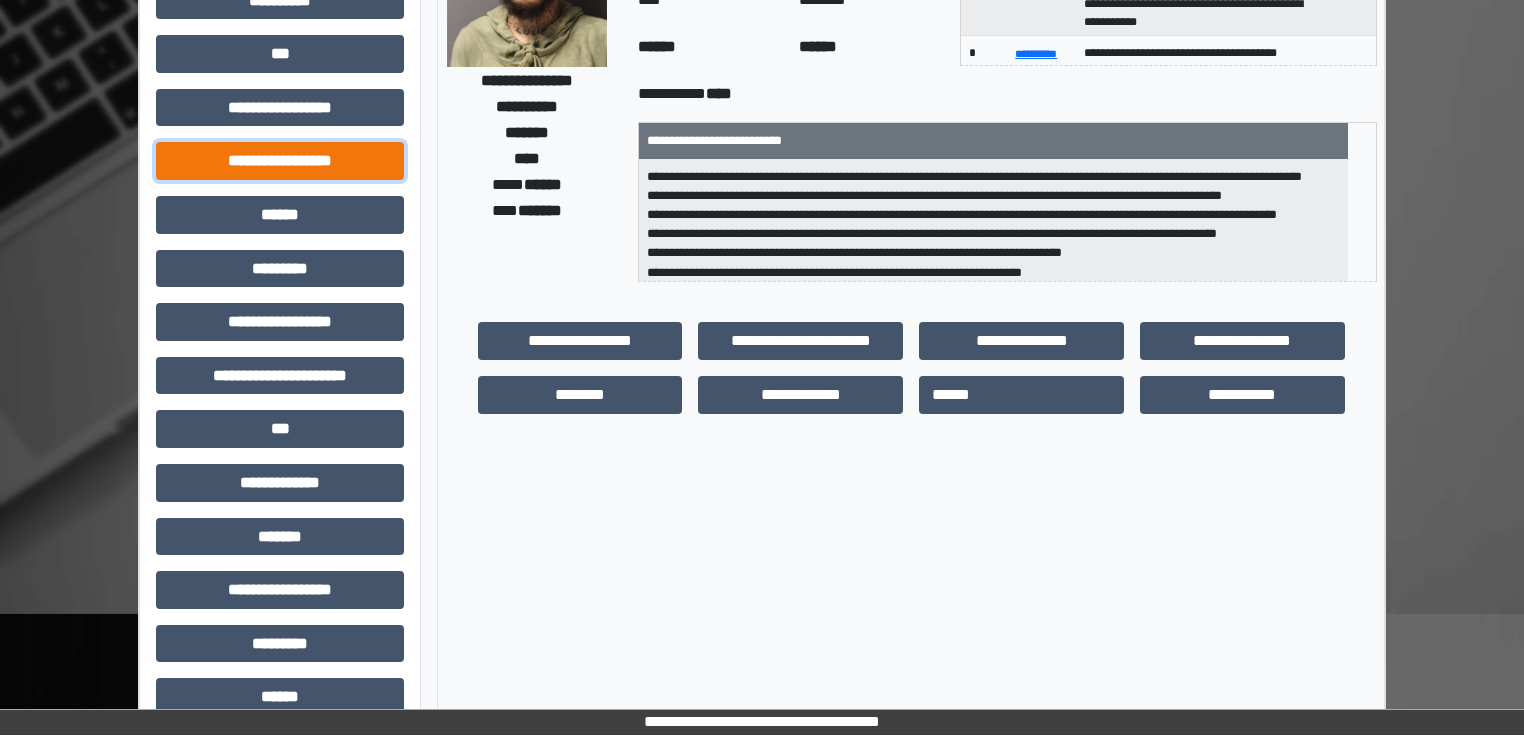 click on "**********" at bounding box center (280, 161) 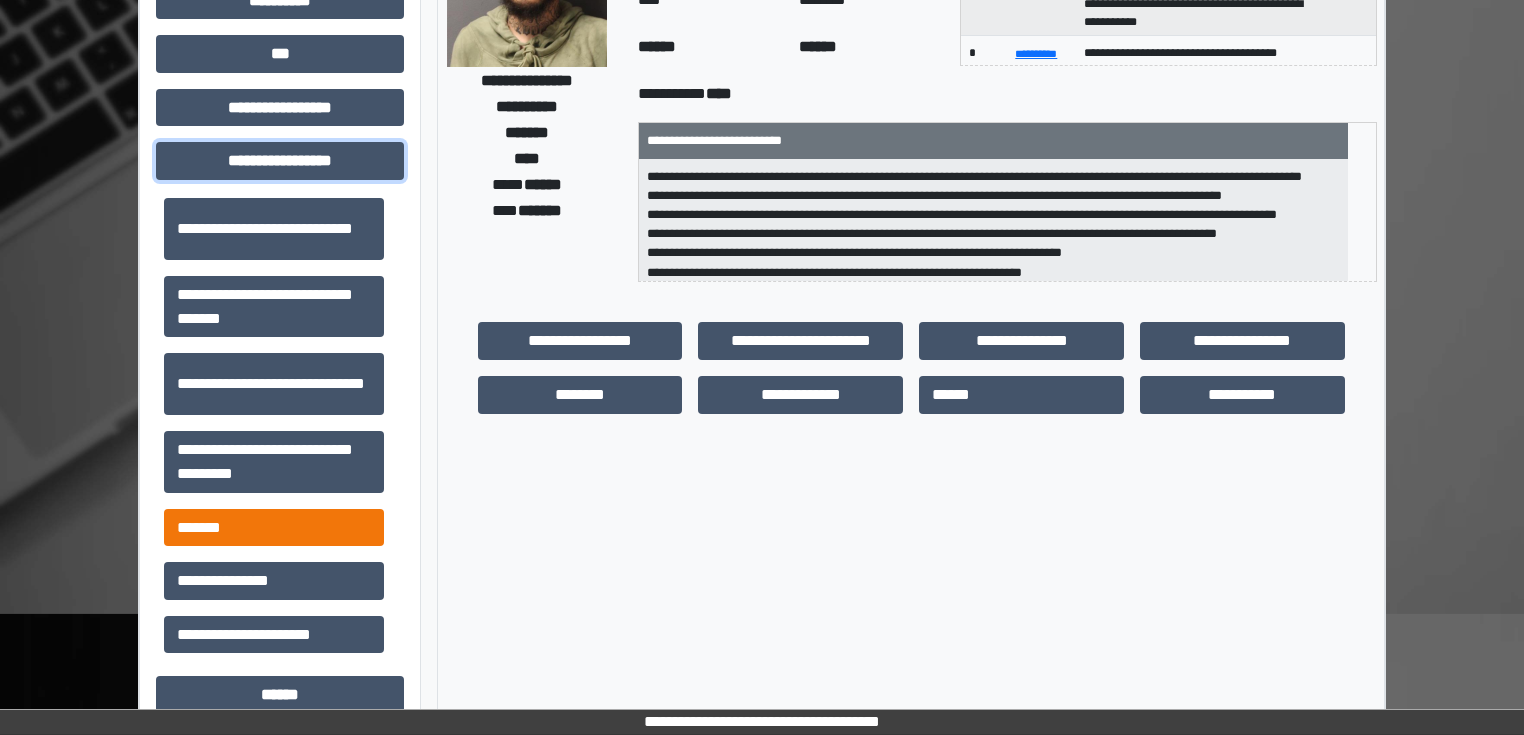 scroll, scrollTop: 1313, scrollLeft: 0, axis: vertical 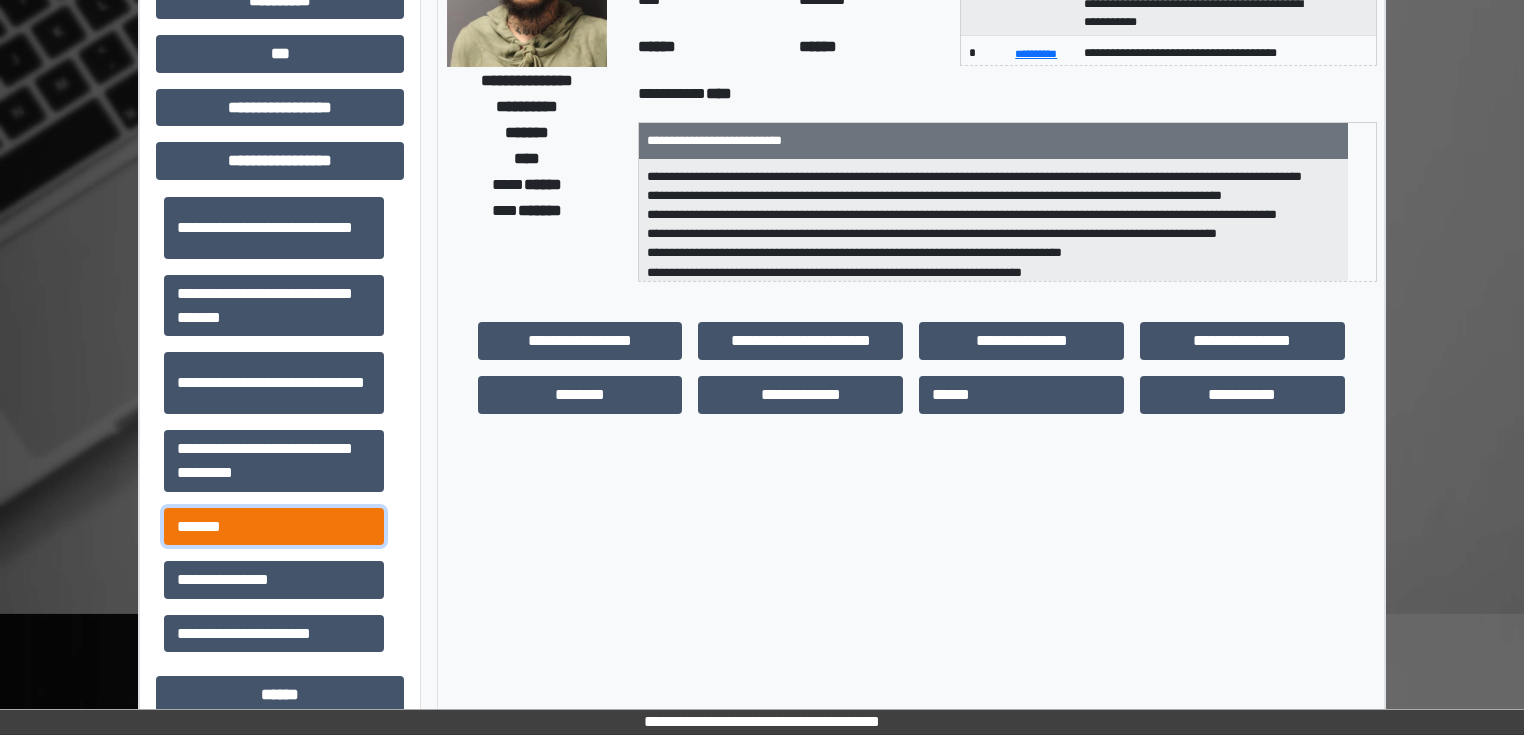 click on "*******" at bounding box center (274, 527) 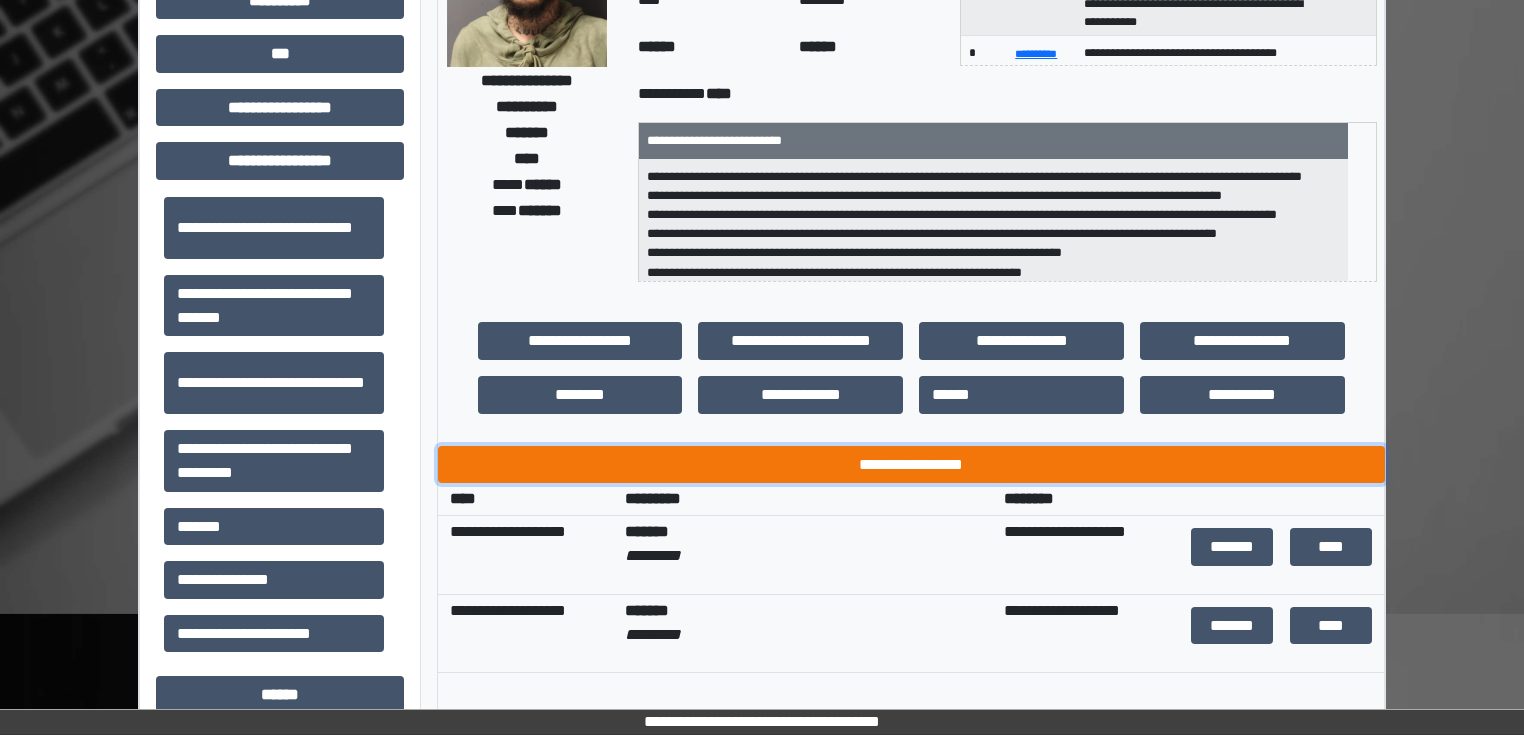 click on "**********" at bounding box center [911, 465] 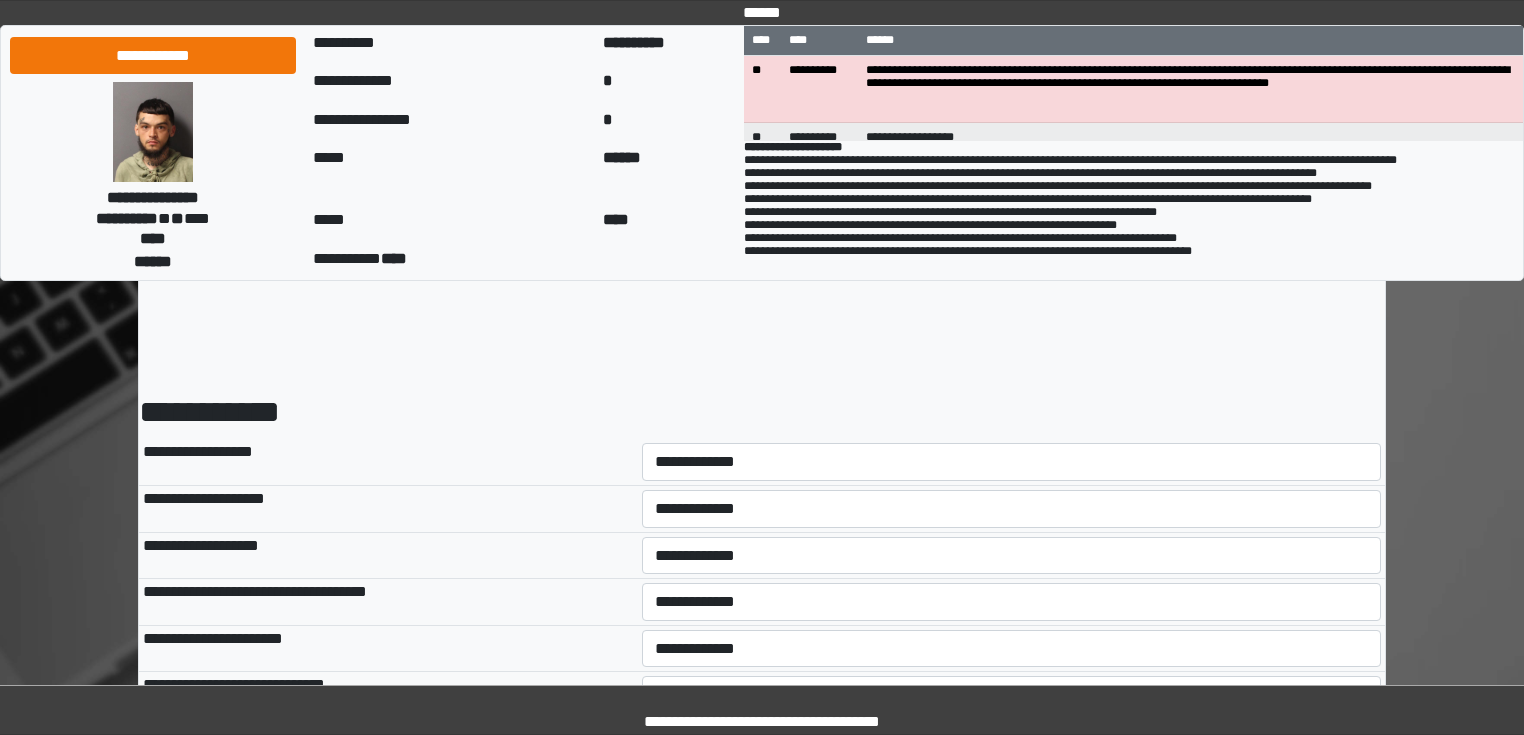 scroll, scrollTop: 0, scrollLeft: 0, axis: both 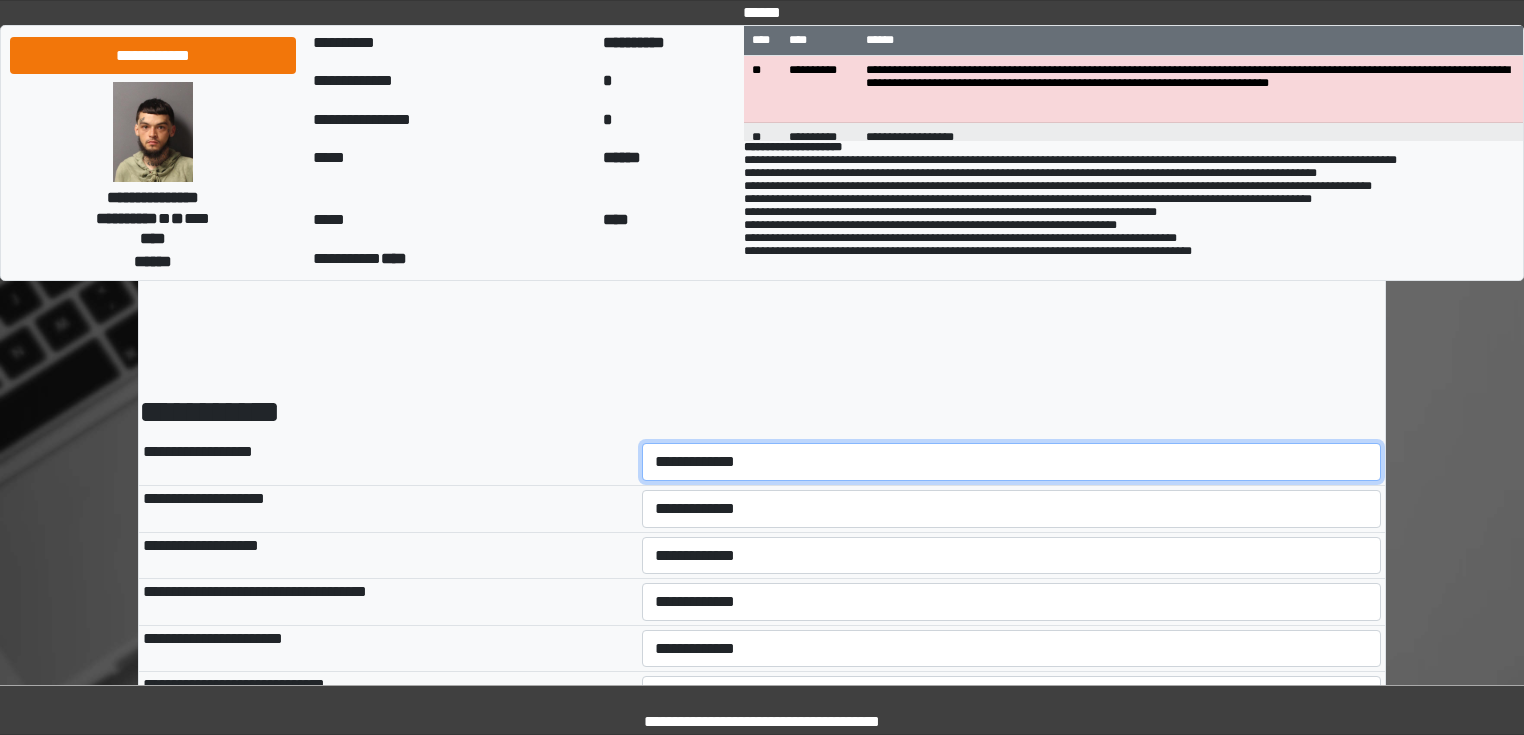 click on "**********" at bounding box center [1012, 462] 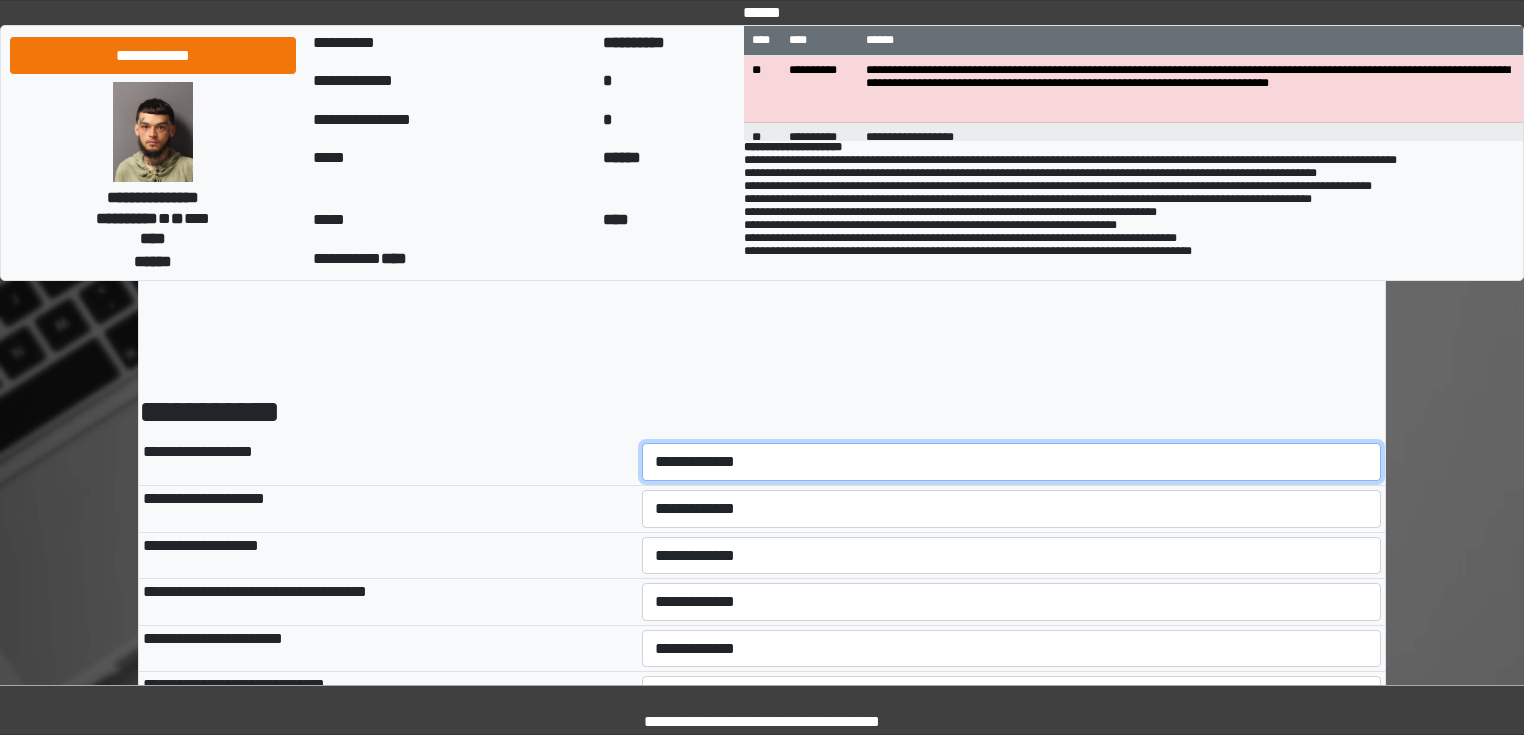 click on "**********" at bounding box center [1012, 462] 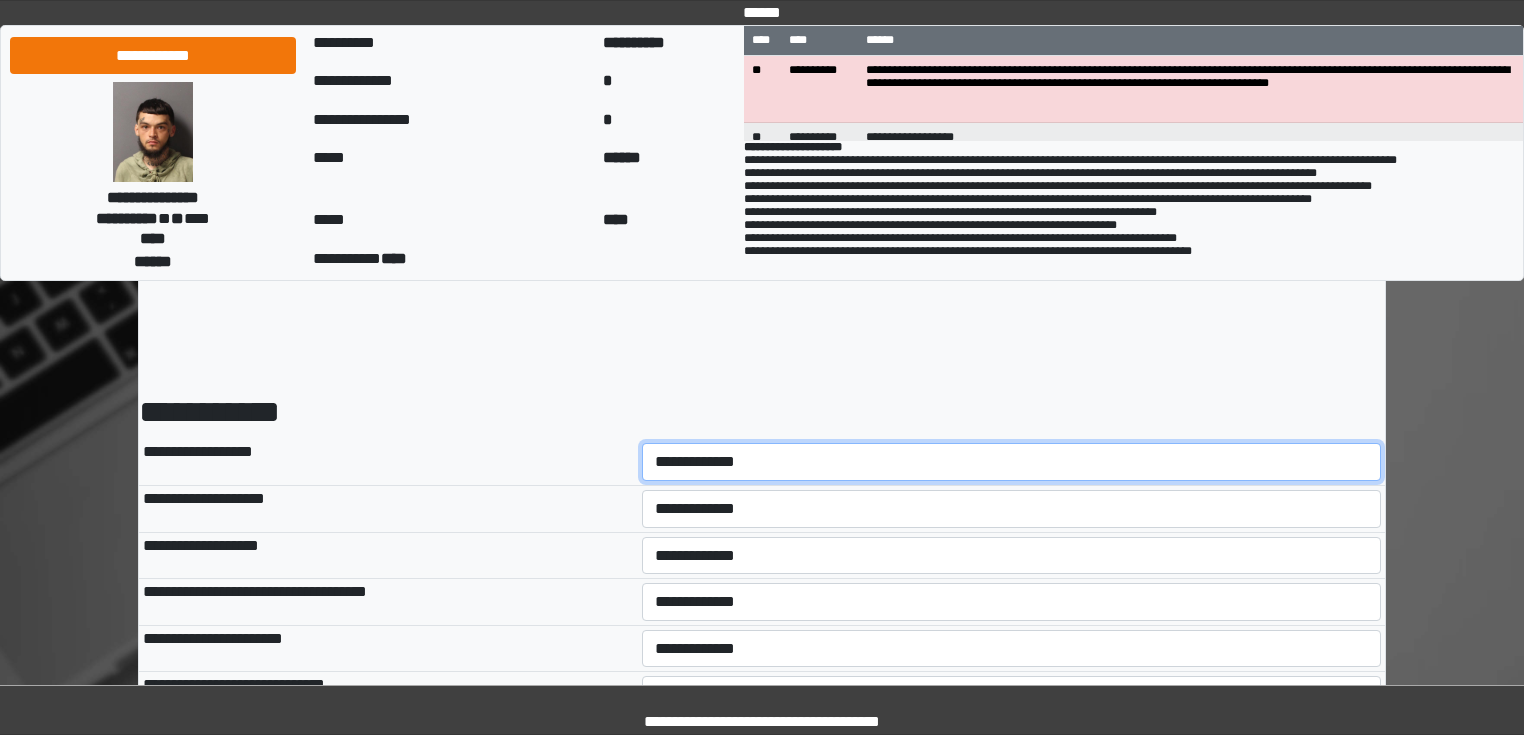 select on "*" 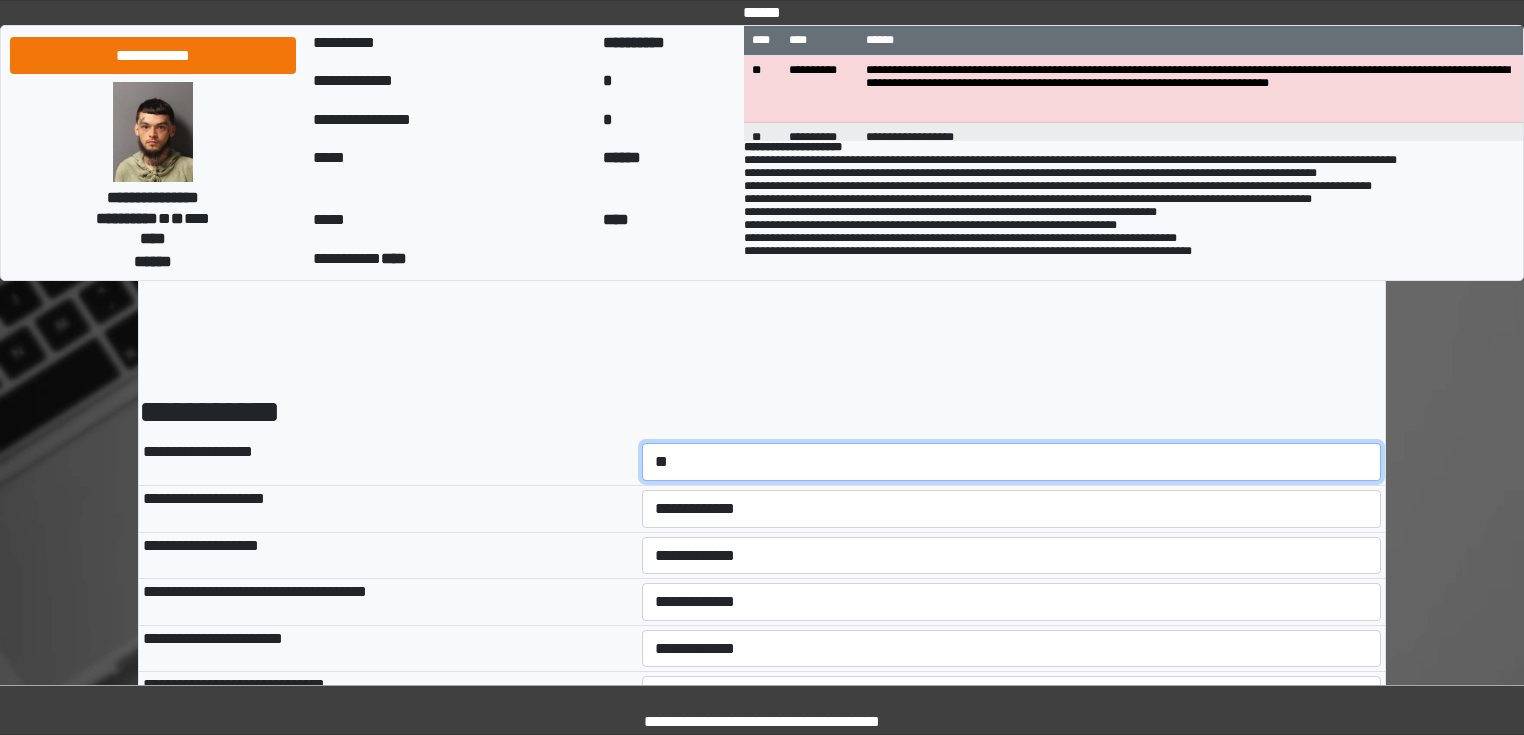 click on "**********" at bounding box center (1012, 462) 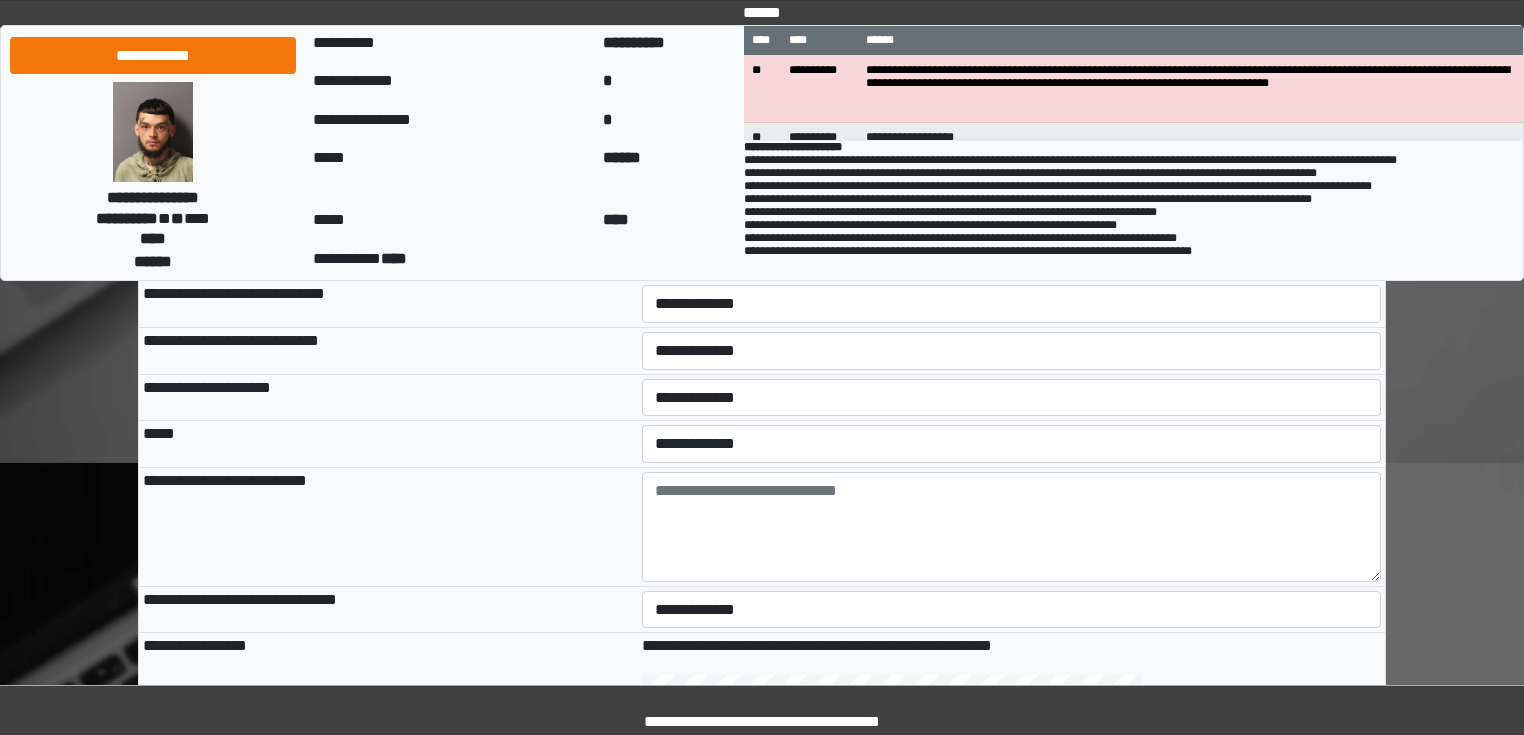 scroll, scrollTop: 400, scrollLeft: 0, axis: vertical 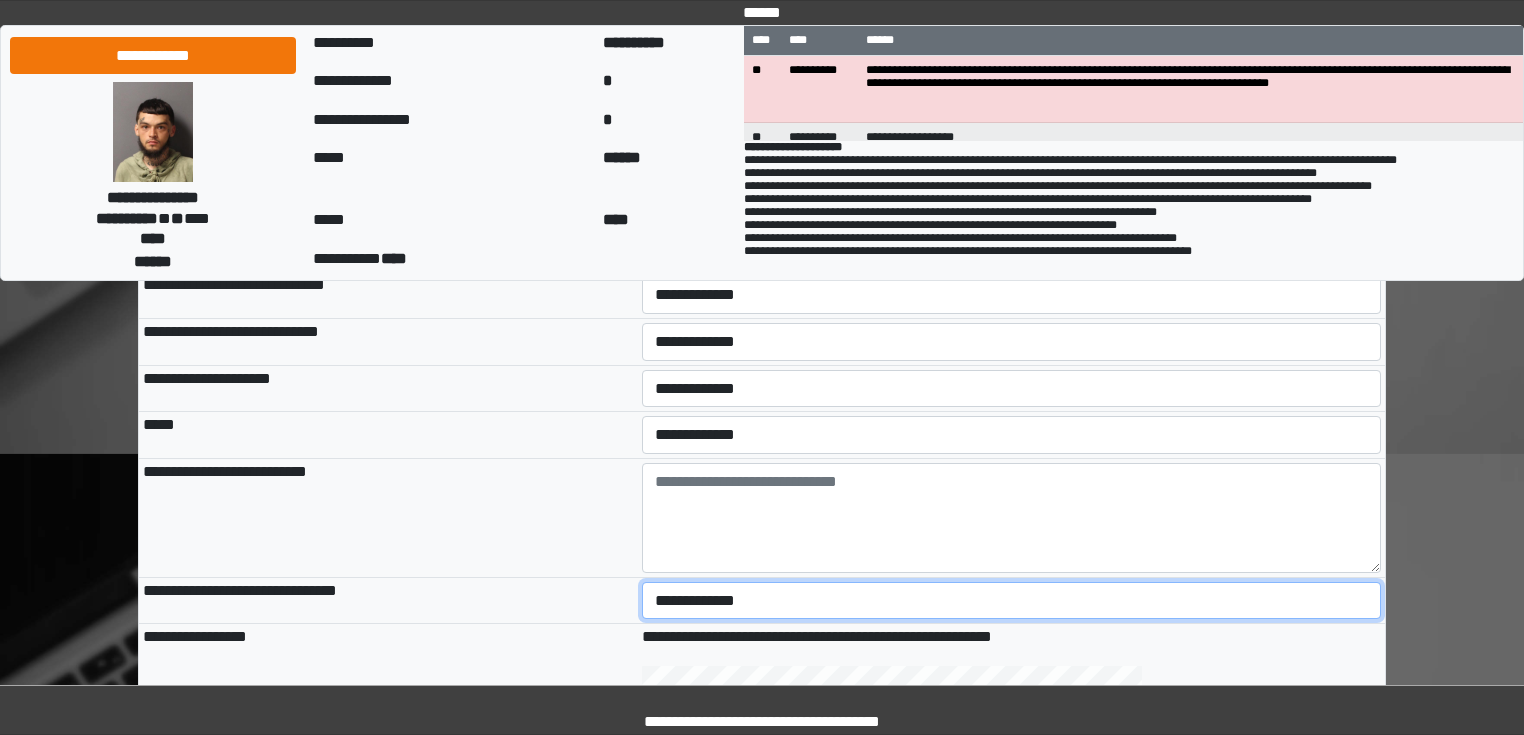click on "**********" at bounding box center [1012, 601] 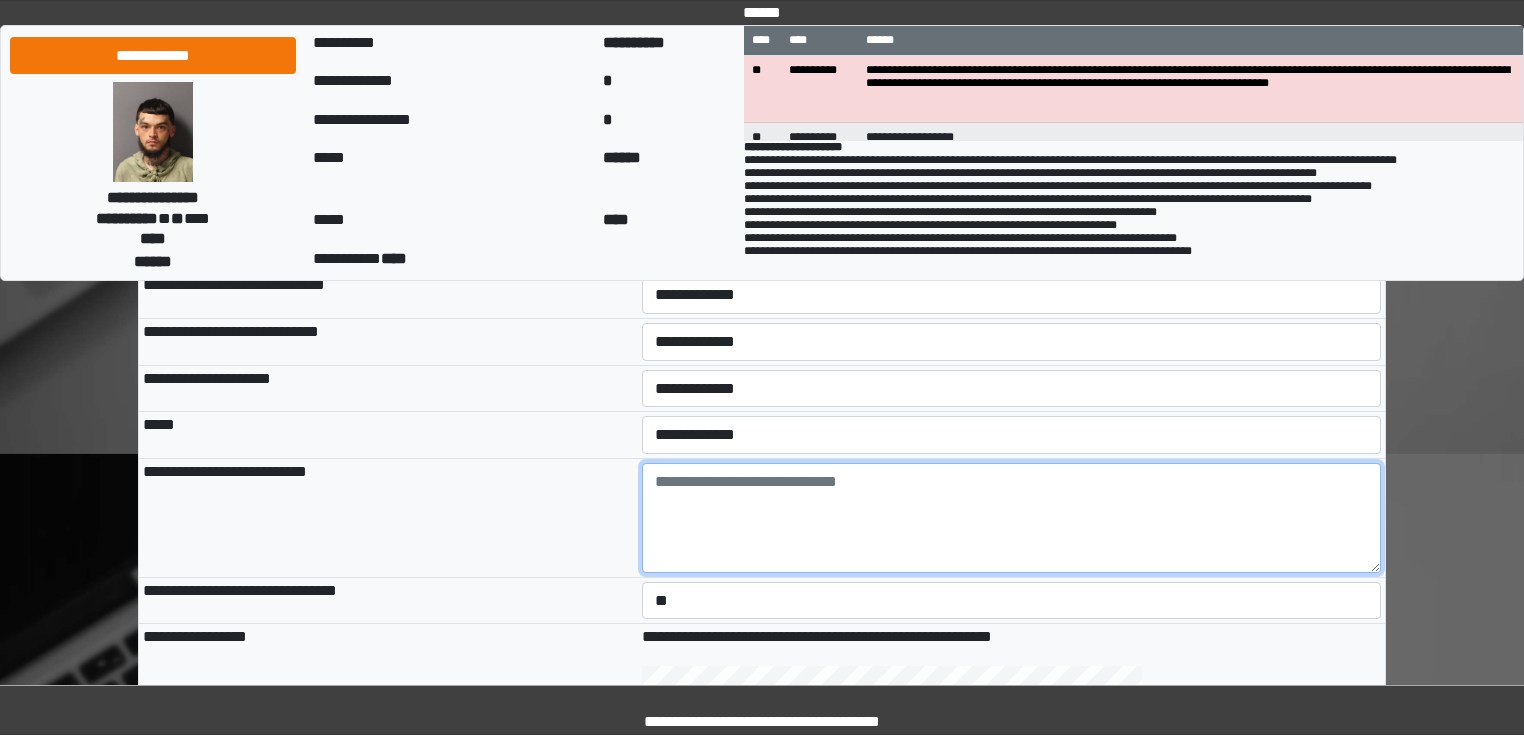 click at bounding box center [1012, 518] 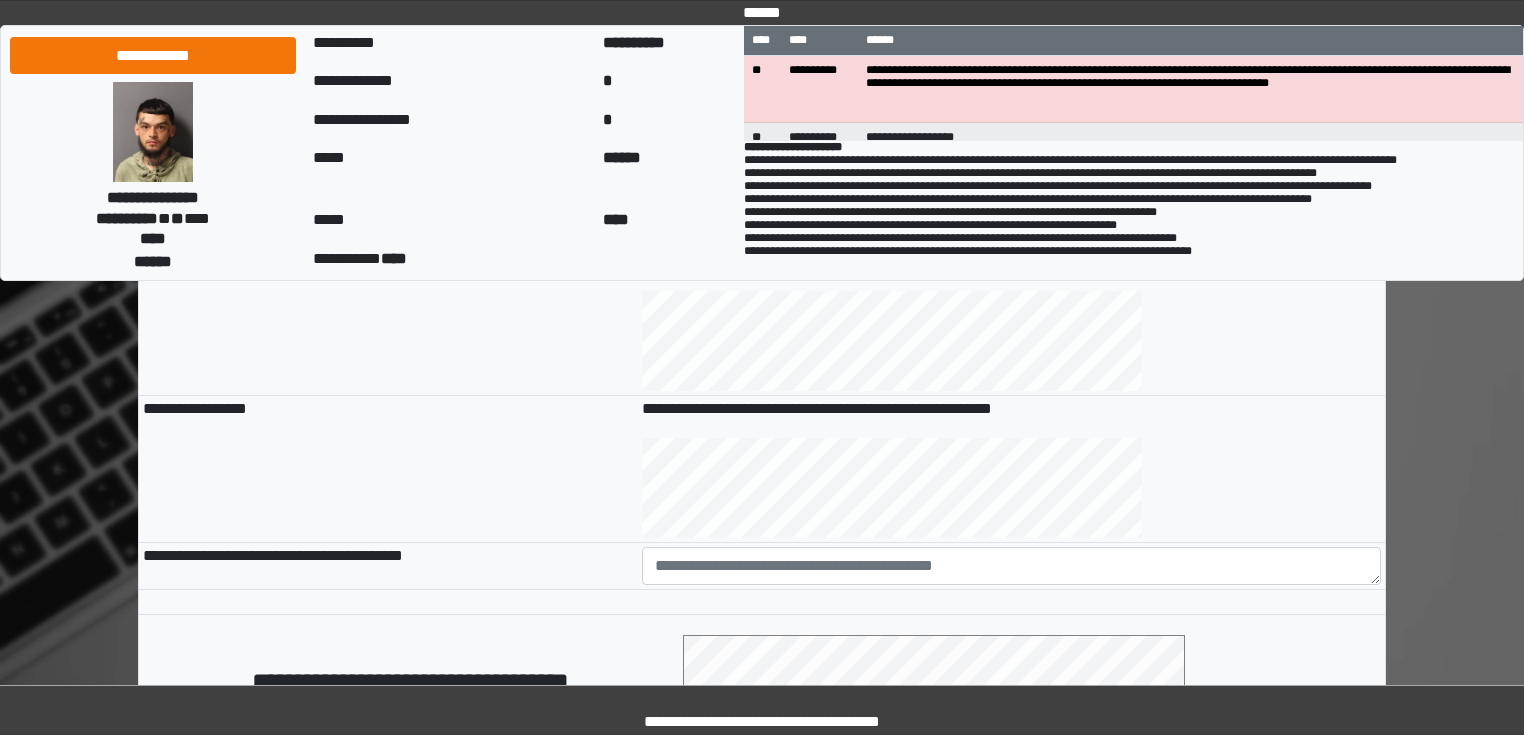 scroll, scrollTop: 800, scrollLeft: 0, axis: vertical 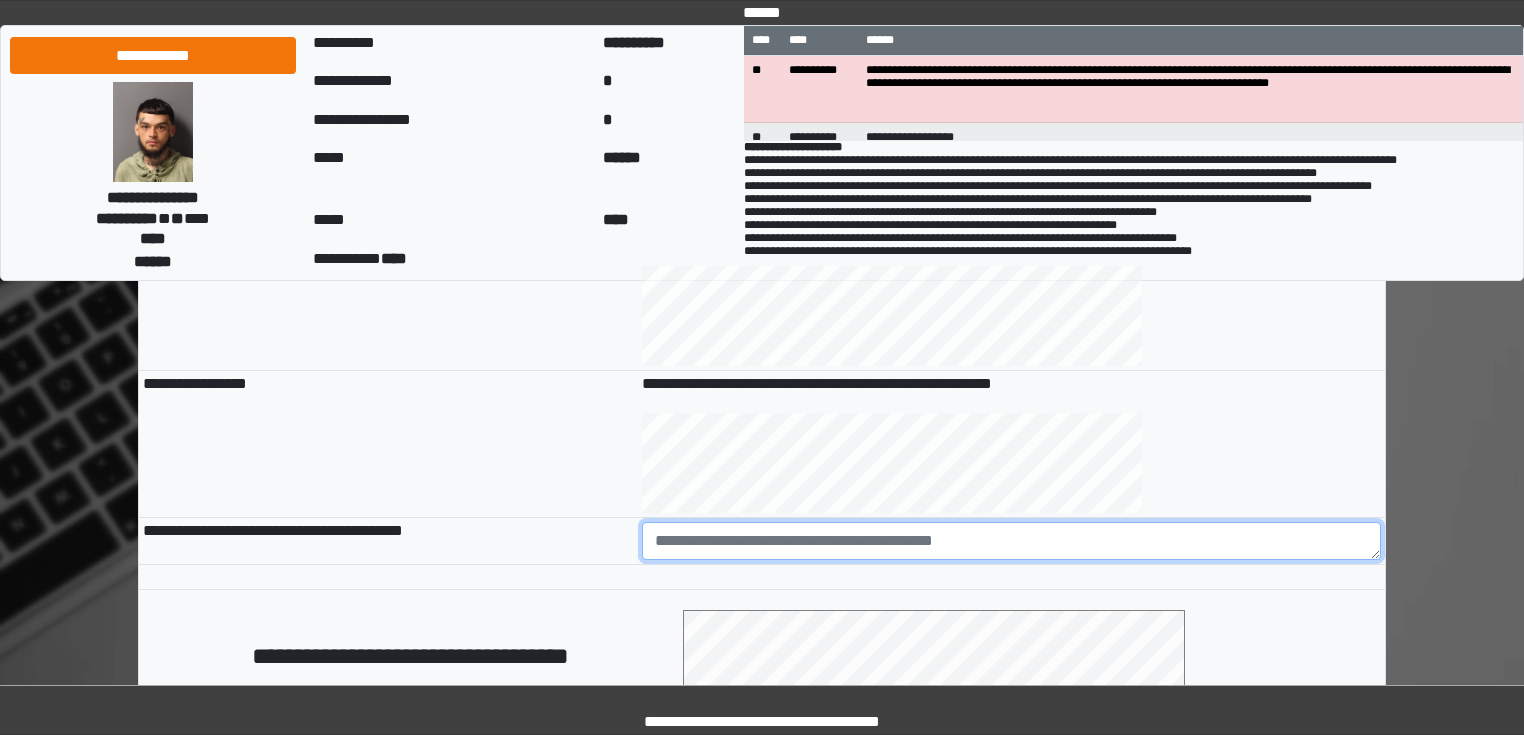 click at bounding box center (1012, 541) 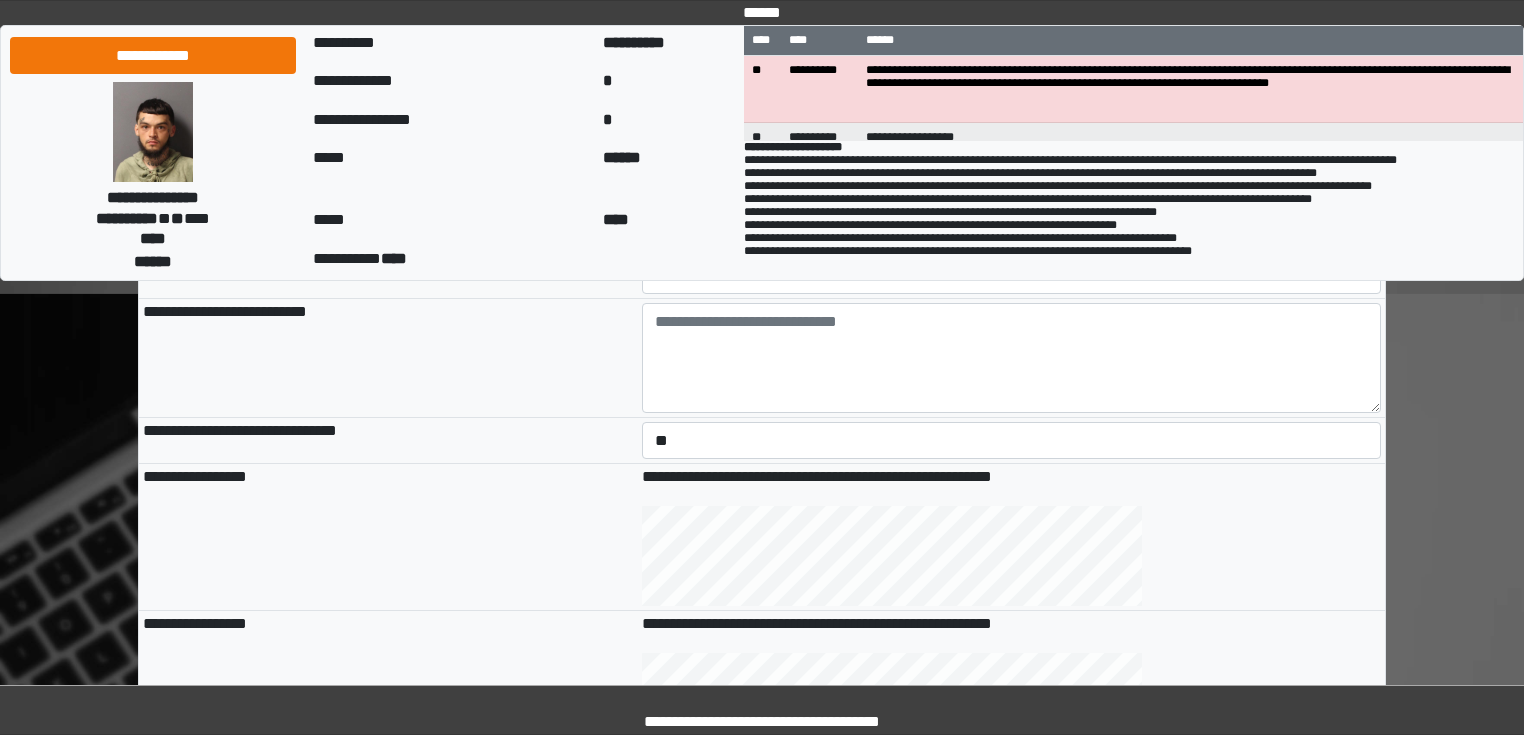 scroll, scrollTop: 480, scrollLeft: 0, axis: vertical 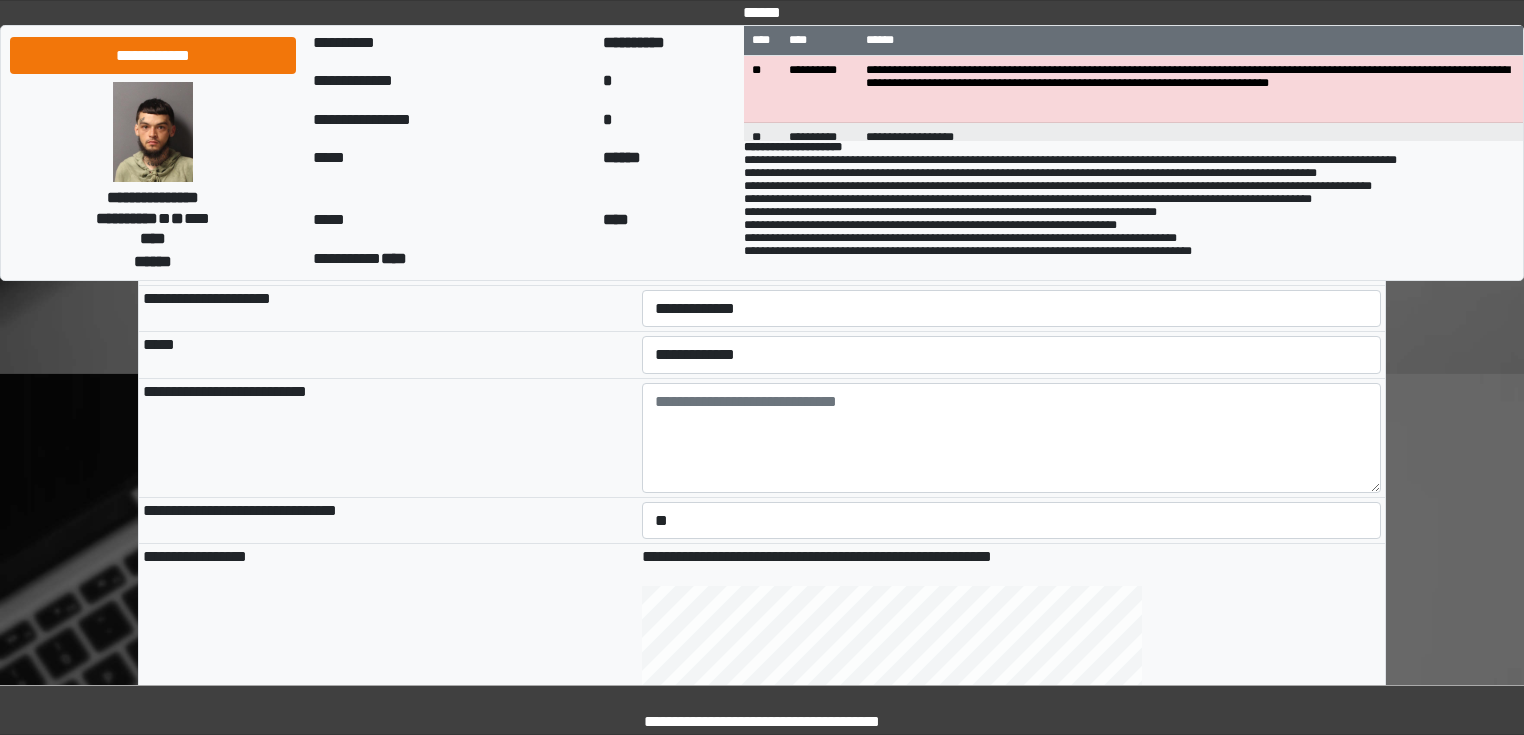 type on "**********" 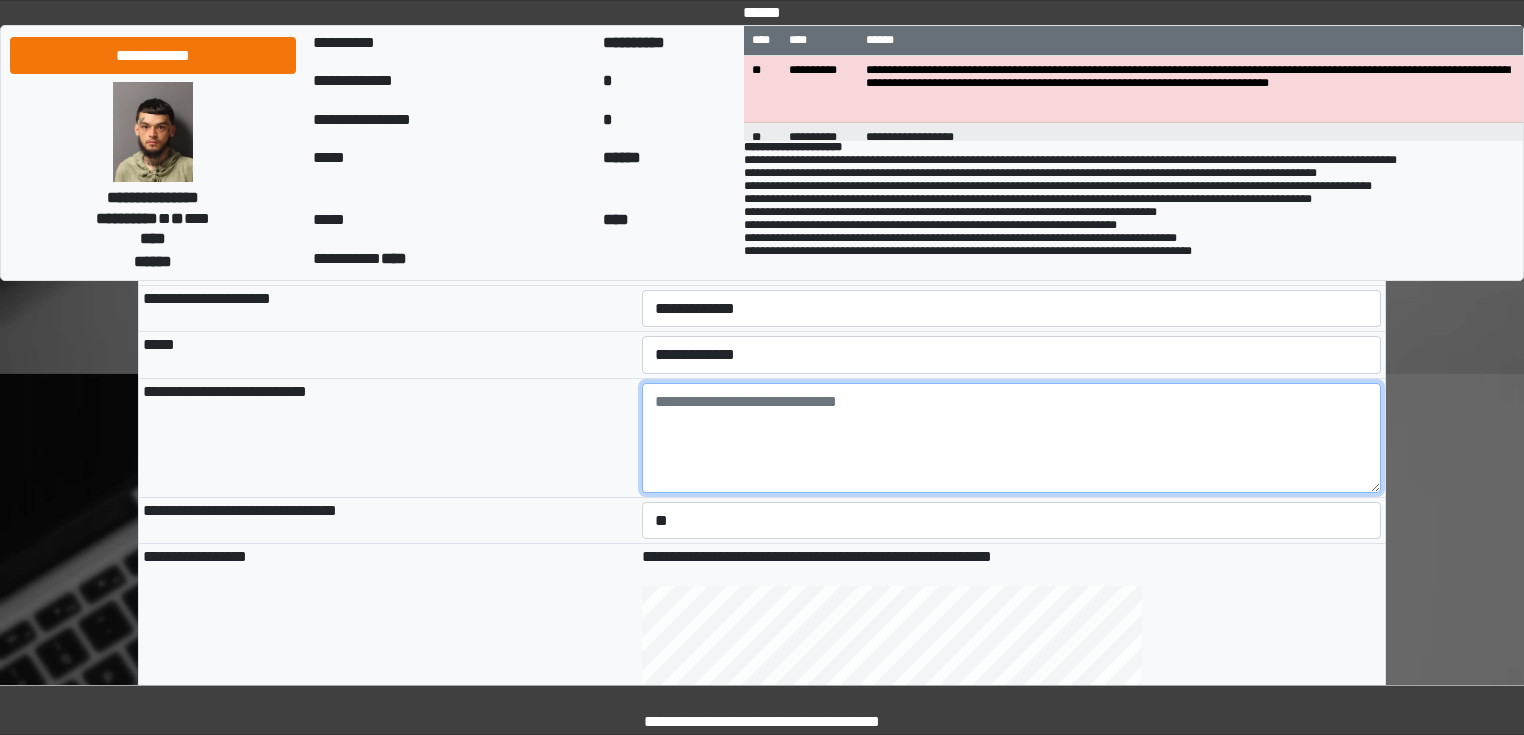 click at bounding box center [1012, 438] 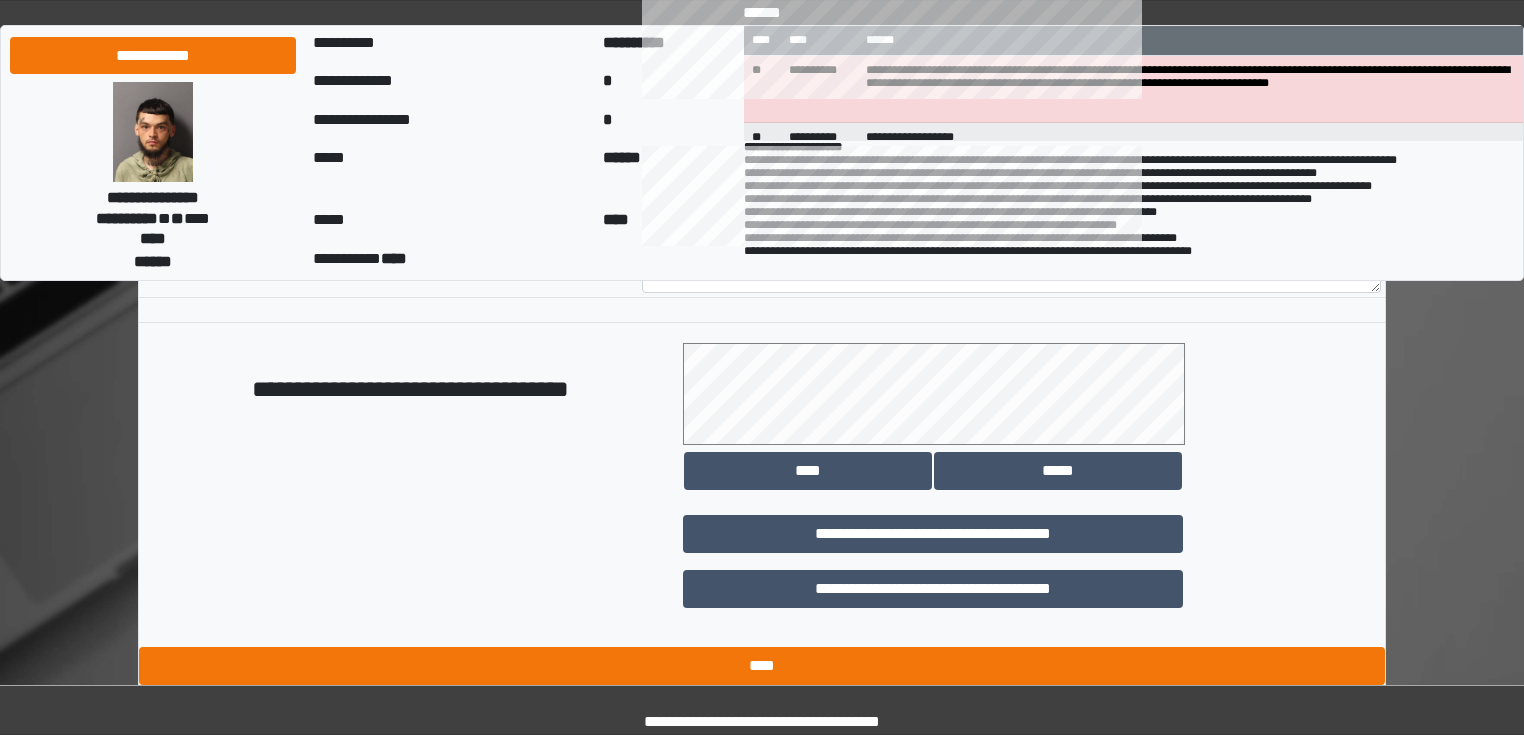 scroll, scrollTop: 1118, scrollLeft: 0, axis: vertical 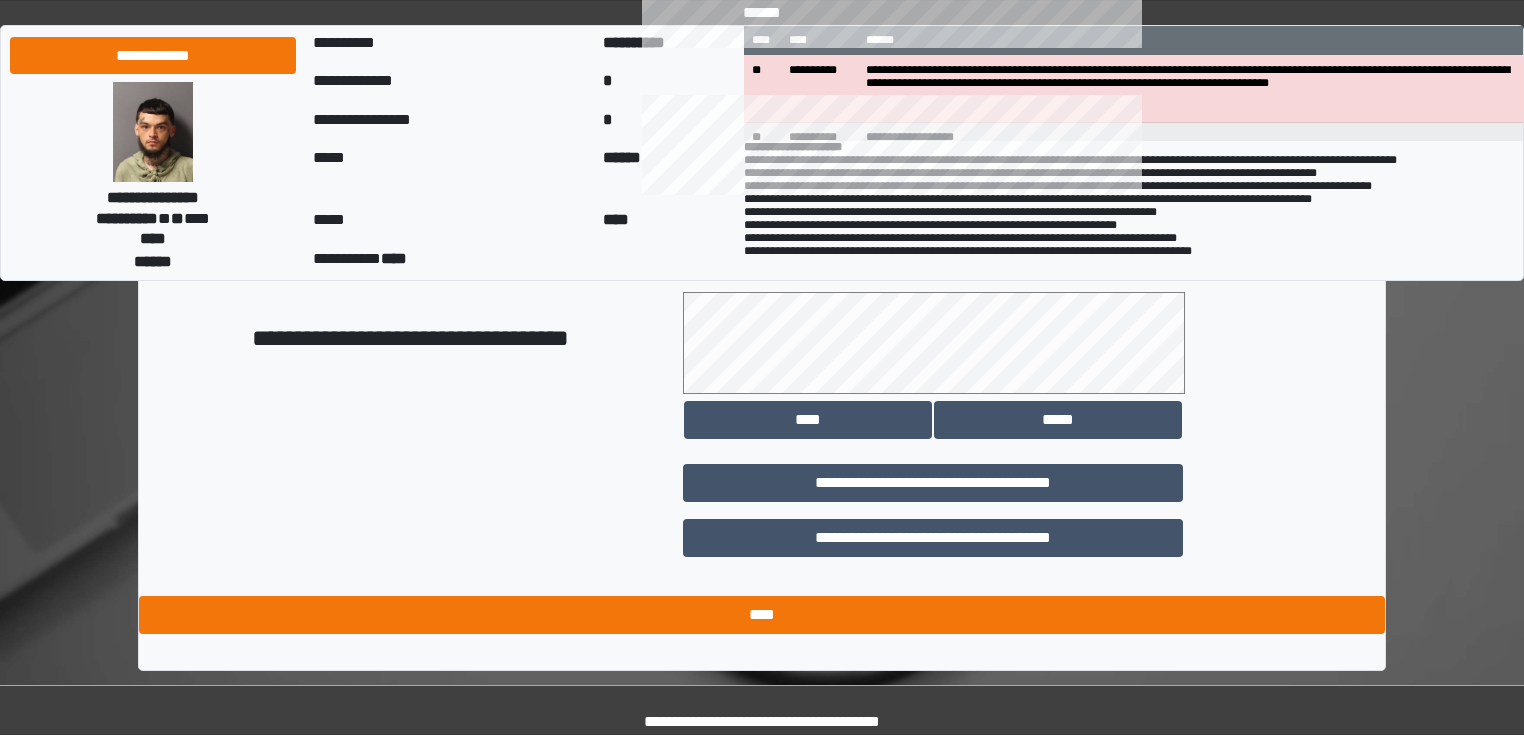 type on "**********" 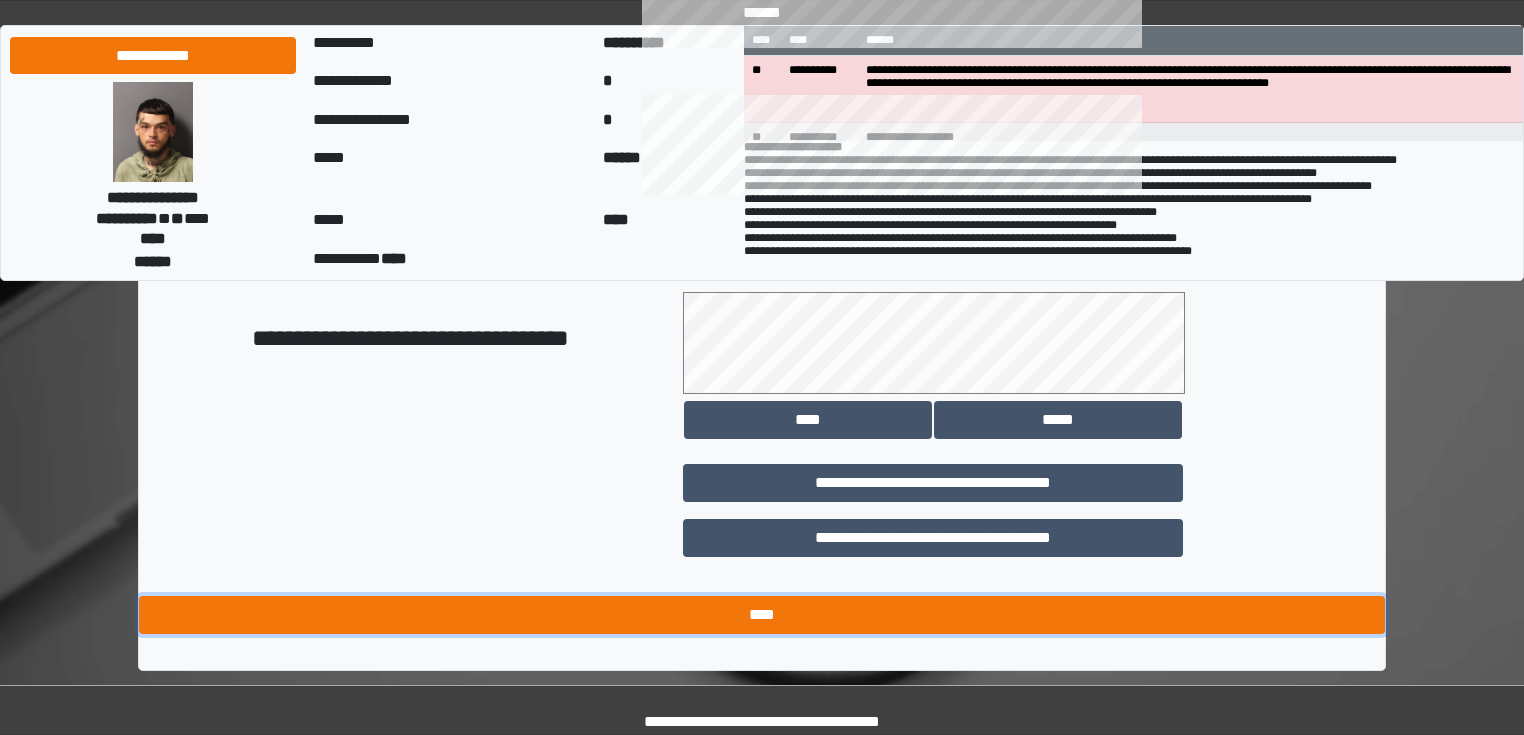 click on "****" at bounding box center (762, 615) 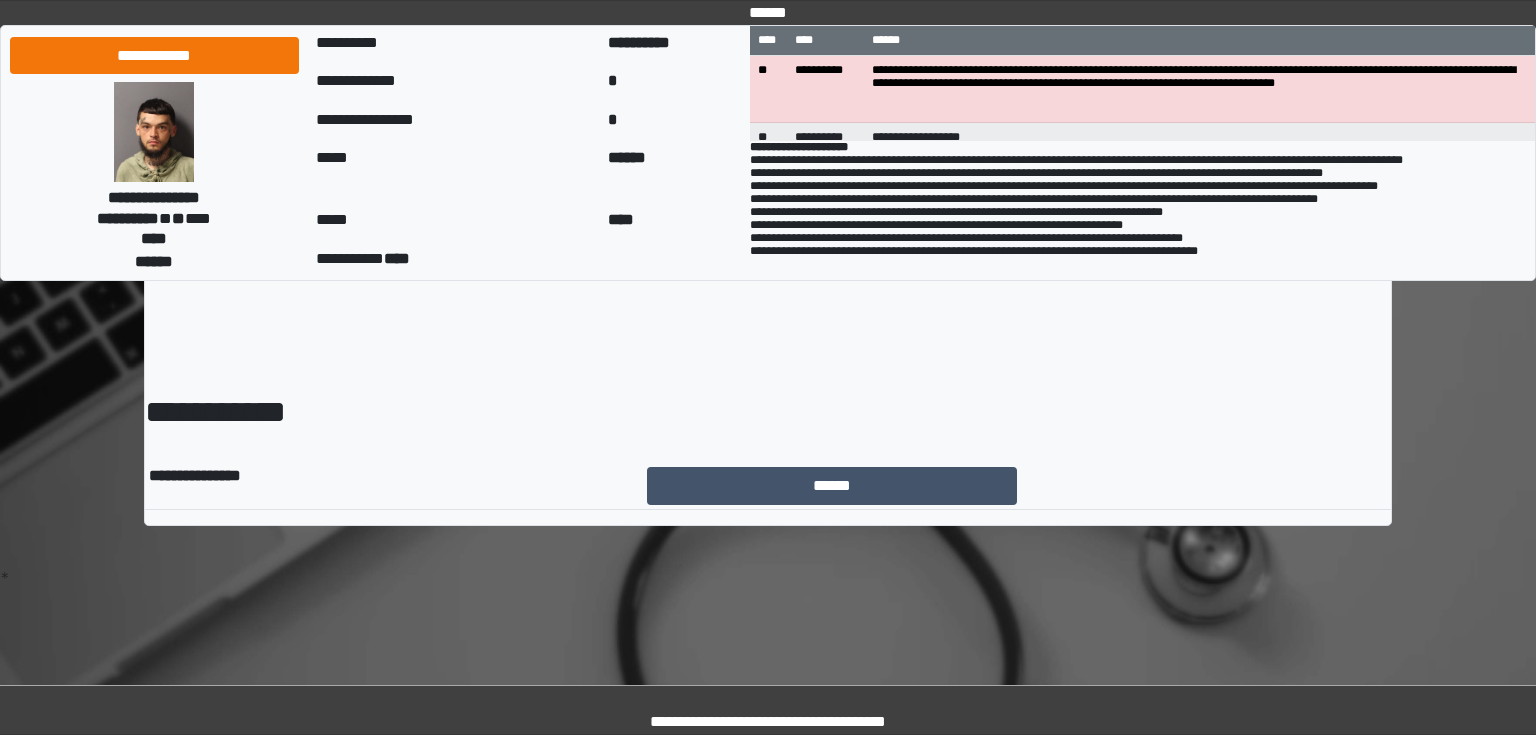 scroll, scrollTop: 0, scrollLeft: 0, axis: both 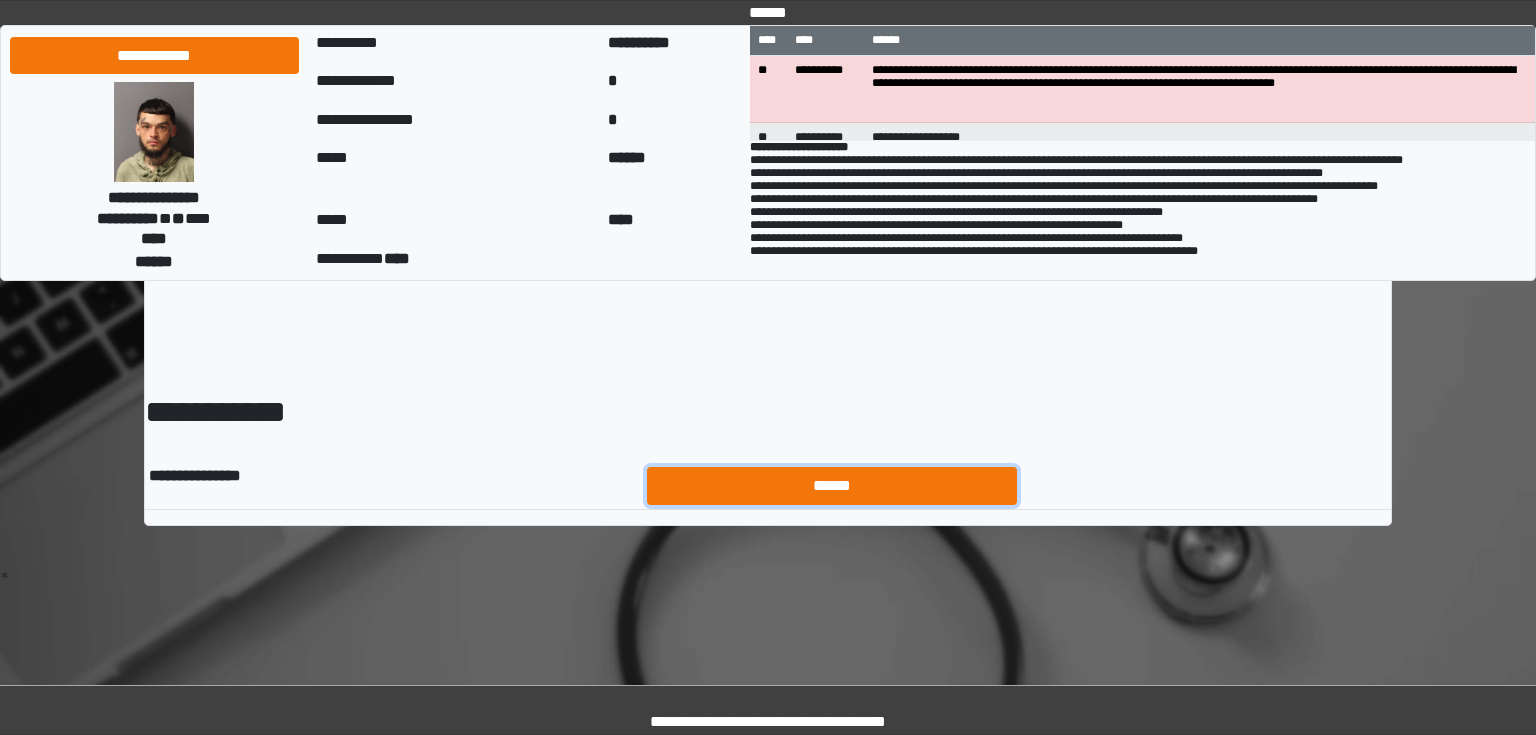 click on "******" at bounding box center (832, 486) 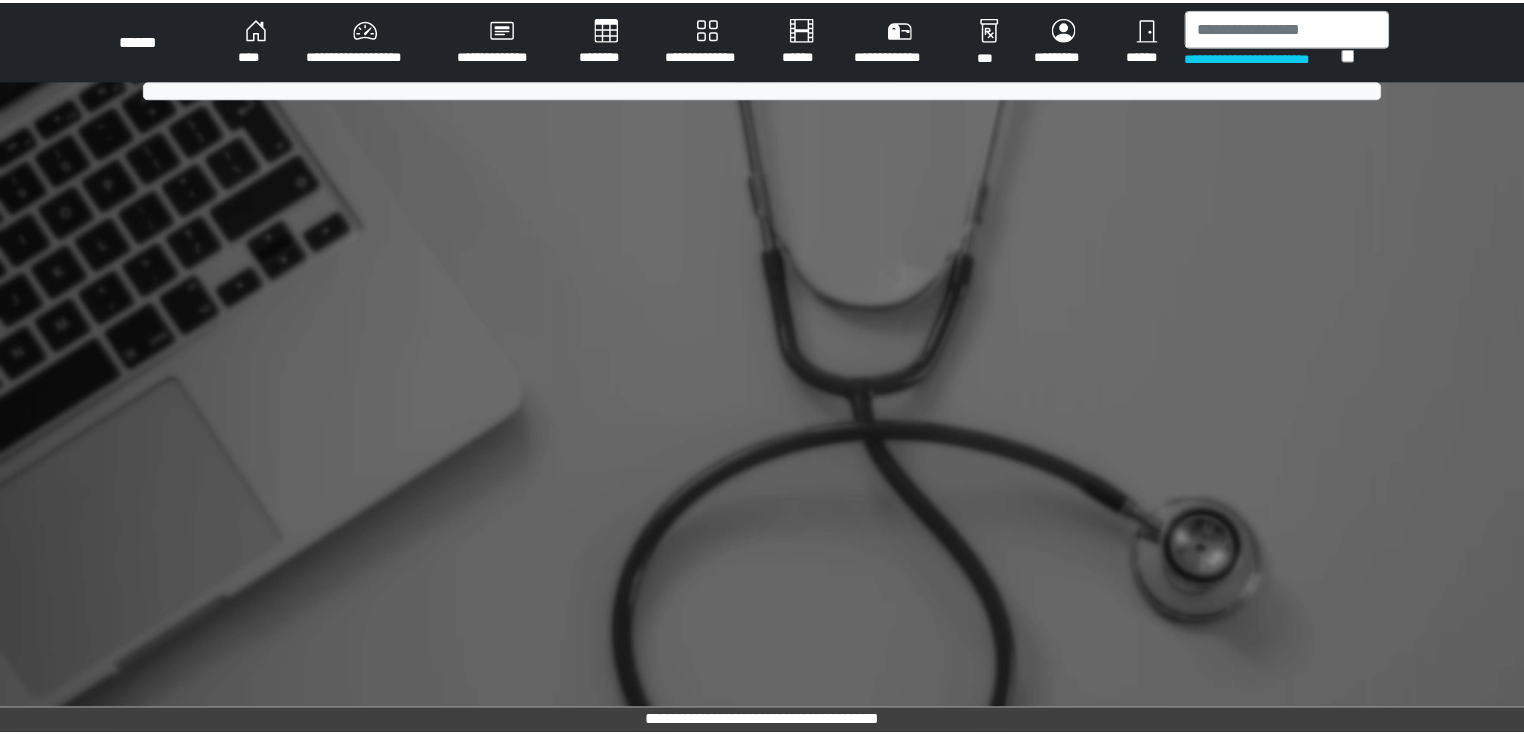 scroll, scrollTop: 0, scrollLeft: 0, axis: both 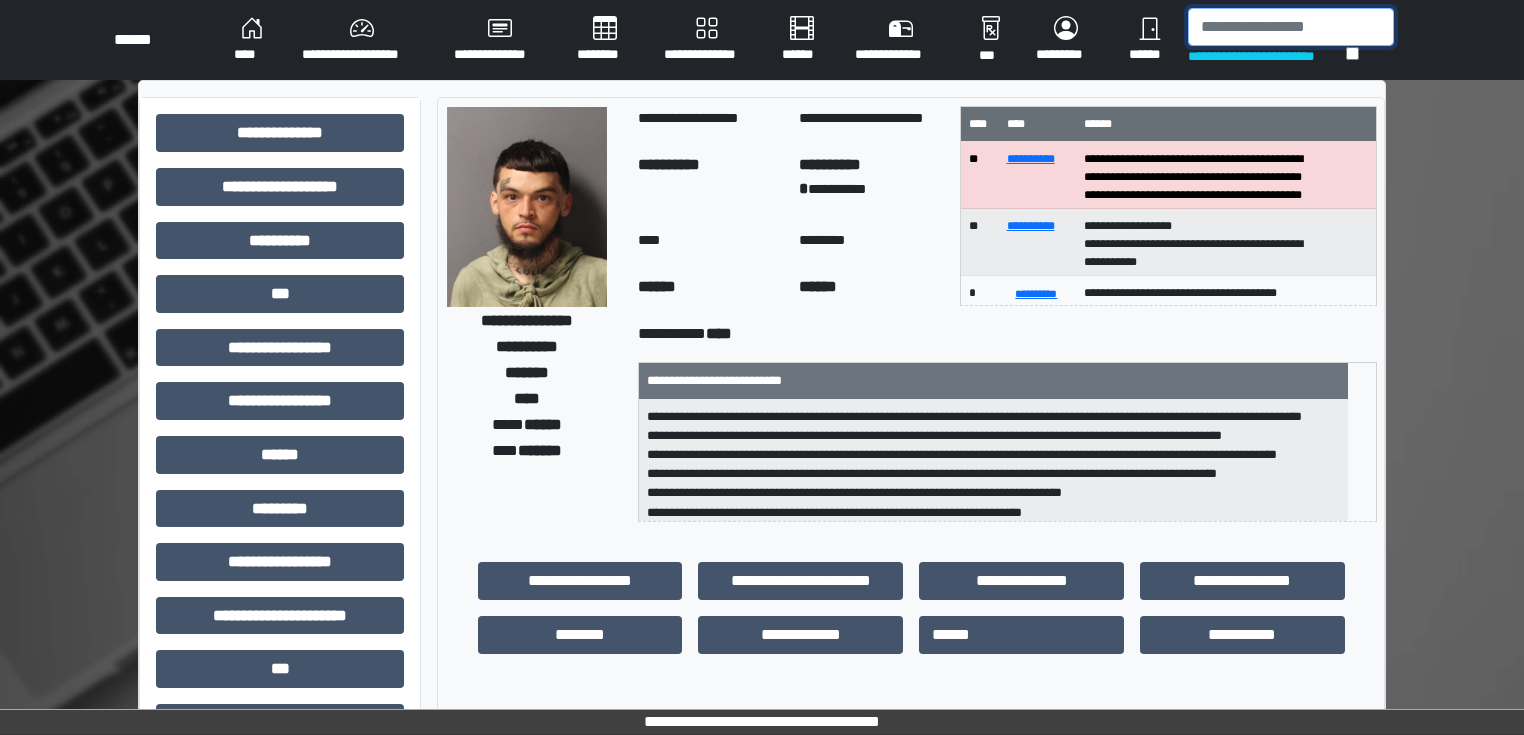 click at bounding box center [1291, 27] 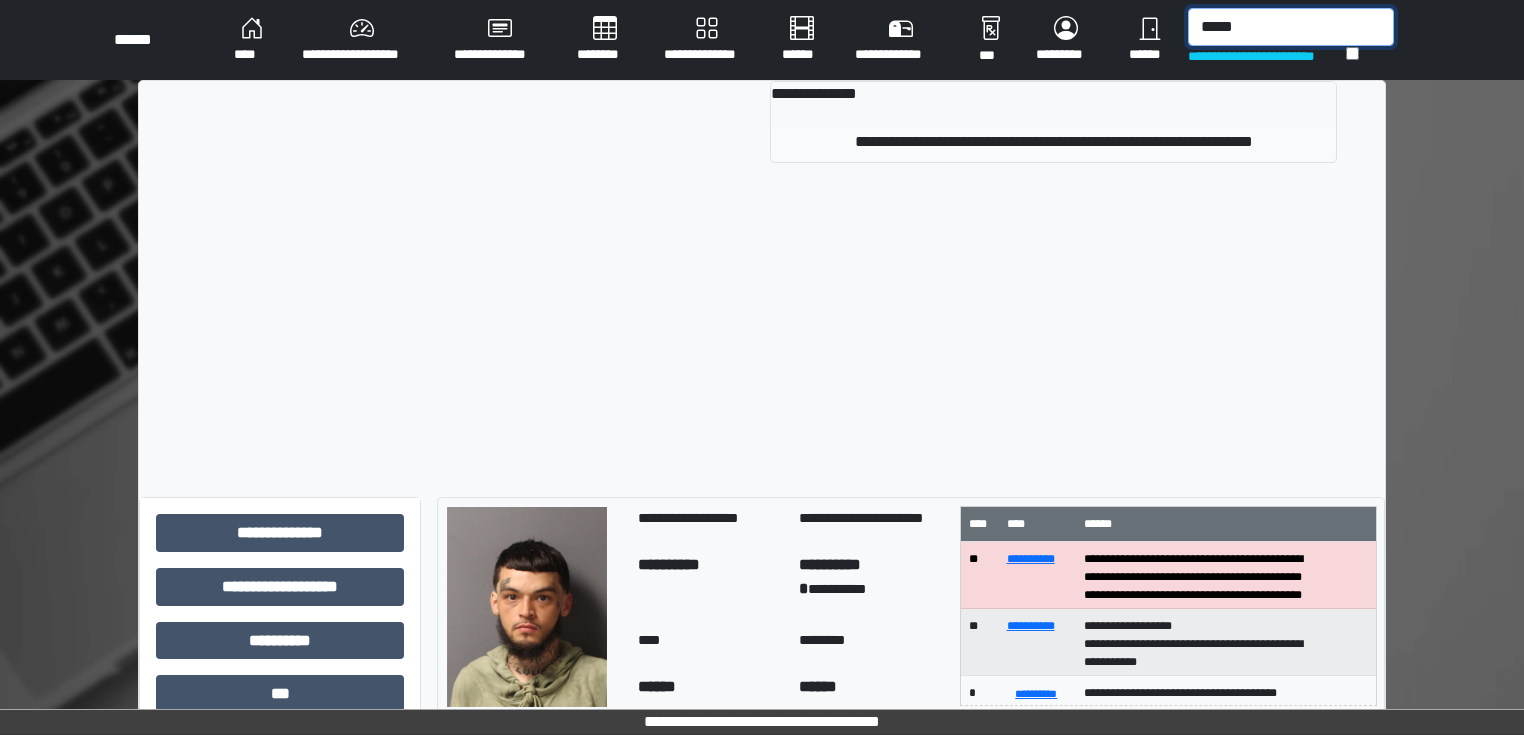 type on "*****" 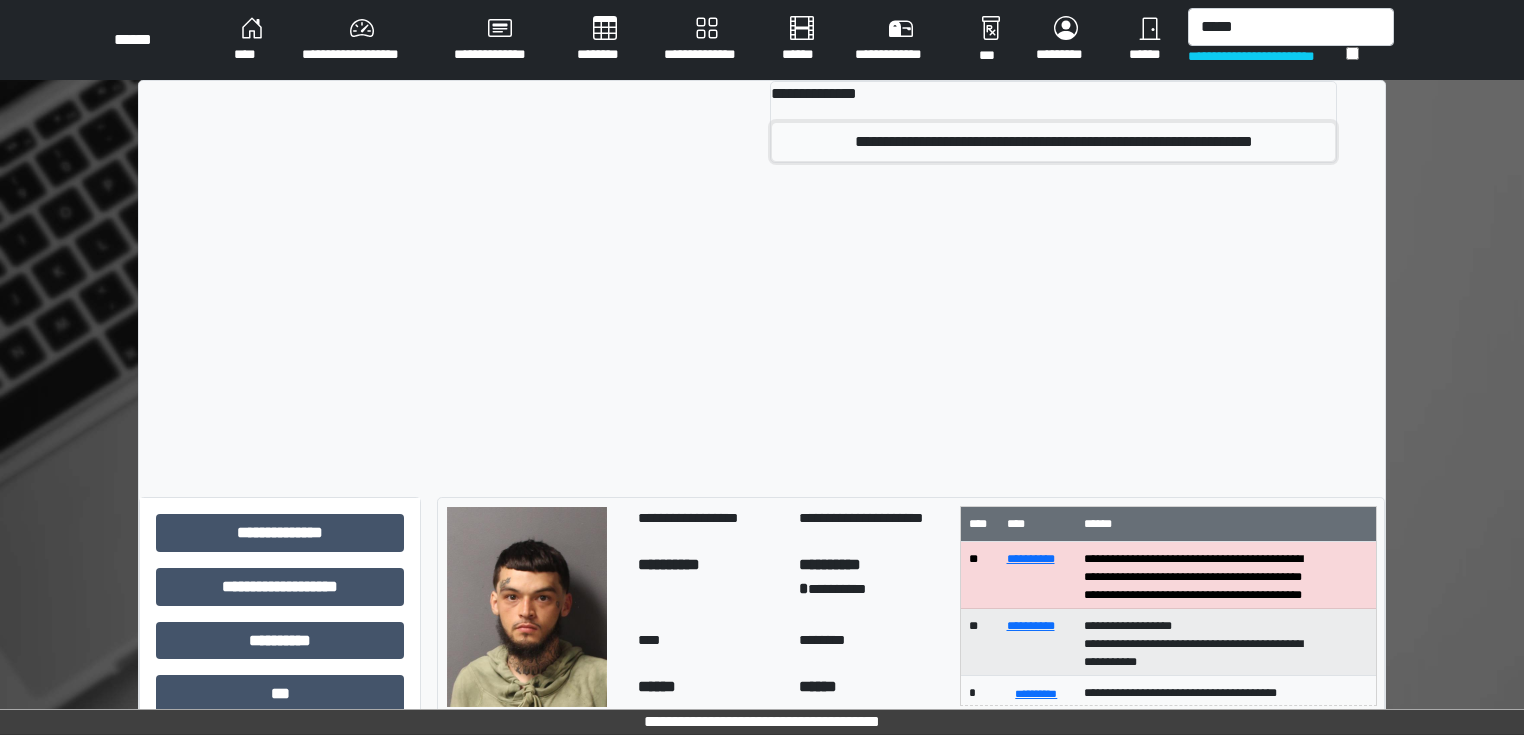 click on "**********" 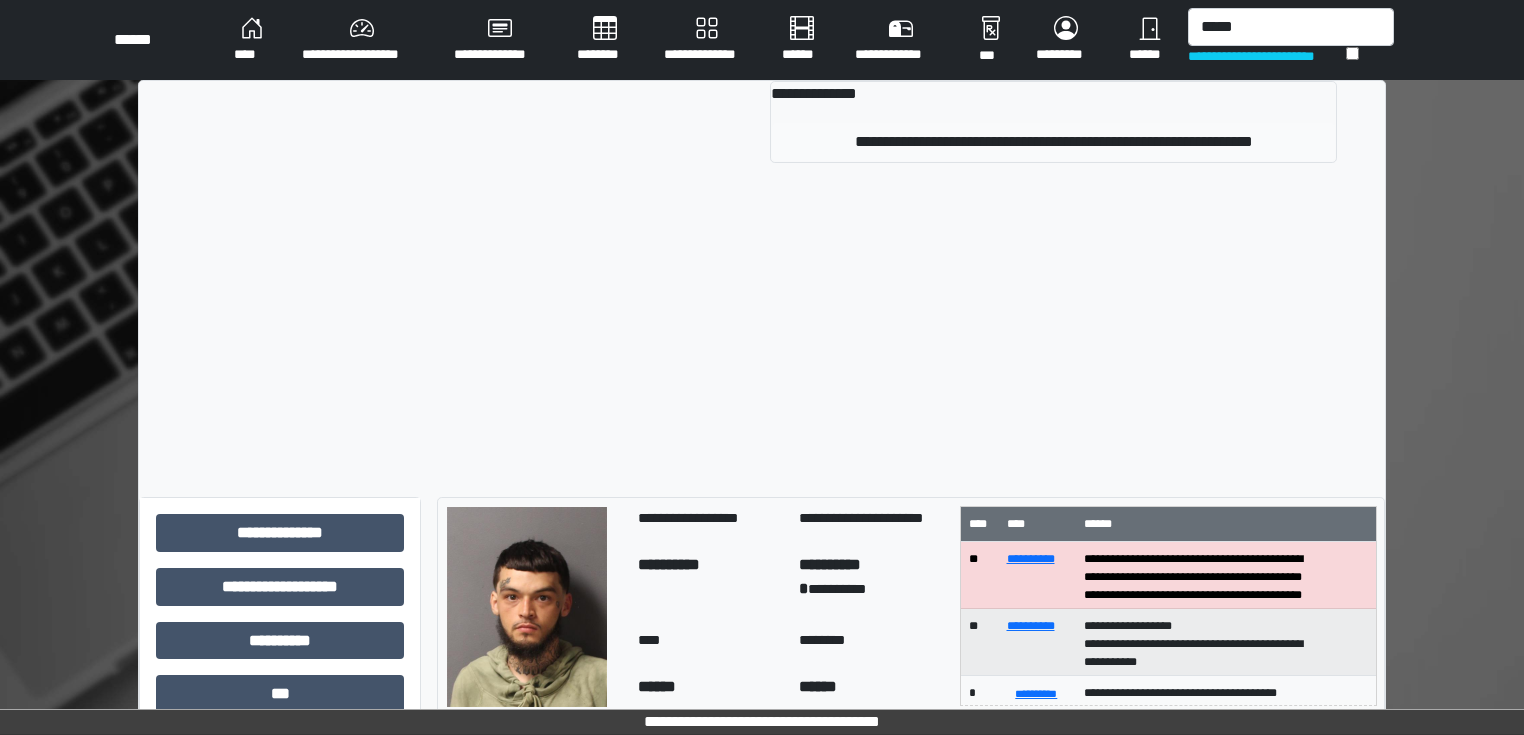 type 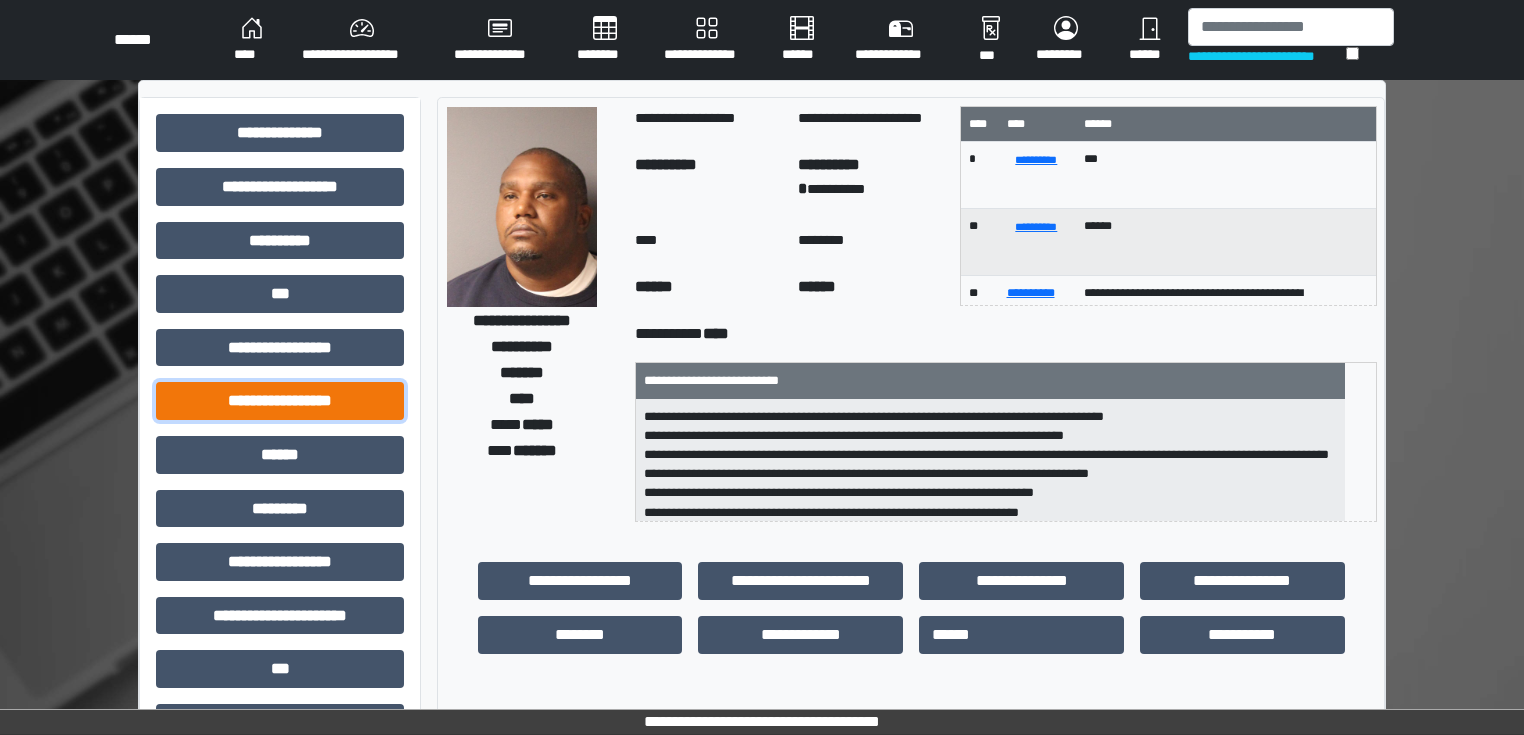 click on "**********" 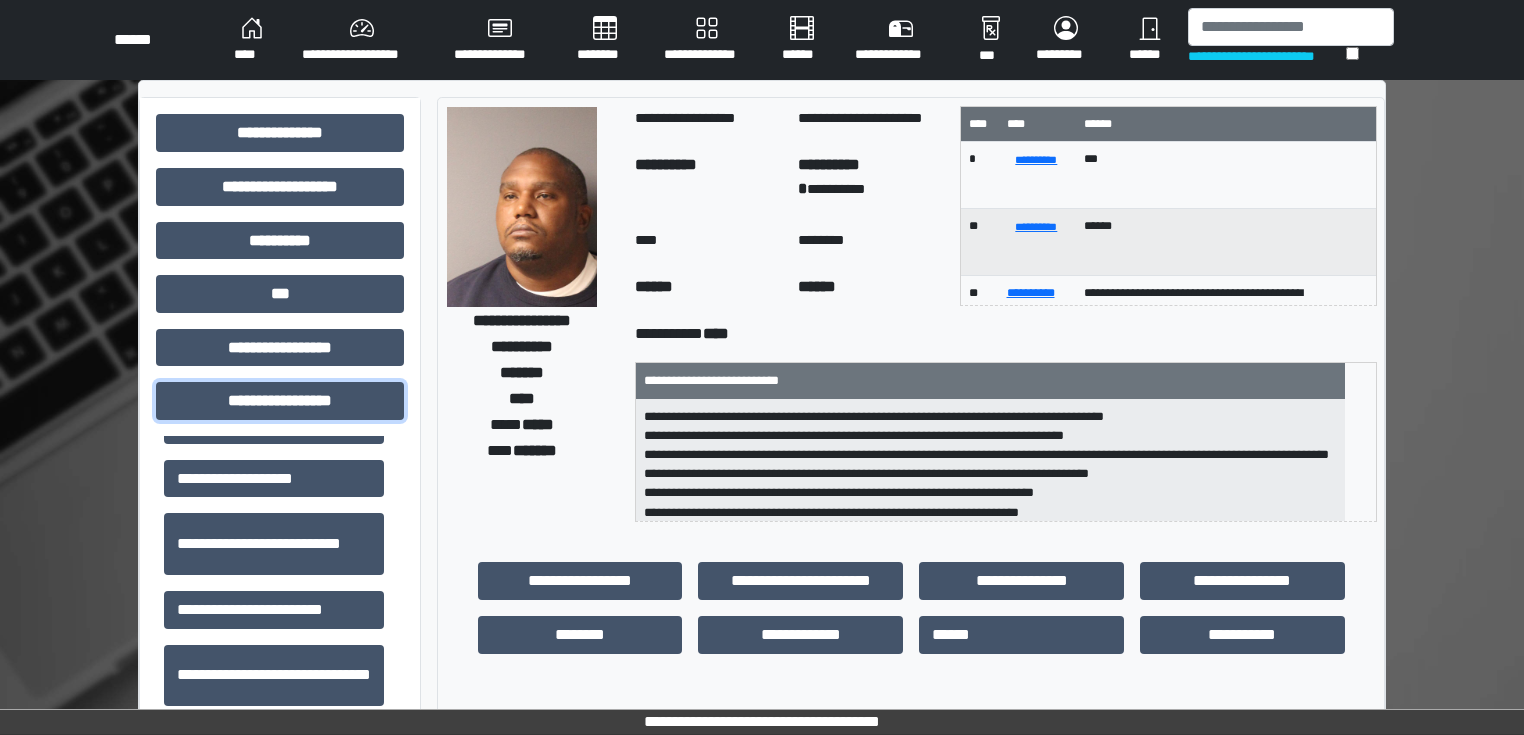 scroll, scrollTop: 1120, scrollLeft: 0, axis: vertical 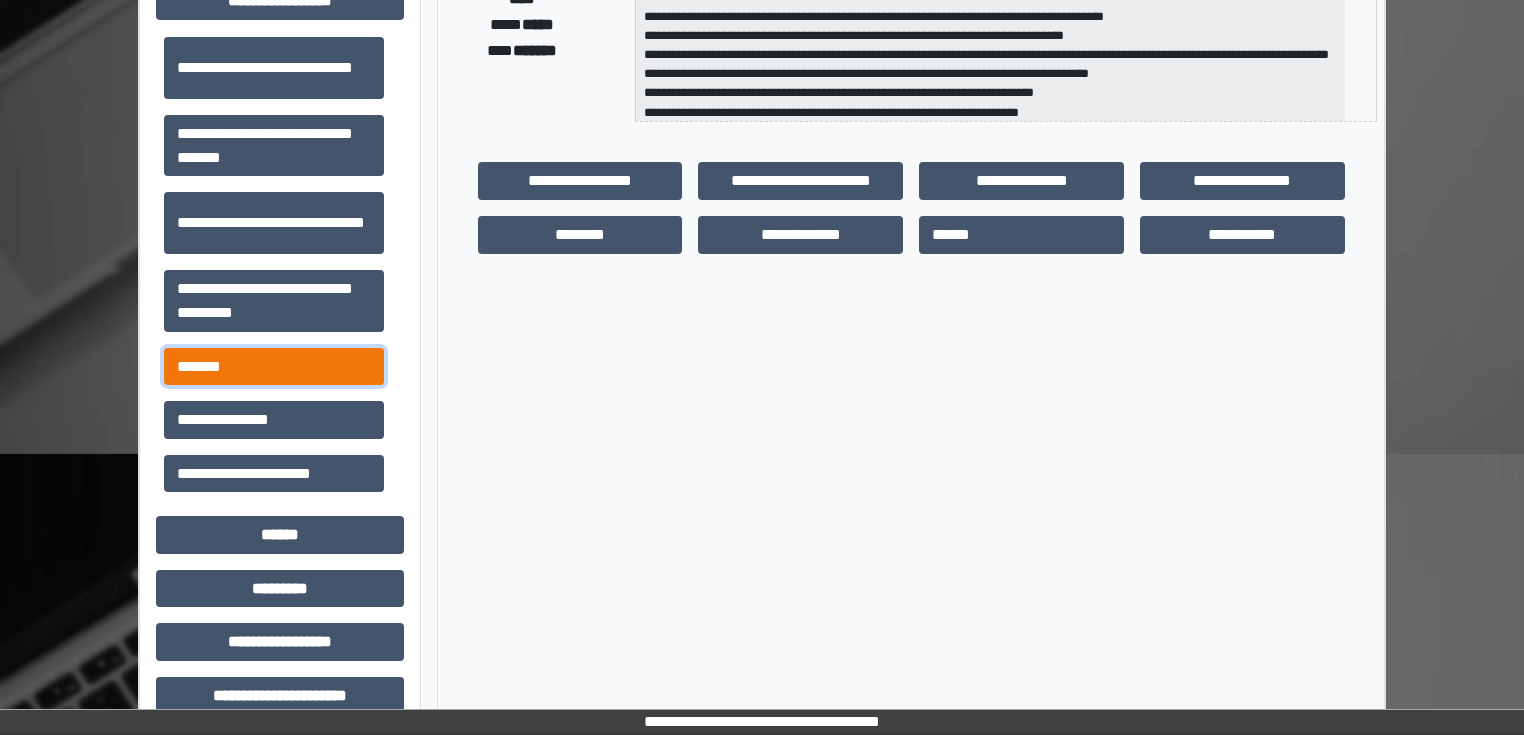 click on "*******" 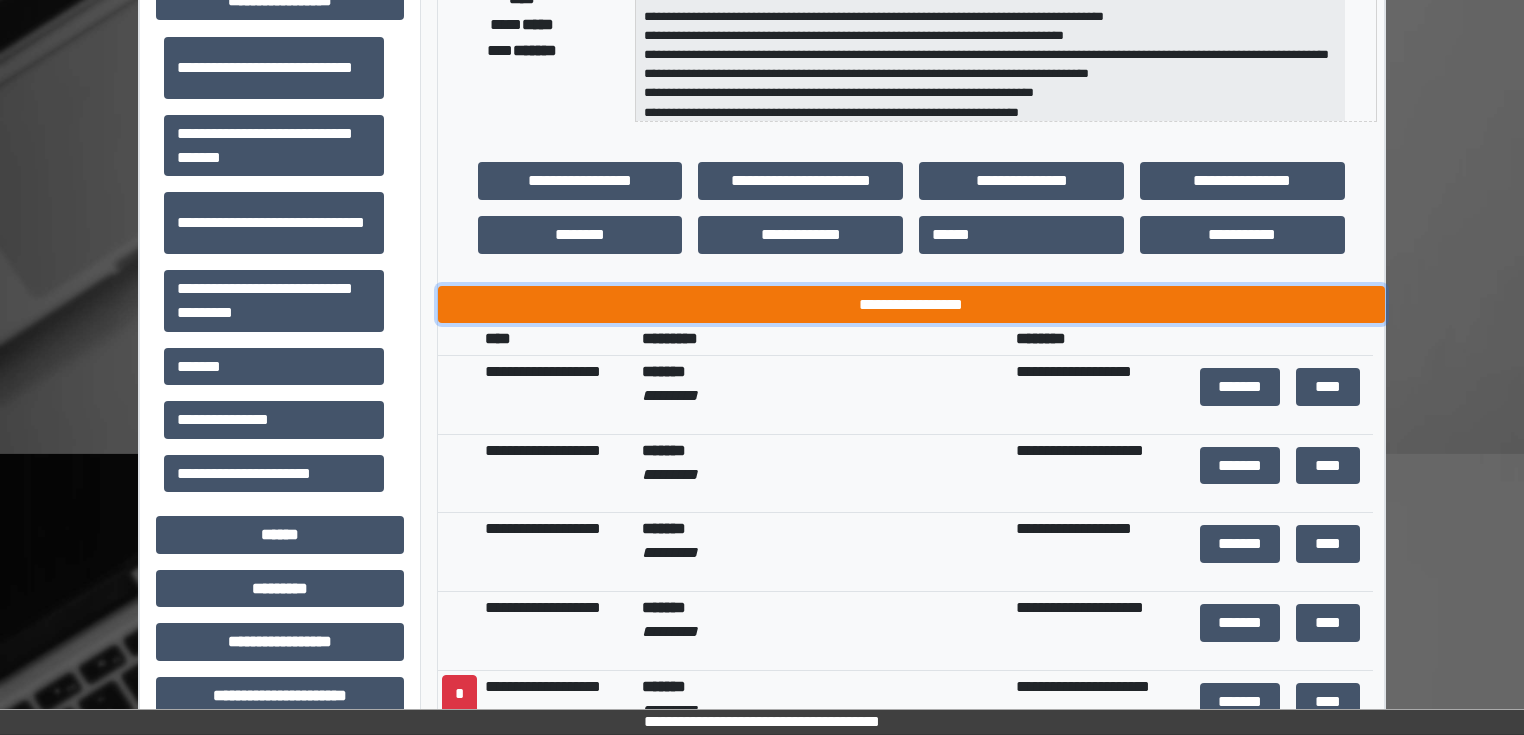 click on "**********" 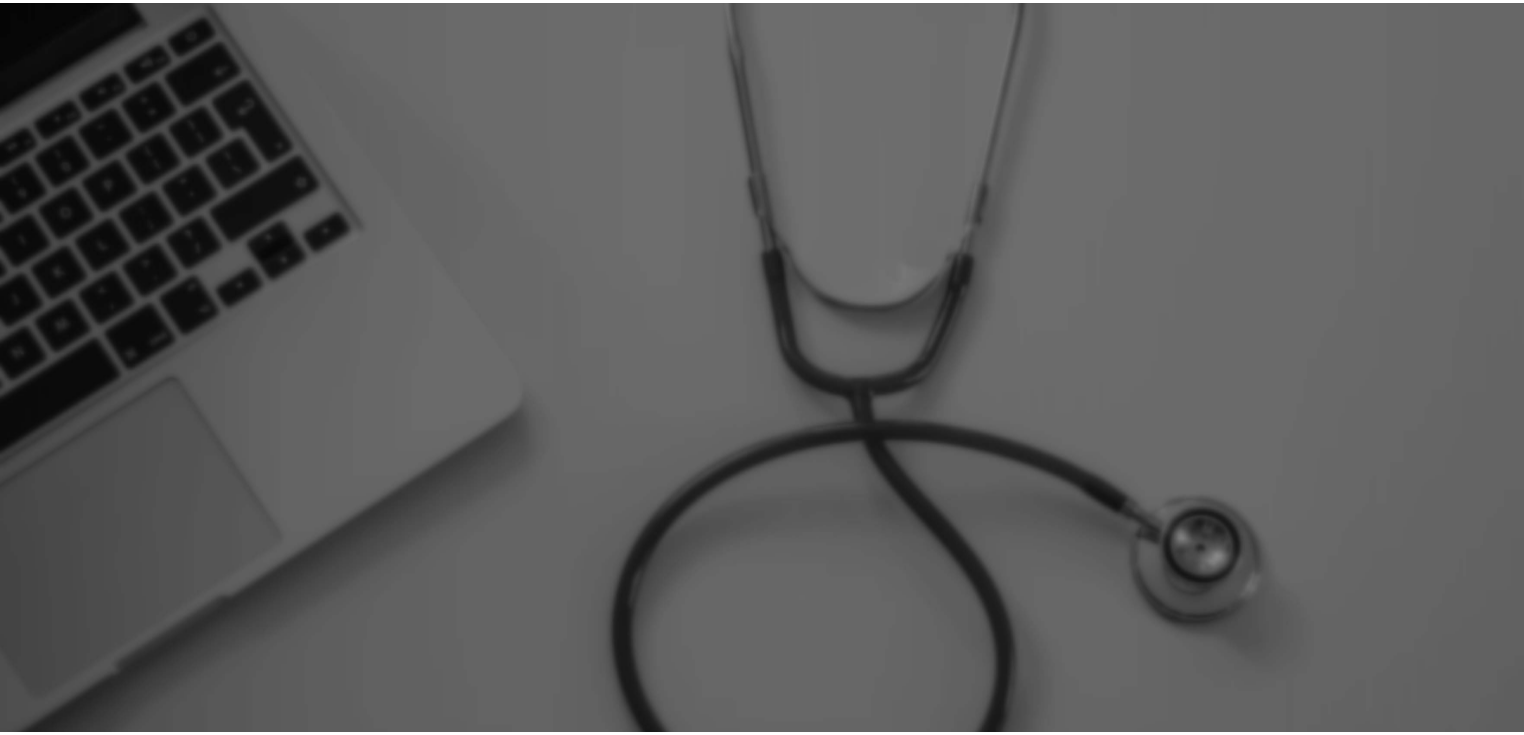 scroll, scrollTop: 0, scrollLeft: 0, axis: both 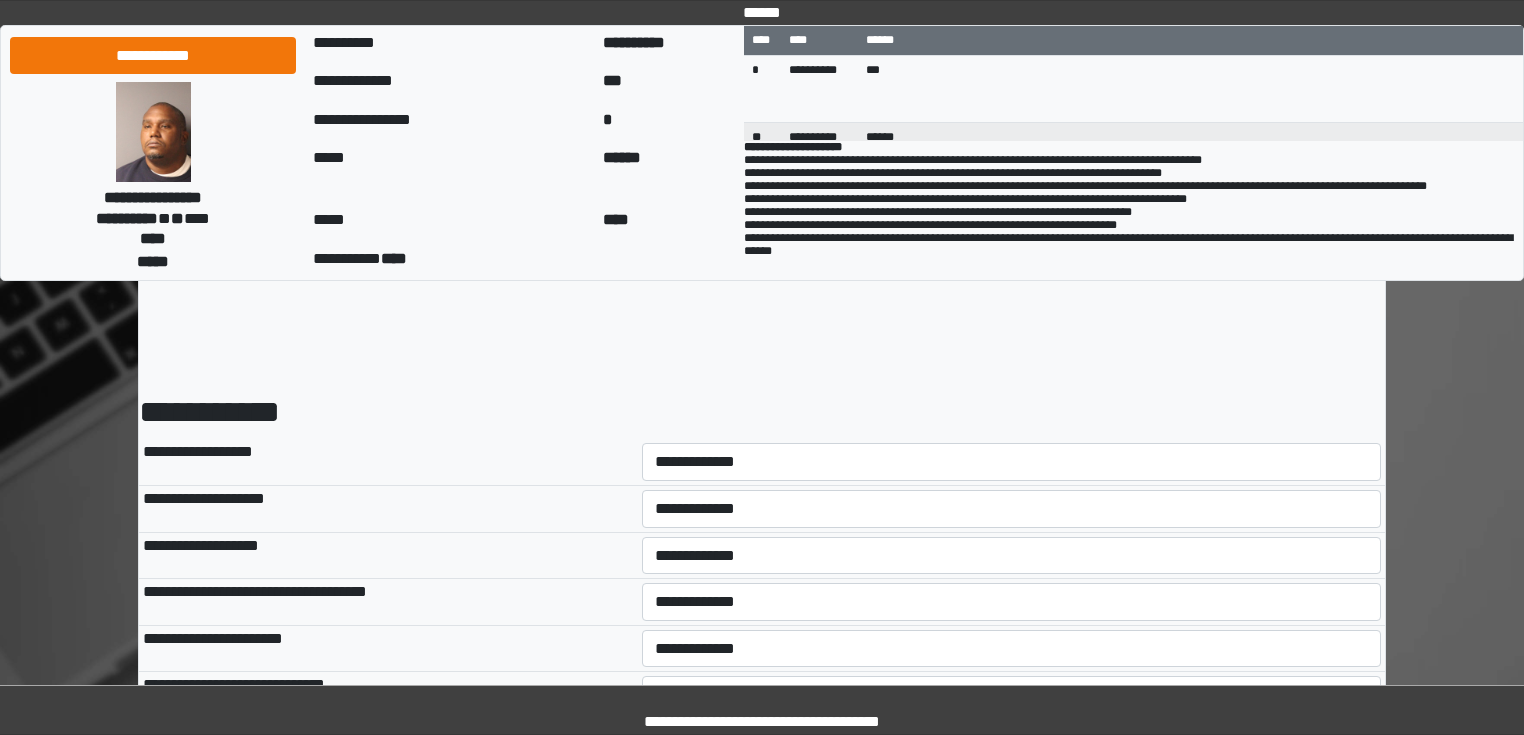 click on "**********" at bounding box center (1012, 462) 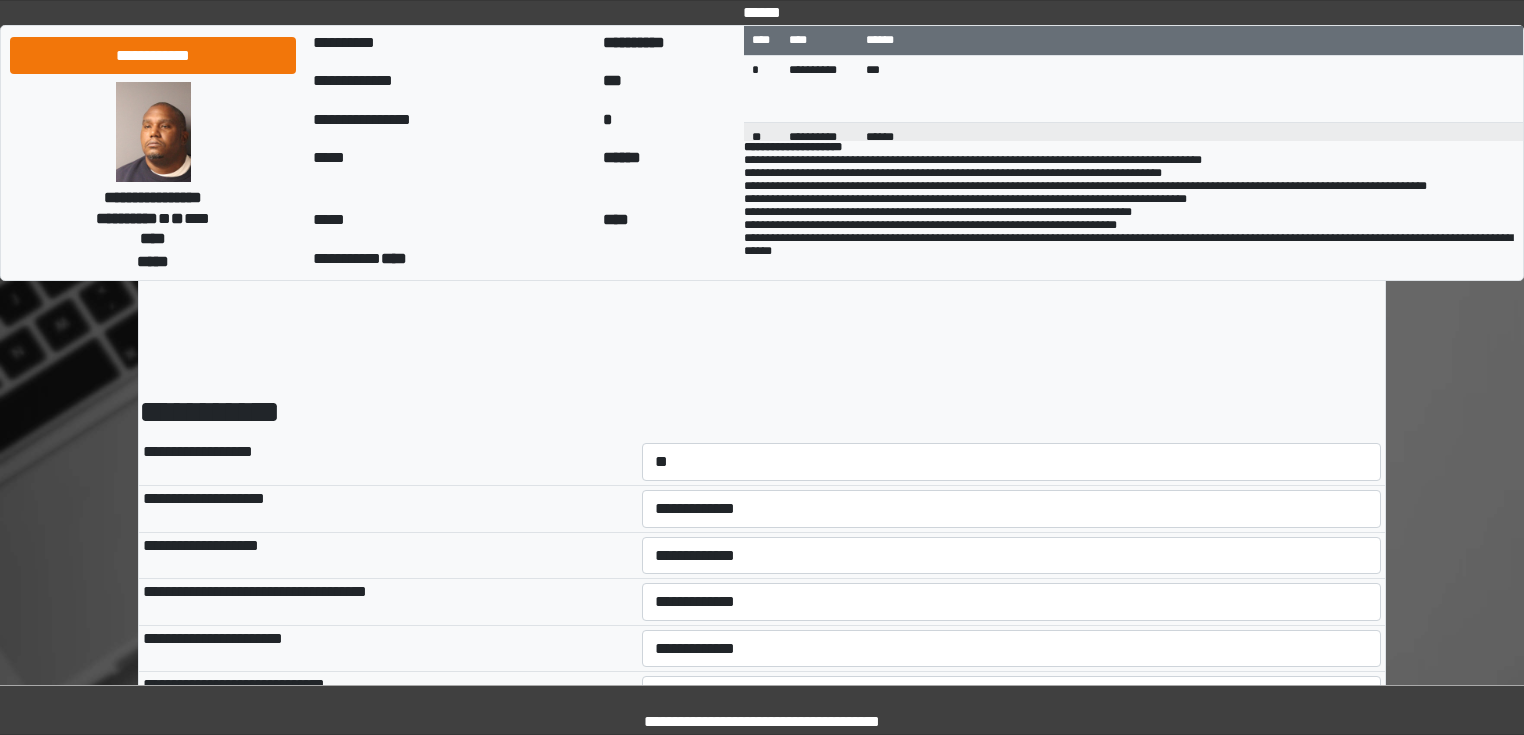 click on "**********" at bounding box center (1012, 462) 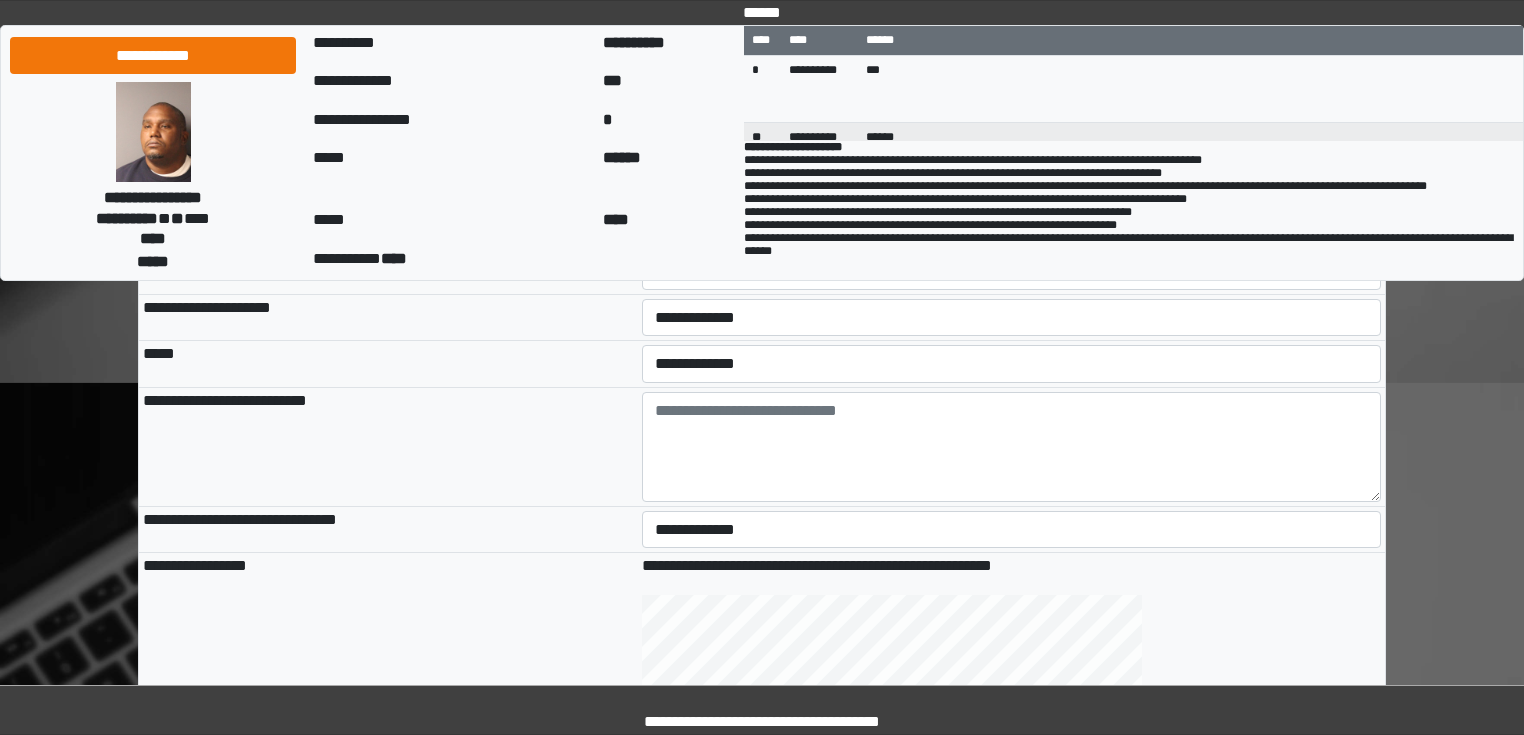 scroll, scrollTop: 480, scrollLeft: 0, axis: vertical 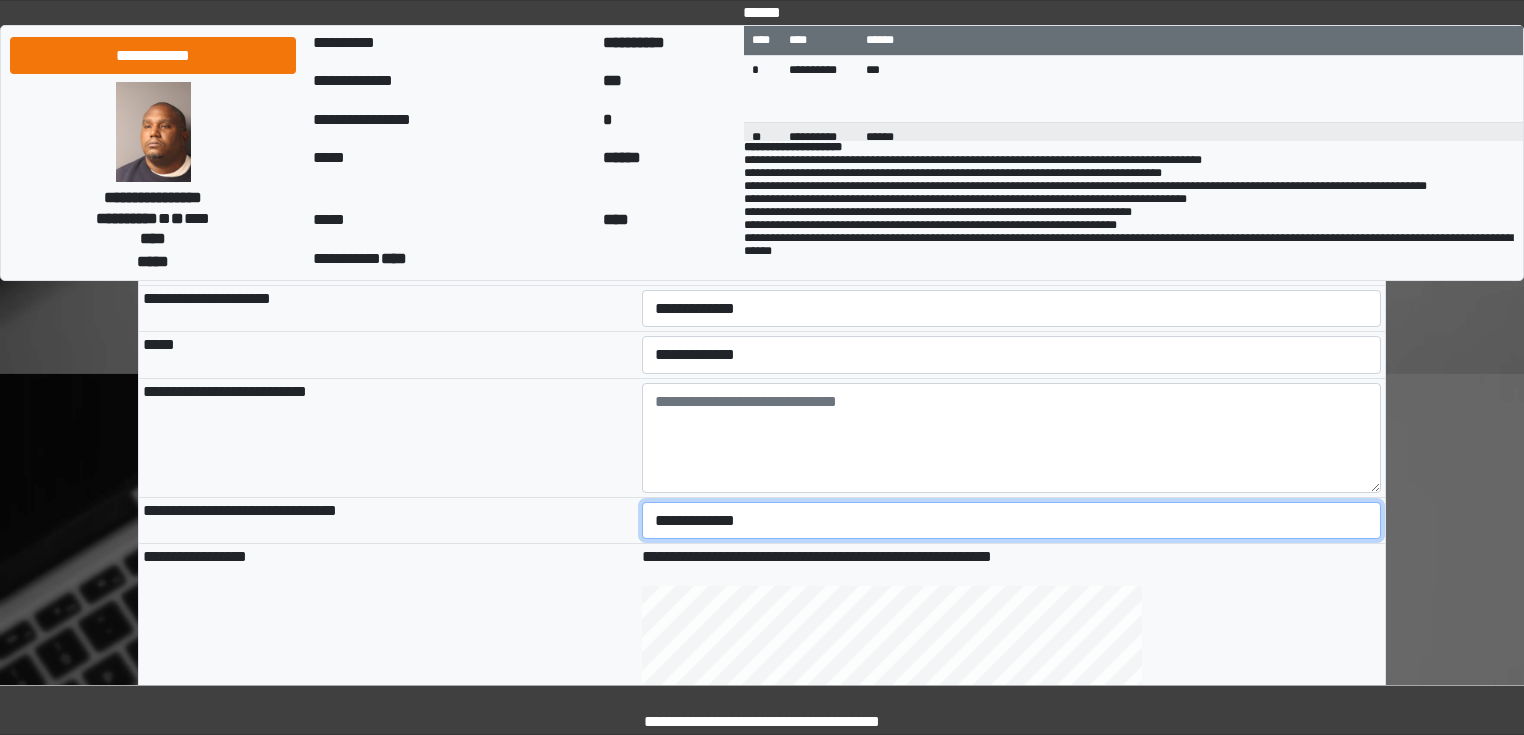 click on "**********" at bounding box center (1012, 521) 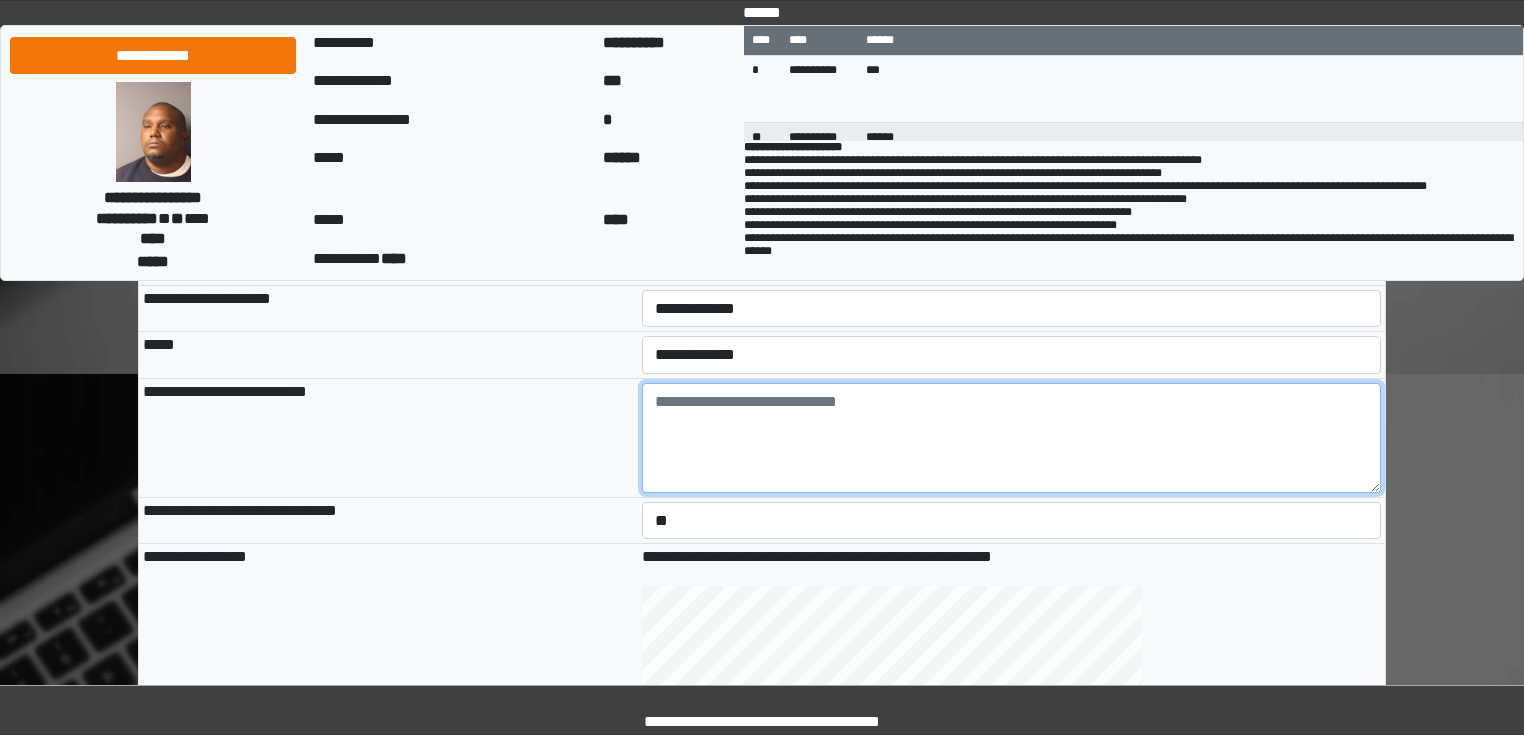click at bounding box center (1012, 438) 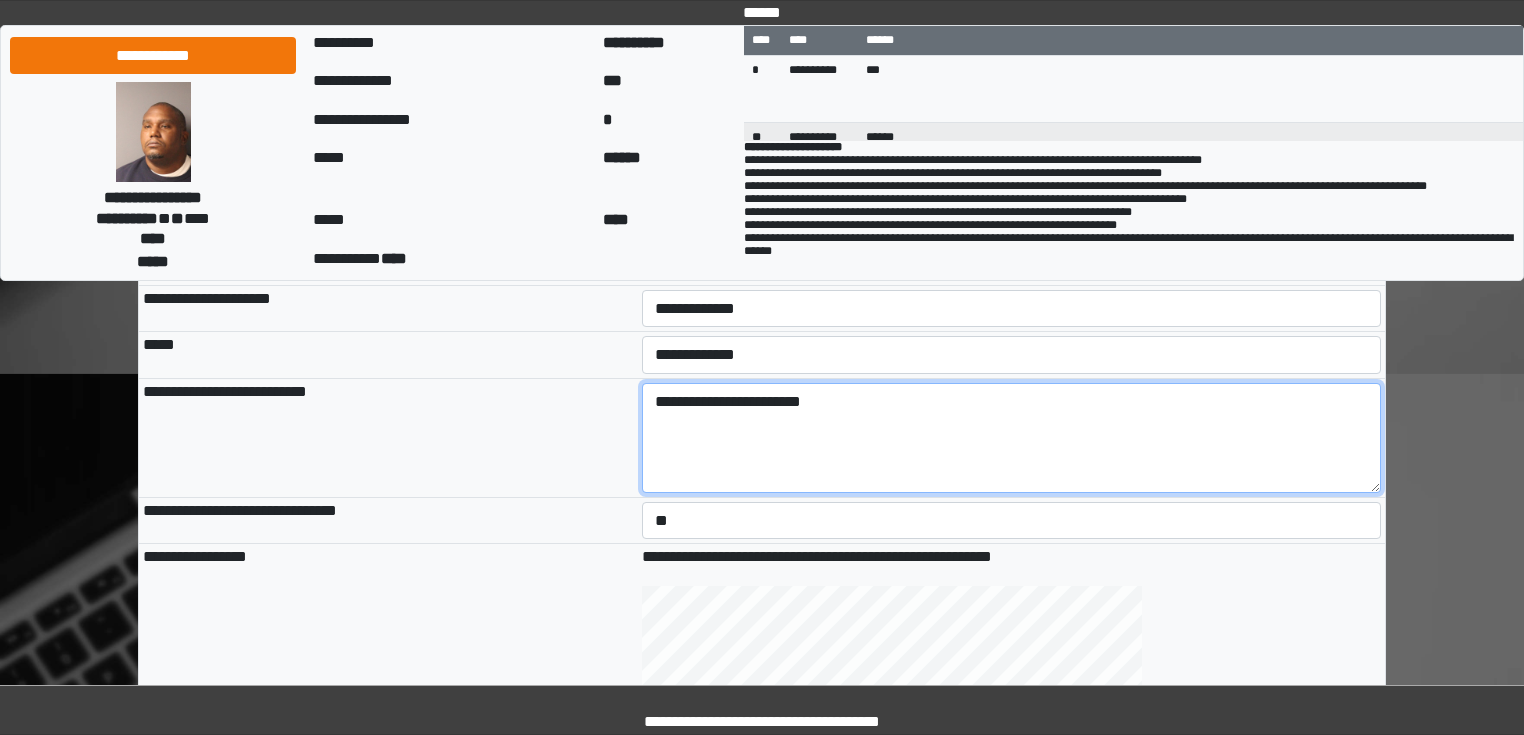 click on "**********" at bounding box center (1012, 438) 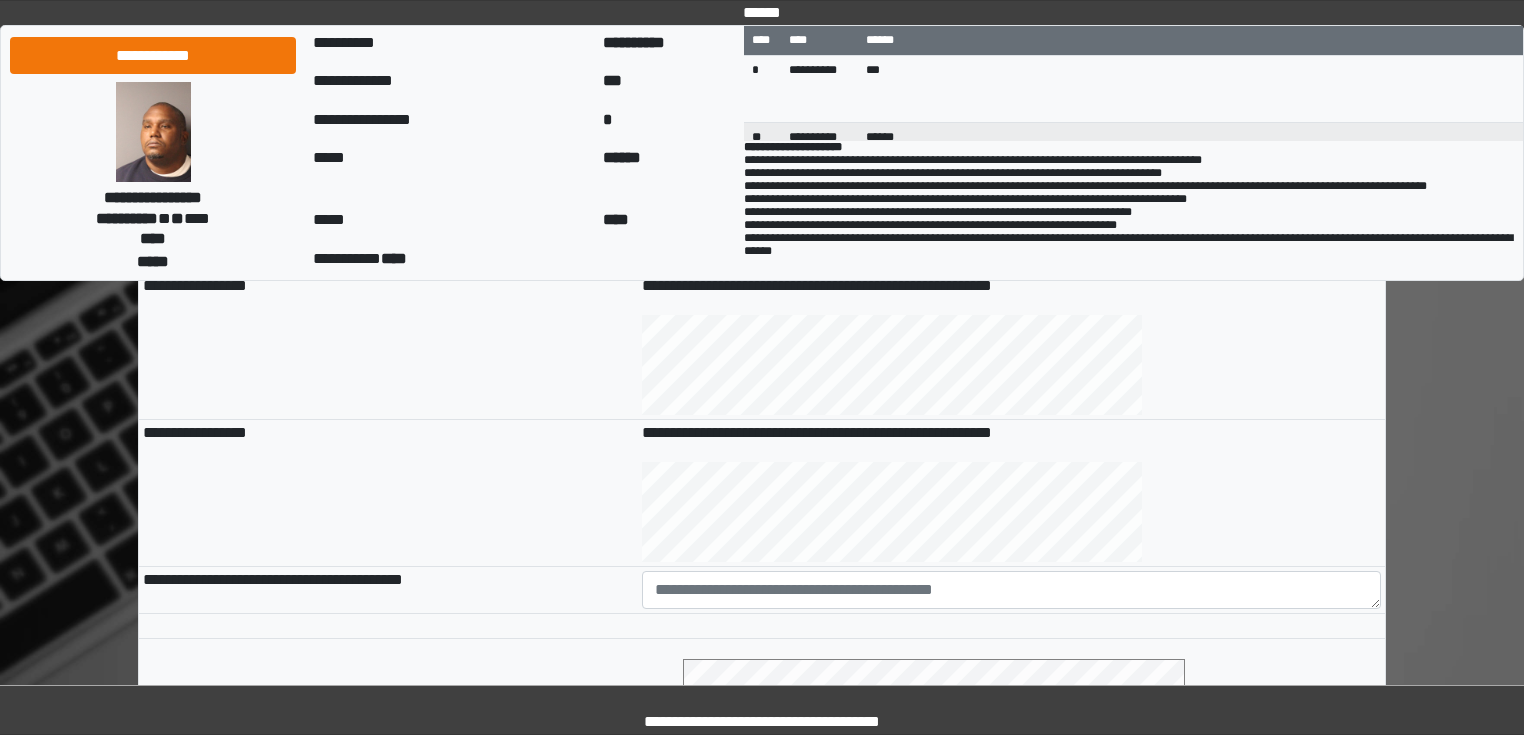 scroll, scrollTop: 800, scrollLeft: 0, axis: vertical 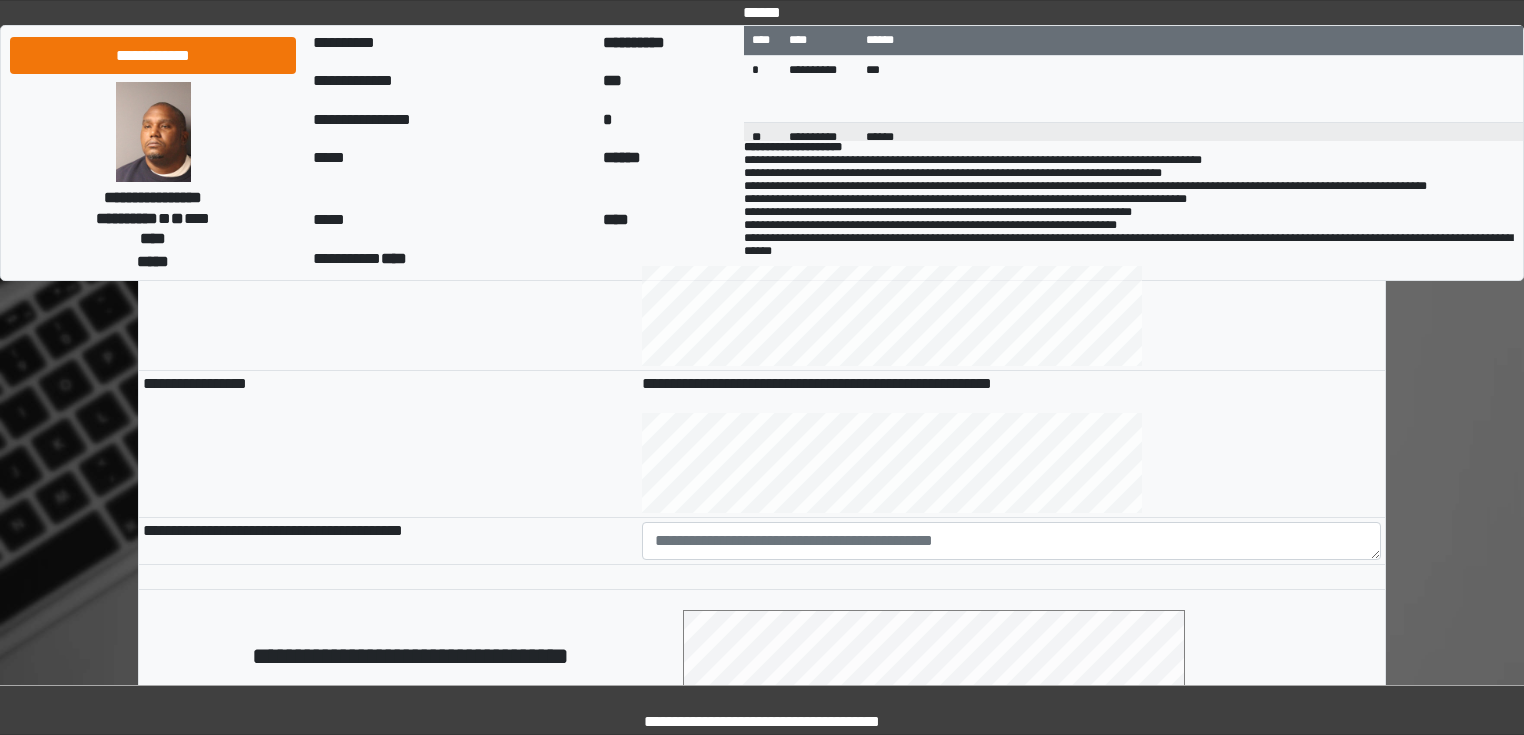 type on "**********" 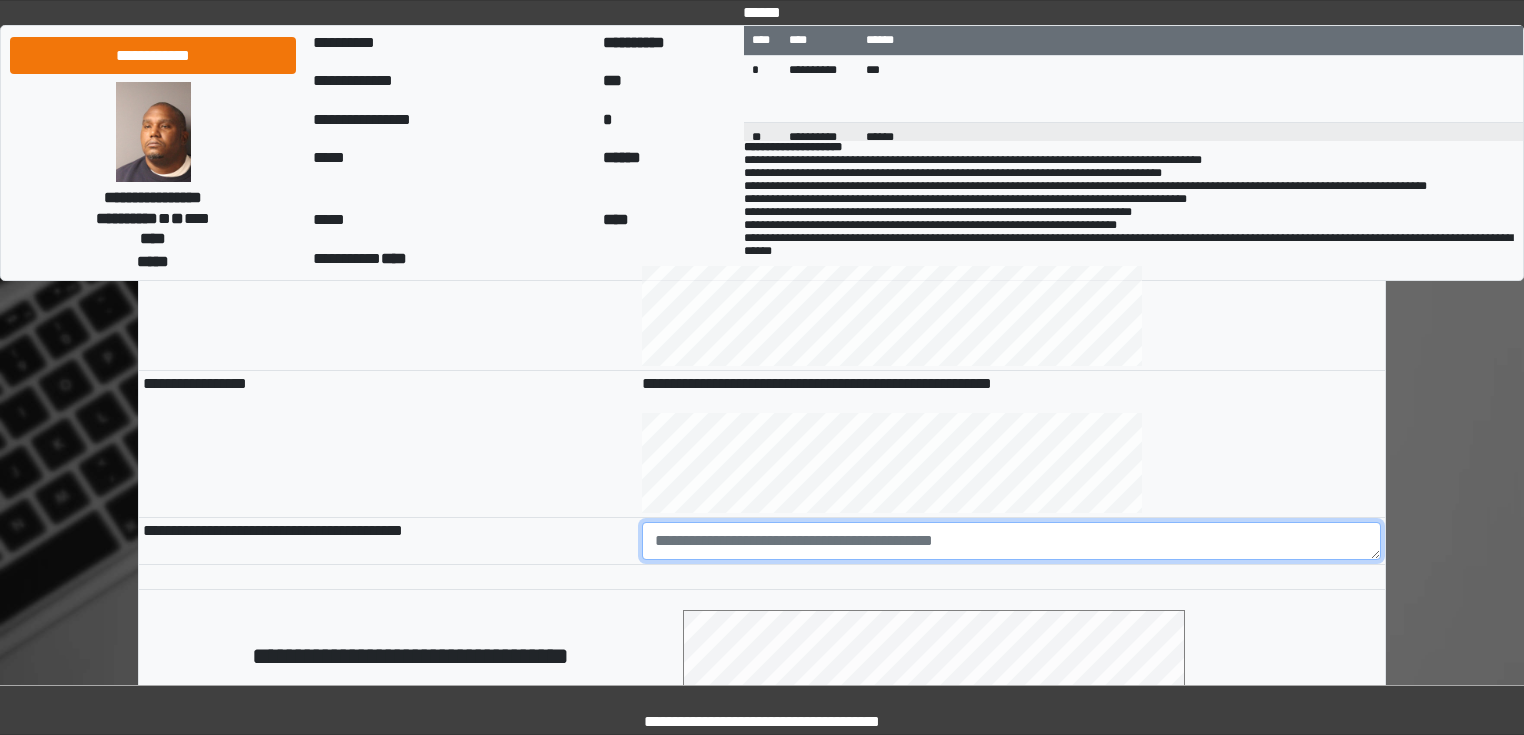 click at bounding box center [1012, 541] 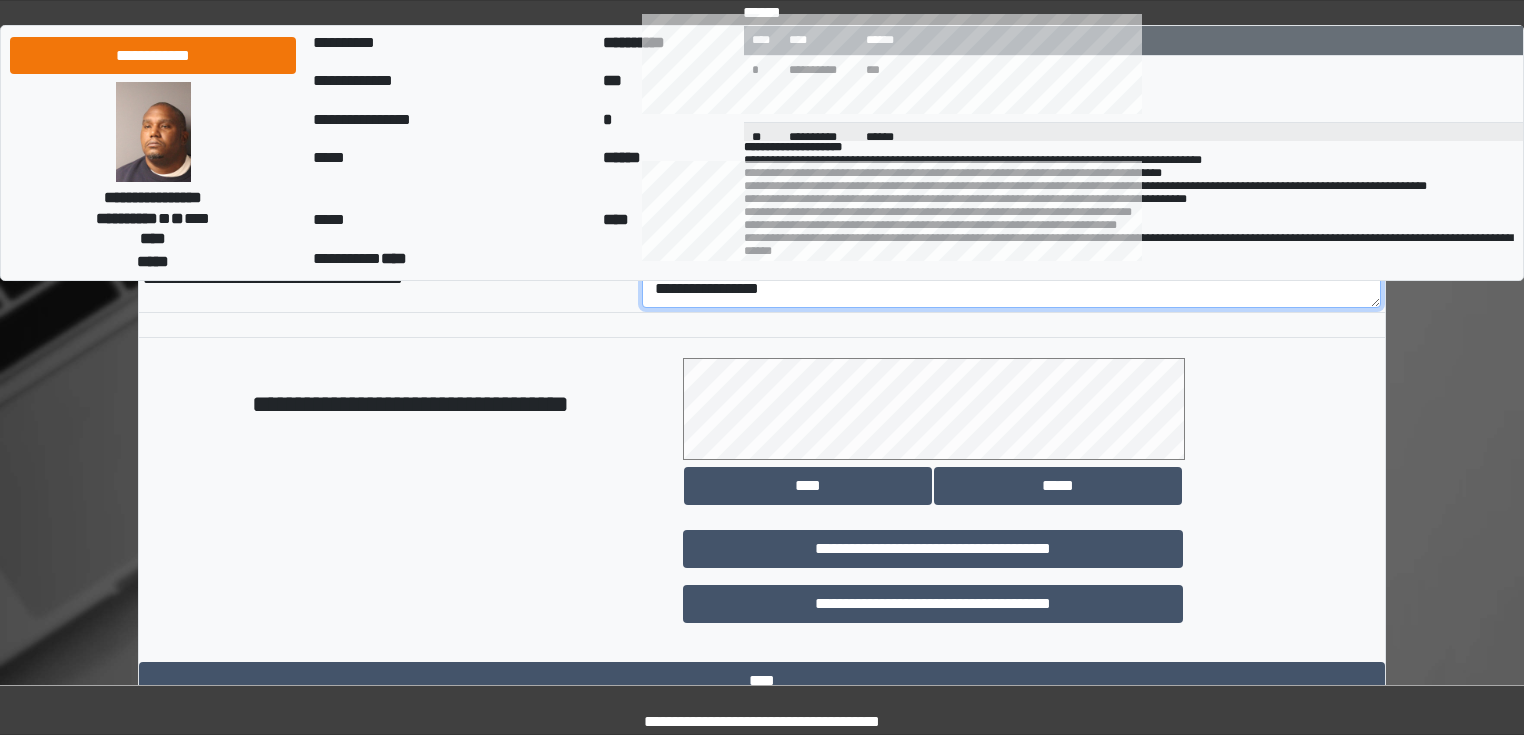 scroll, scrollTop: 1118, scrollLeft: 0, axis: vertical 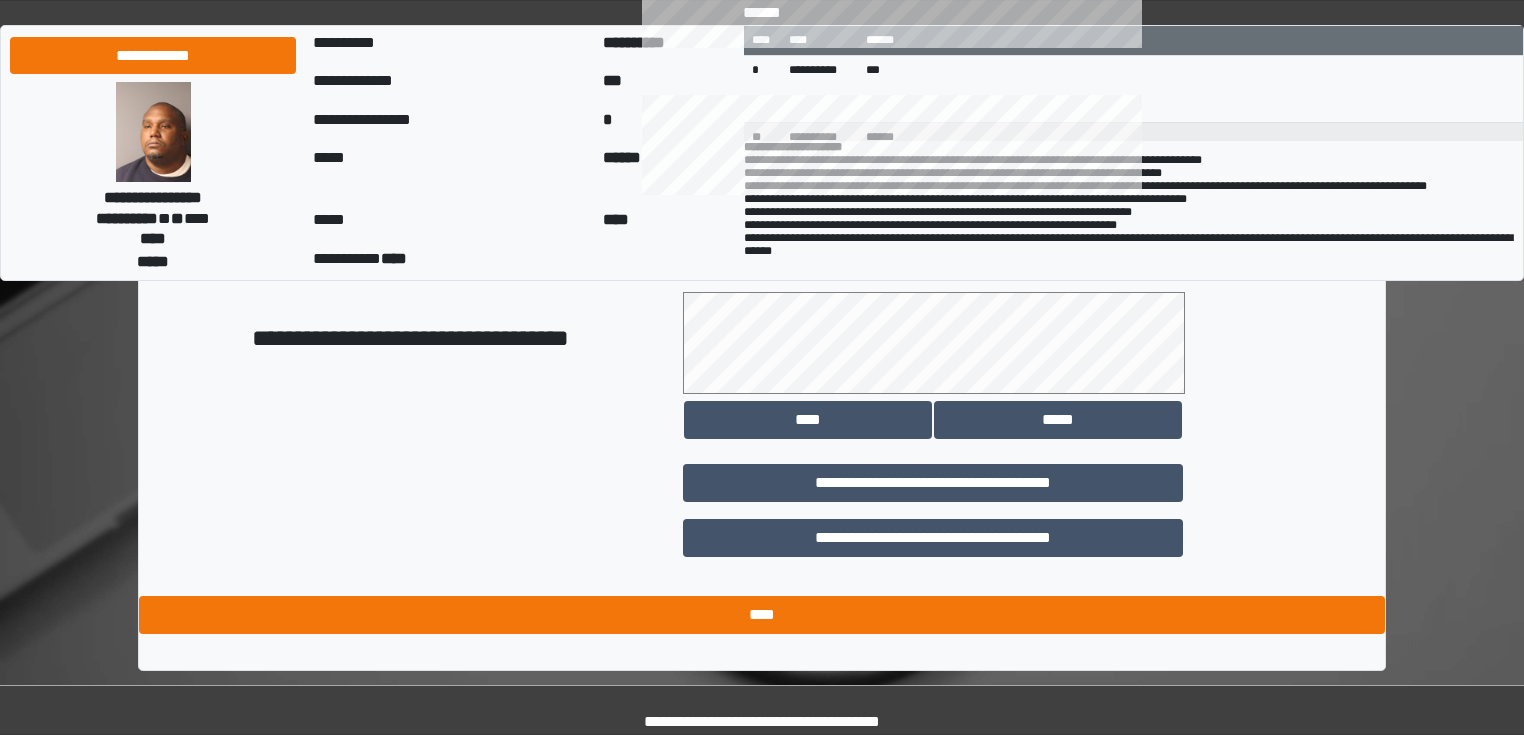 type on "**********" 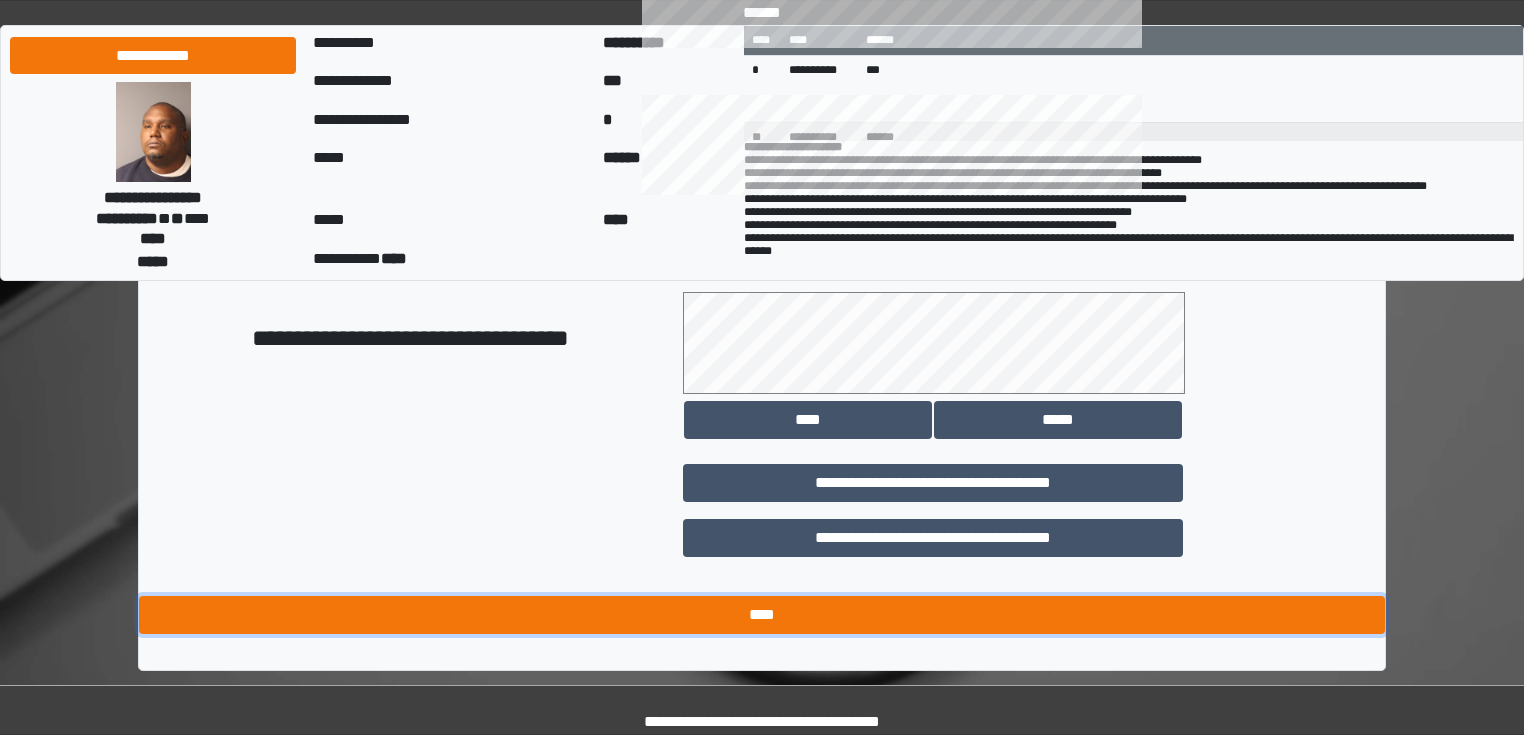 click on "****" at bounding box center (762, 615) 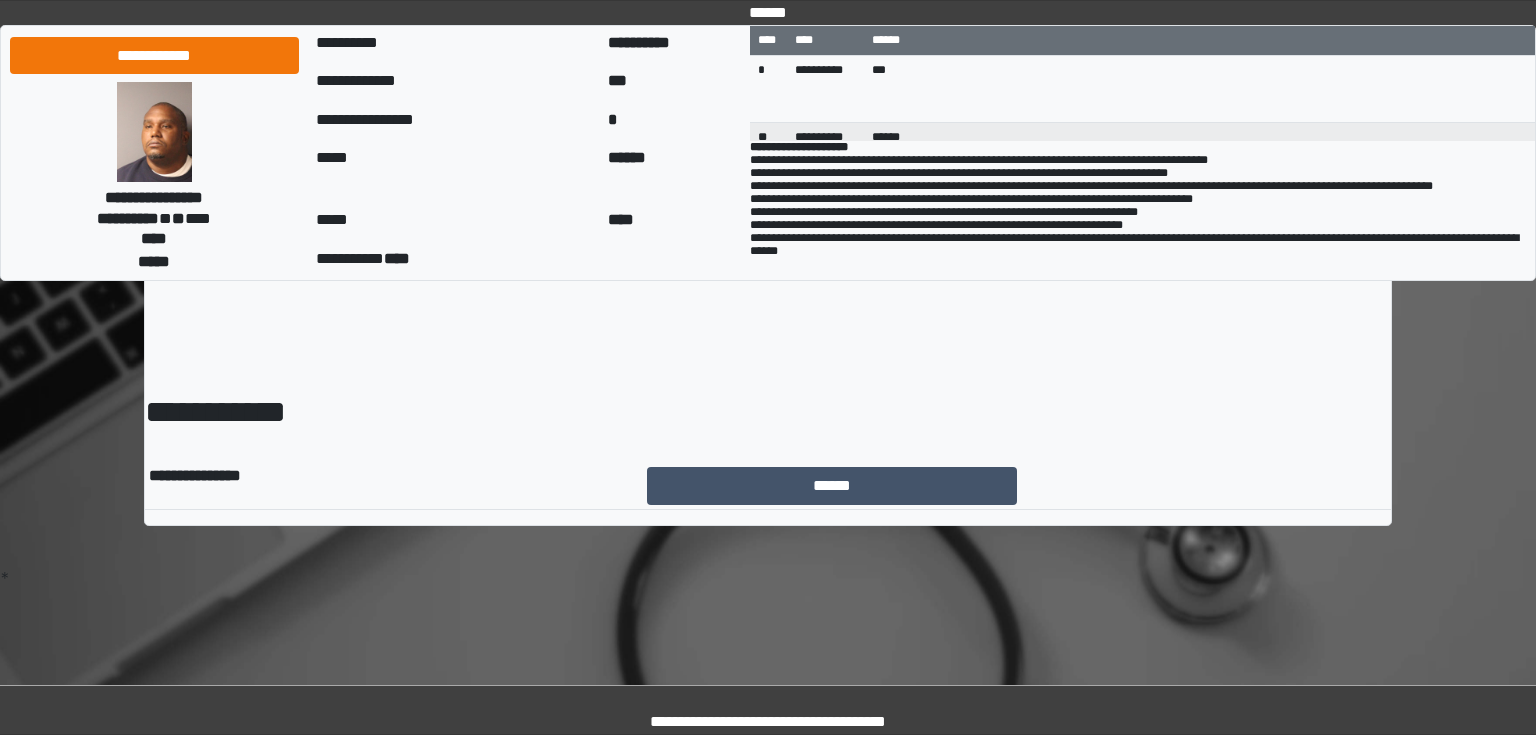 scroll, scrollTop: 0, scrollLeft: 0, axis: both 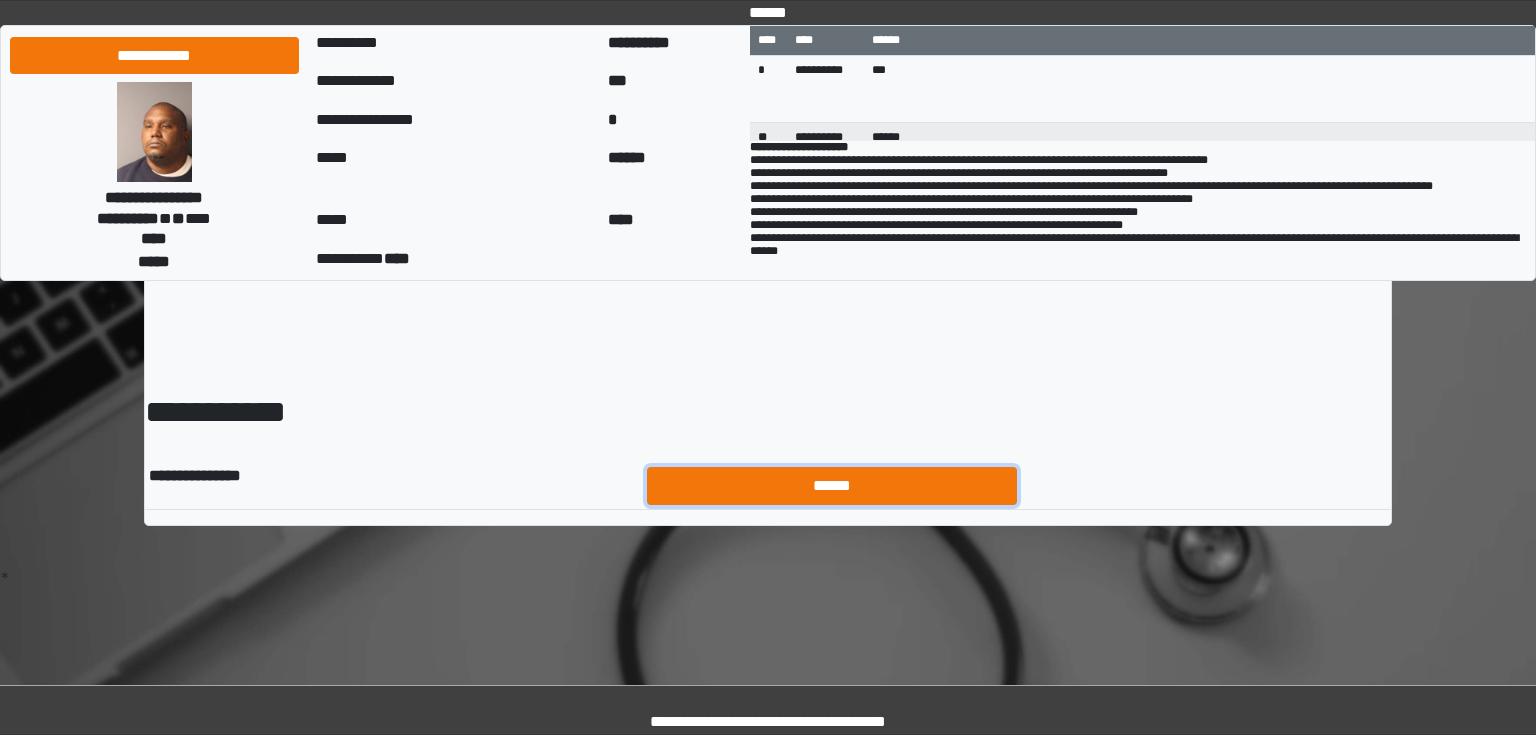click on "******" at bounding box center (832, 486) 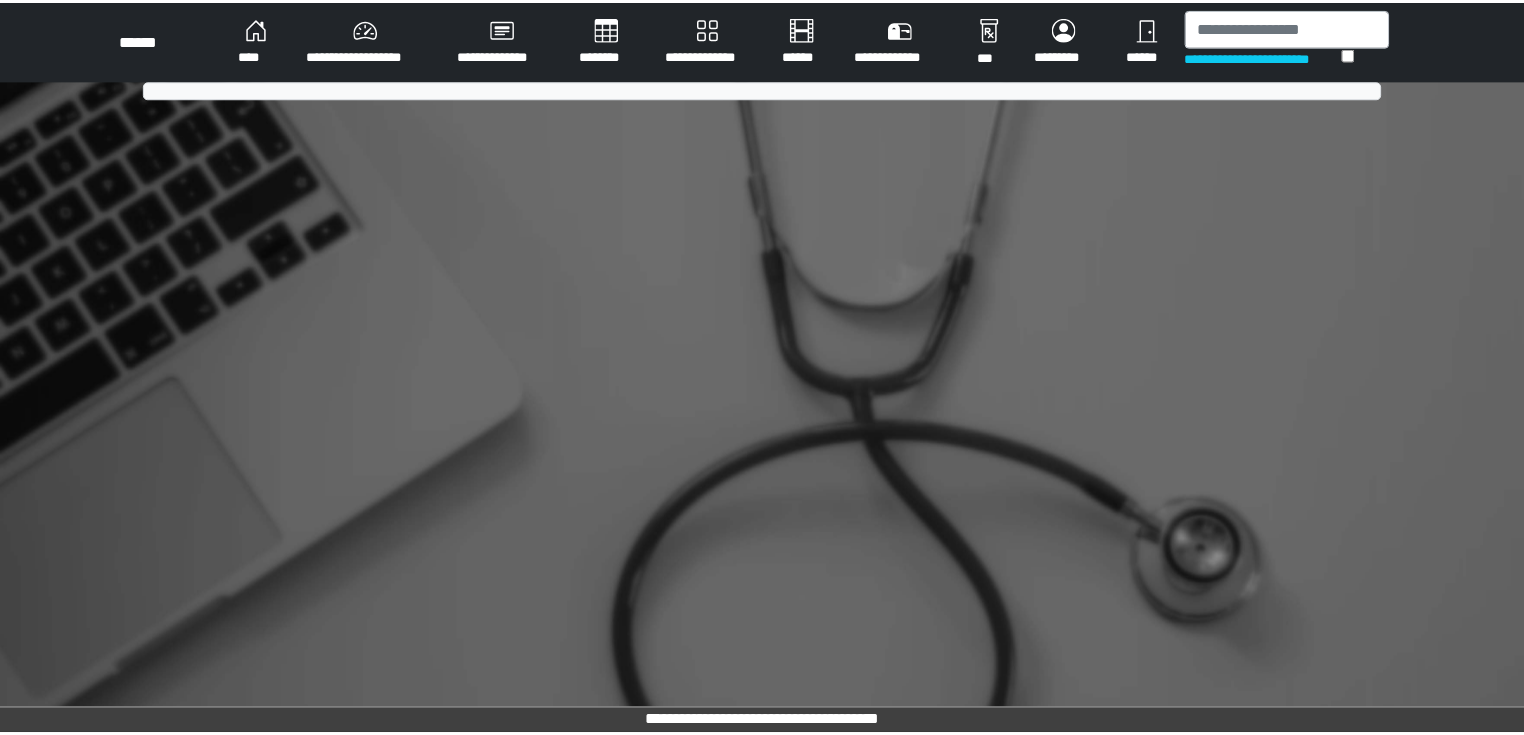 scroll, scrollTop: 0, scrollLeft: 0, axis: both 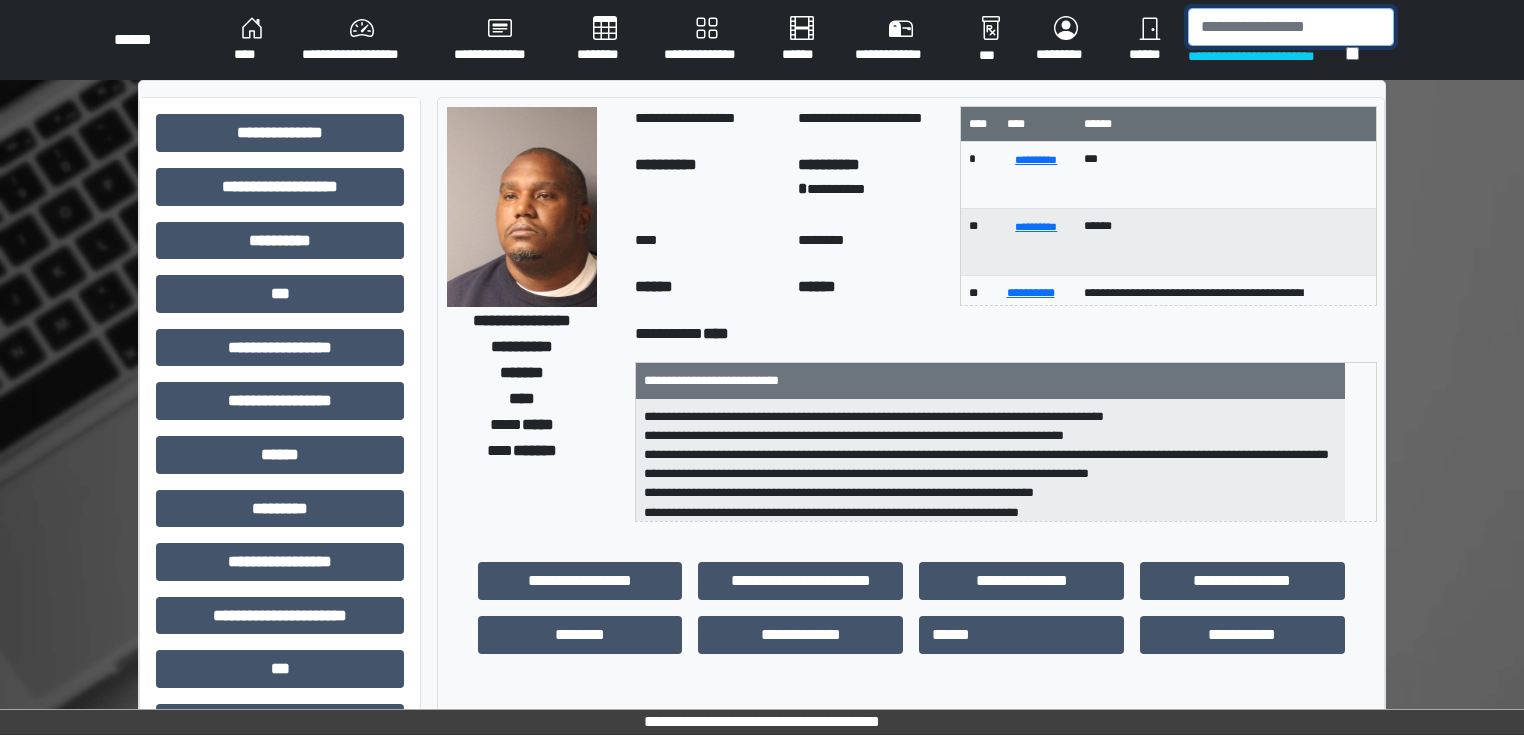 click at bounding box center [1291, 27] 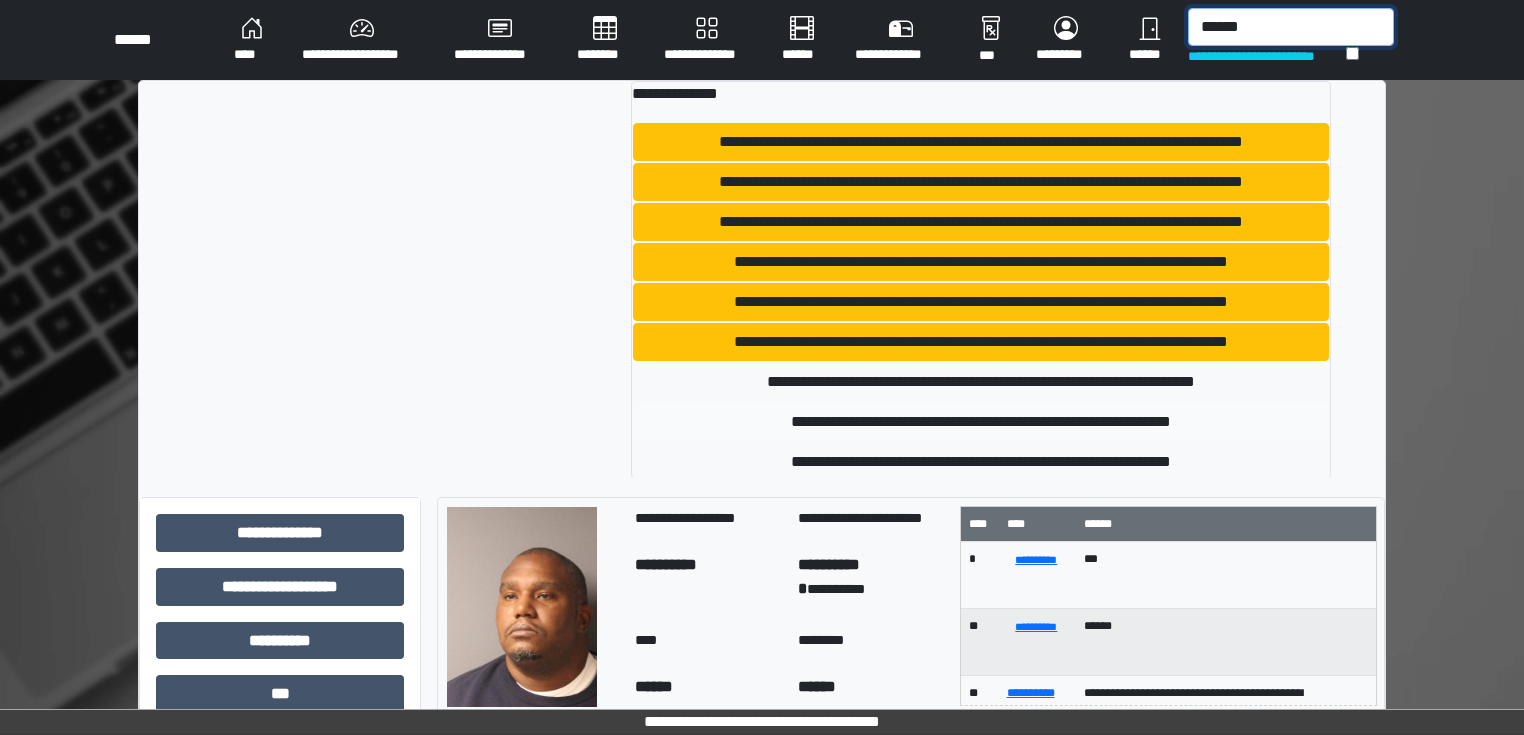scroll, scrollTop: 13, scrollLeft: 0, axis: vertical 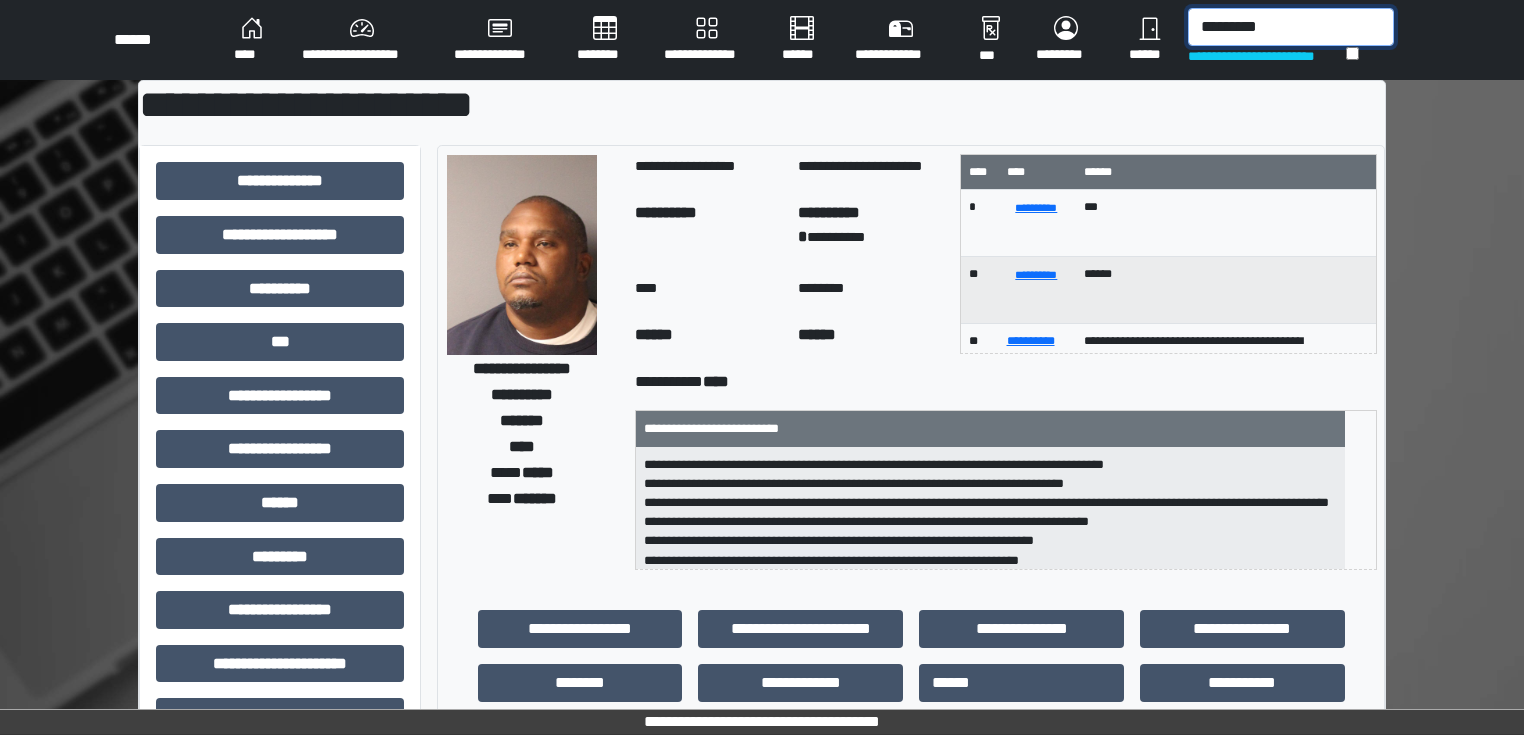 click on "*********" at bounding box center (1291, 27) 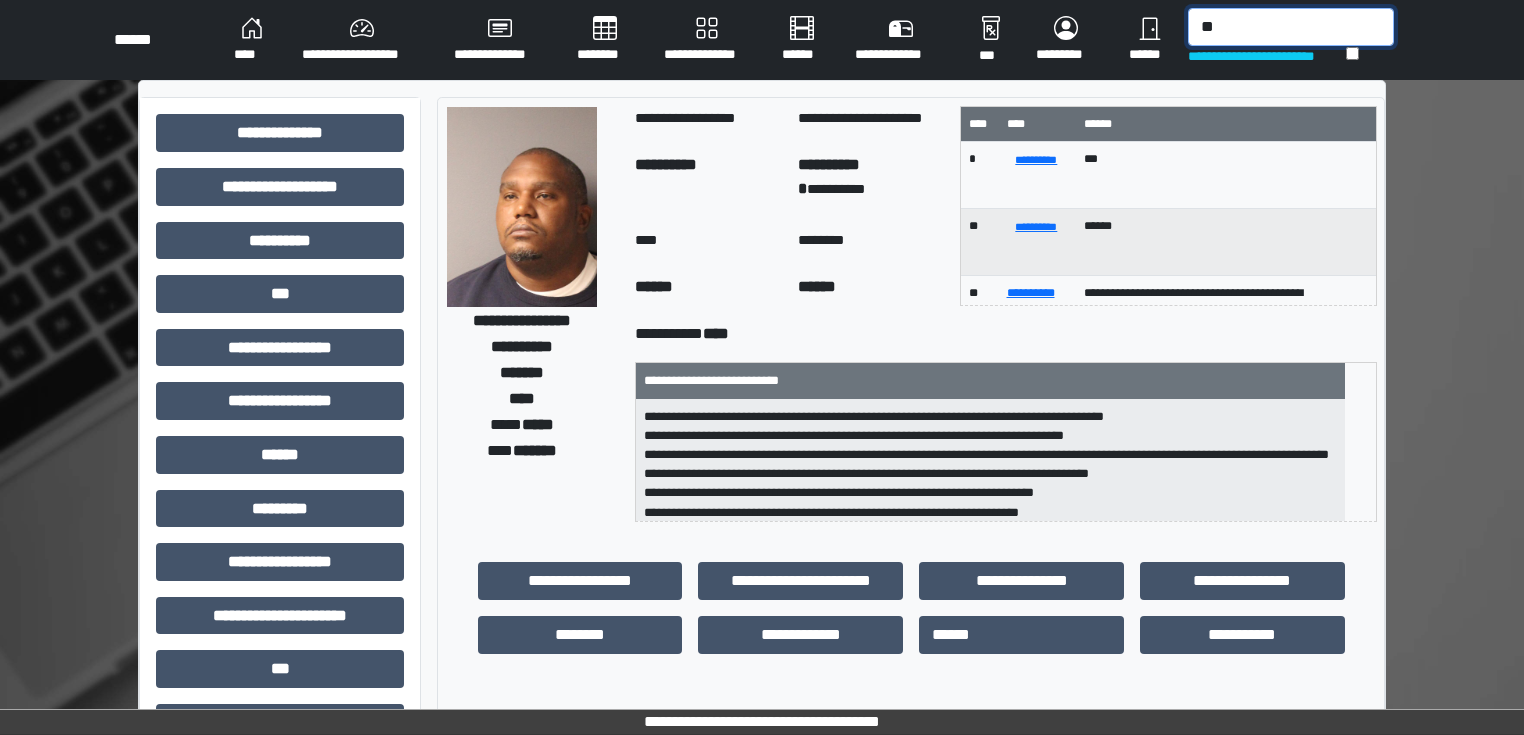 click on "**" at bounding box center [1291, 27] 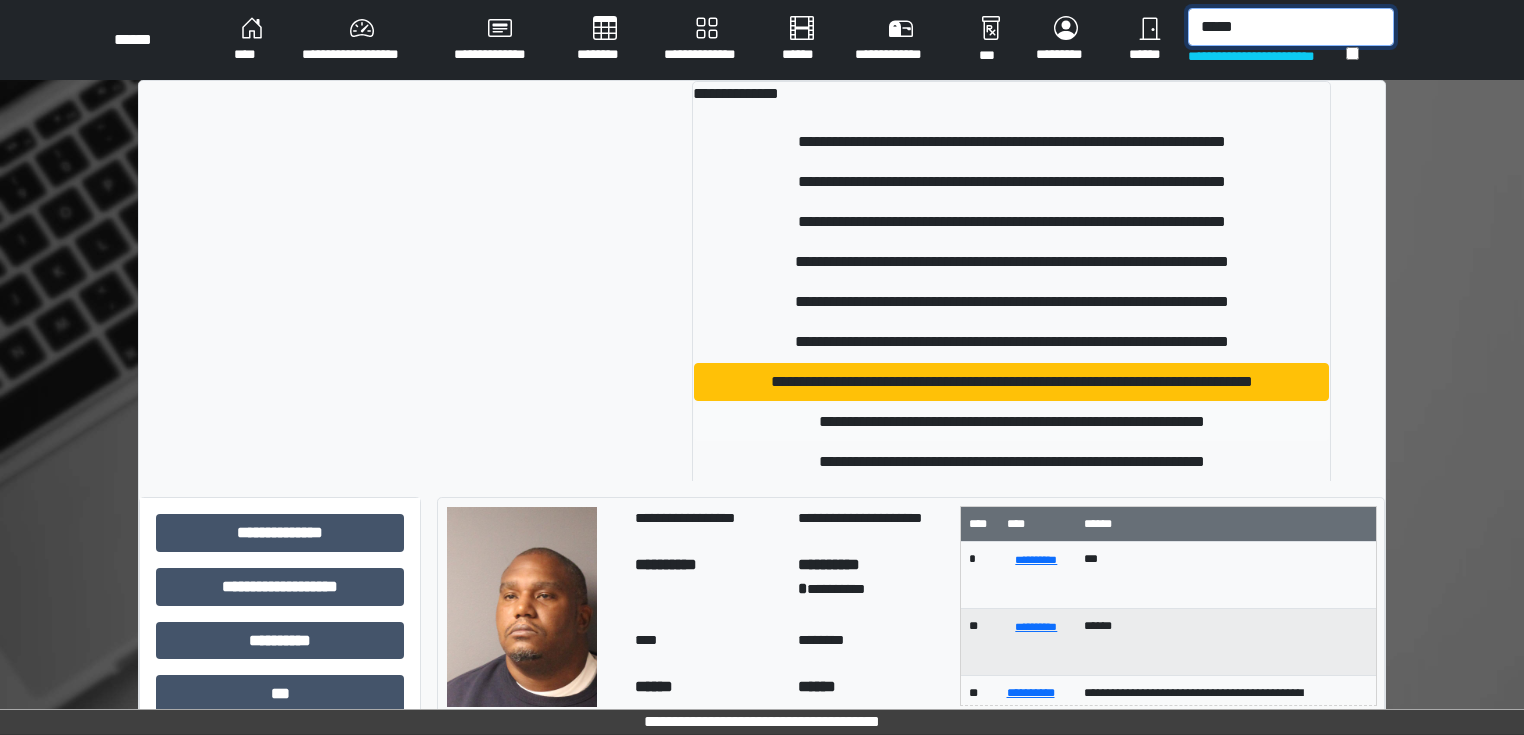 type on "*****" 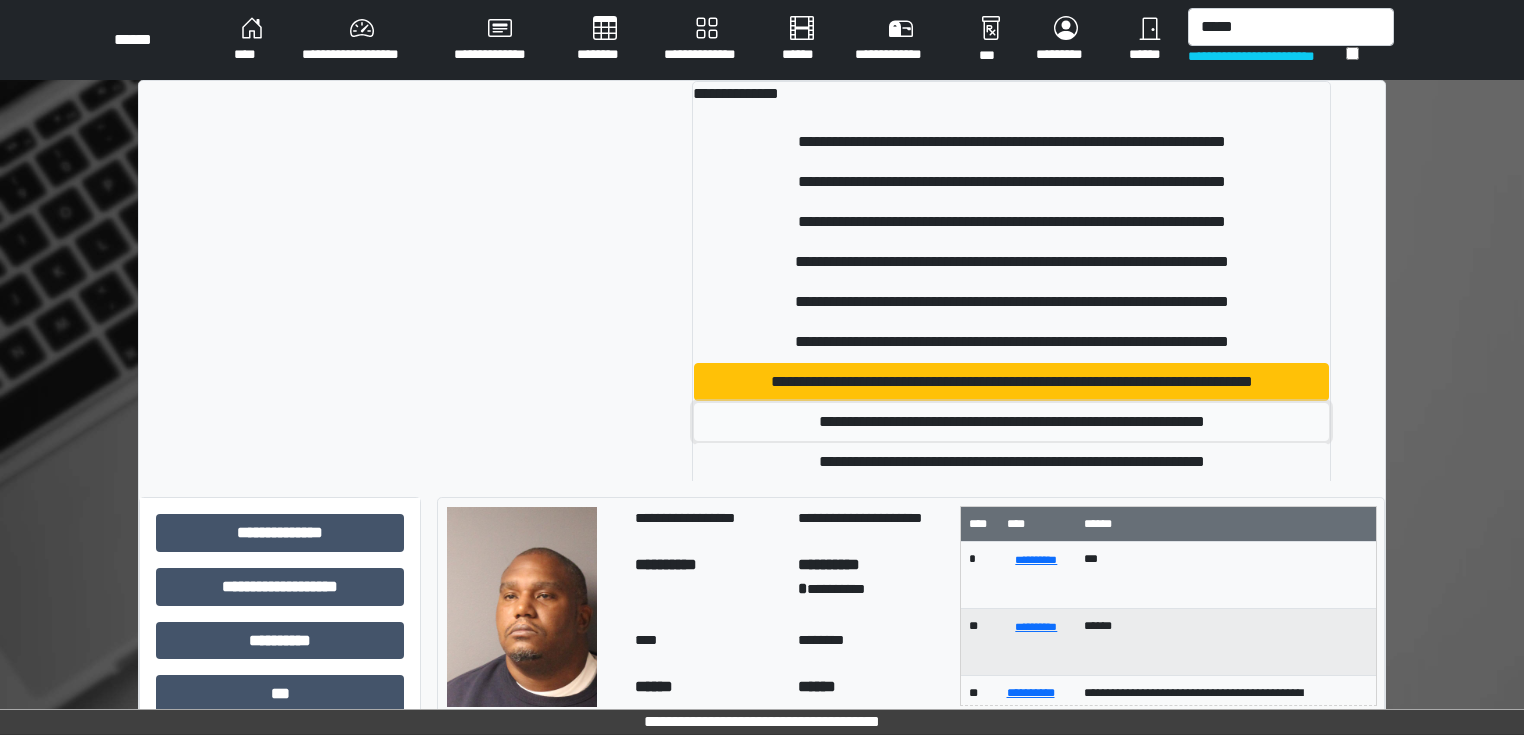 click on "**********" at bounding box center (1012, 422) 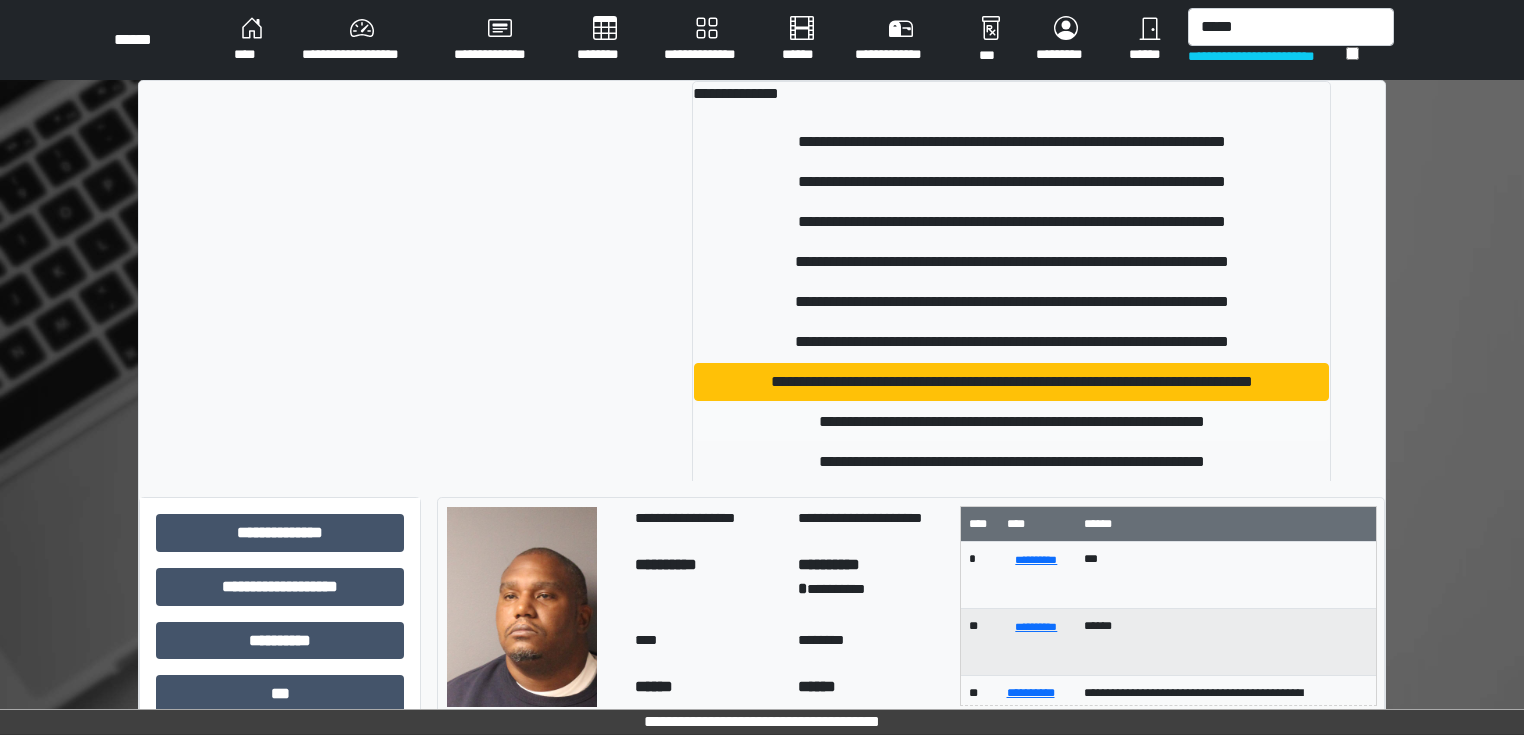 type 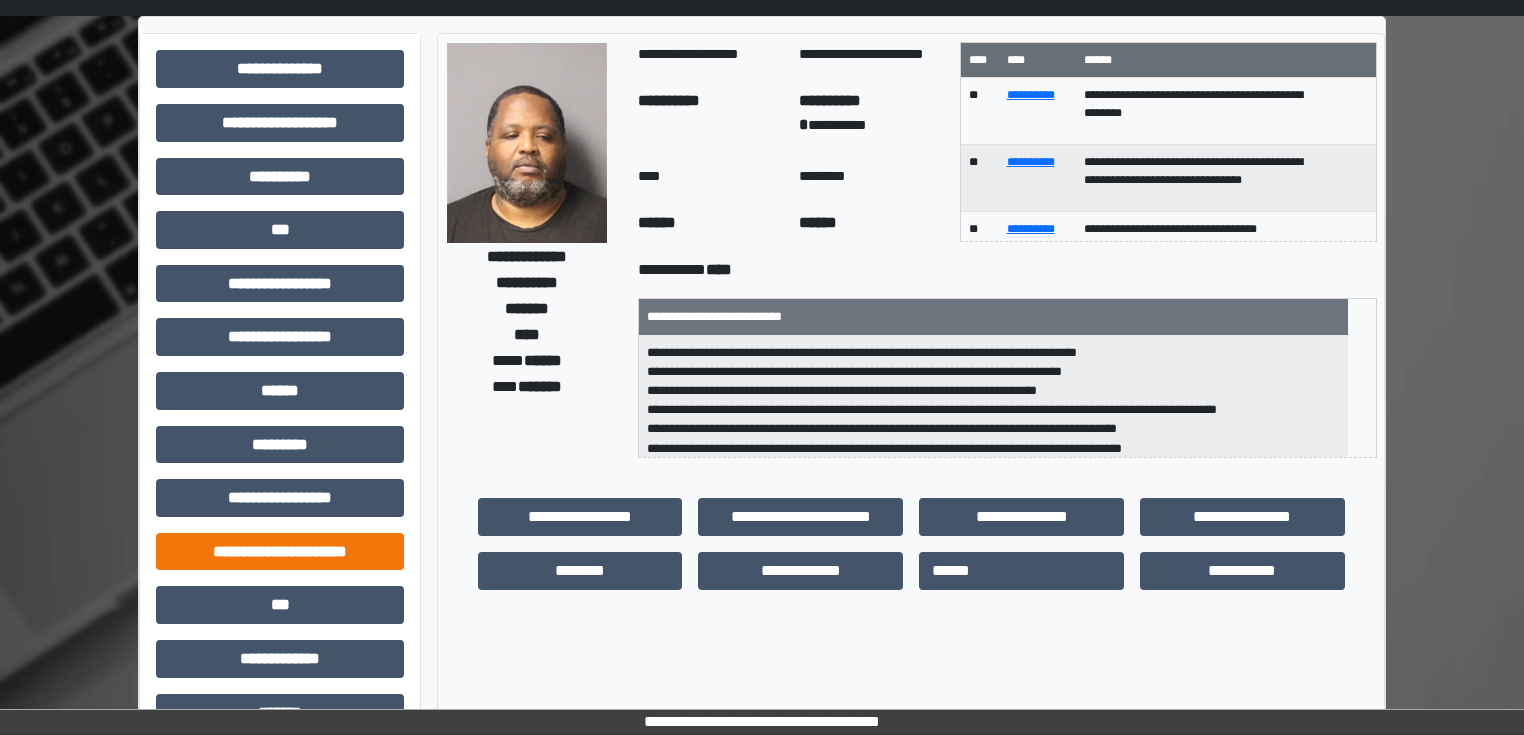 scroll, scrollTop: 160, scrollLeft: 0, axis: vertical 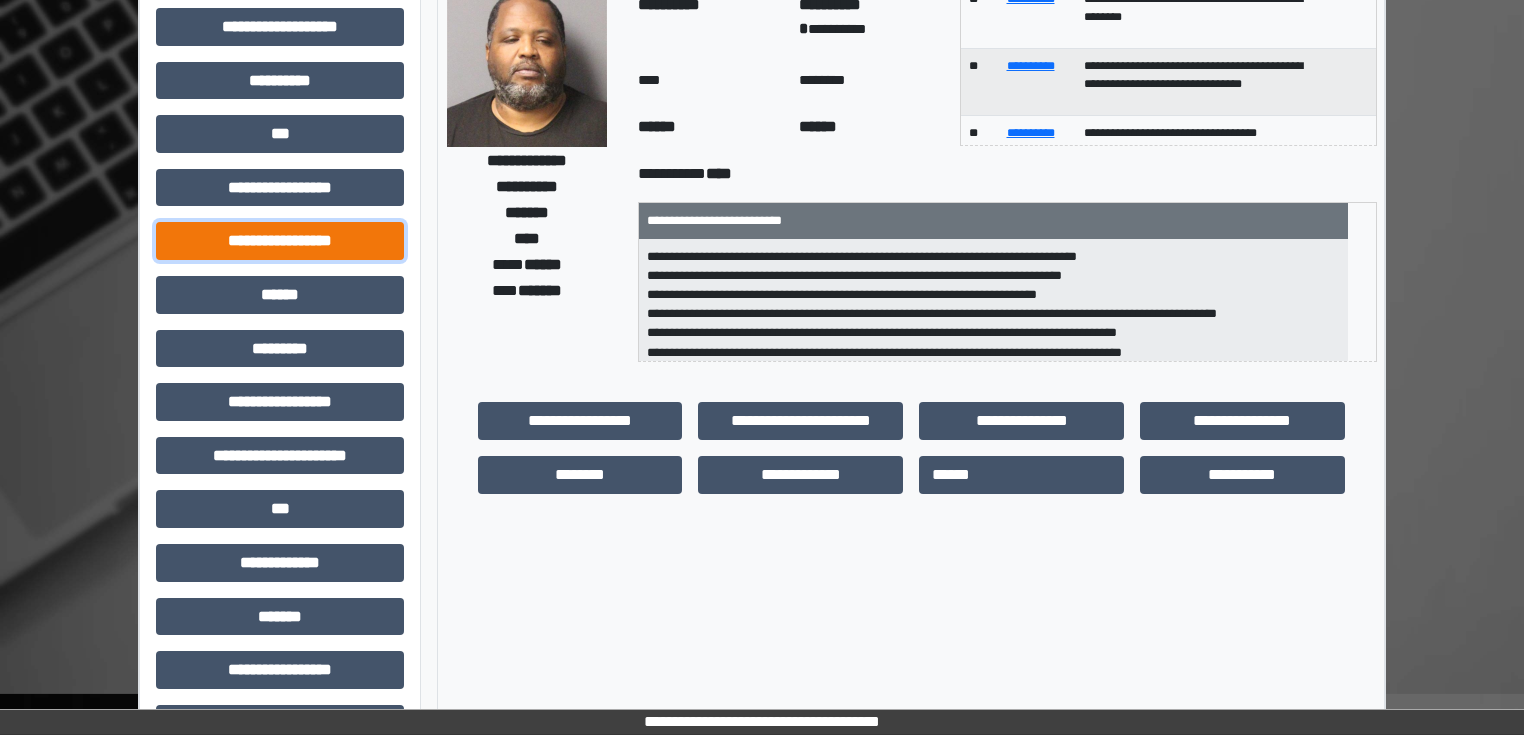 click on "**********" at bounding box center (280, 241) 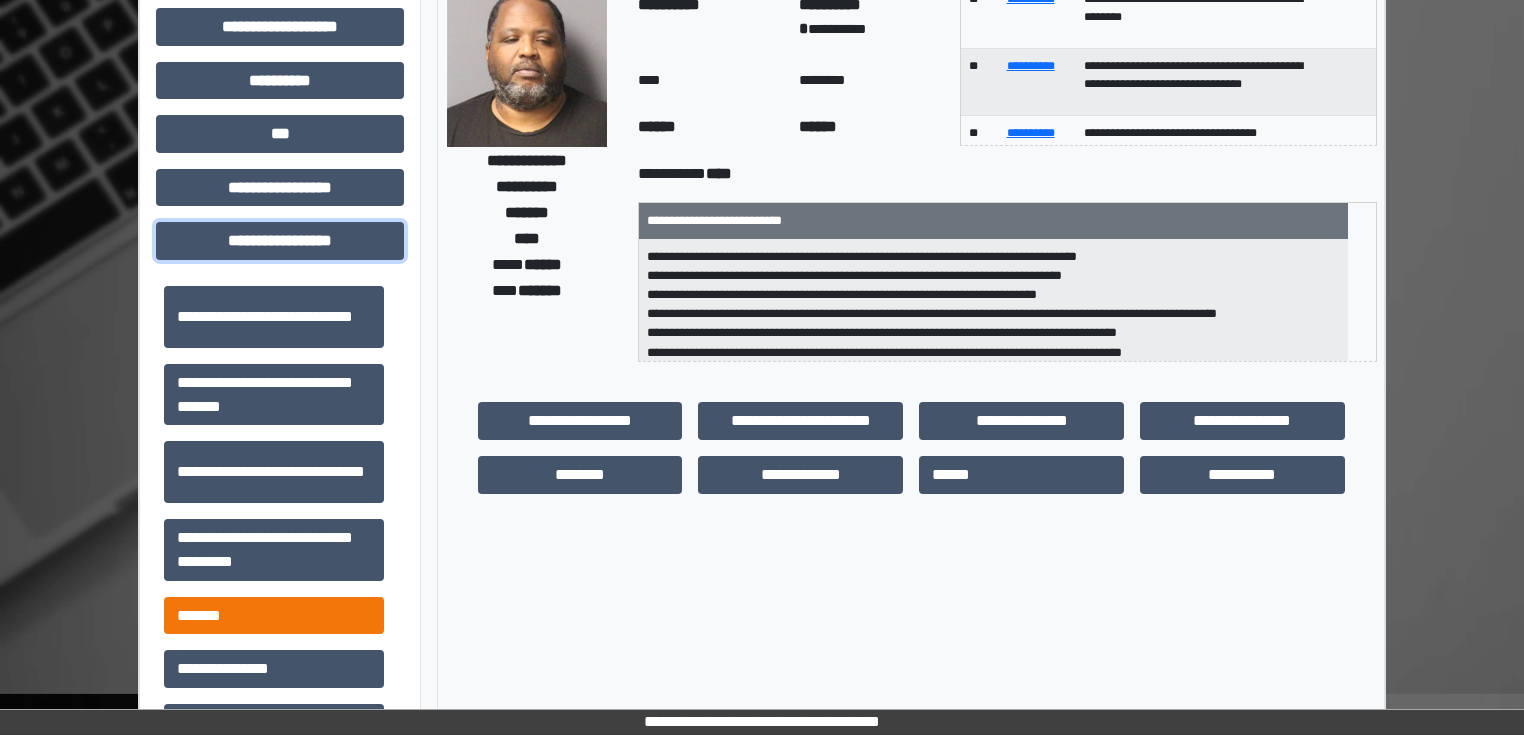 scroll, scrollTop: 1313, scrollLeft: 0, axis: vertical 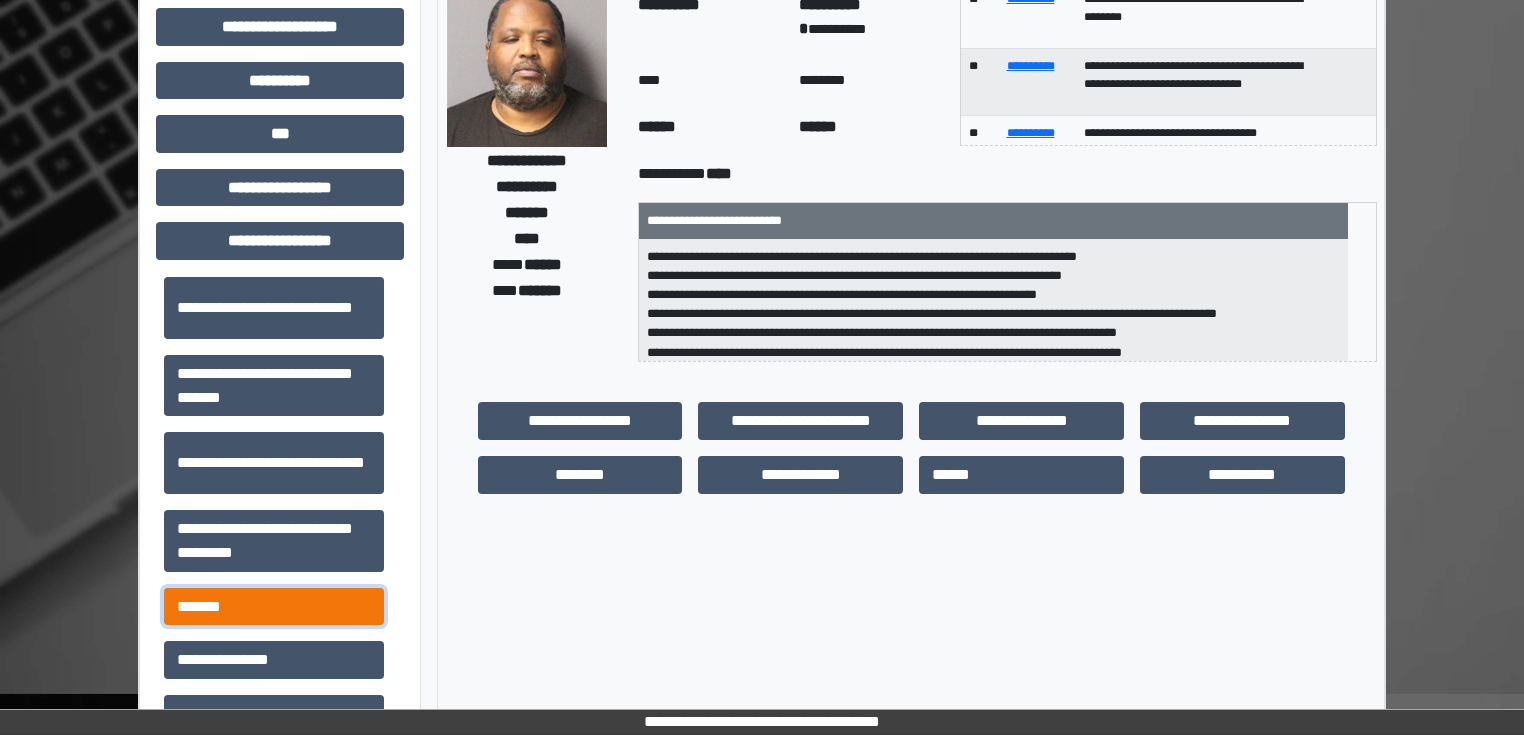 click on "*******" at bounding box center [274, 607] 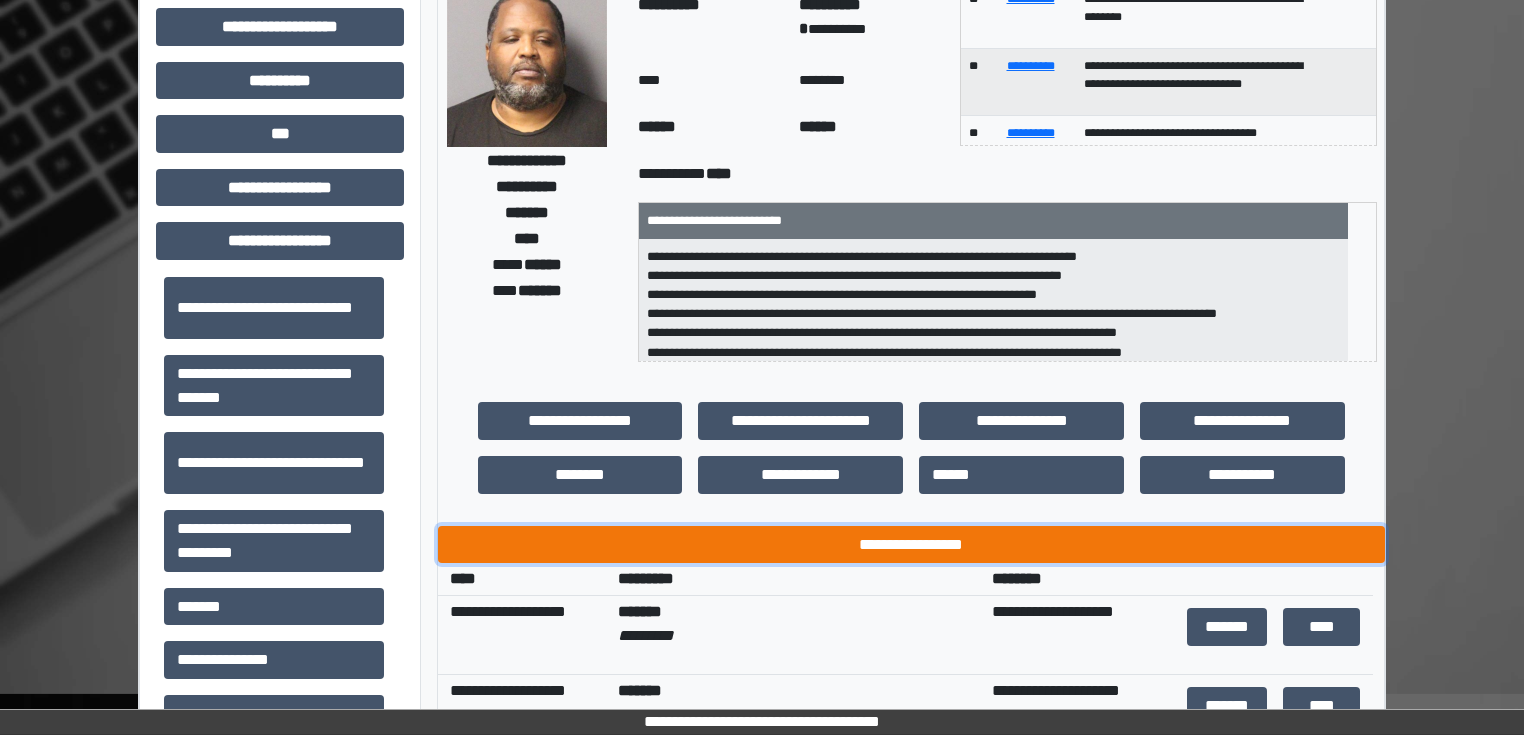 click on "**********" at bounding box center [911, 545] 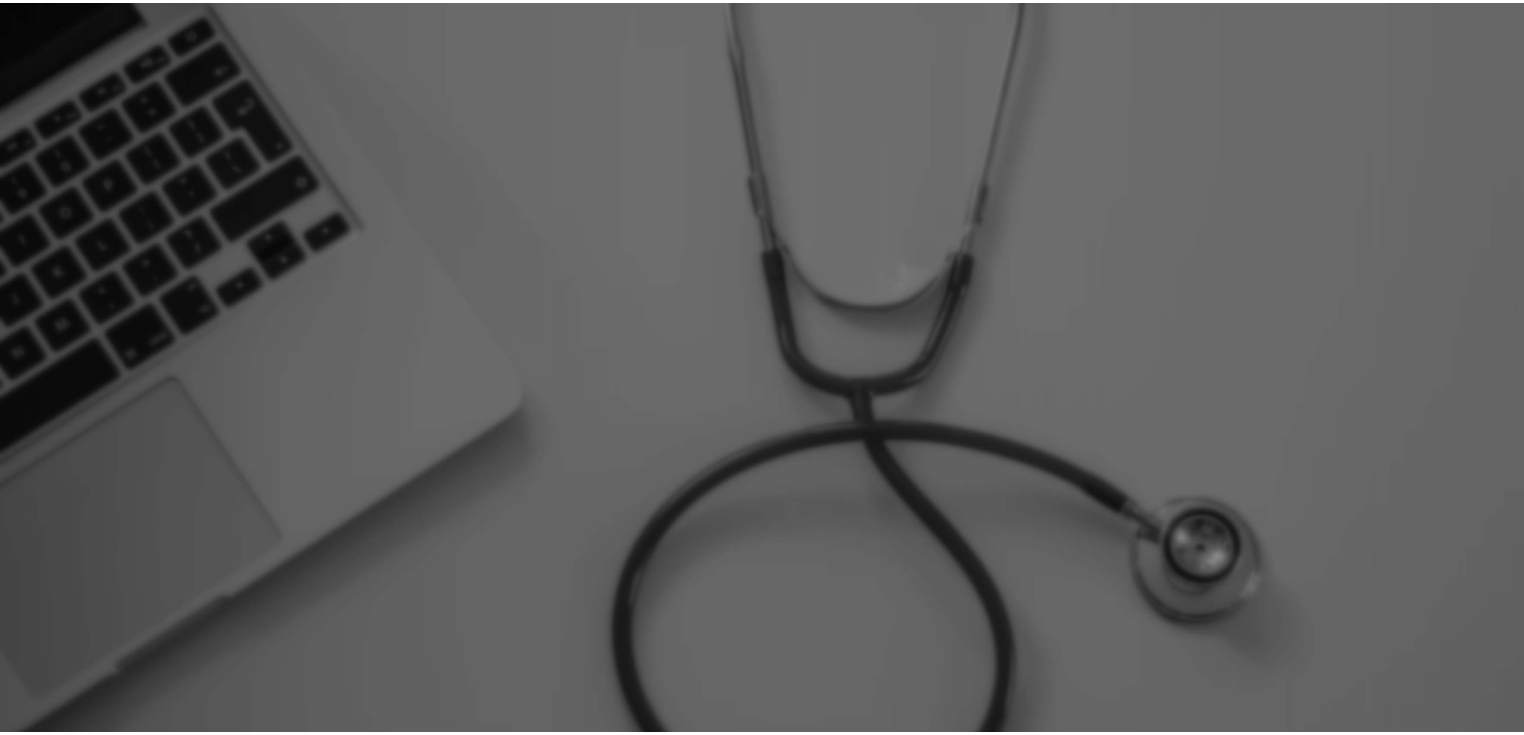 scroll, scrollTop: 0, scrollLeft: 0, axis: both 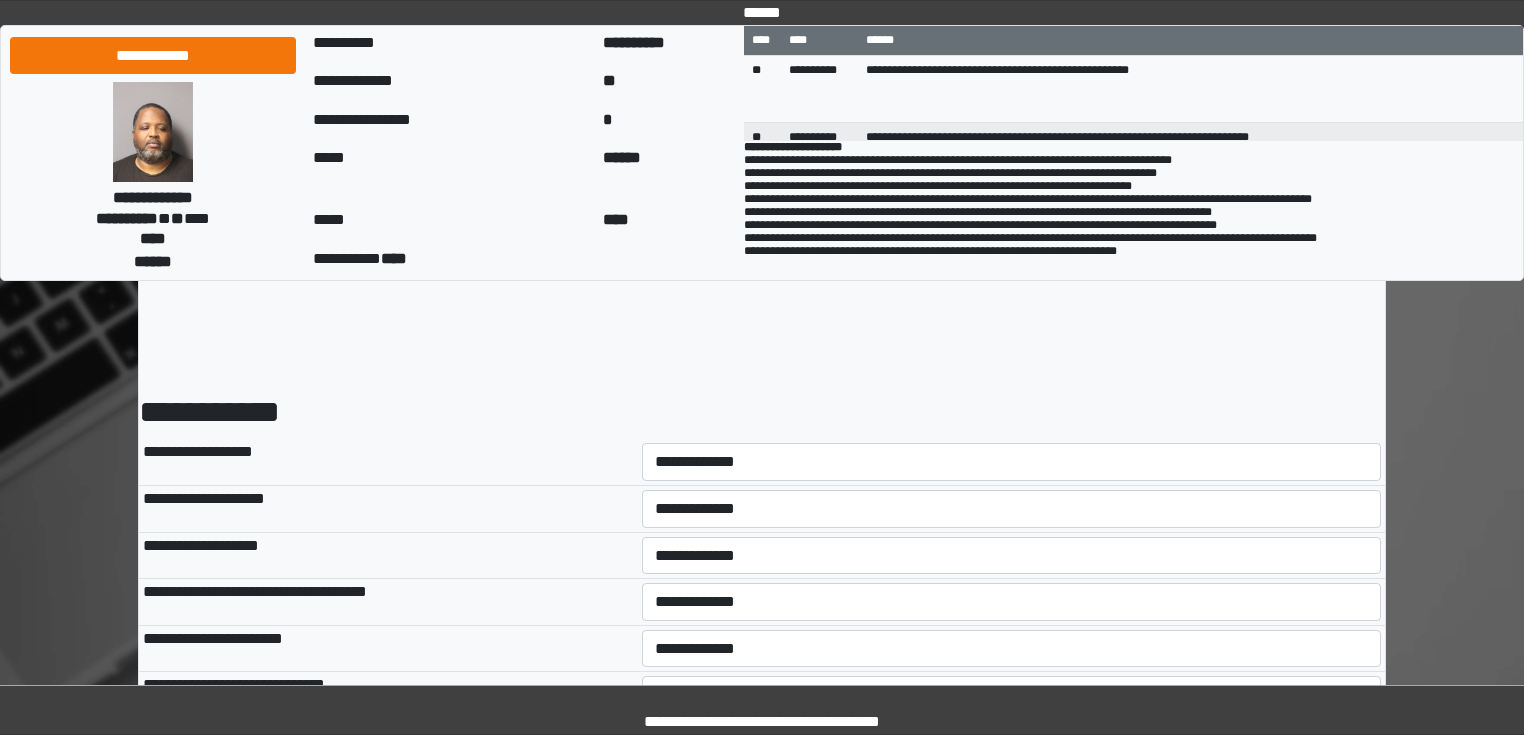 click on "**********" at bounding box center (1012, 462) 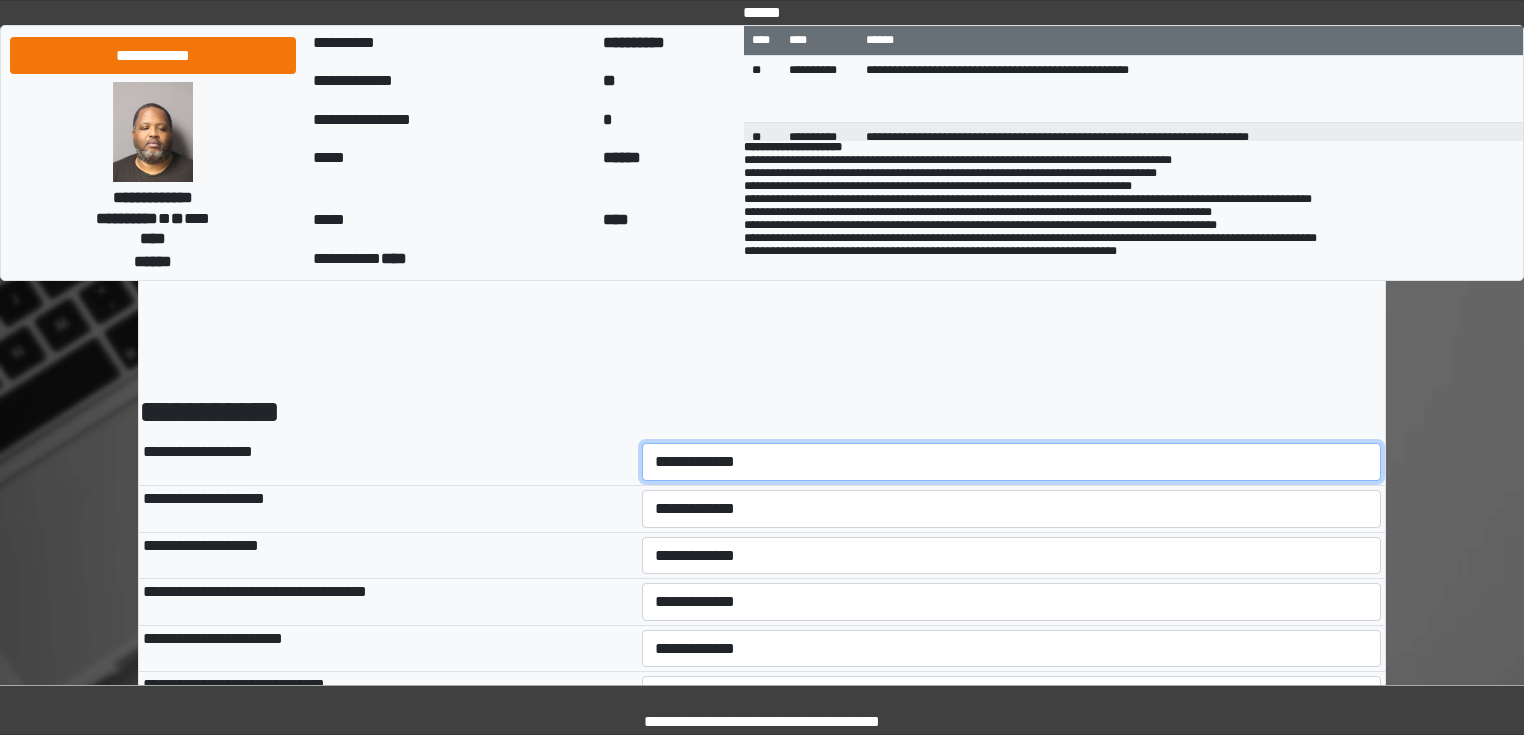 click on "**********" at bounding box center [1012, 462] 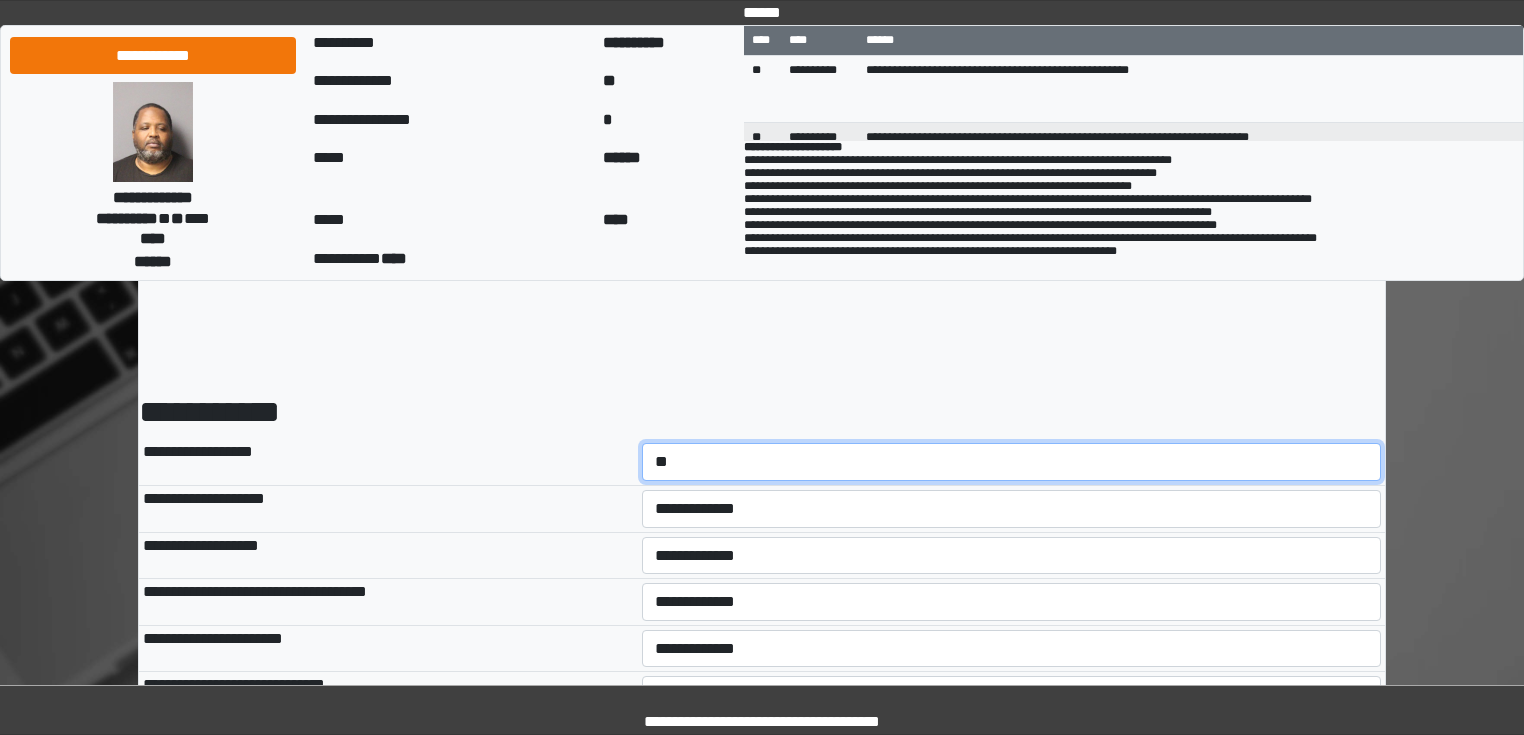 click on "**********" at bounding box center (1012, 462) 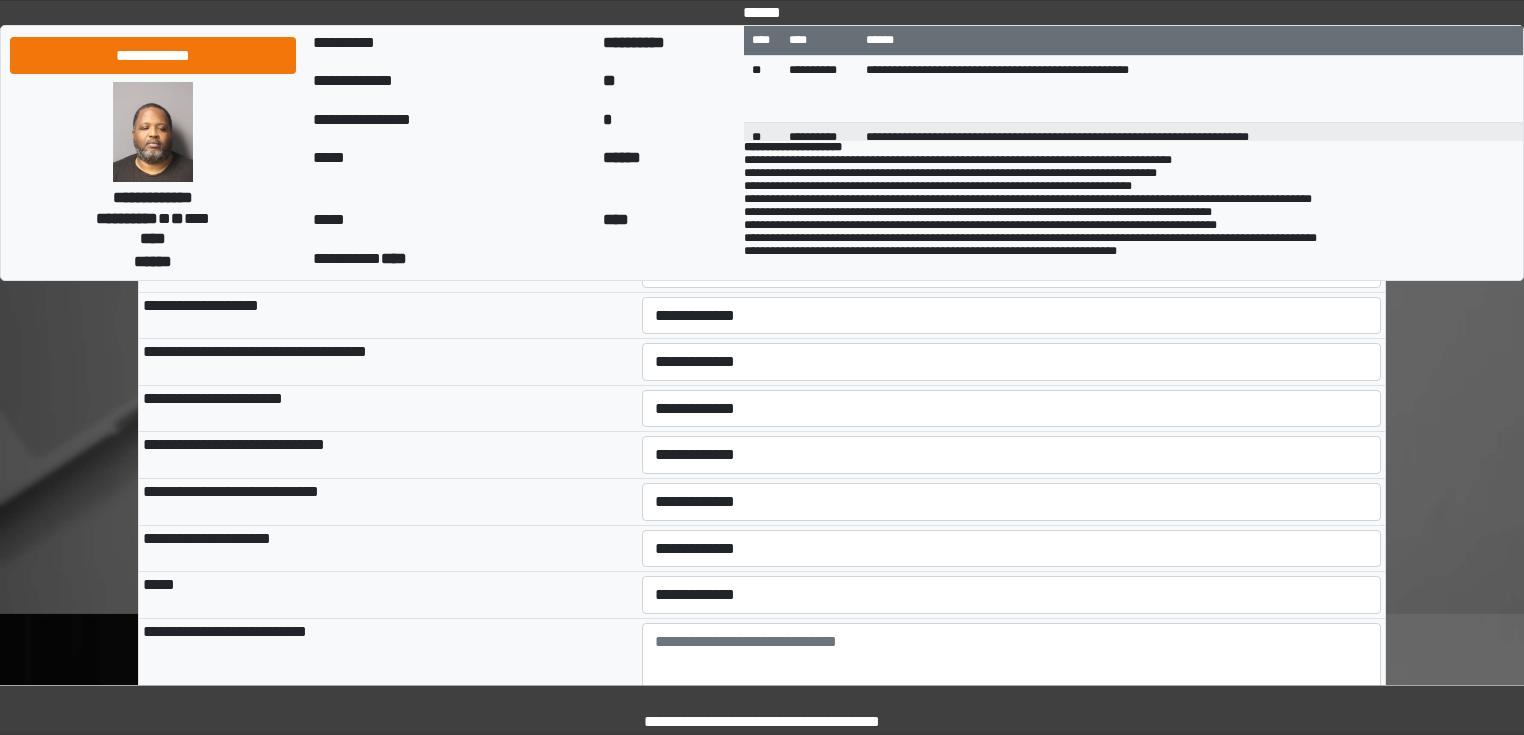 scroll, scrollTop: 320, scrollLeft: 0, axis: vertical 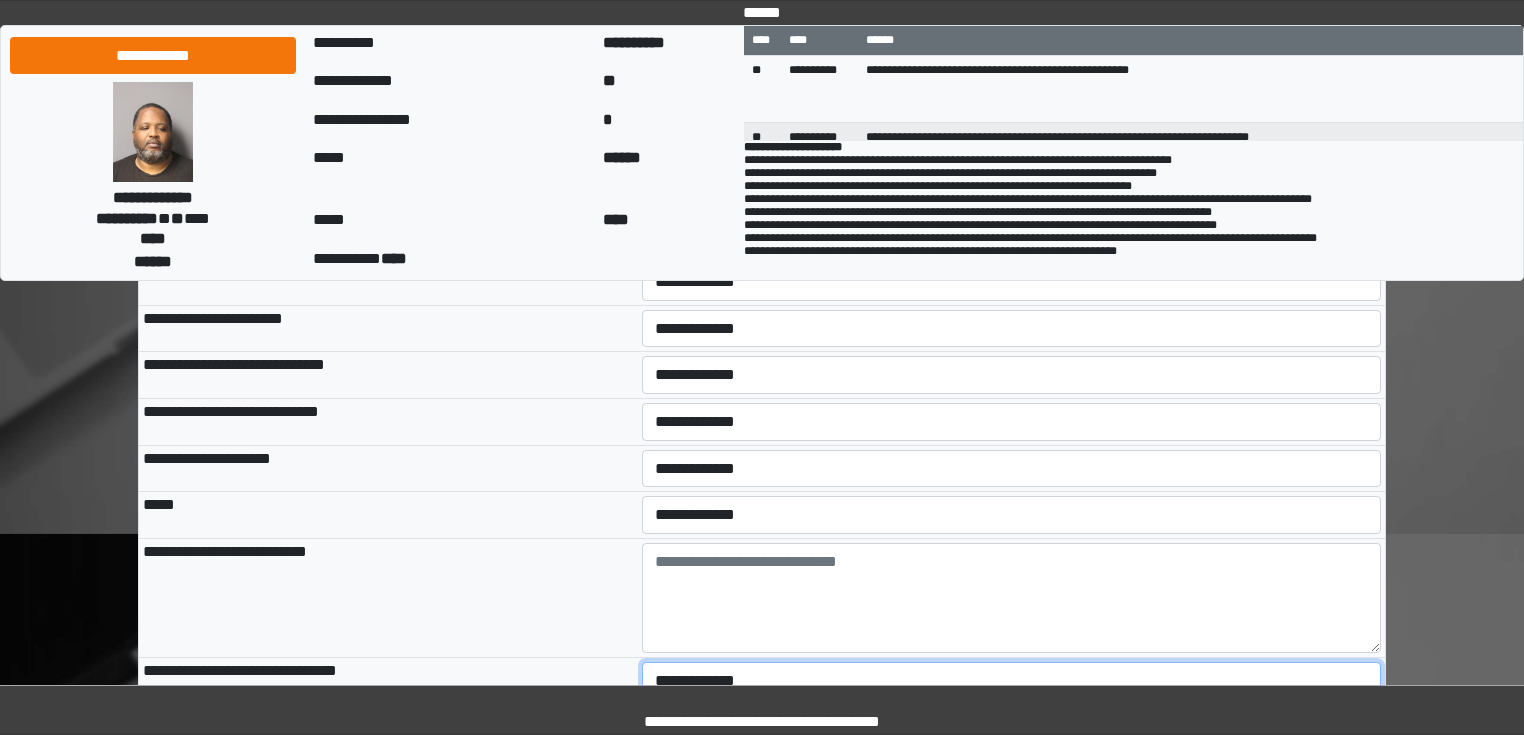 click on "**********" at bounding box center (1012, 681) 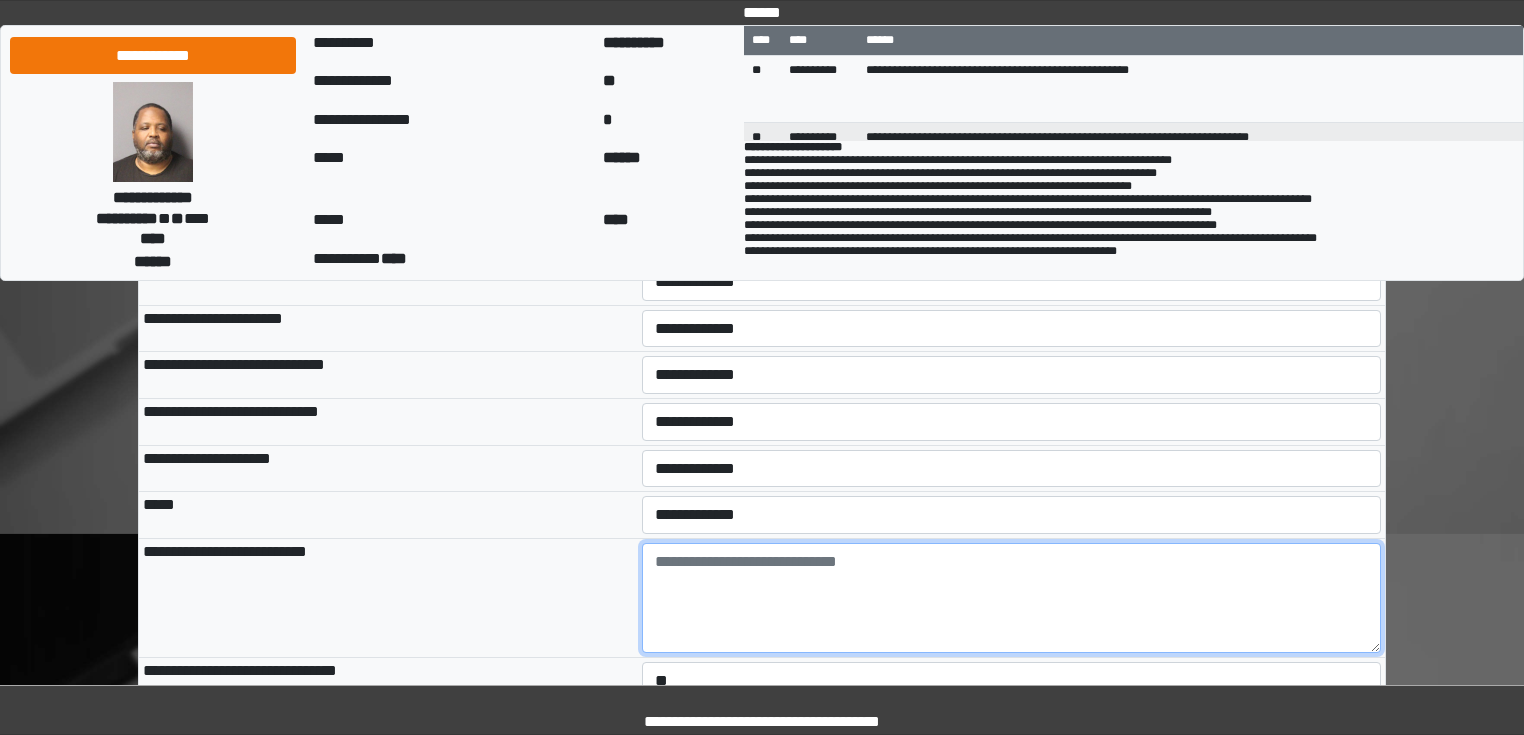 click at bounding box center (1012, 598) 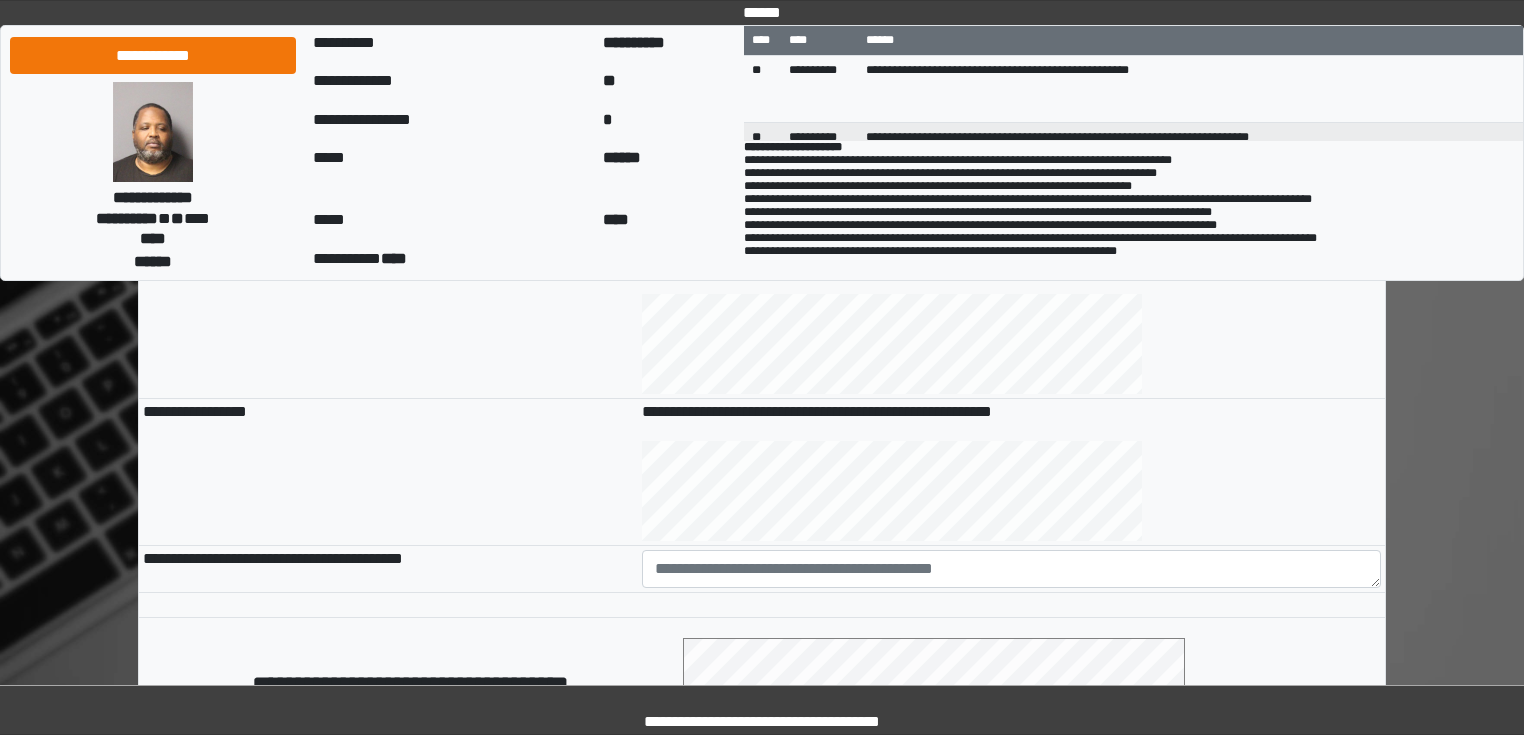 scroll, scrollTop: 800, scrollLeft: 0, axis: vertical 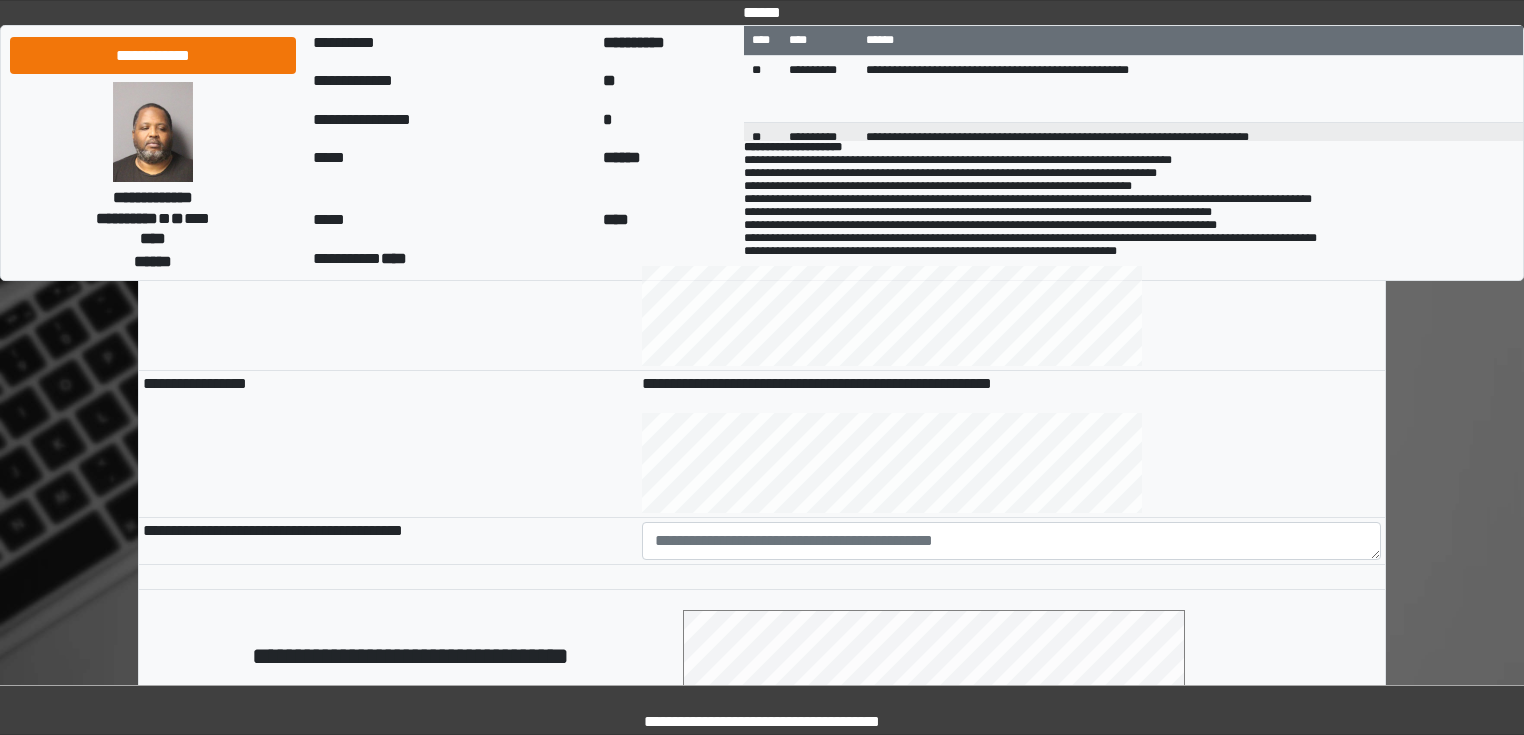 type on "**********" 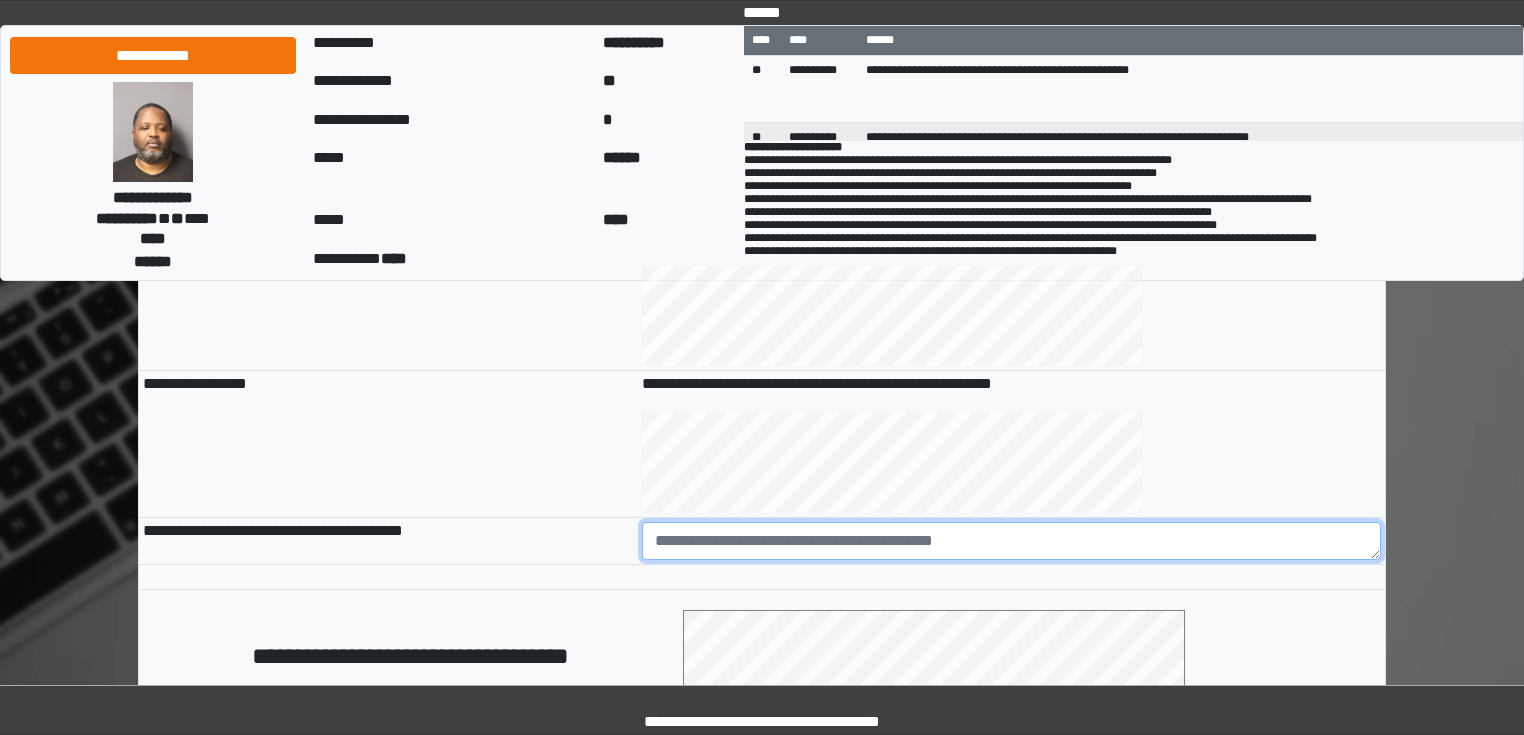click at bounding box center (1012, 541) 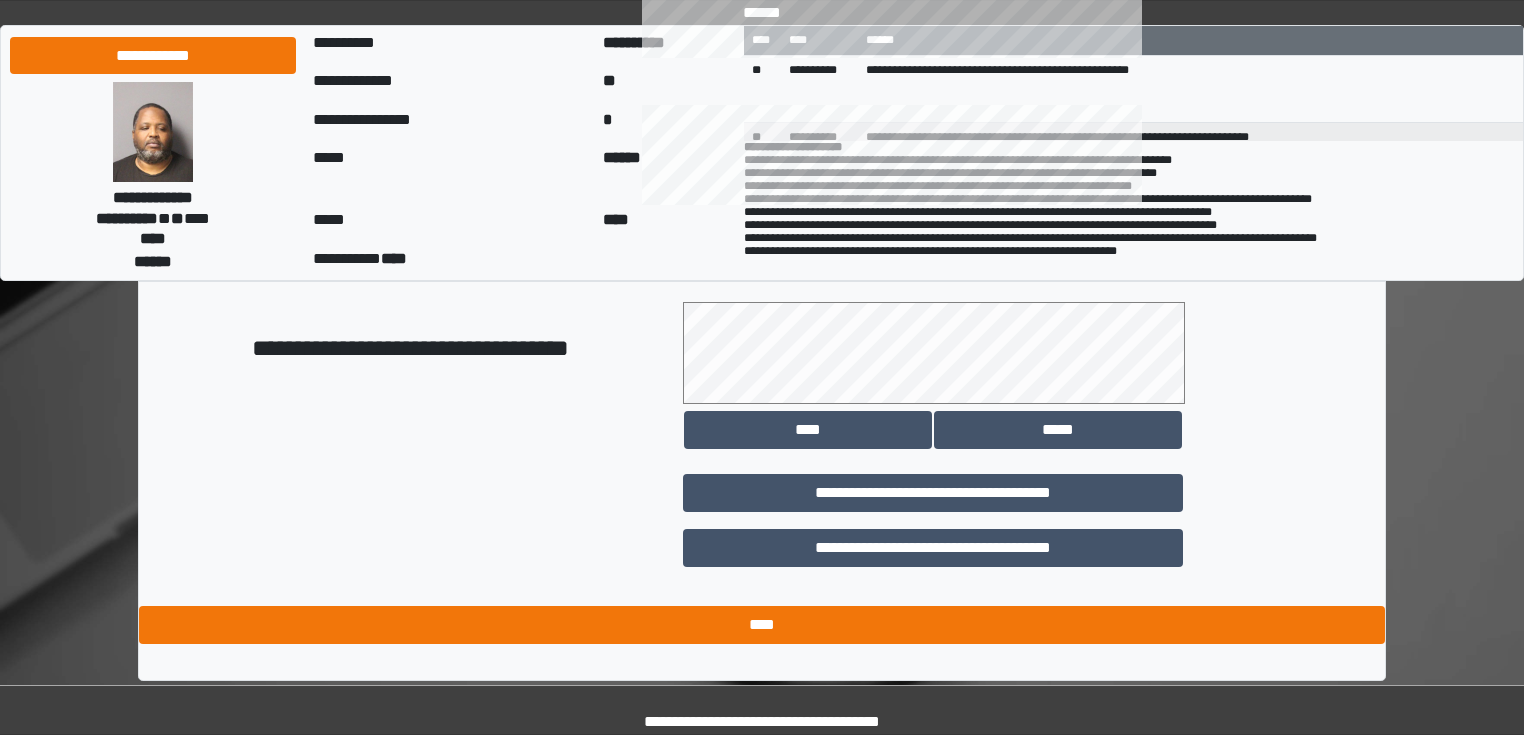 scroll, scrollTop: 1118, scrollLeft: 0, axis: vertical 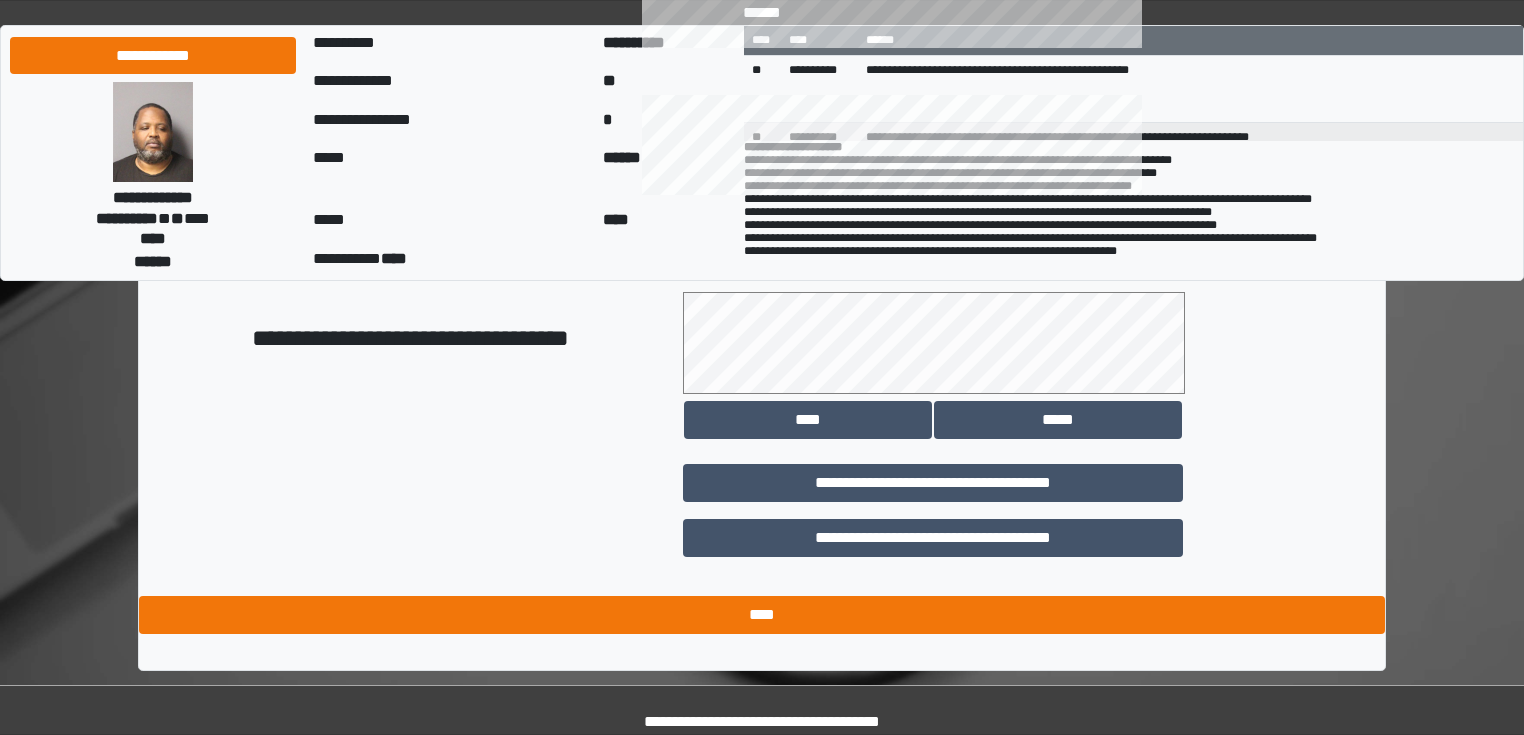type on "**********" 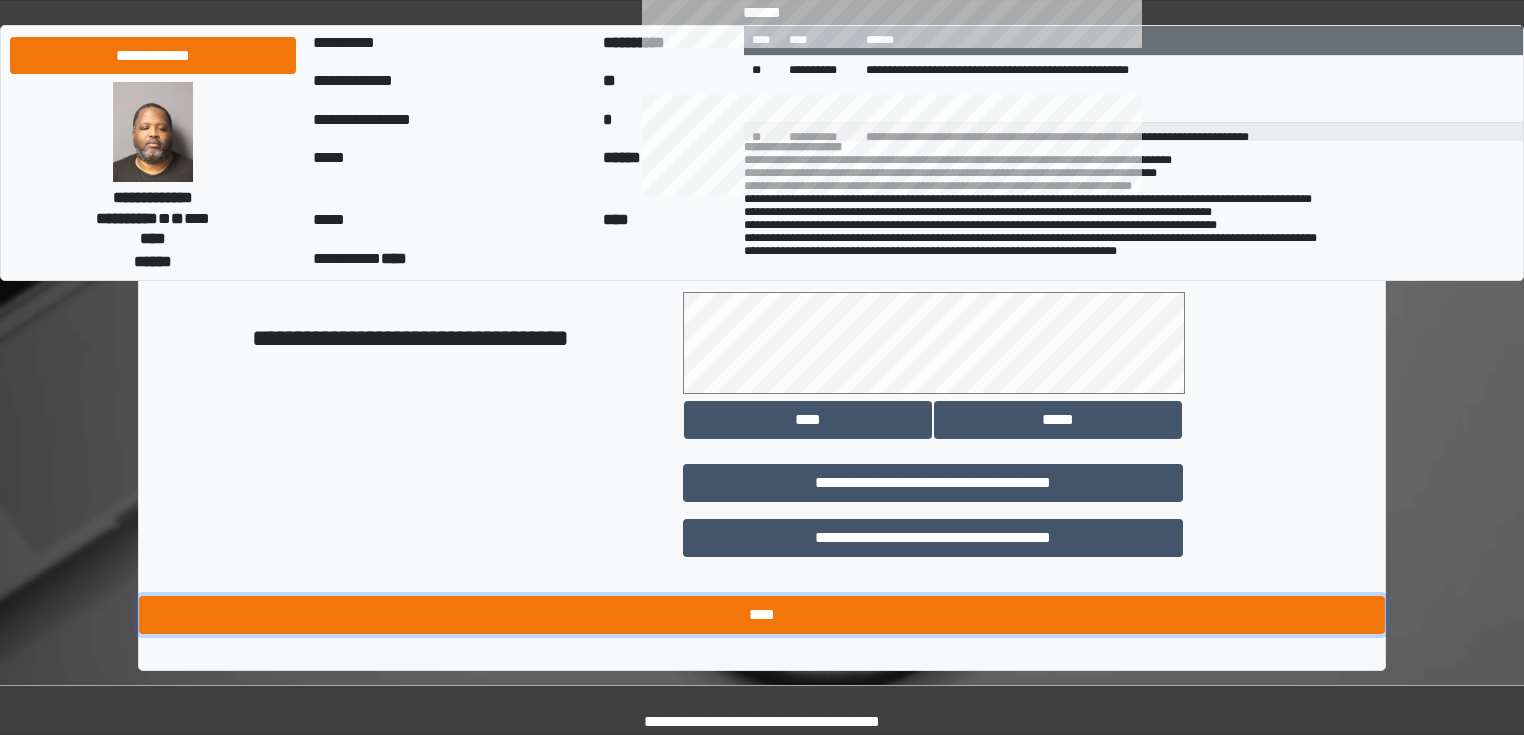 click on "****" at bounding box center (762, 615) 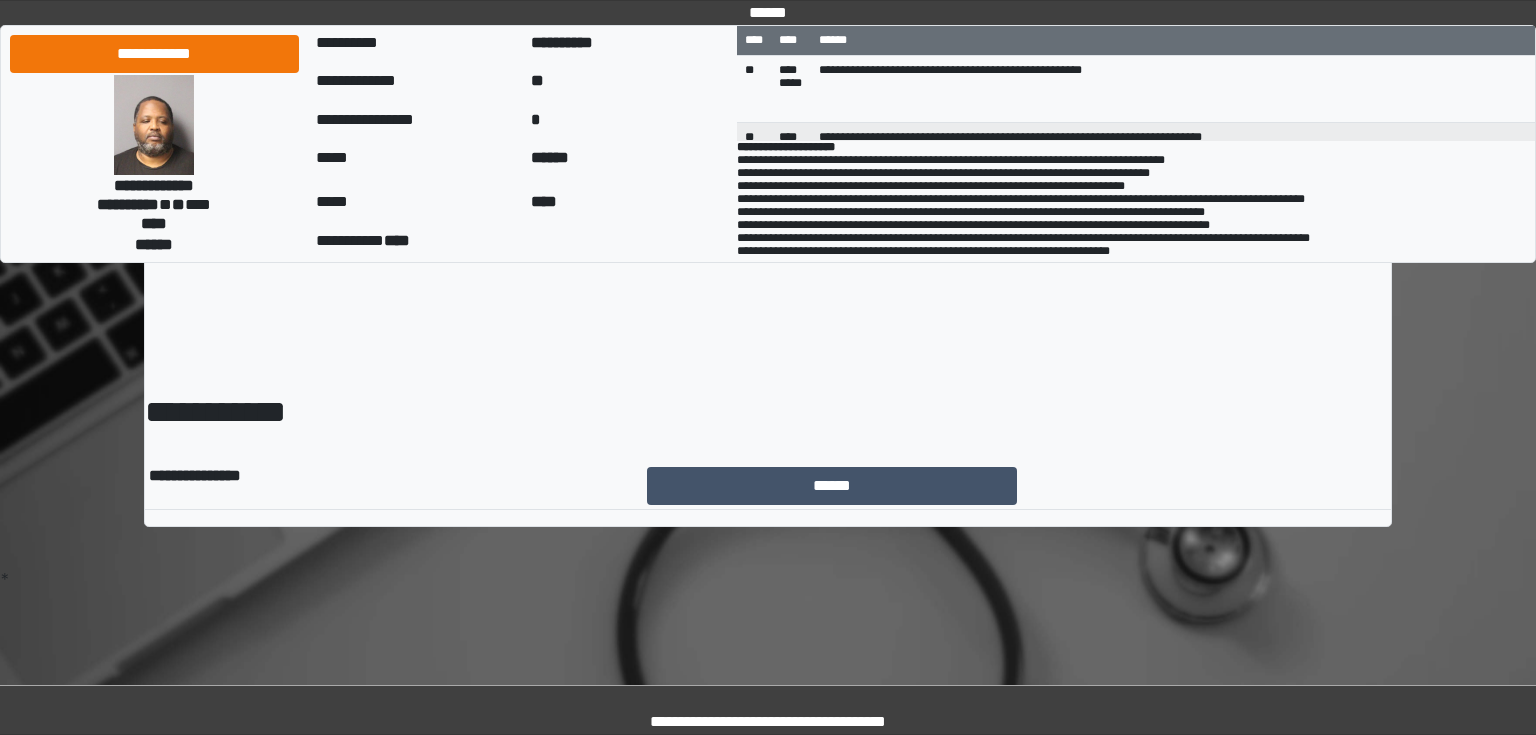 scroll, scrollTop: 0, scrollLeft: 0, axis: both 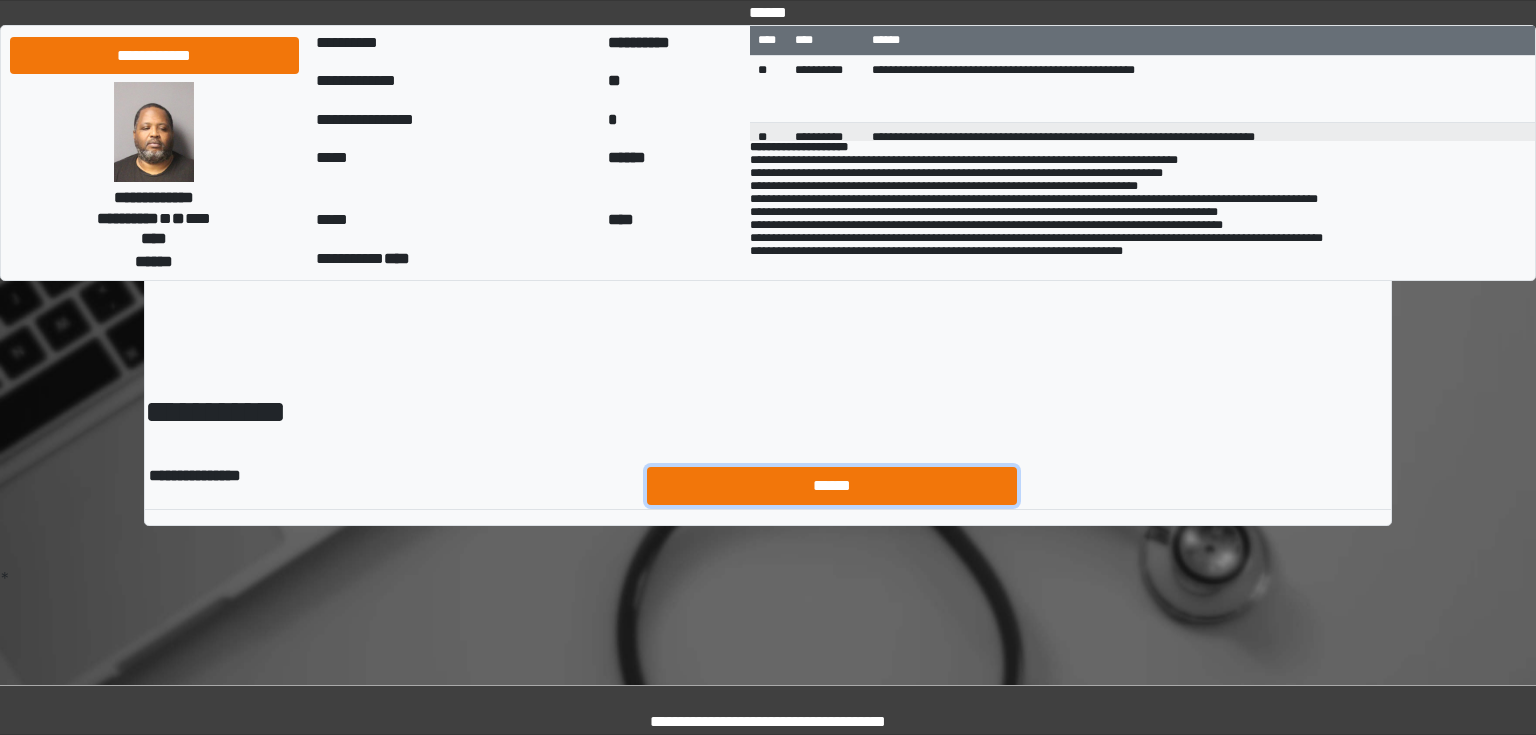click on "******" at bounding box center (832, 486) 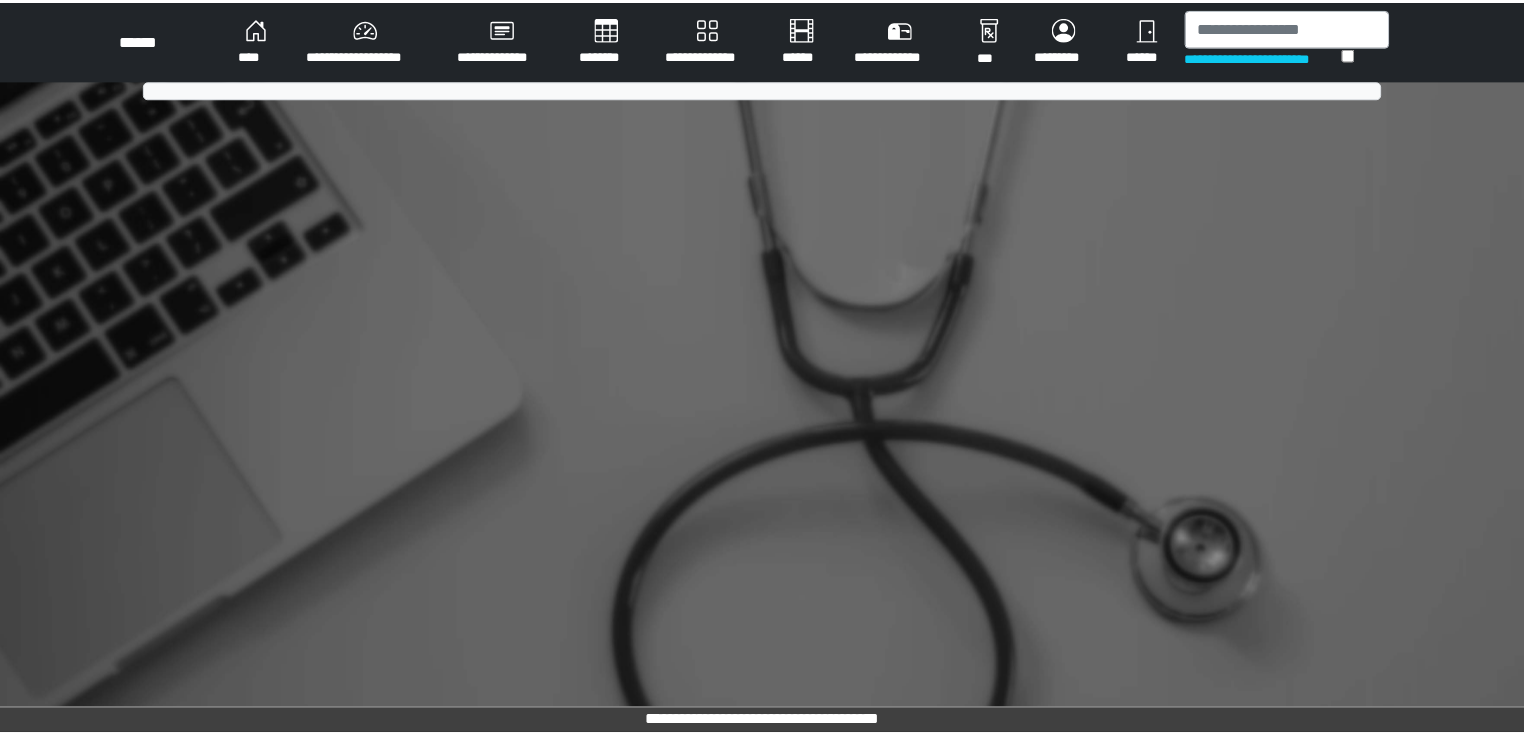 scroll, scrollTop: 0, scrollLeft: 0, axis: both 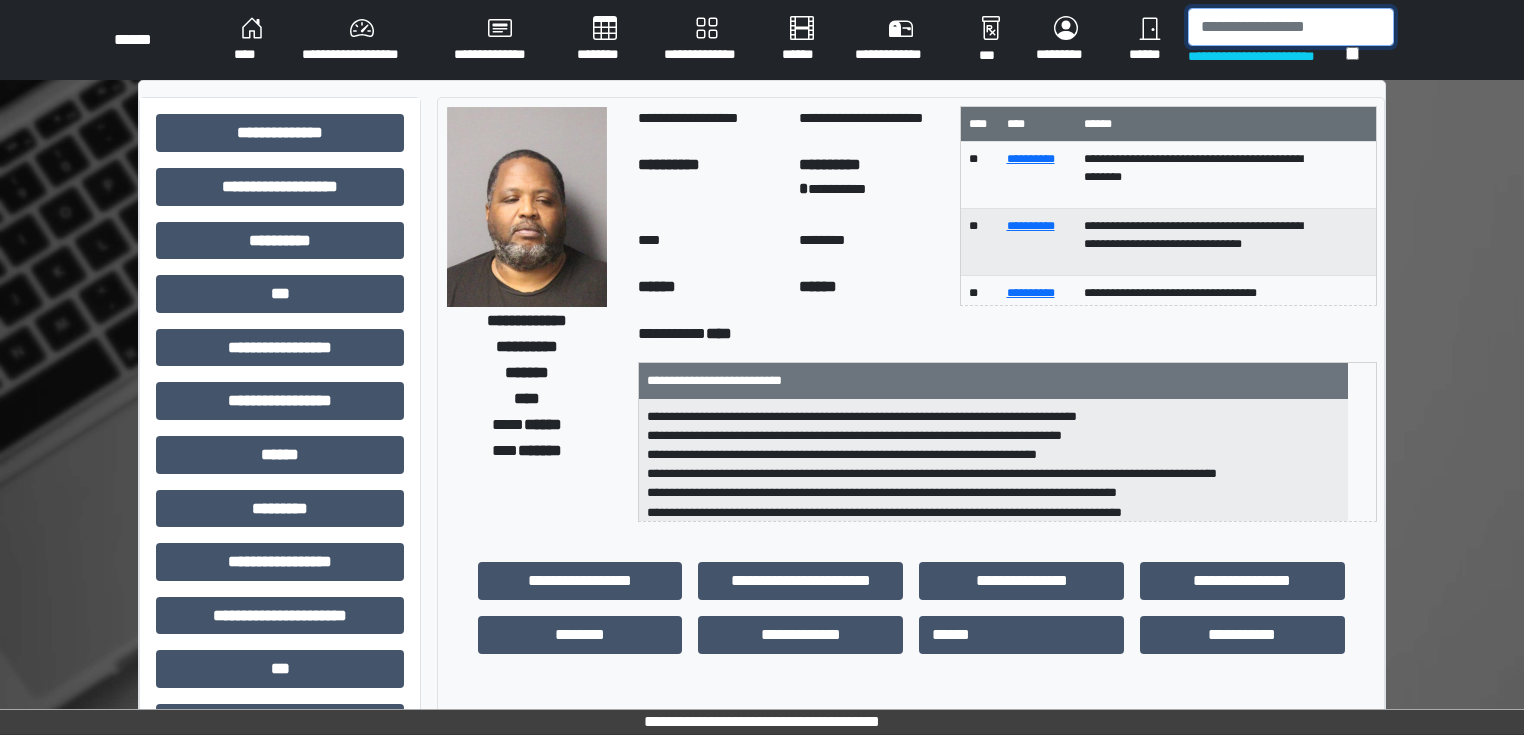 click at bounding box center (1291, 27) 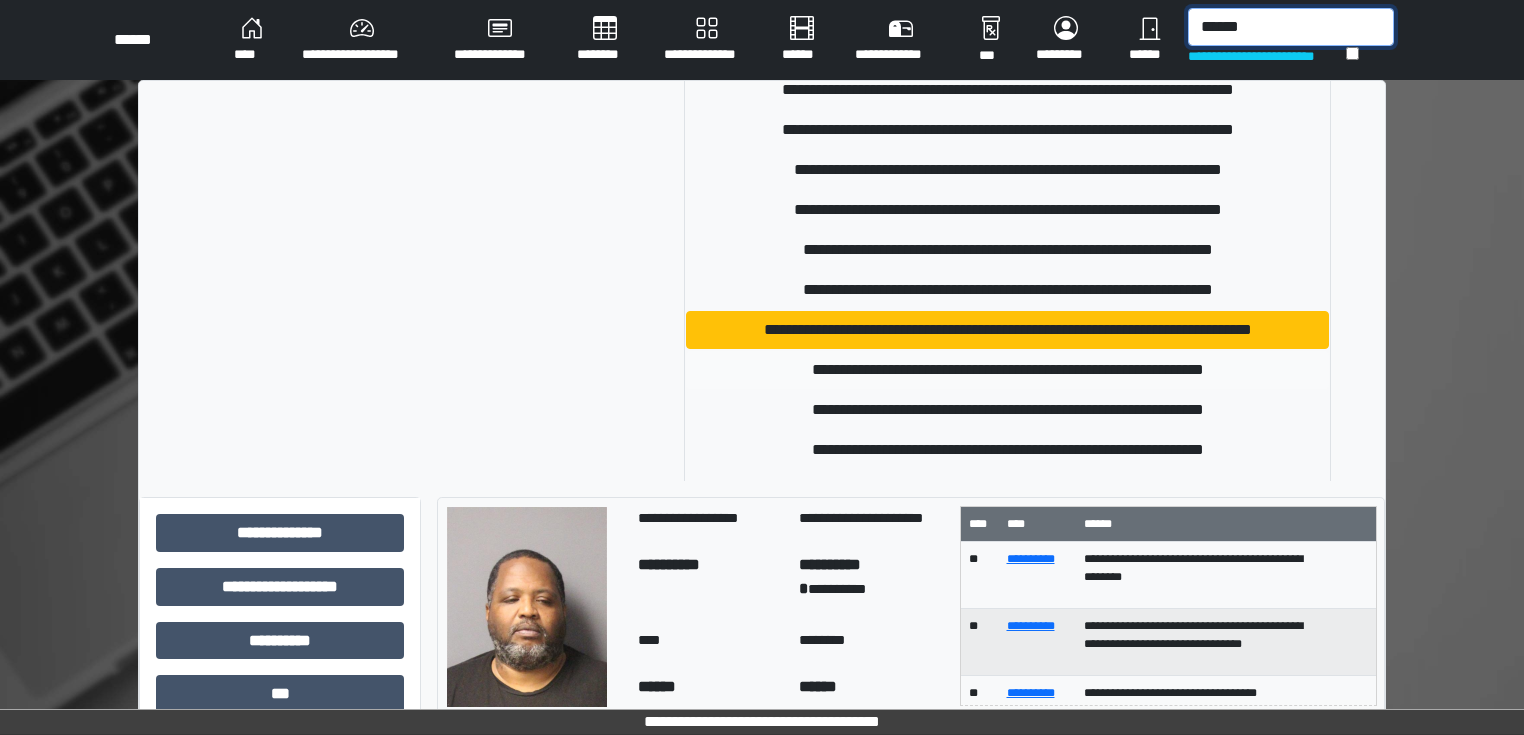 scroll, scrollTop: 160, scrollLeft: 0, axis: vertical 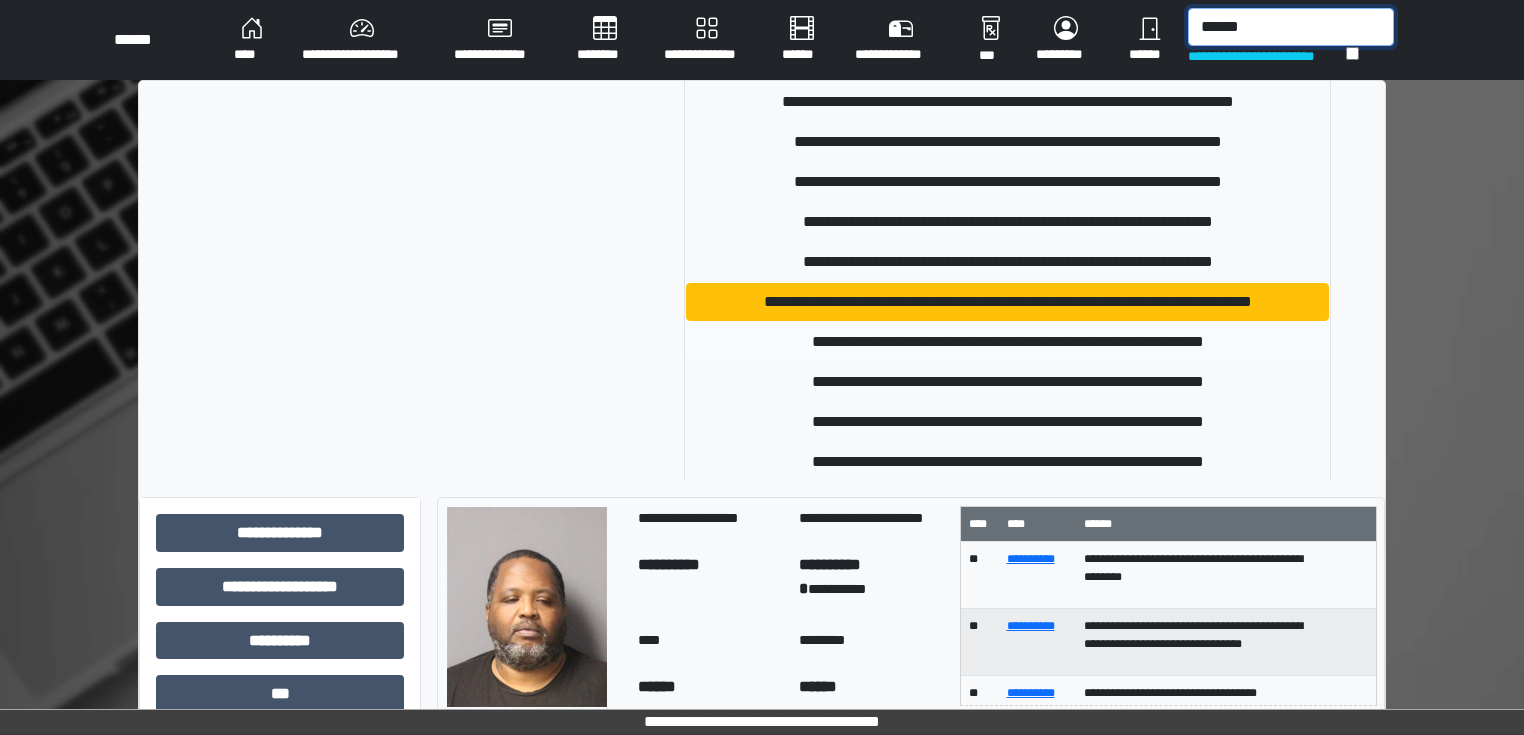 type on "******" 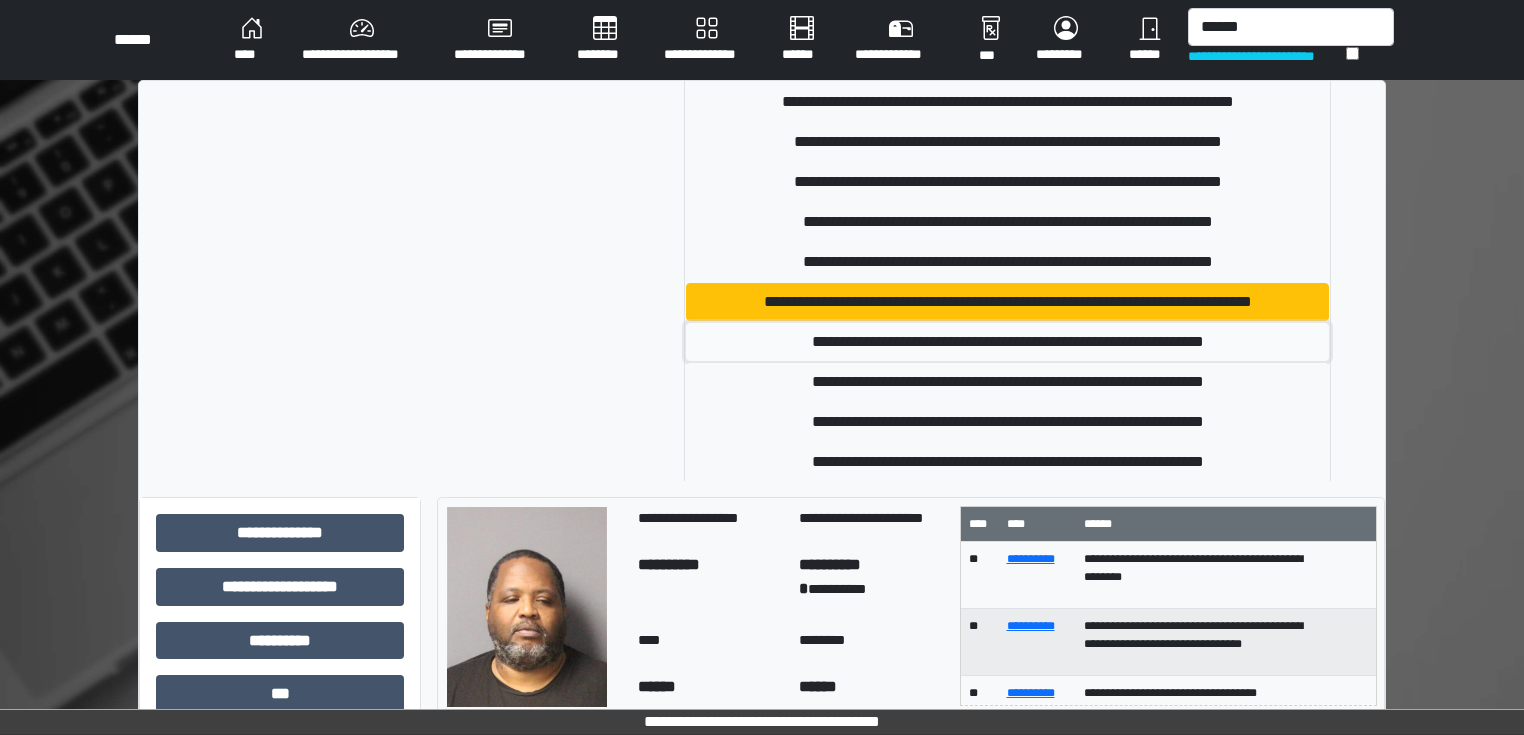 click on "**********" at bounding box center [1008, 342] 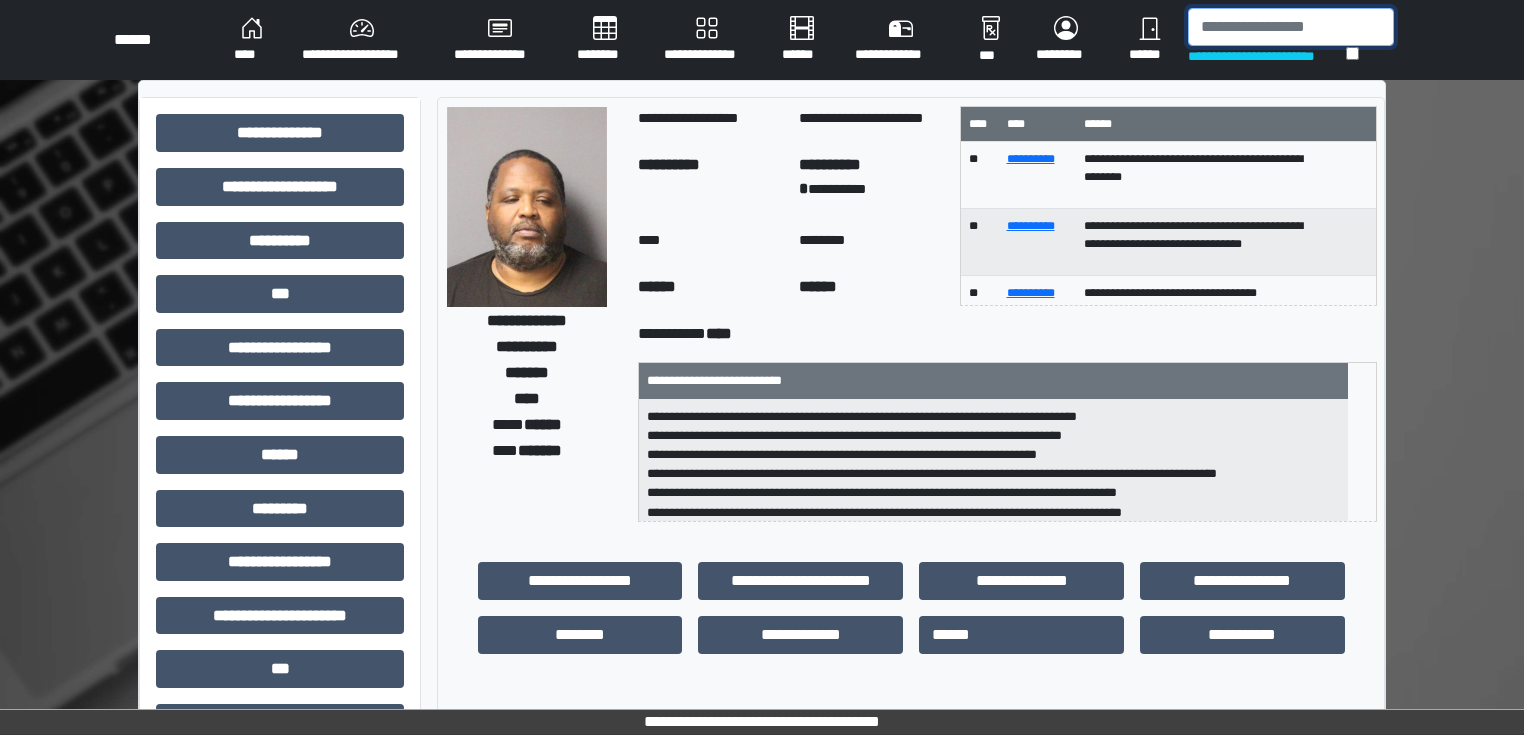 click at bounding box center [1291, 27] 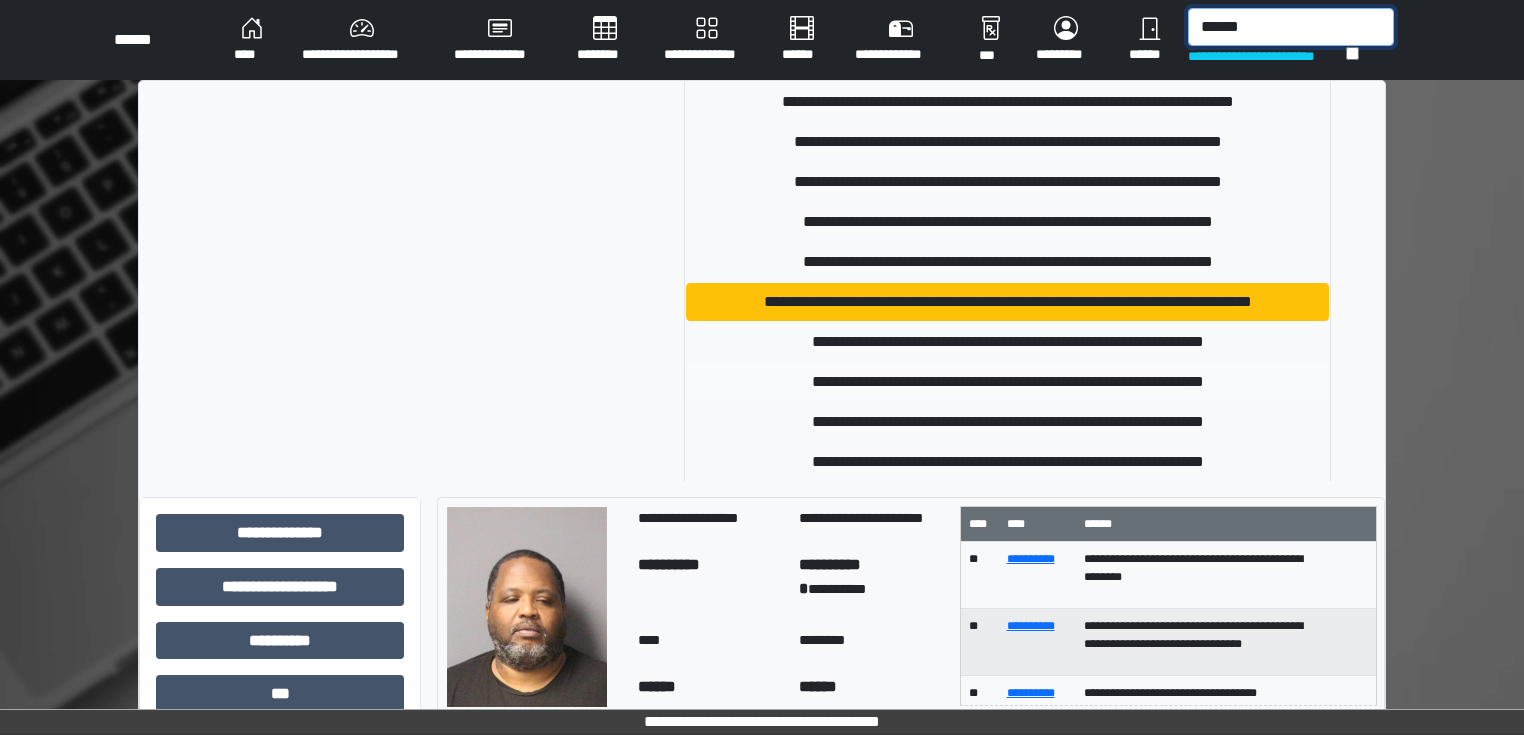 scroll, scrollTop: 240, scrollLeft: 0, axis: vertical 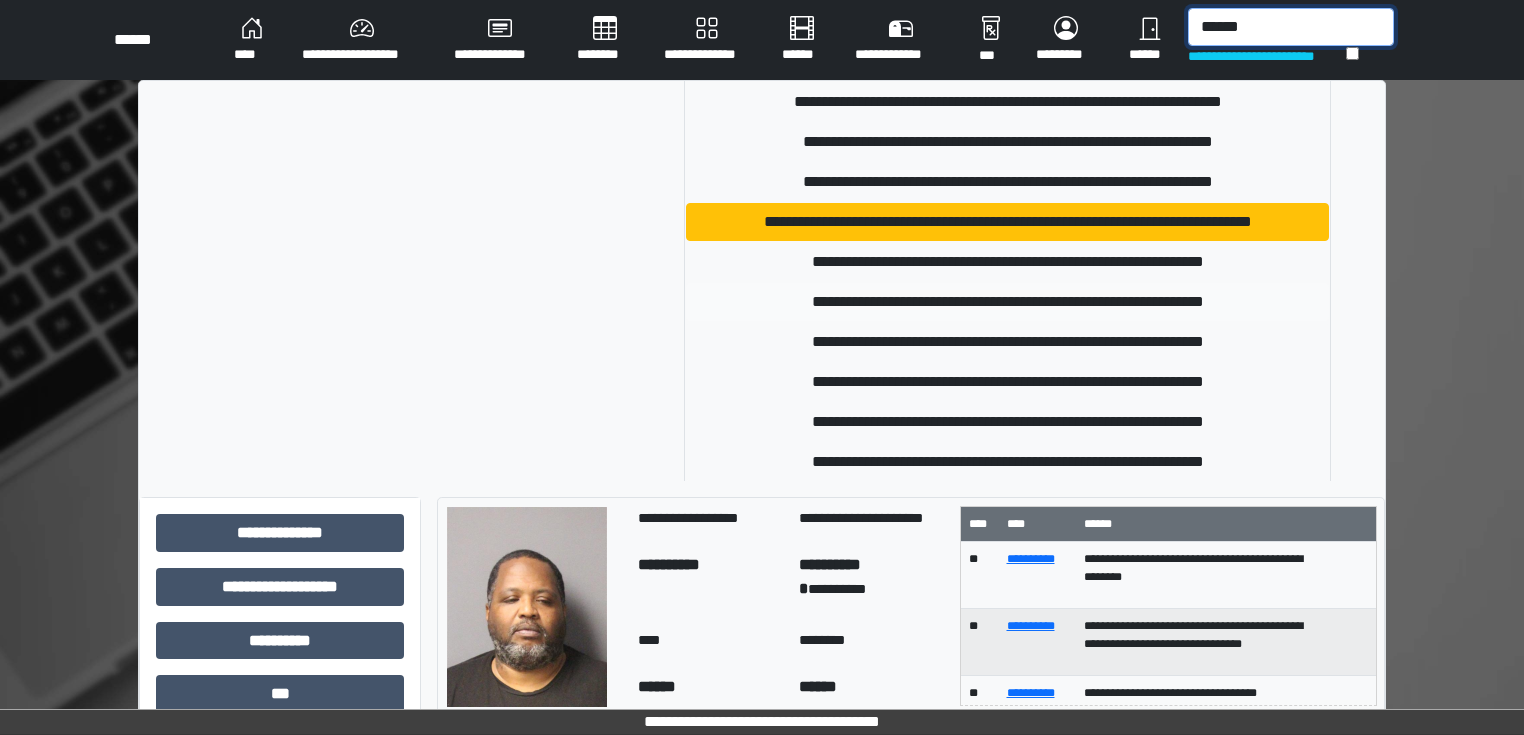type on "******" 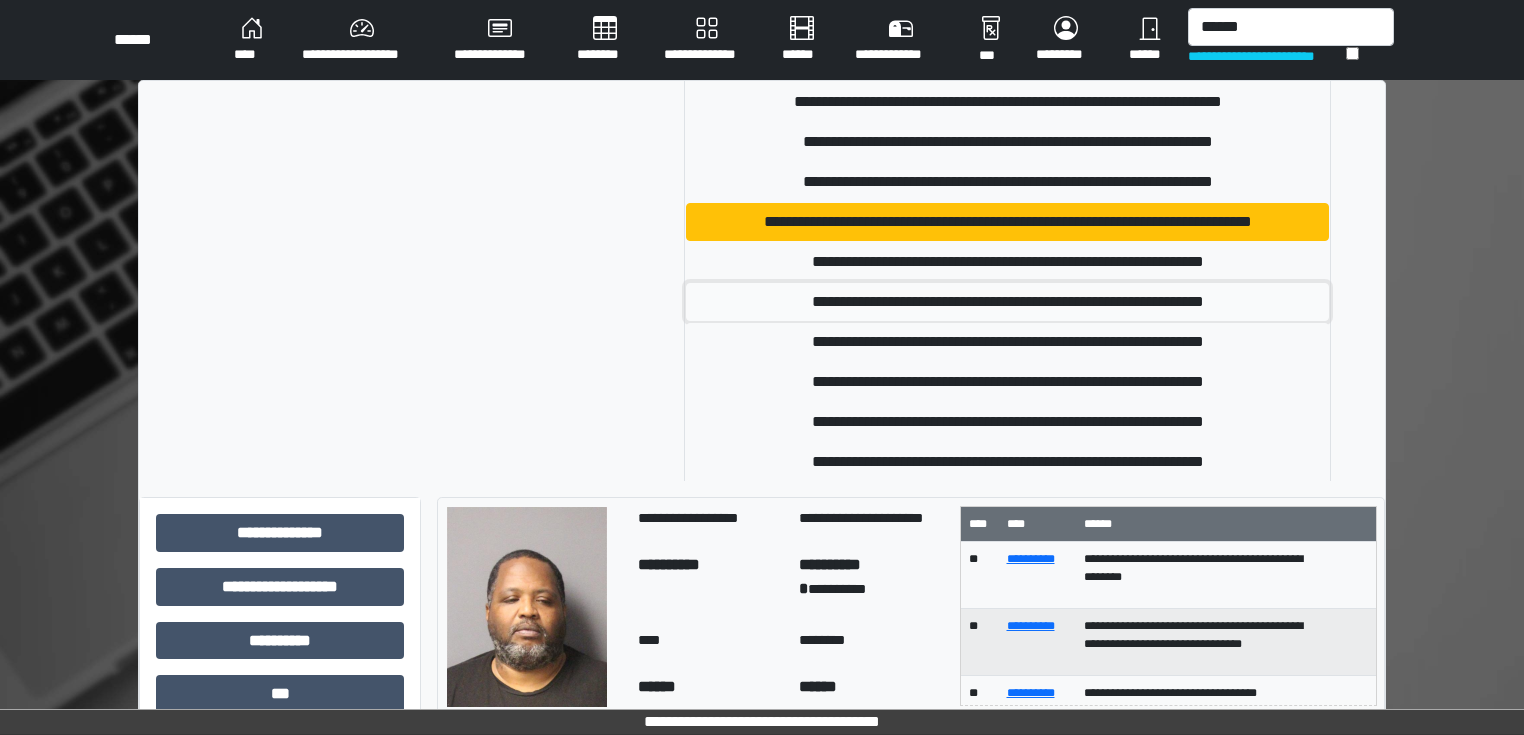 click on "**********" at bounding box center [1008, 302] 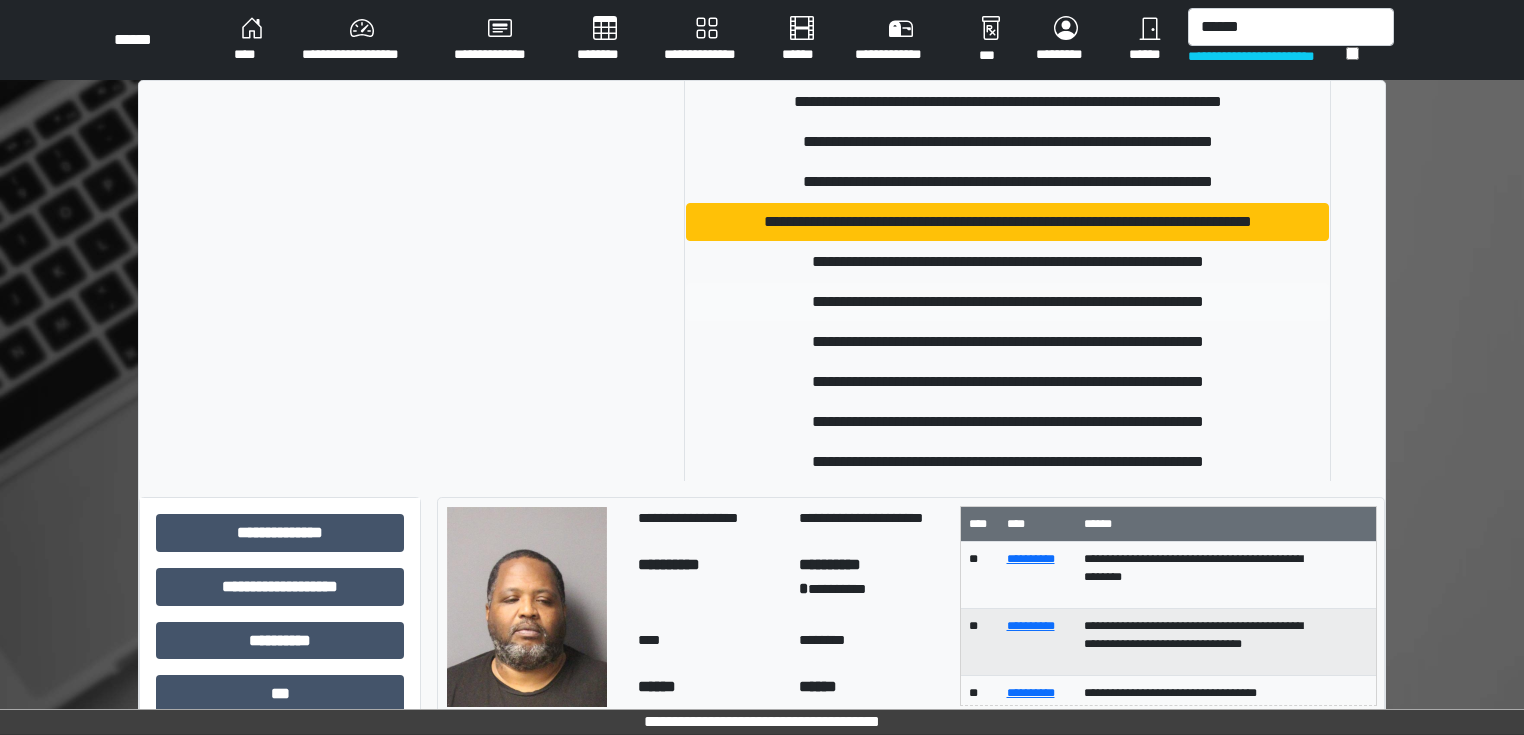 type 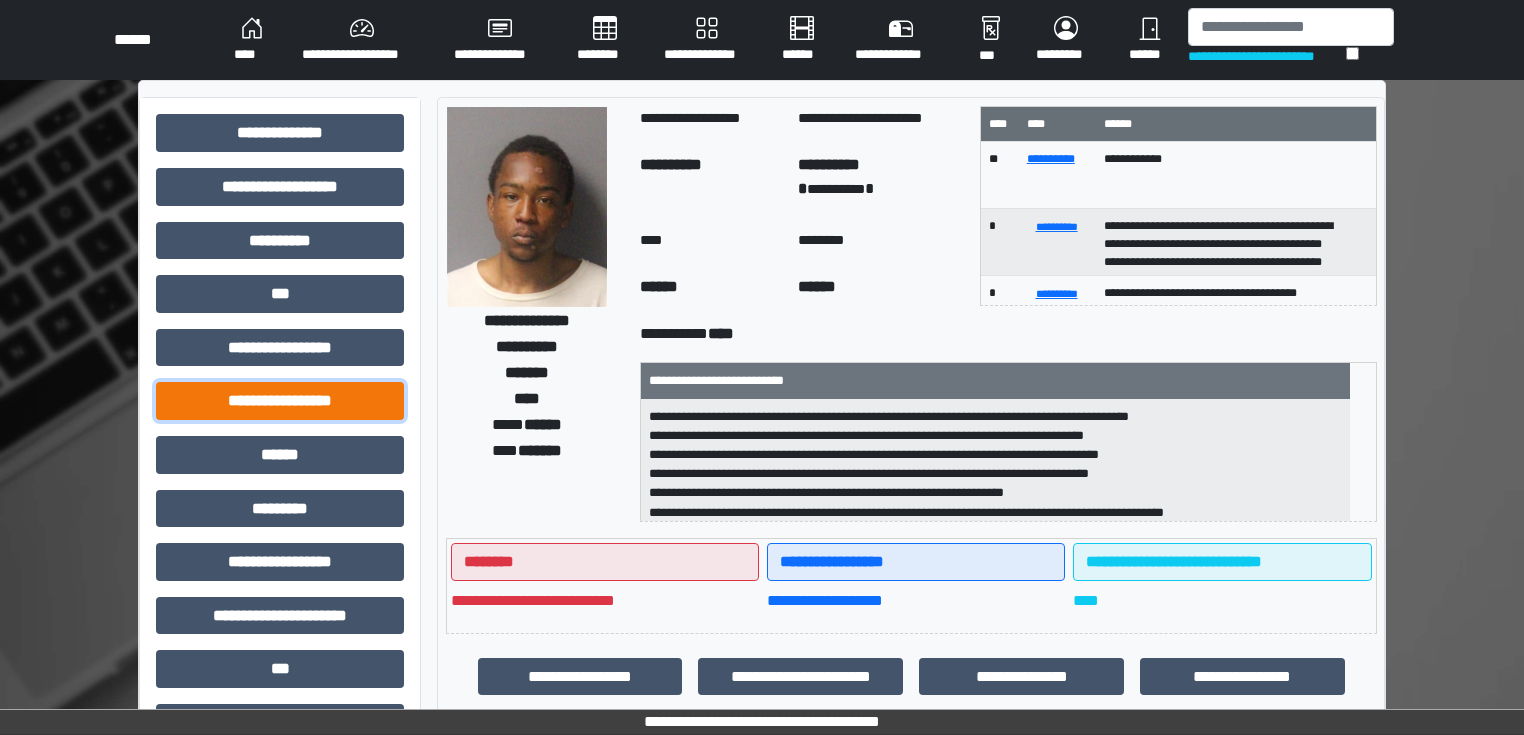 click on "**********" 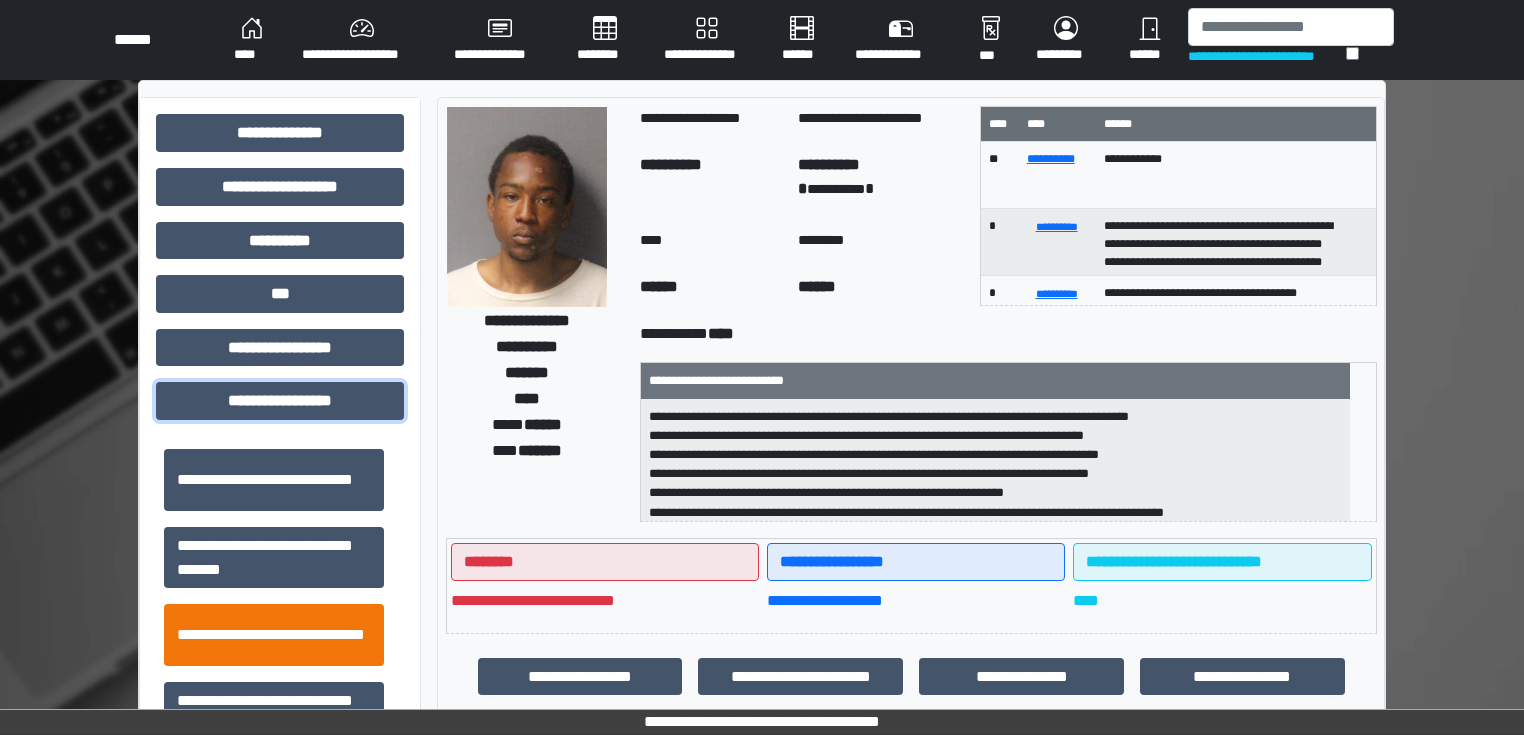 scroll, scrollTop: 1313, scrollLeft: 0, axis: vertical 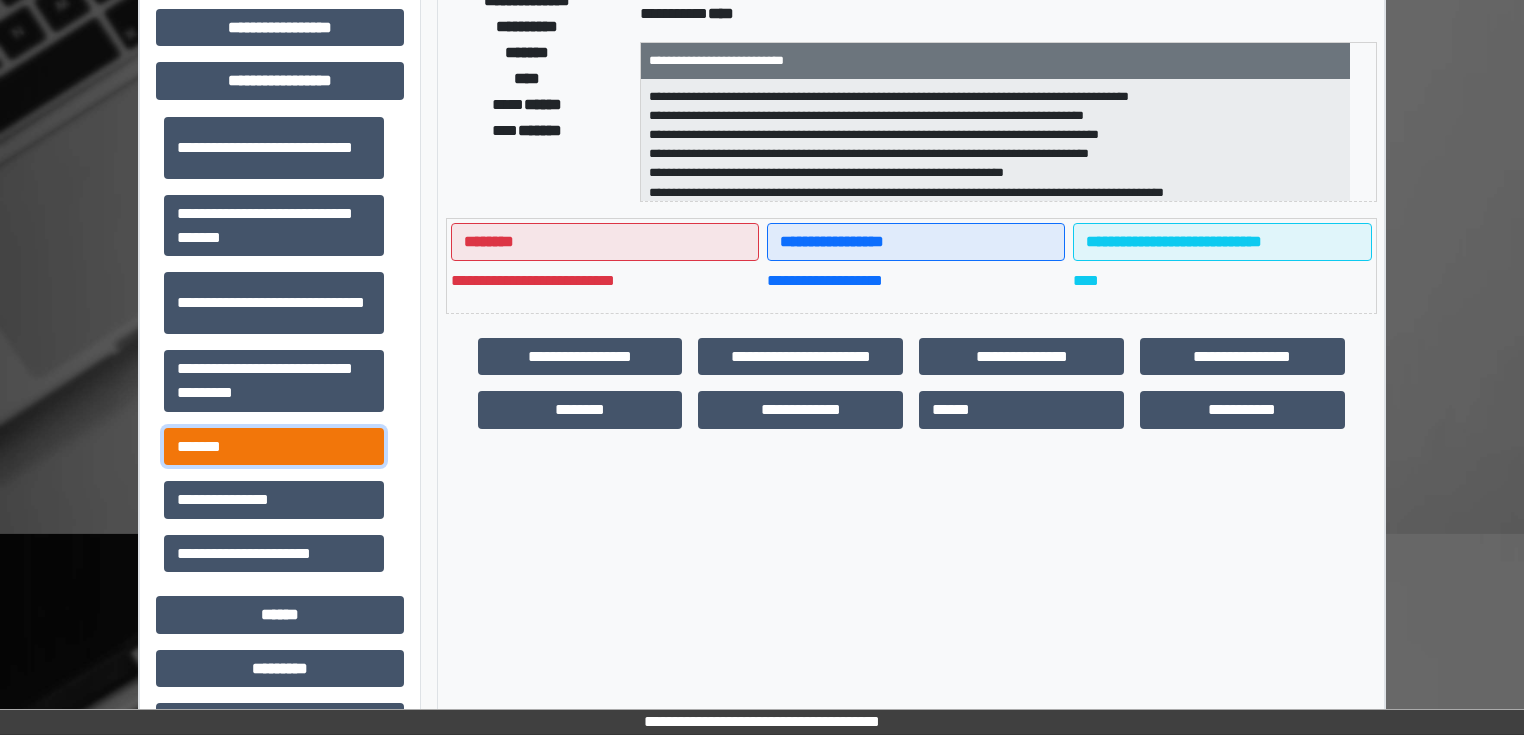 click on "*******" 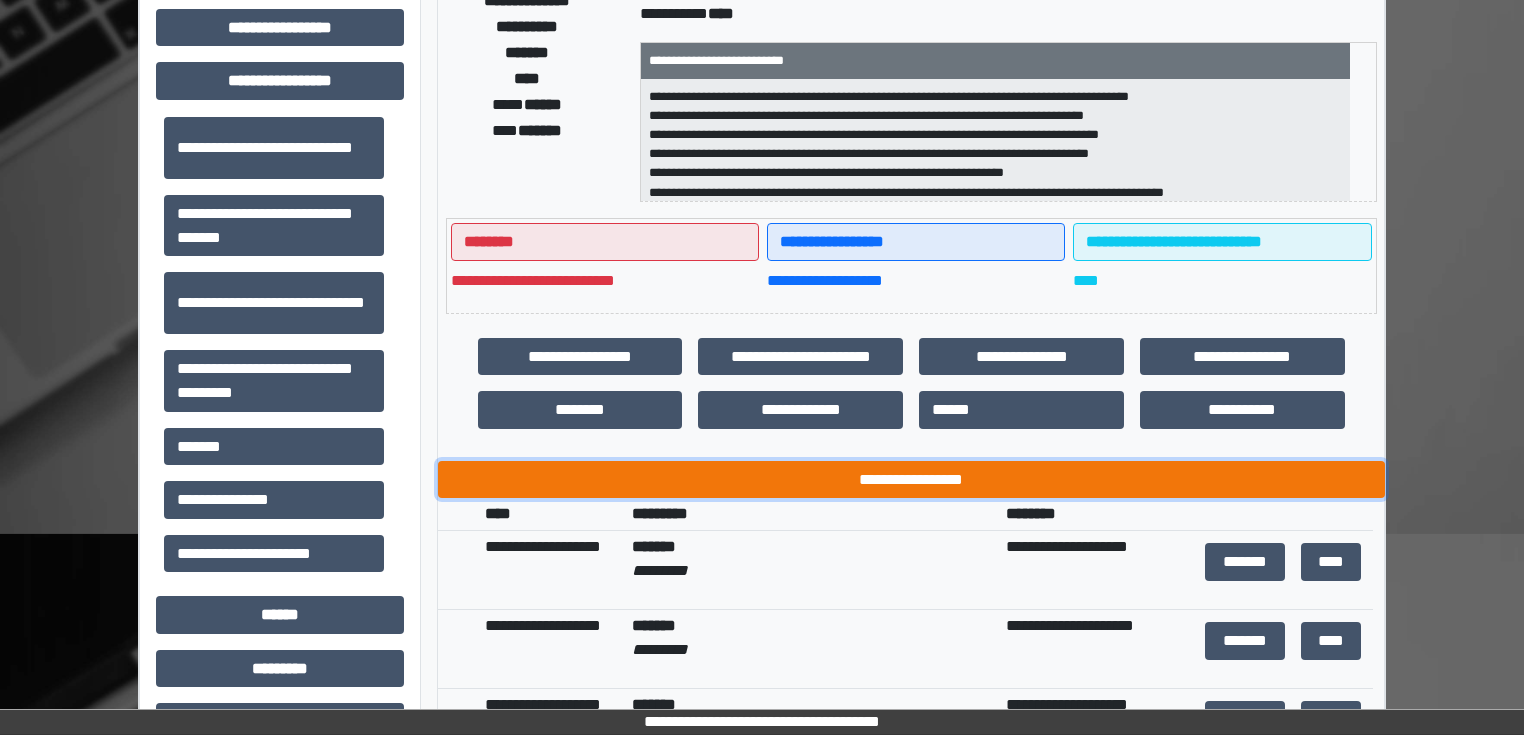 click on "**********" 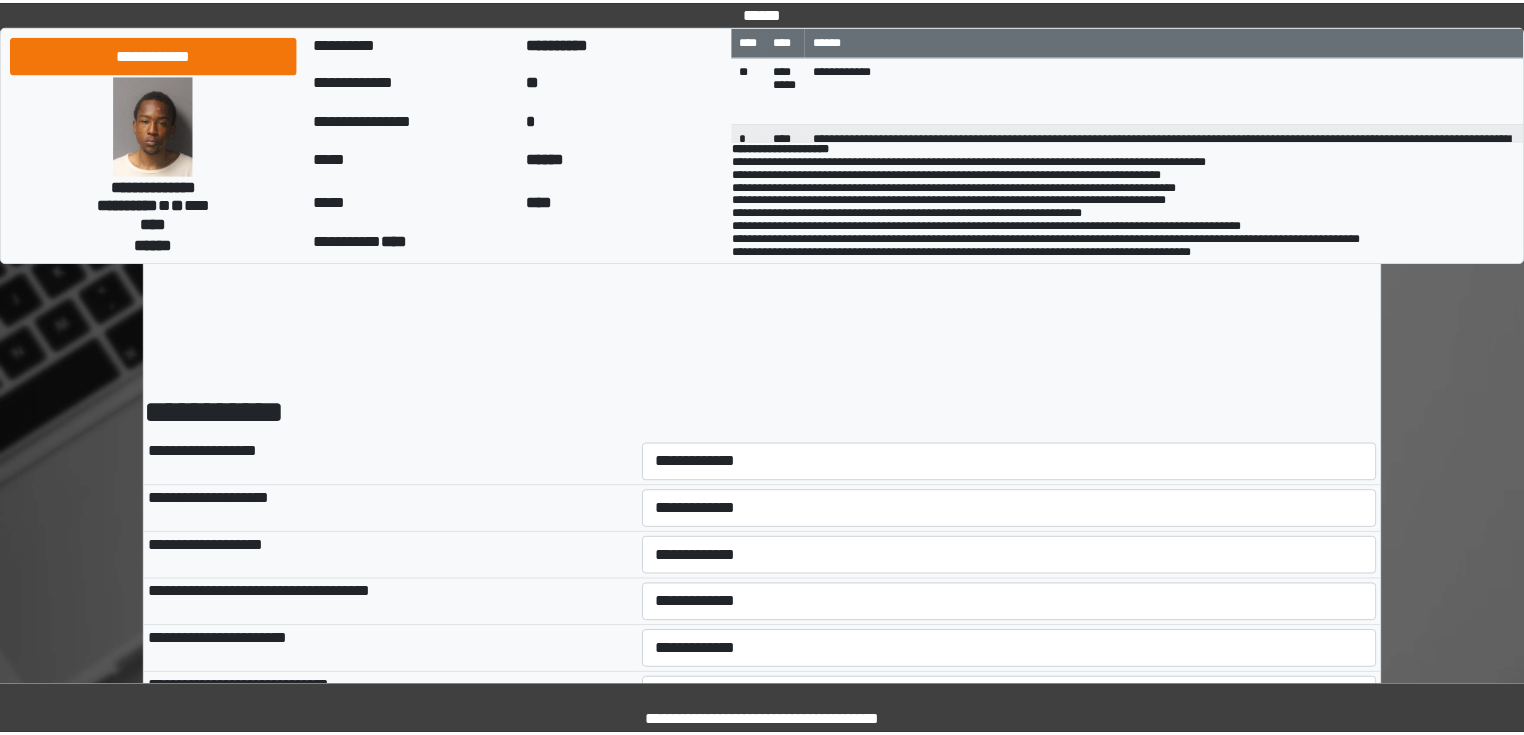 scroll, scrollTop: 0, scrollLeft: 0, axis: both 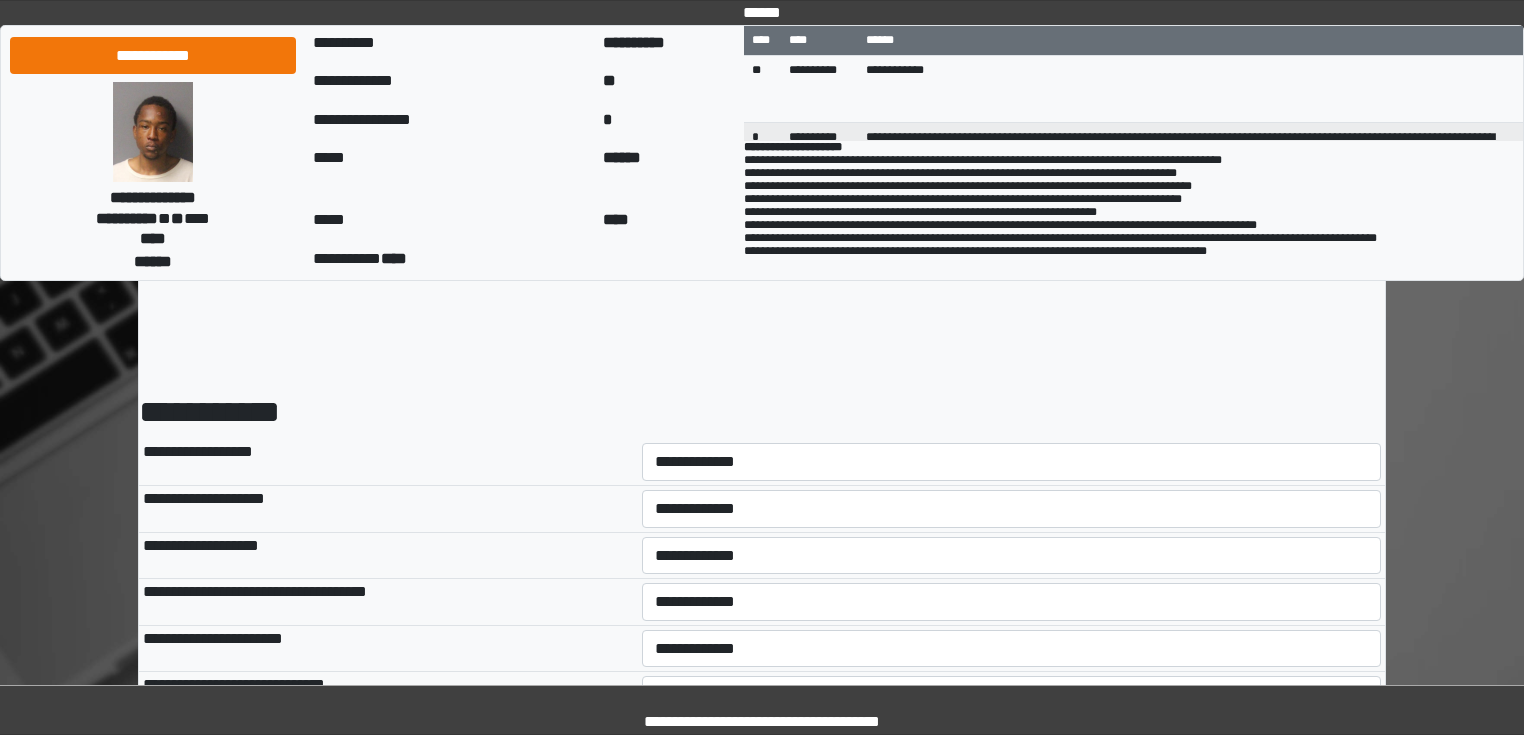 click on "**********" at bounding box center (1012, 462) 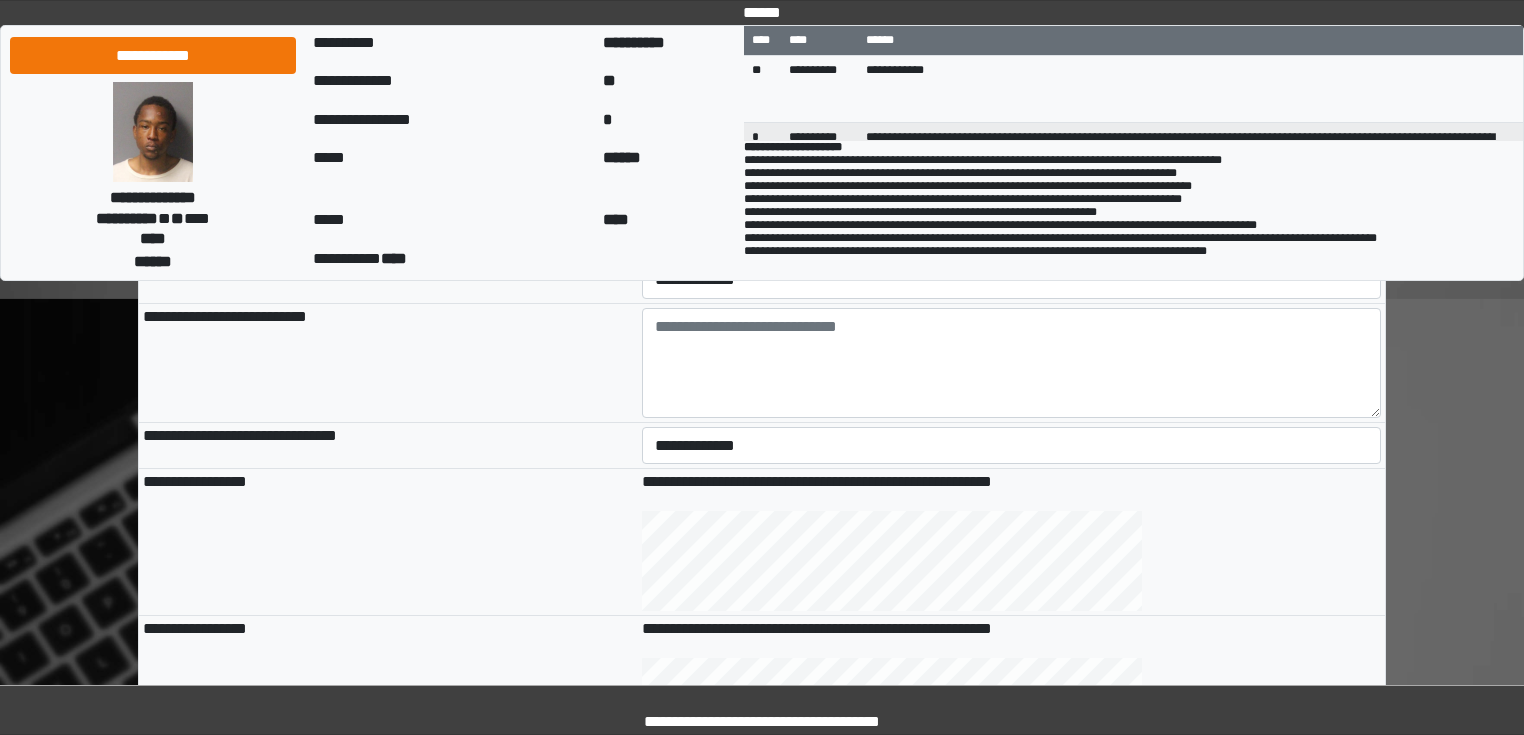 scroll, scrollTop: 560, scrollLeft: 0, axis: vertical 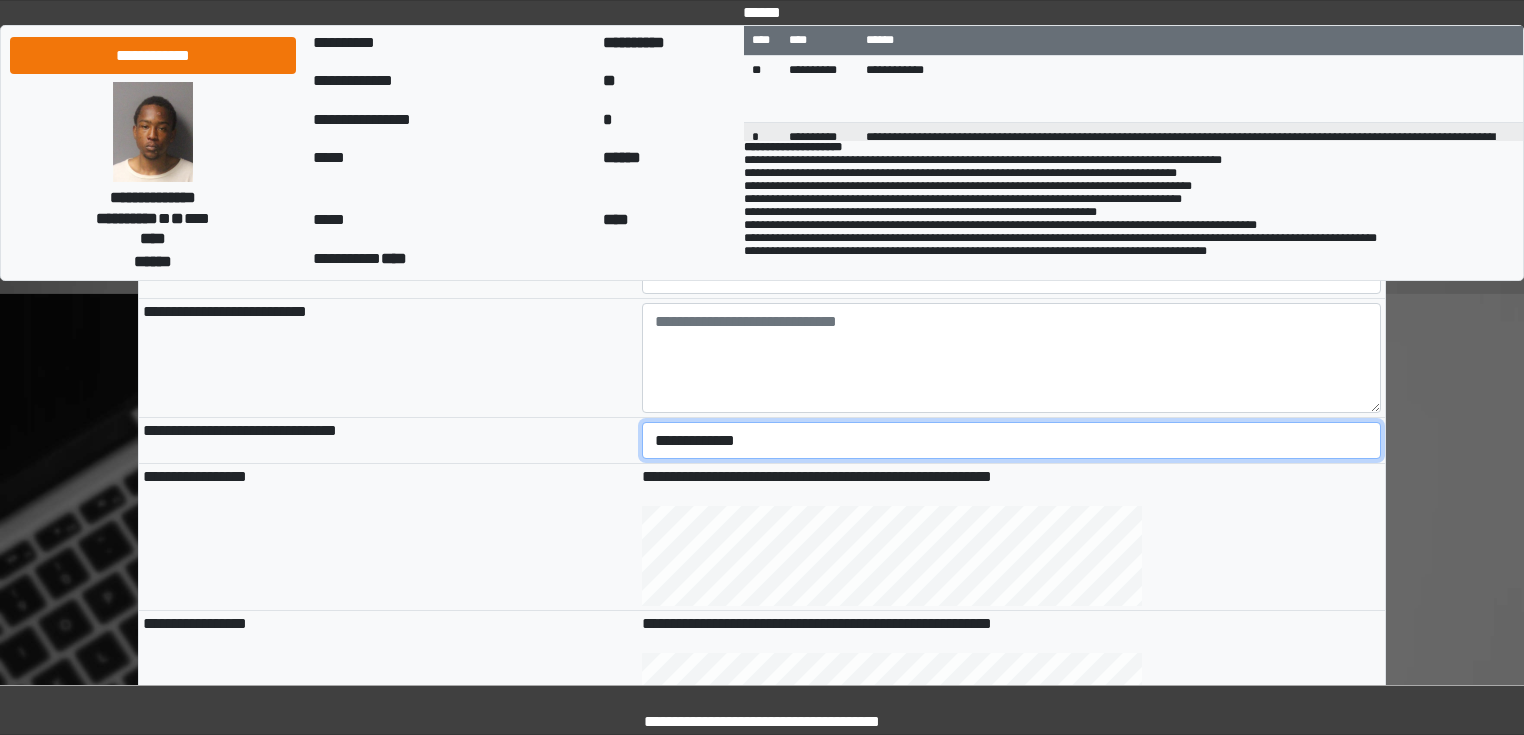 click on "**********" at bounding box center (1012, 441) 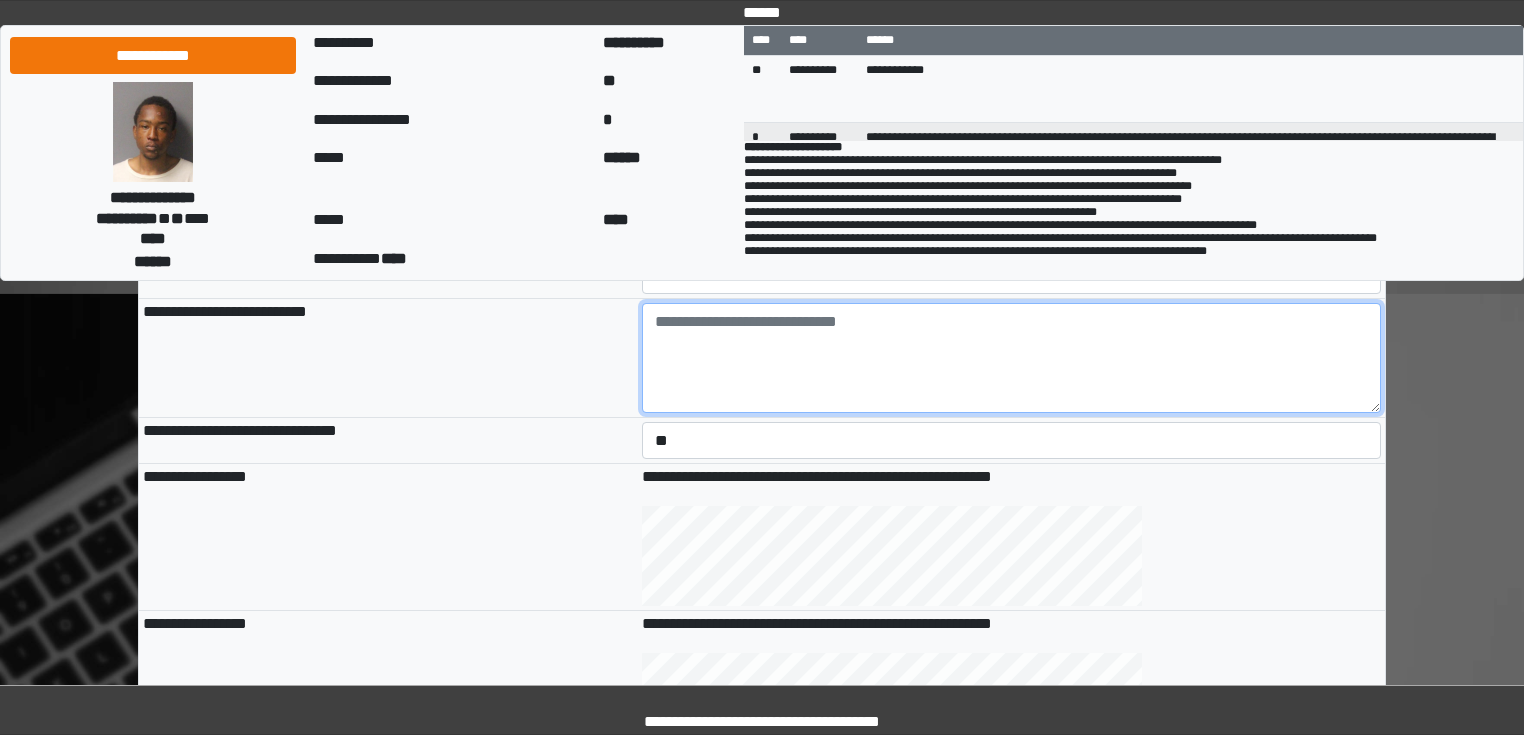 click at bounding box center [1012, 358] 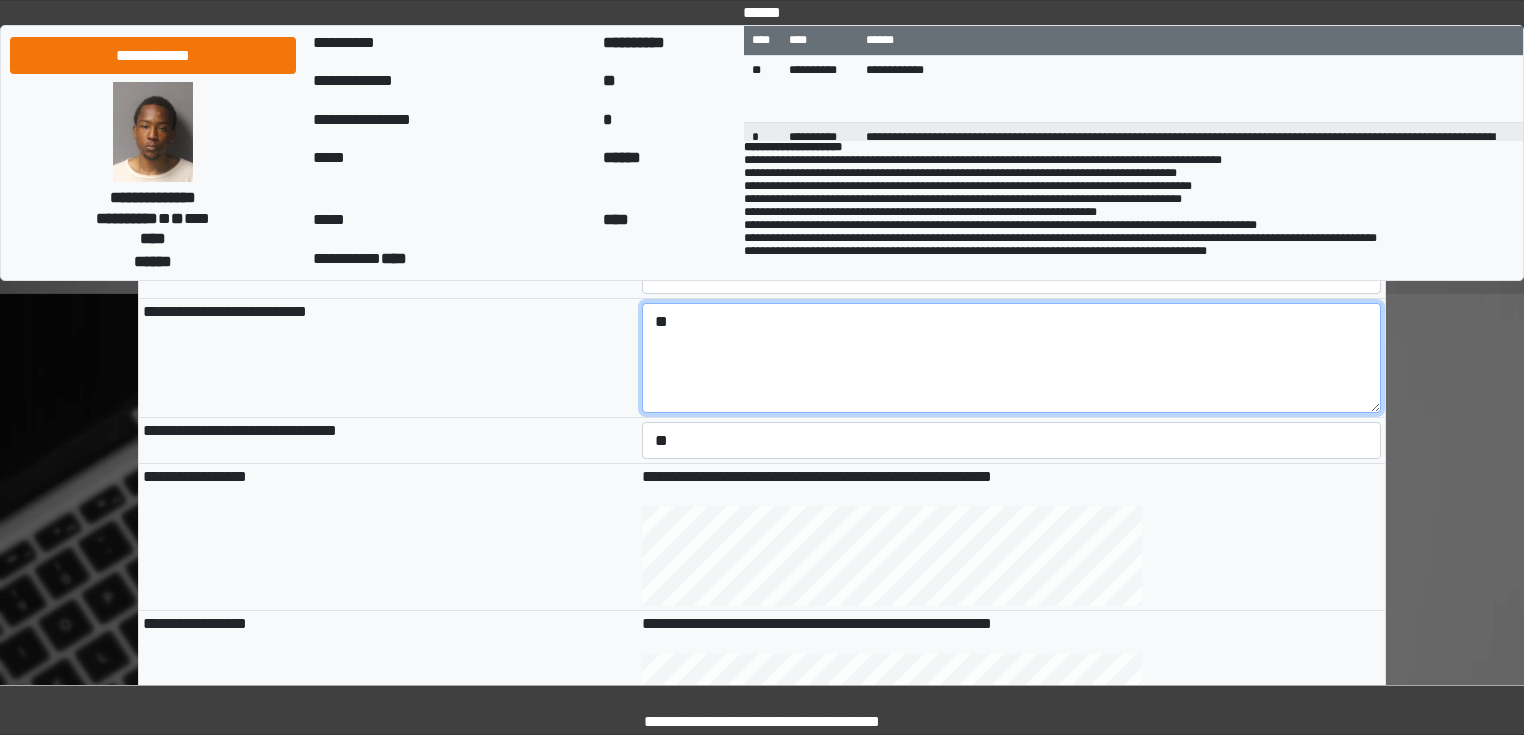 type on "*" 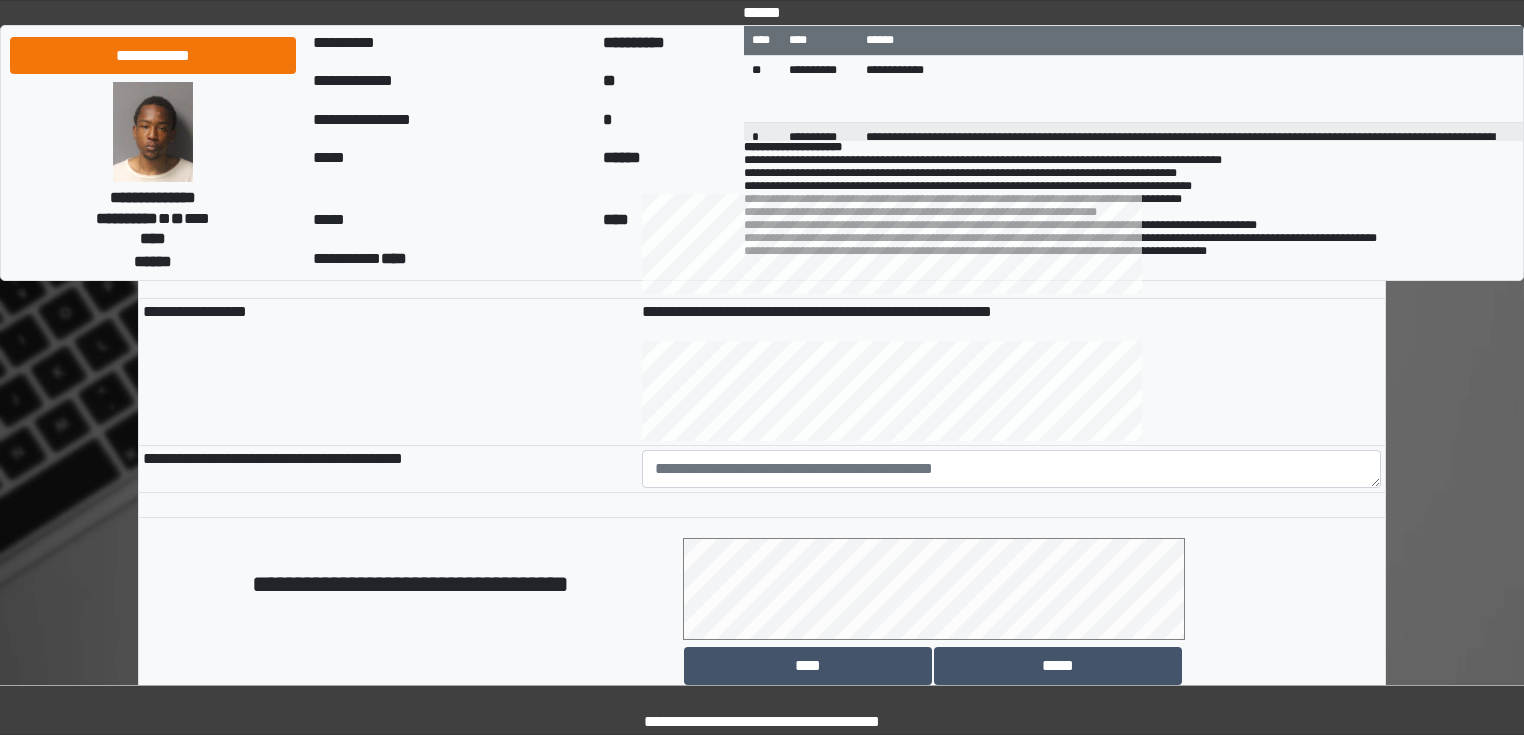 scroll, scrollTop: 880, scrollLeft: 0, axis: vertical 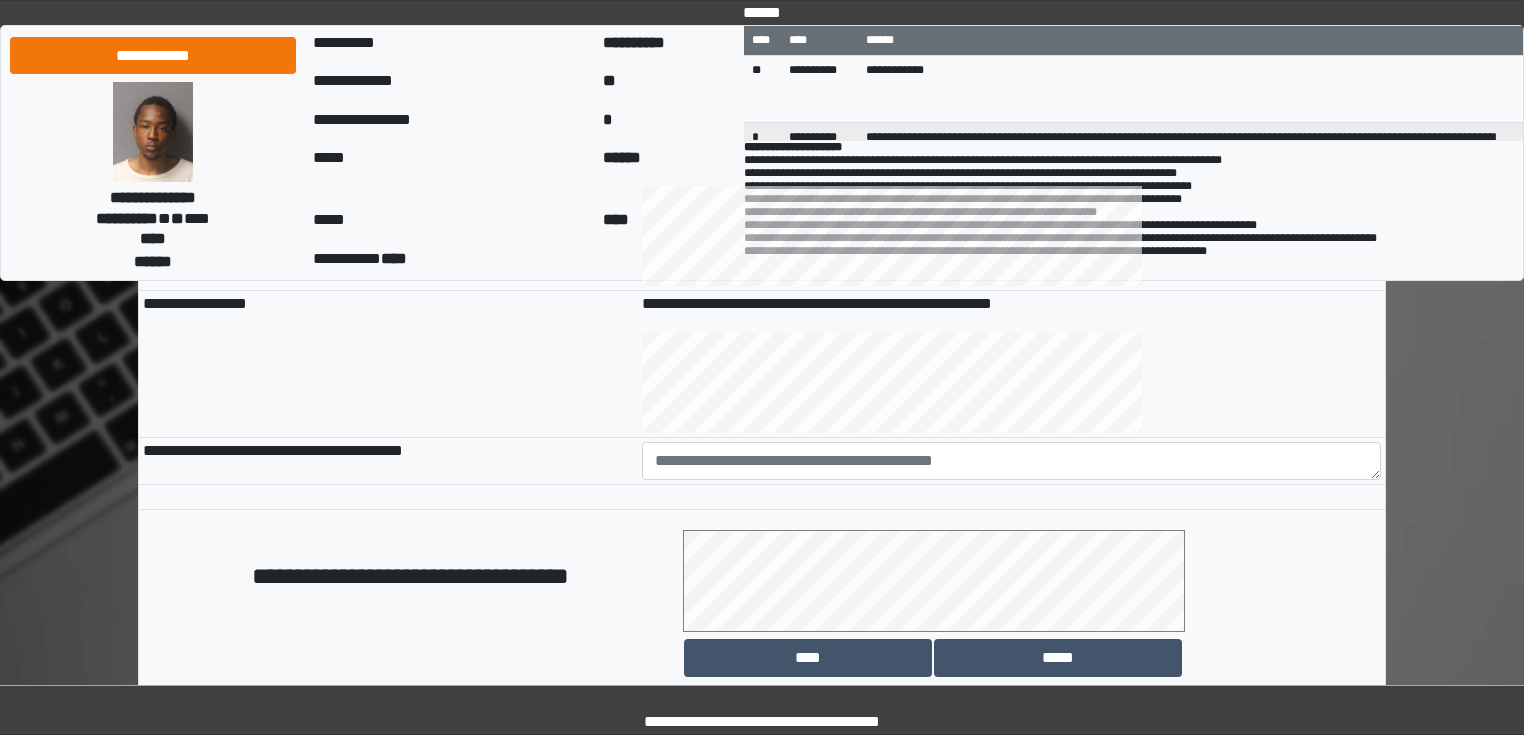 type on "**********" 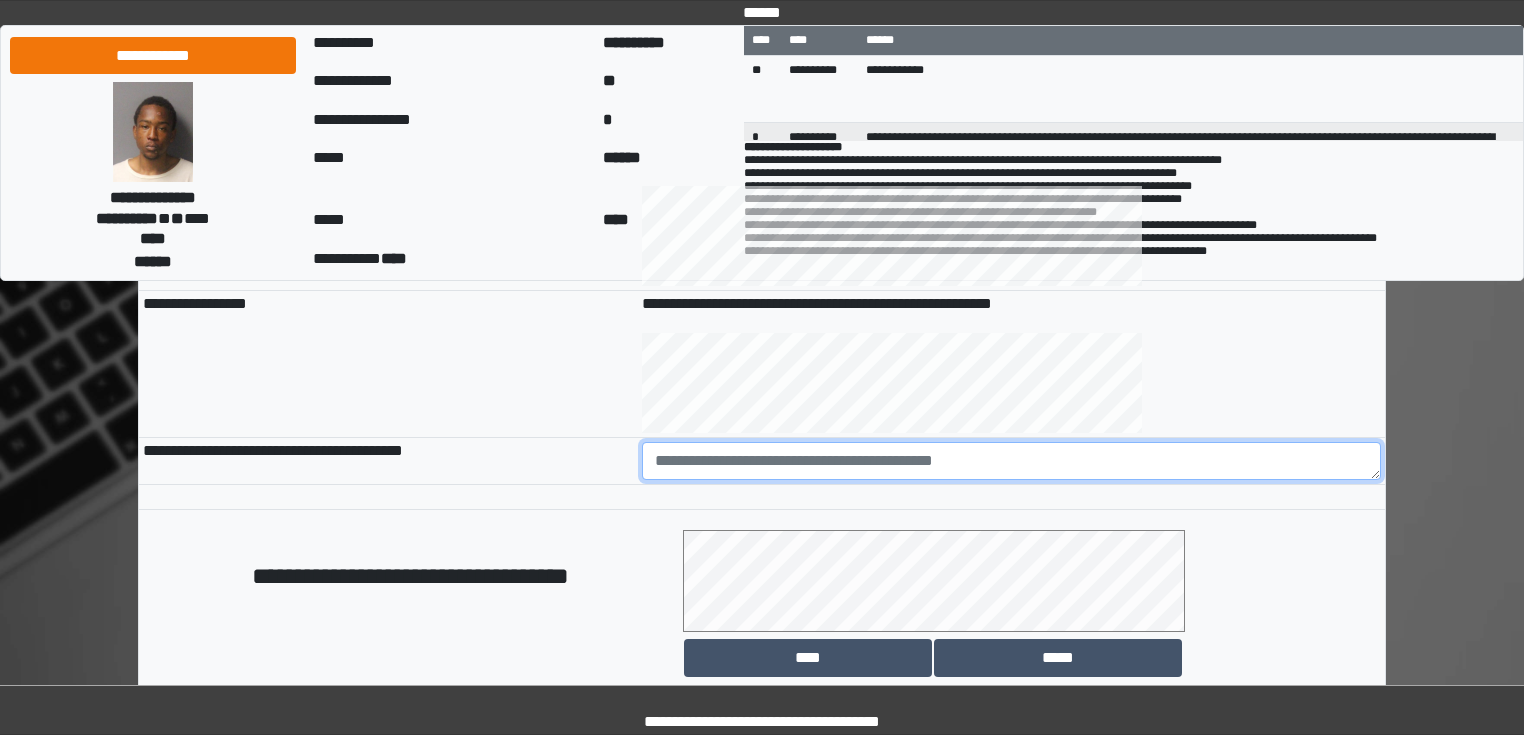 click at bounding box center (1012, 461) 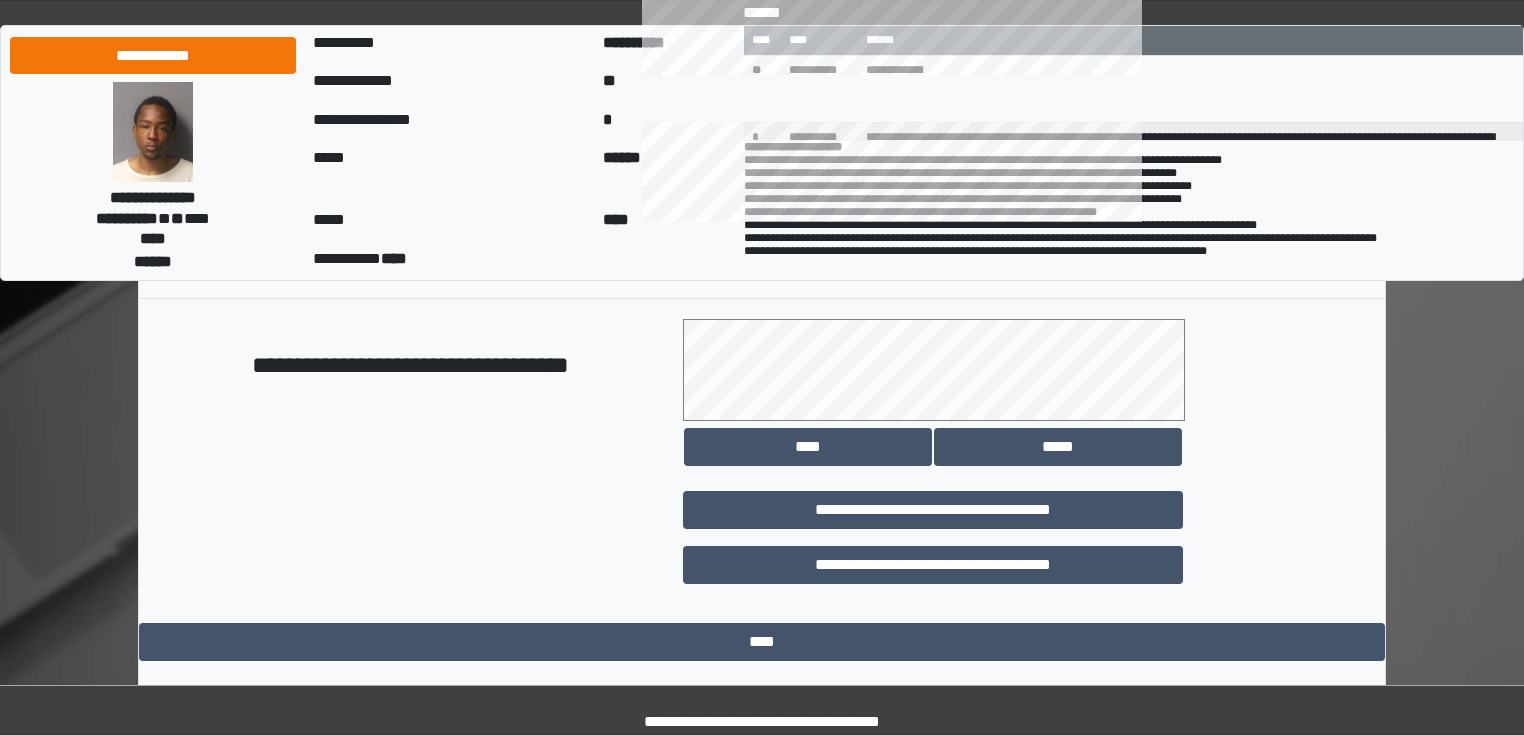 scroll, scrollTop: 1118, scrollLeft: 0, axis: vertical 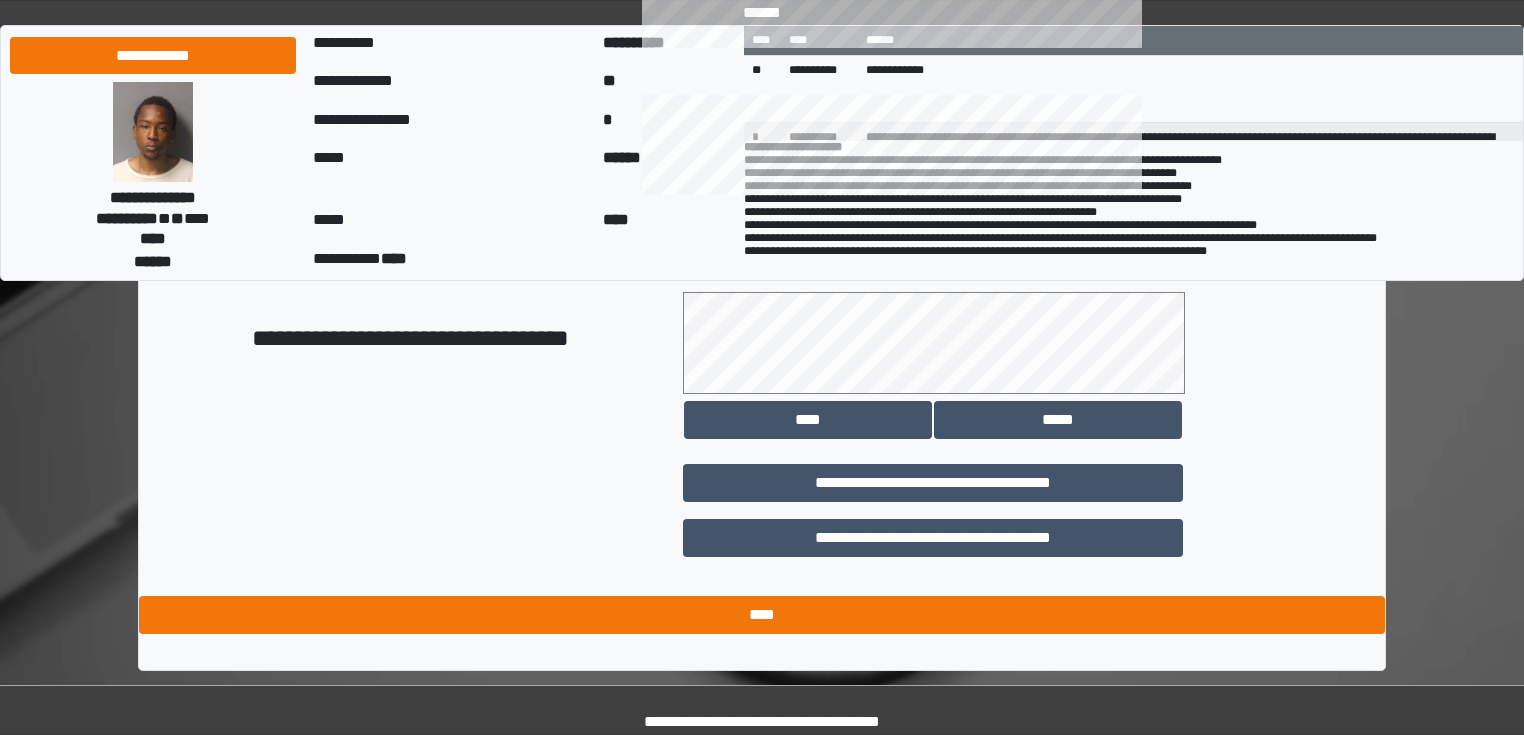 type on "**********" 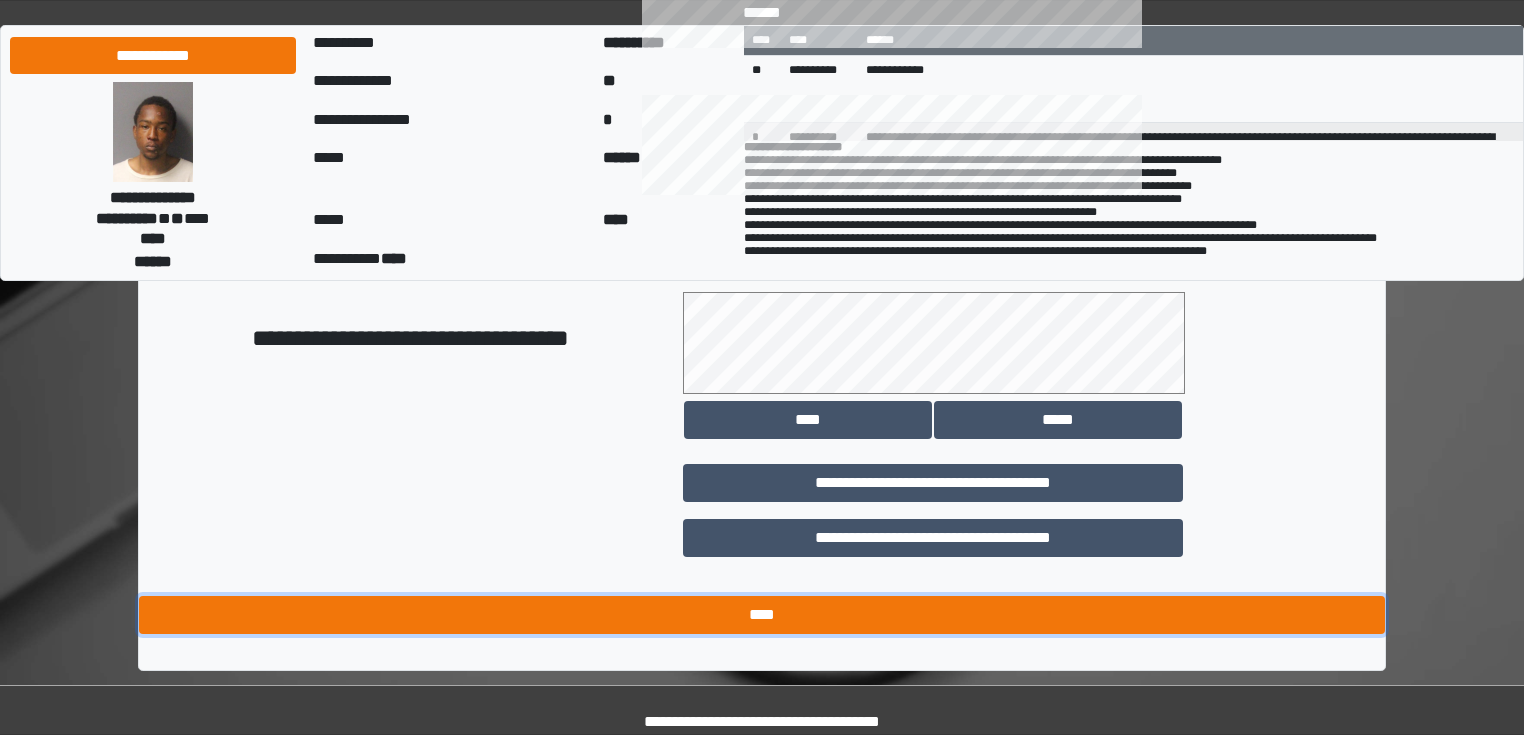 click on "****" at bounding box center (762, 615) 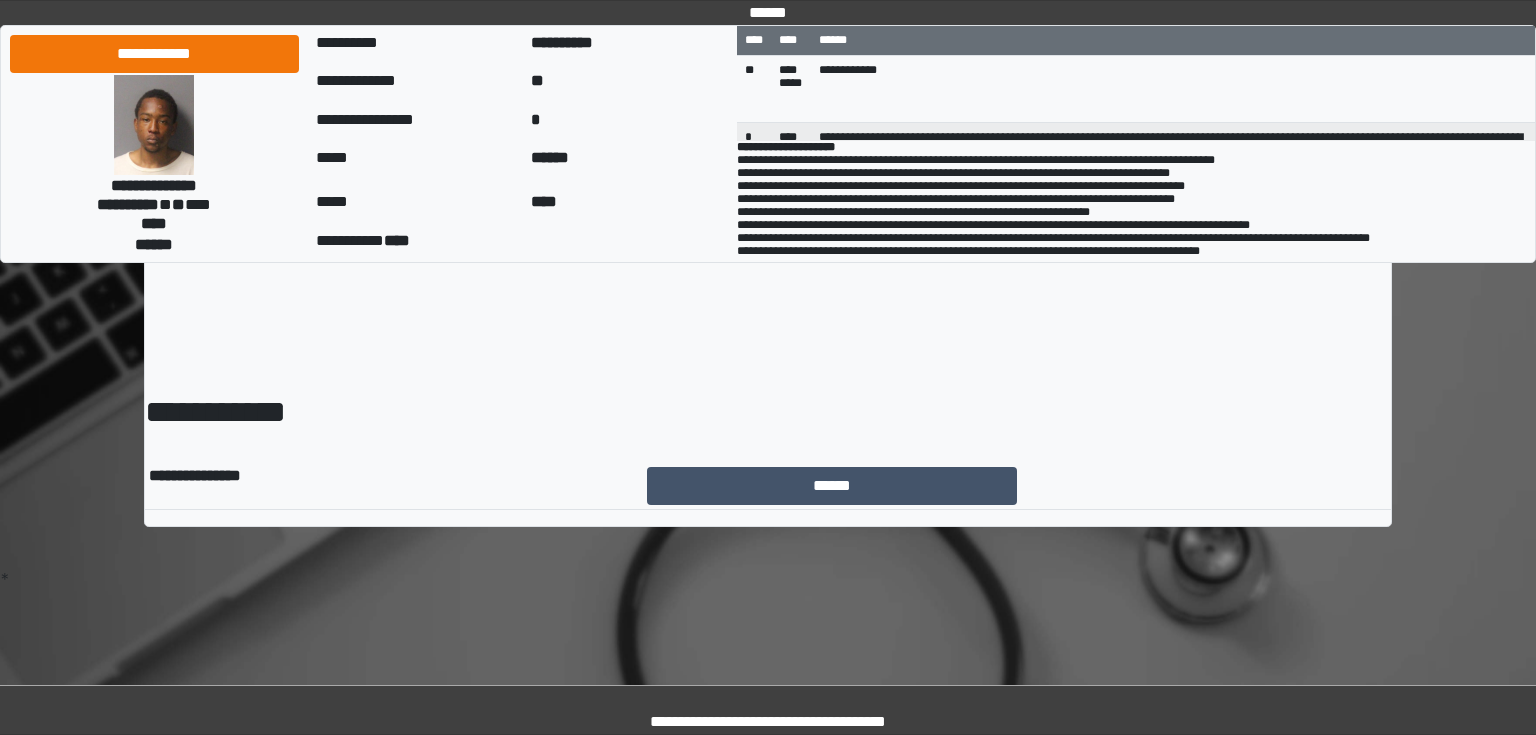 scroll, scrollTop: 0, scrollLeft: 0, axis: both 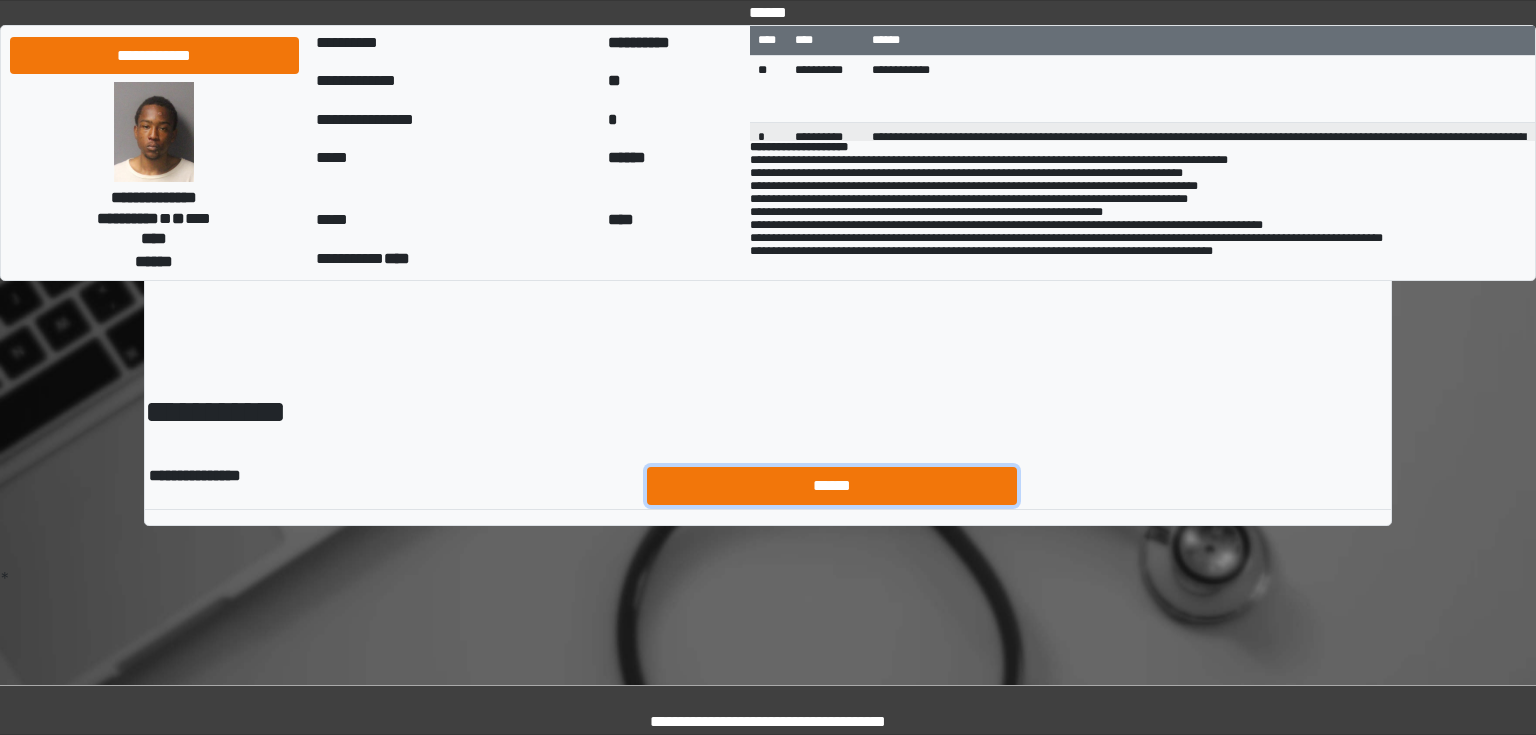 click on "******" at bounding box center (832, 486) 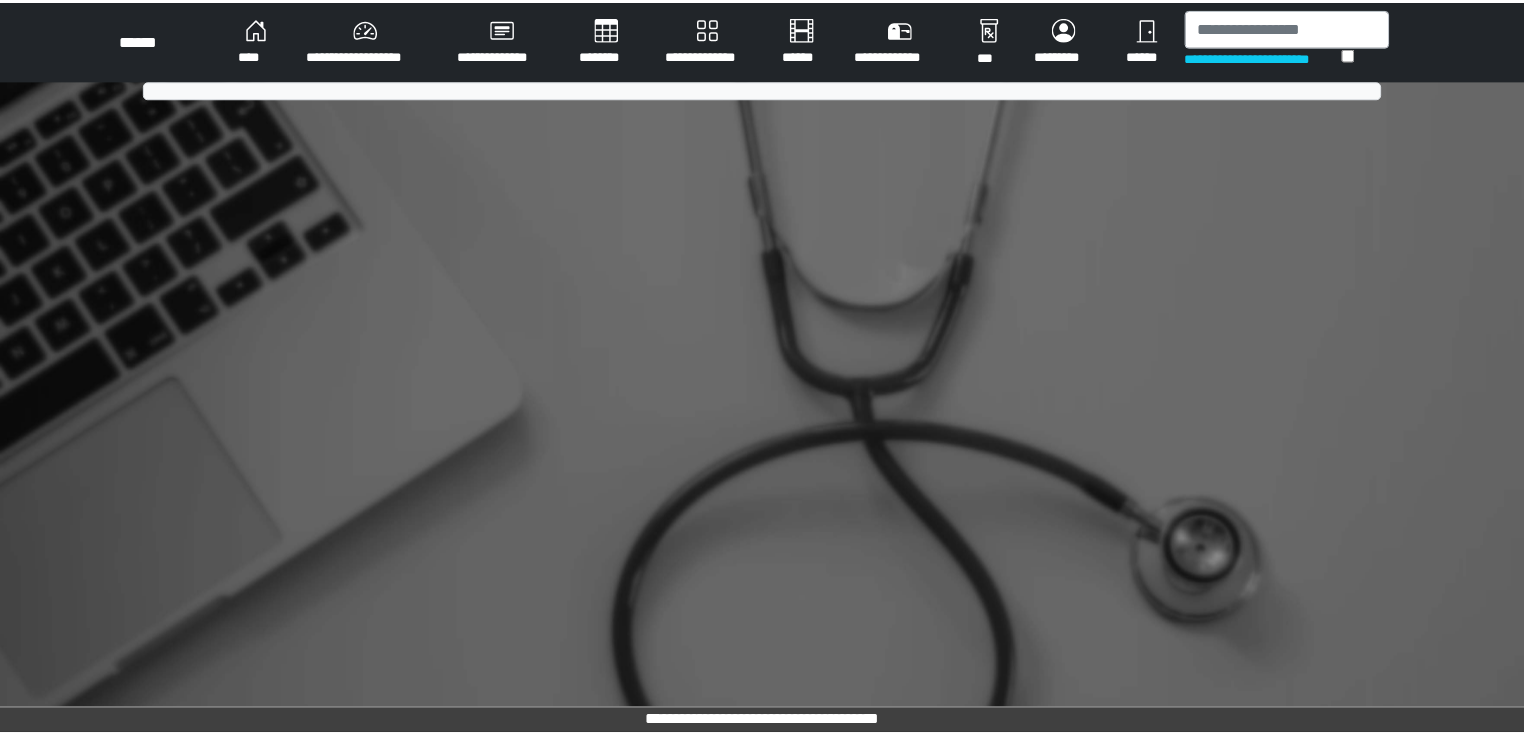 scroll, scrollTop: 0, scrollLeft: 0, axis: both 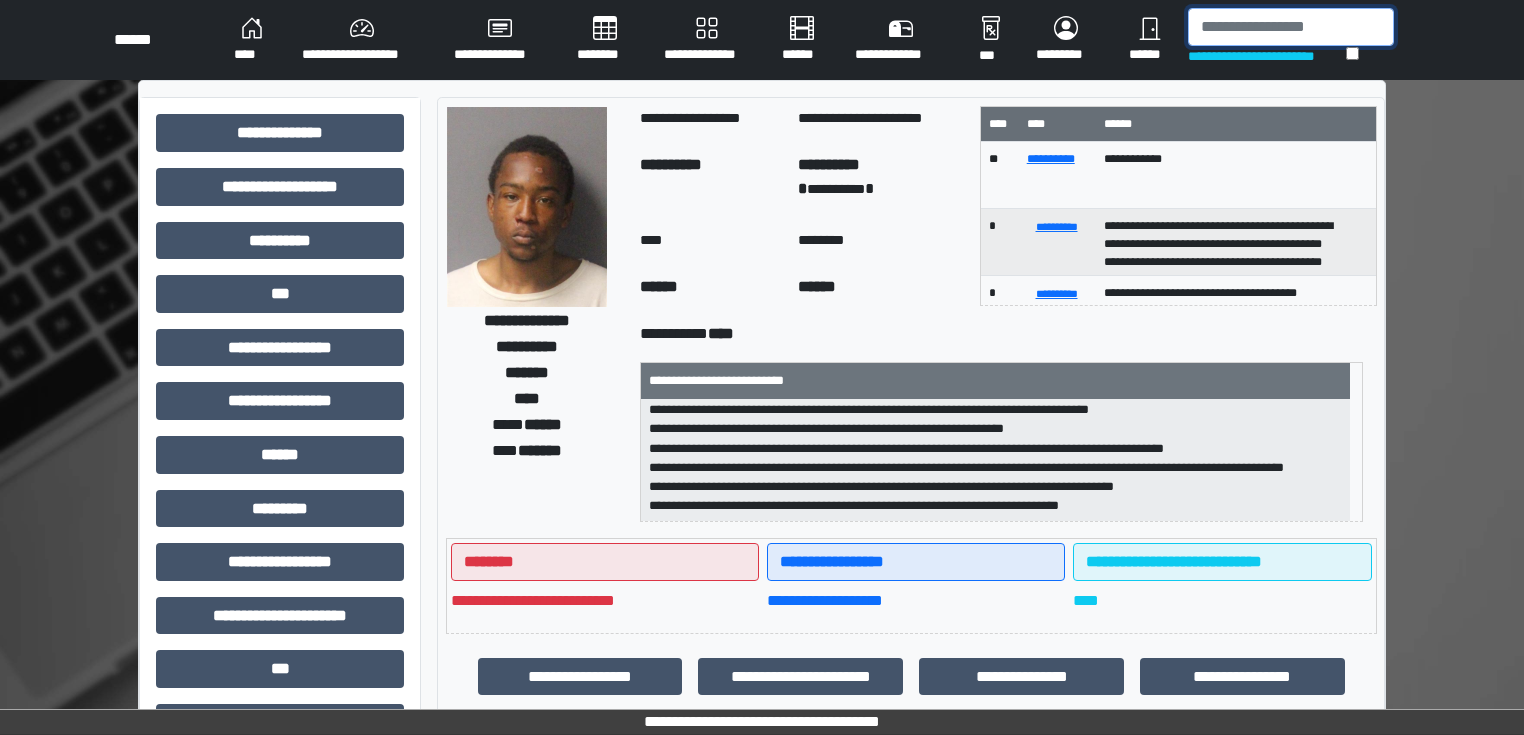 click at bounding box center (1291, 27) 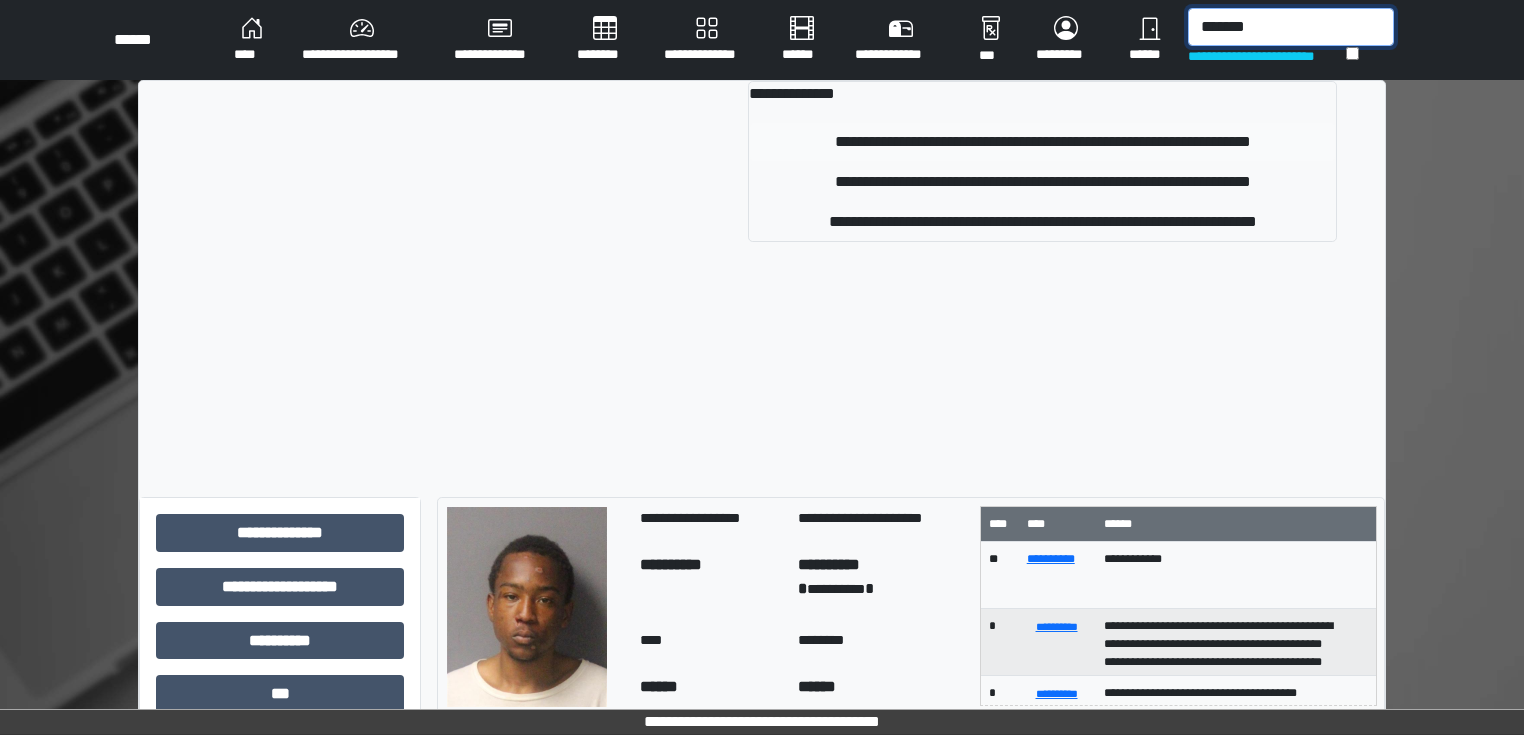 type on "*******" 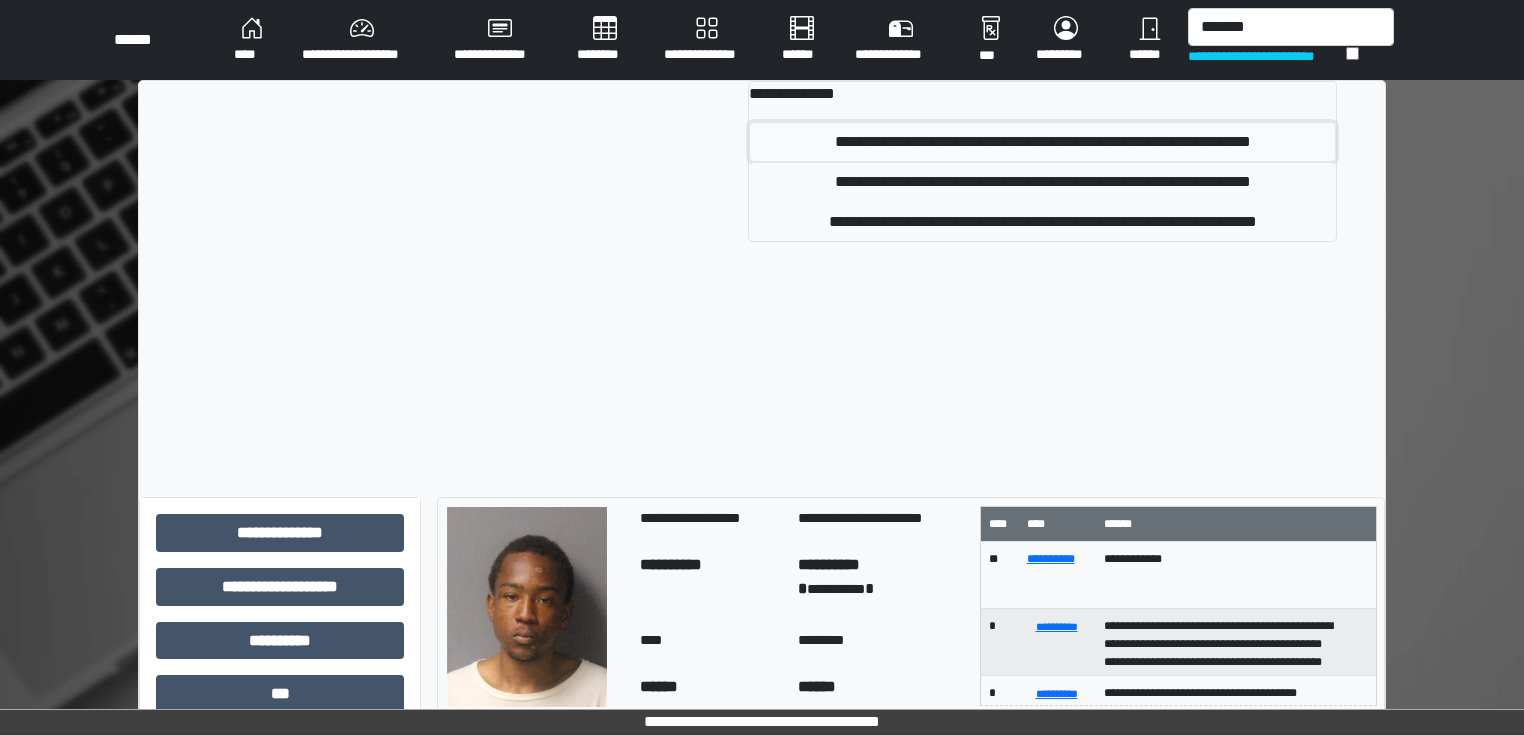 click on "**********" at bounding box center (1043, 142) 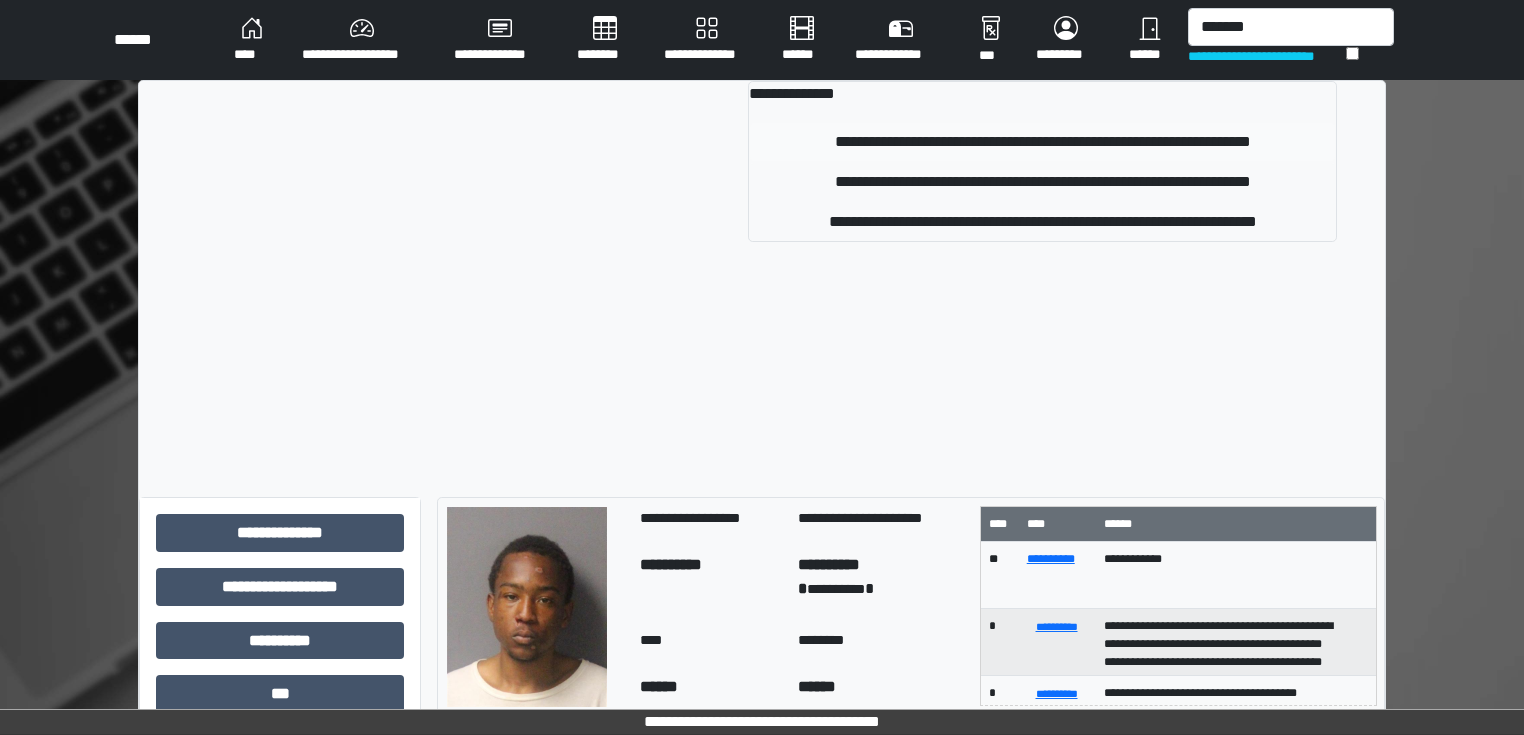 type 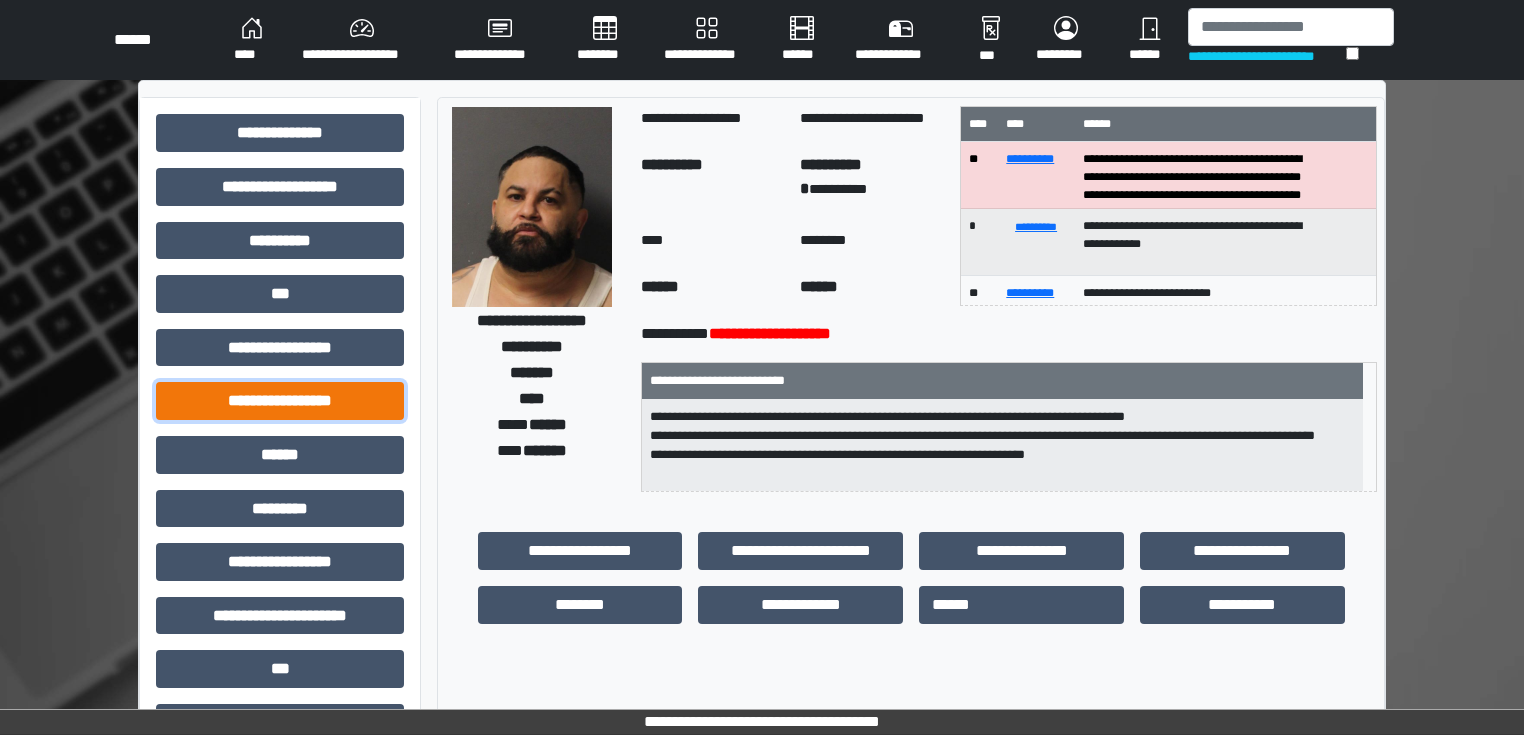 click on "**********" at bounding box center [280, 401] 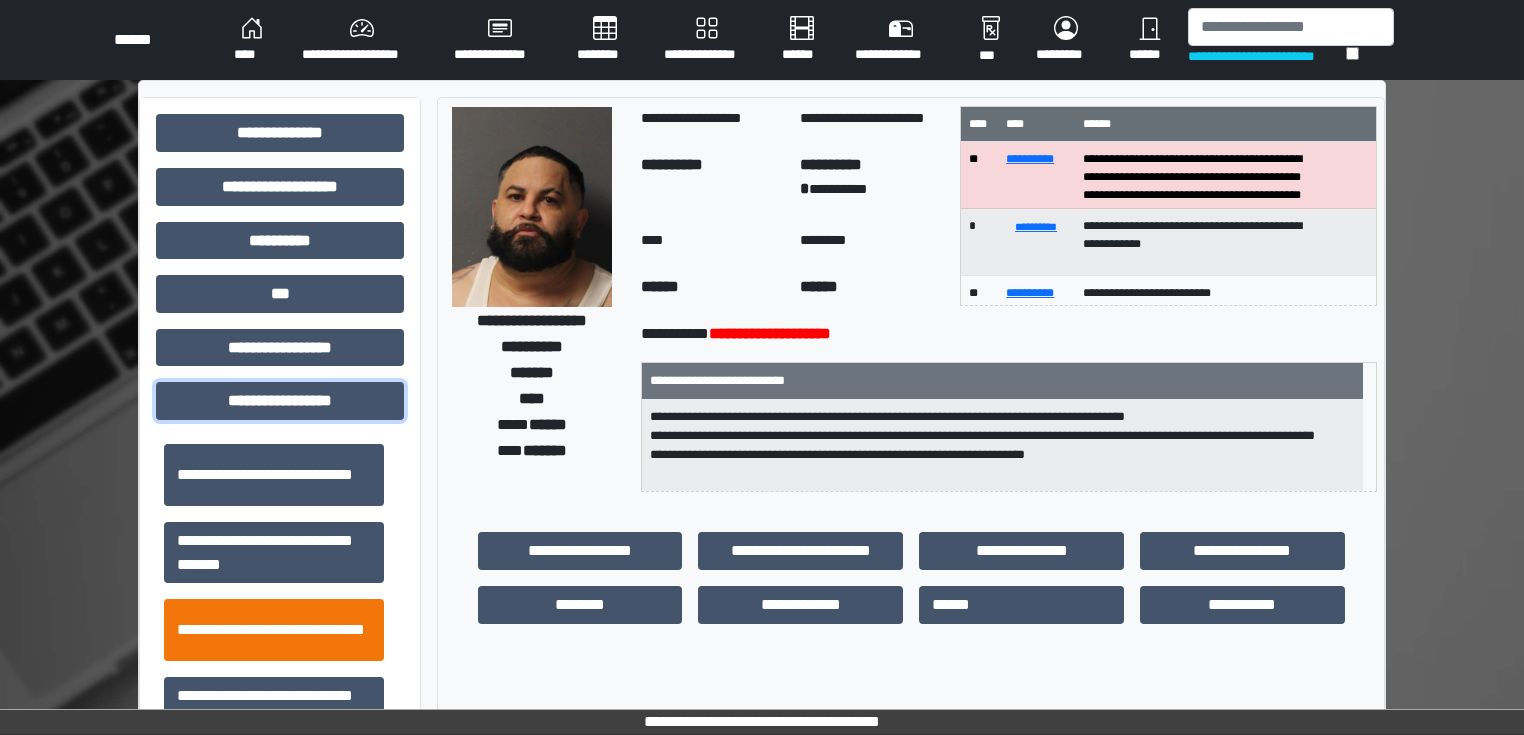 scroll, scrollTop: 1313, scrollLeft: 0, axis: vertical 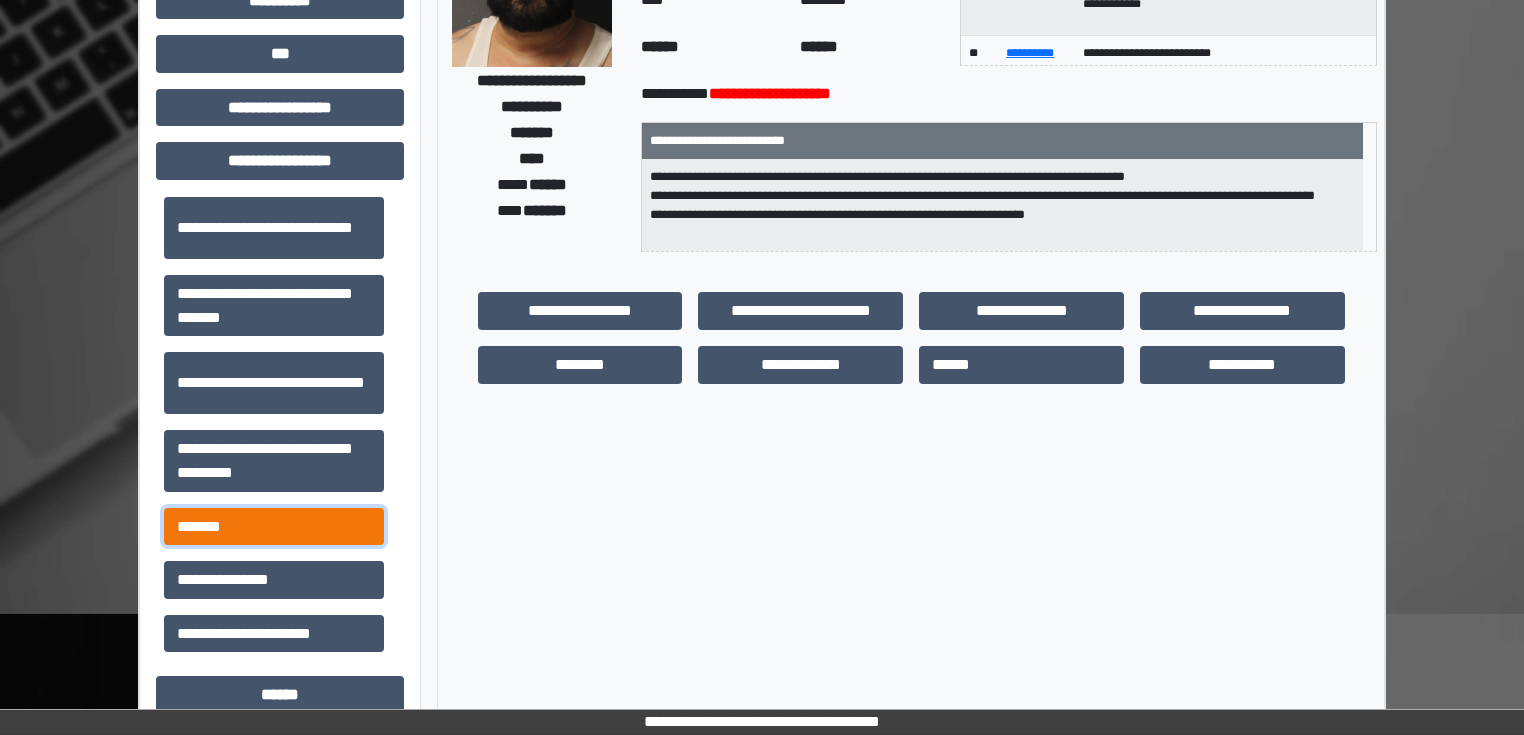 click on "*******" at bounding box center (274, 527) 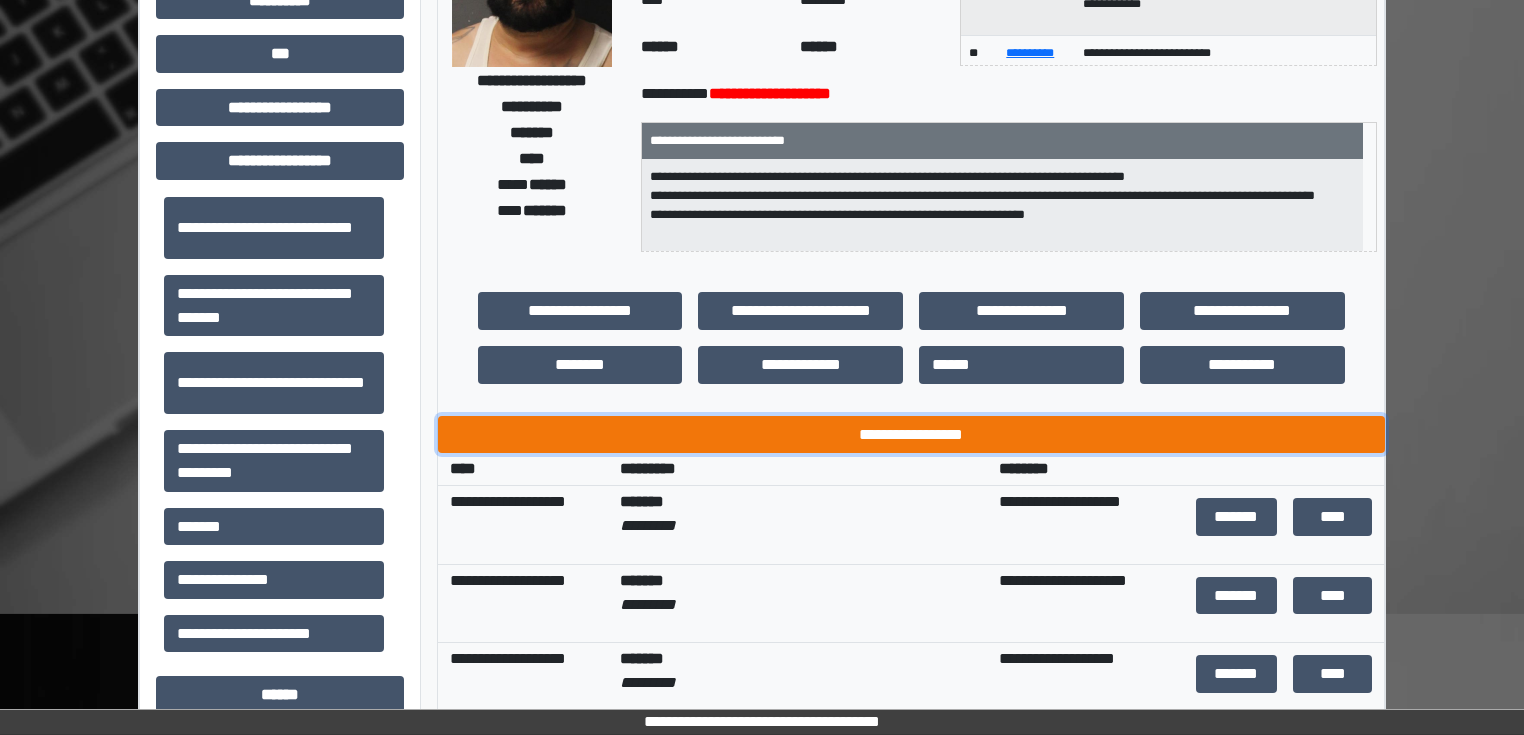 click on "**********" at bounding box center [911, 435] 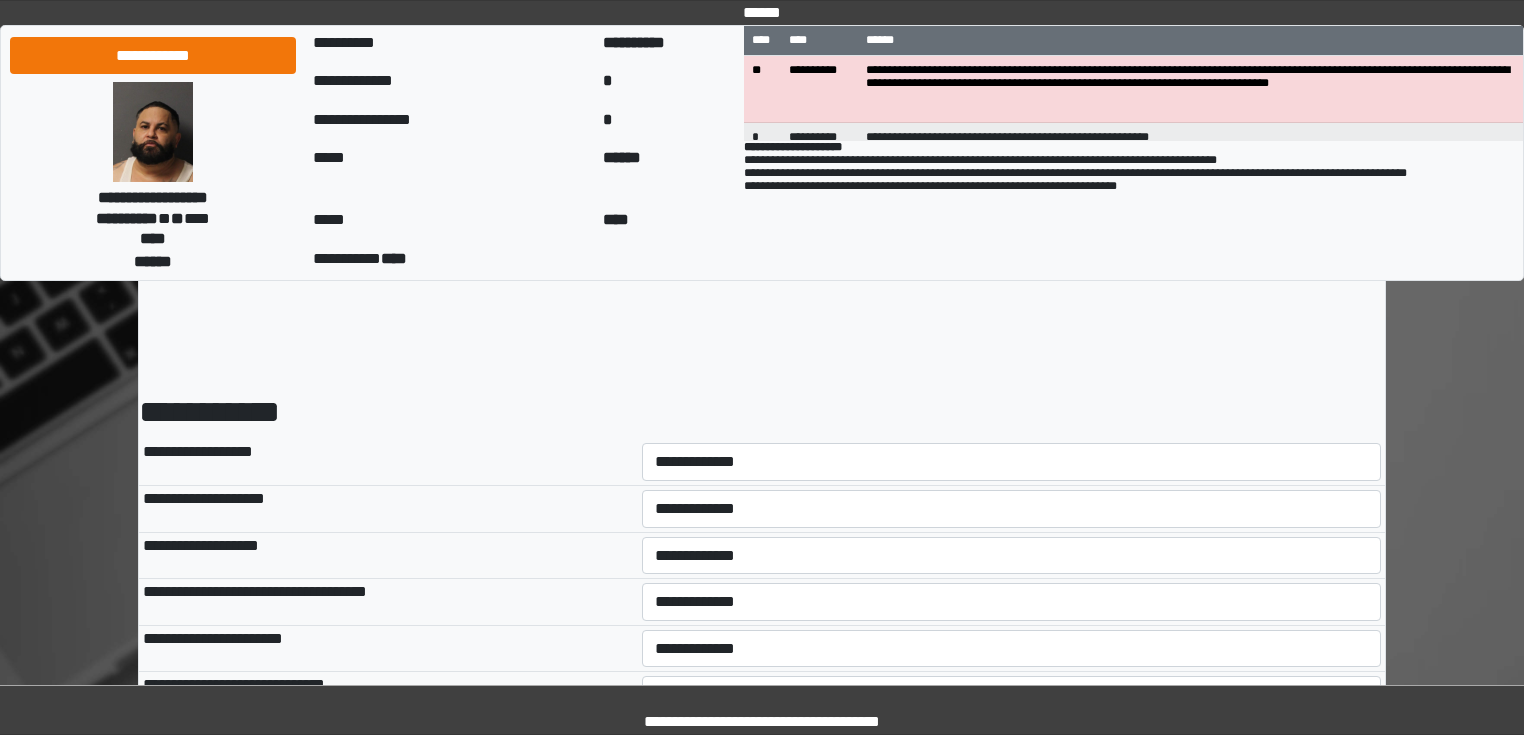 scroll, scrollTop: 0, scrollLeft: 0, axis: both 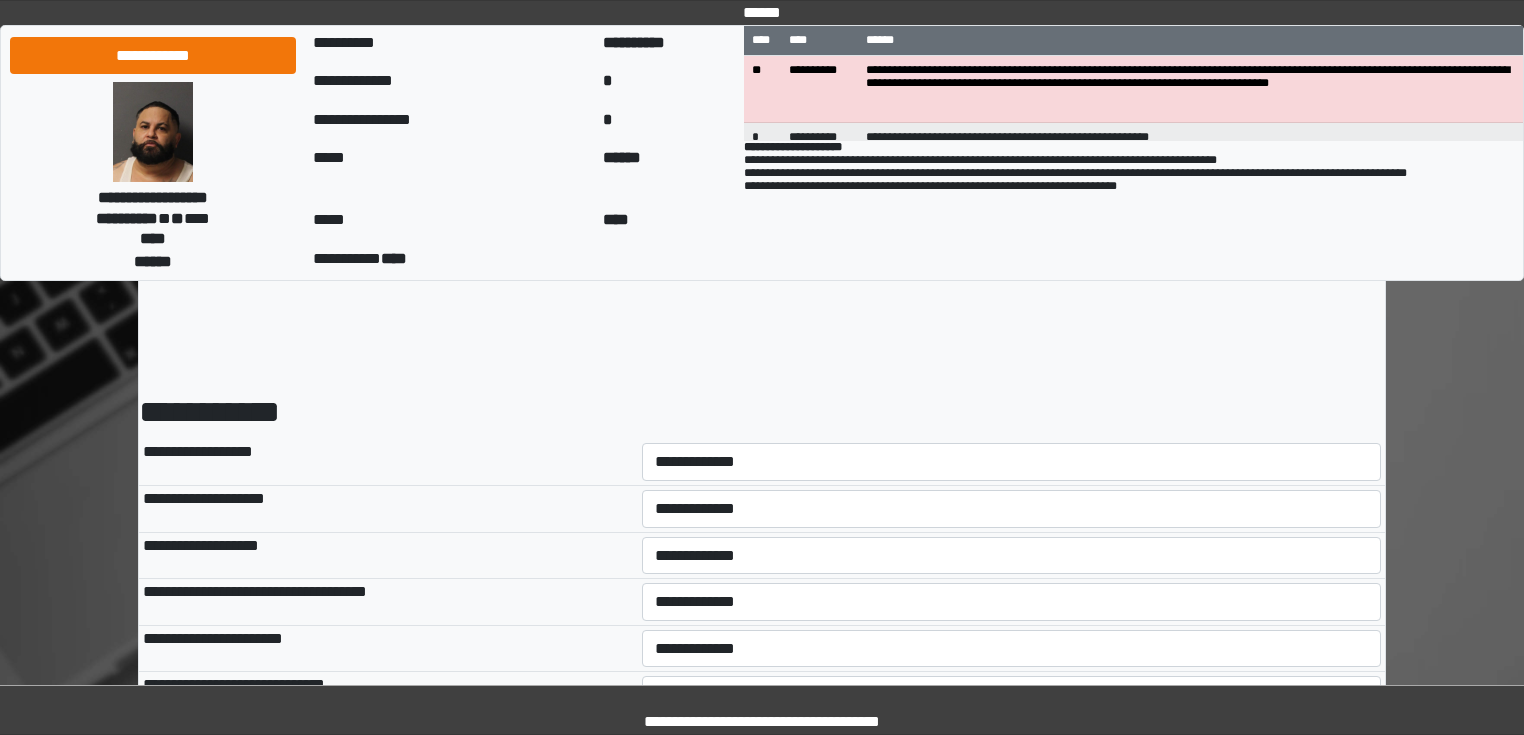 click on "**********" at bounding box center (1012, 462) 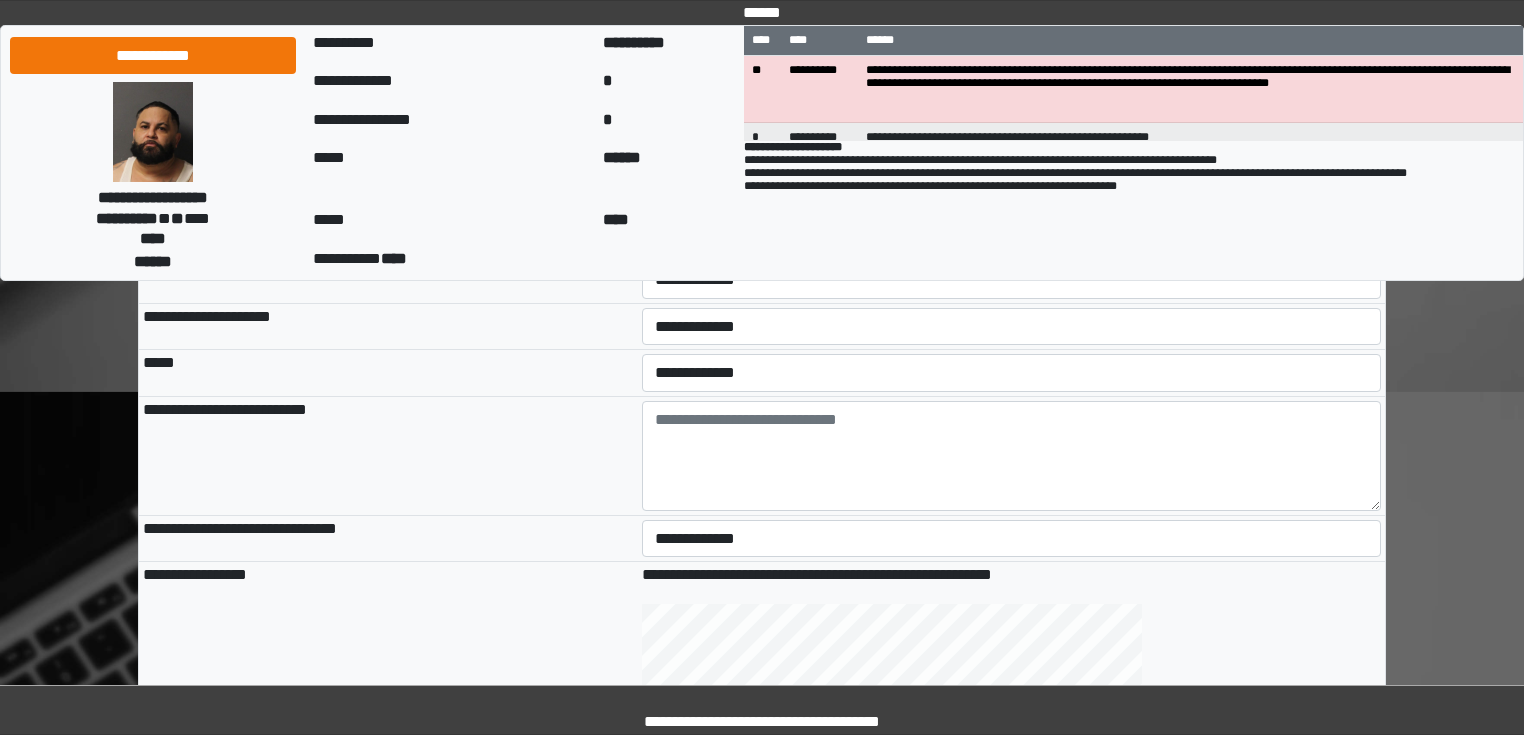 scroll, scrollTop: 480, scrollLeft: 0, axis: vertical 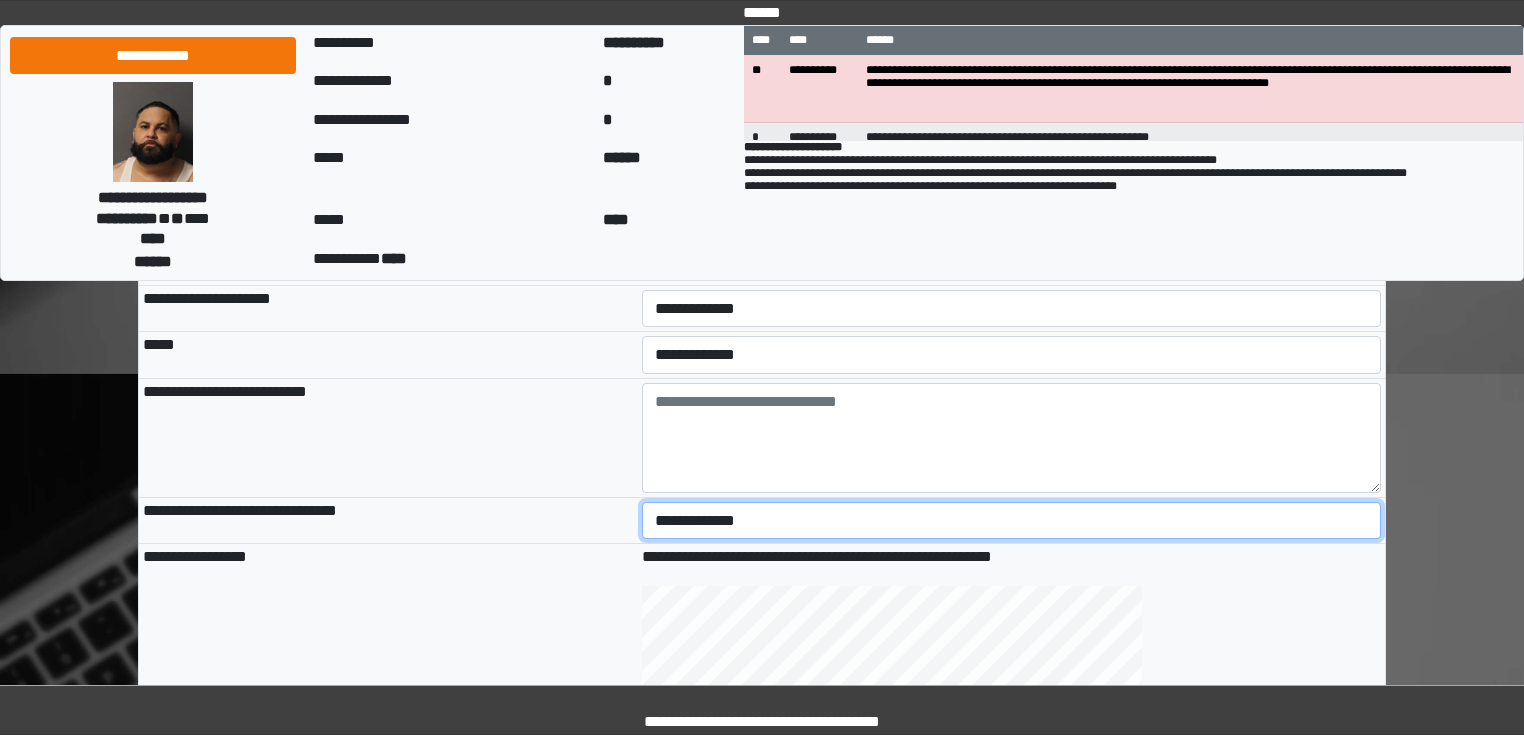 click on "**********" at bounding box center [1012, 521] 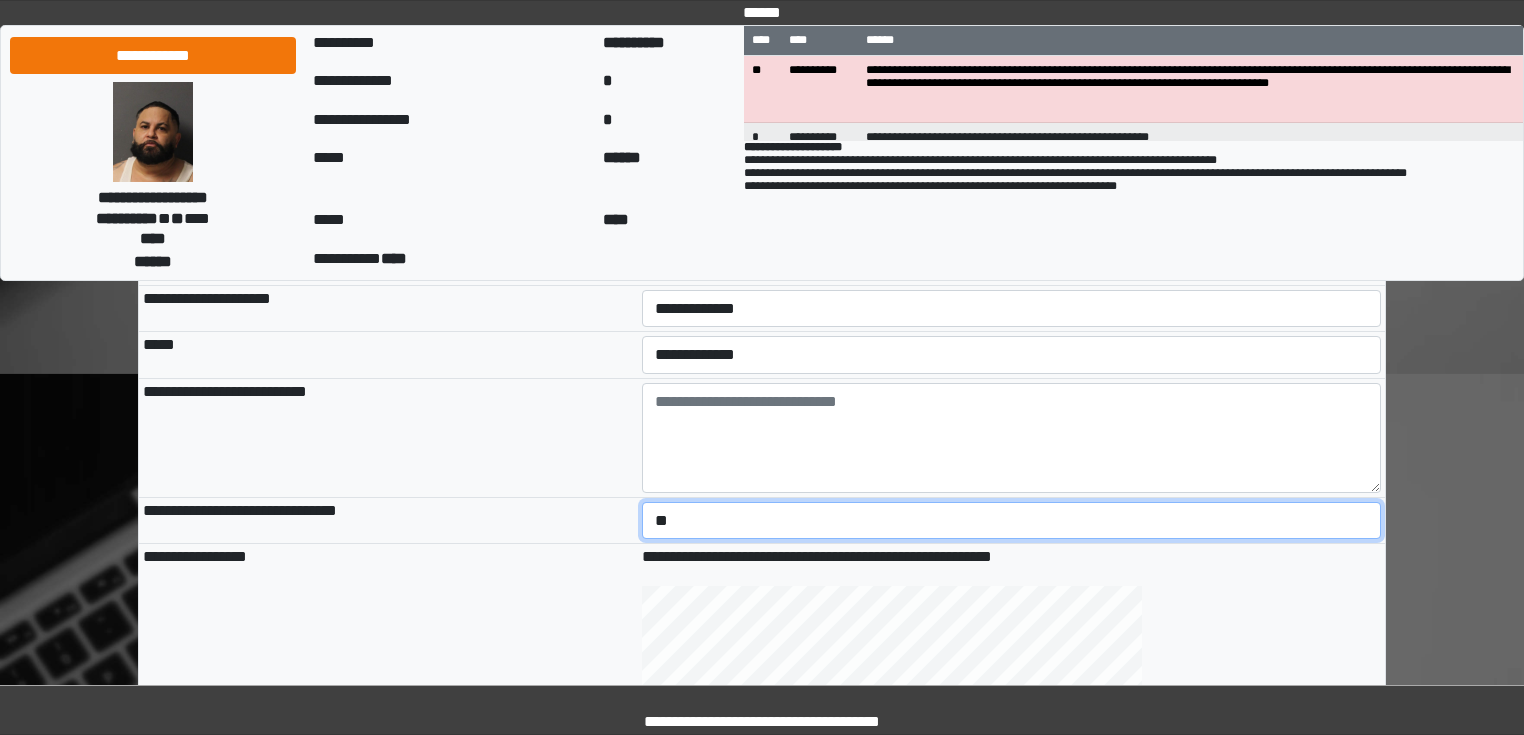click on "**********" at bounding box center [1012, 521] 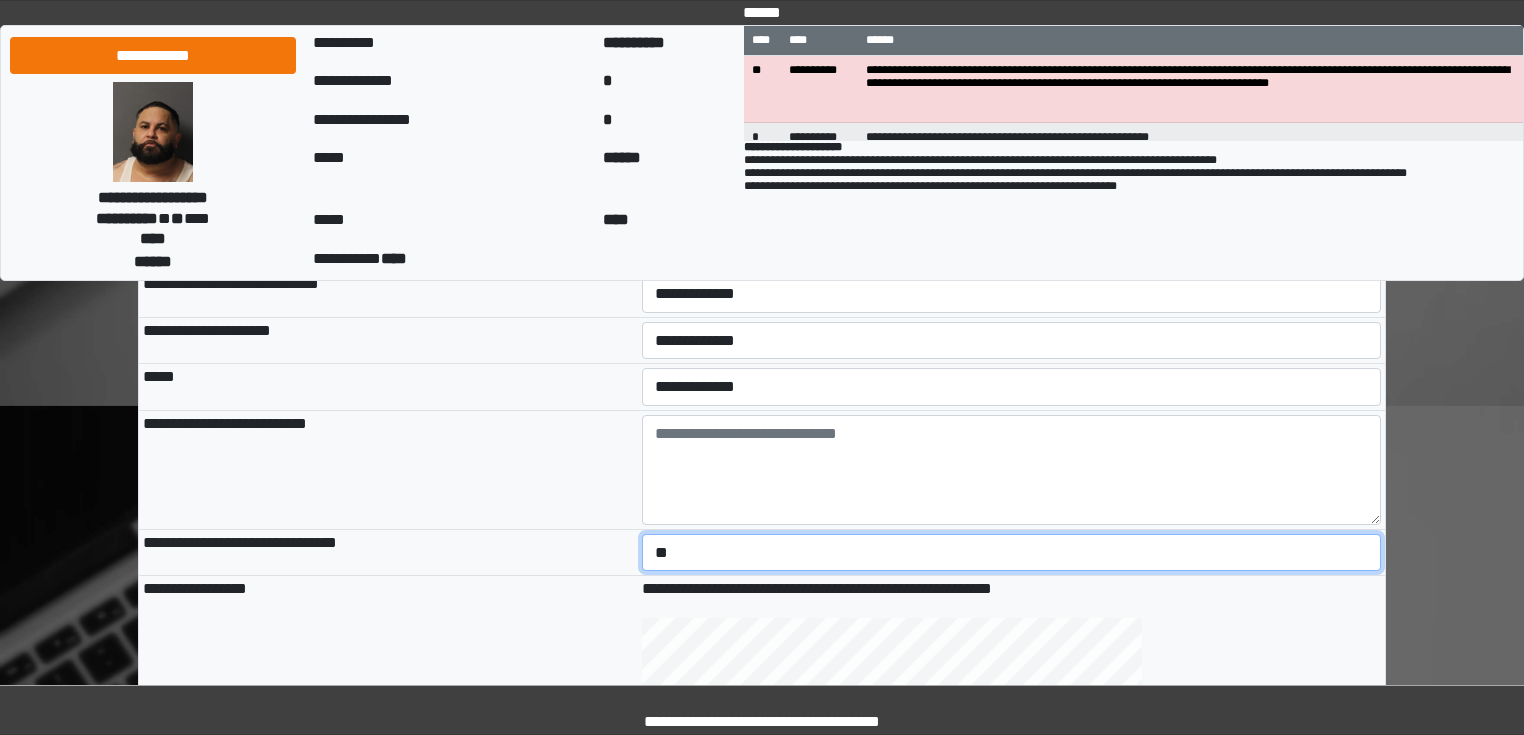 scroll, scrollTop: 480, scrollLeft: 0, axis: vertical 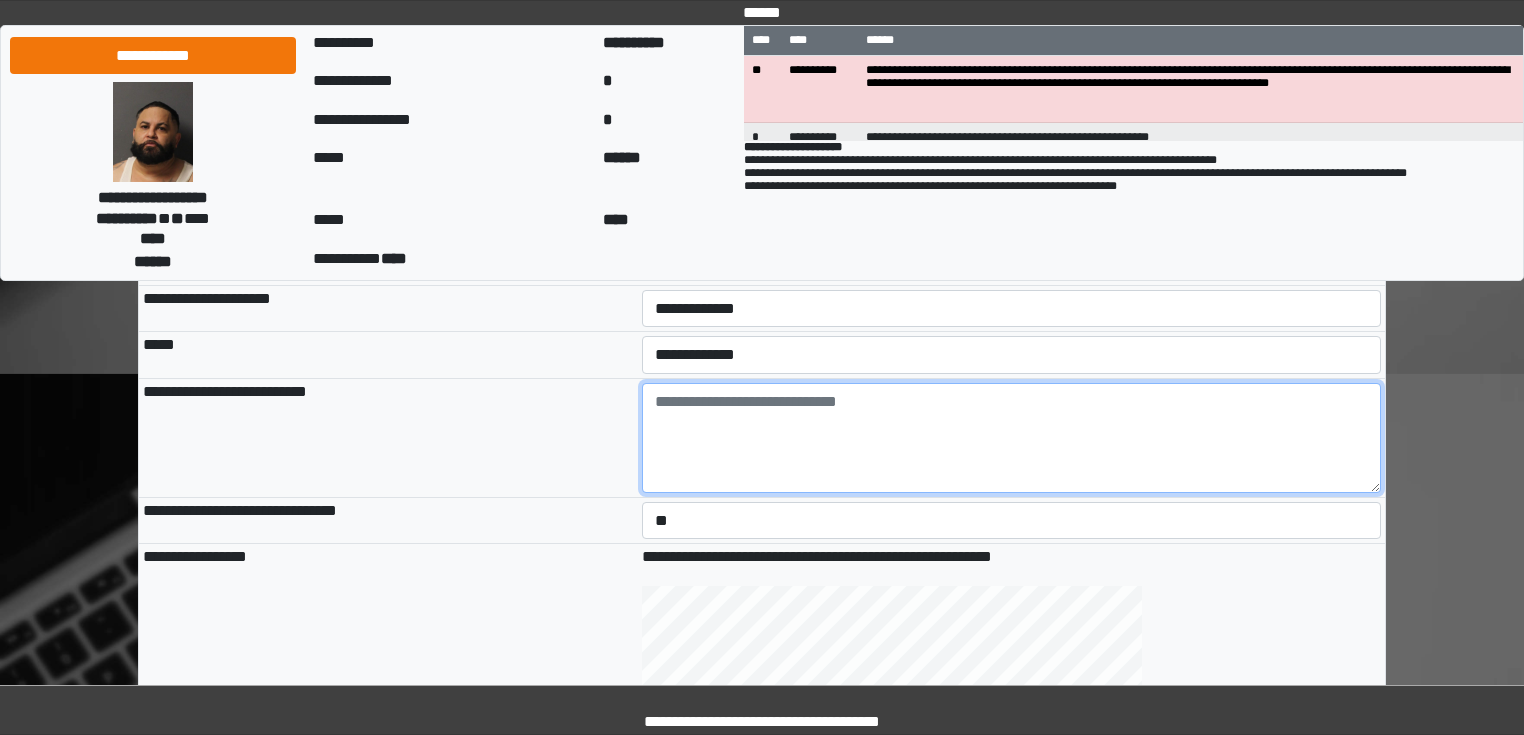click at bounding box center [1012, 438] 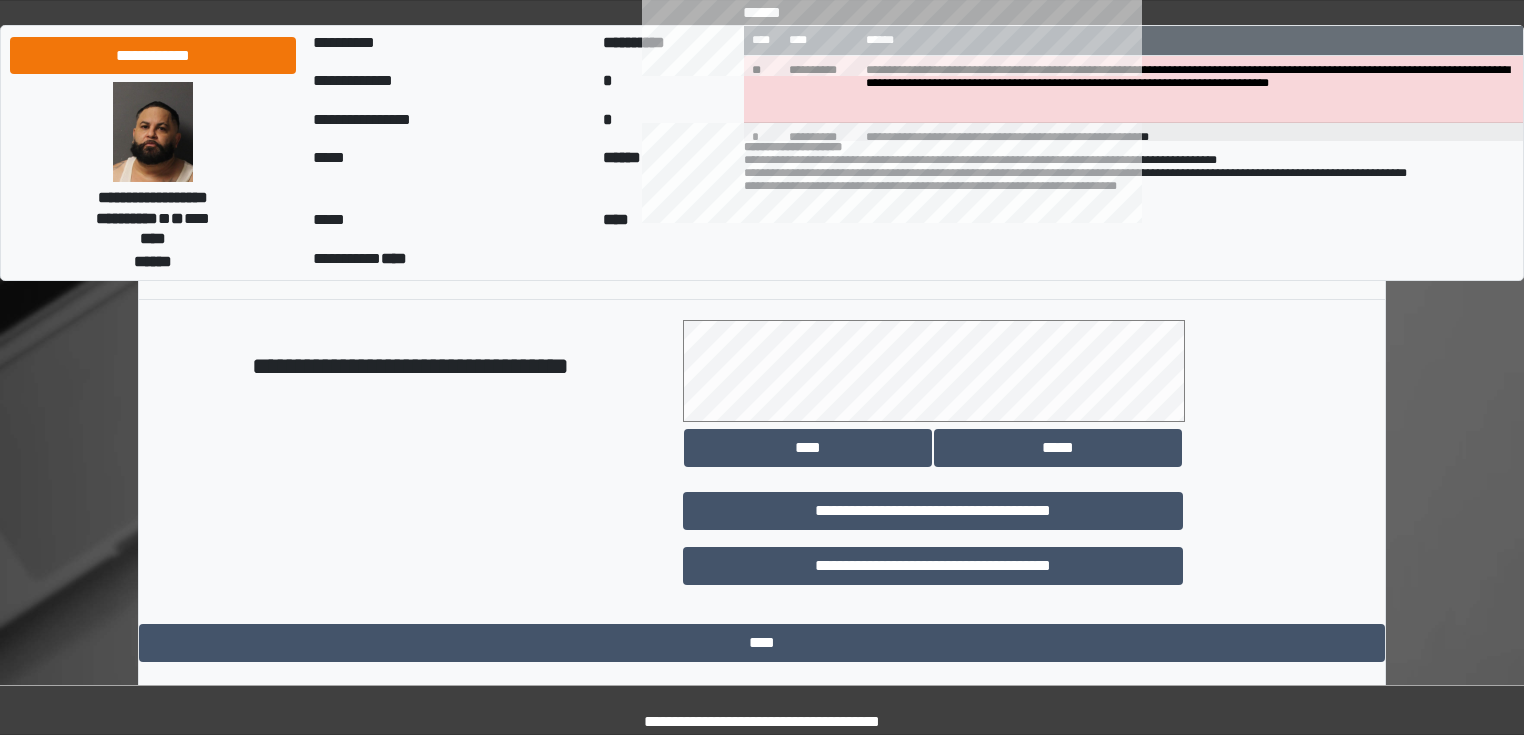 scroll, scrollTop: 1118, scrollLeft: 0, axis: vertical 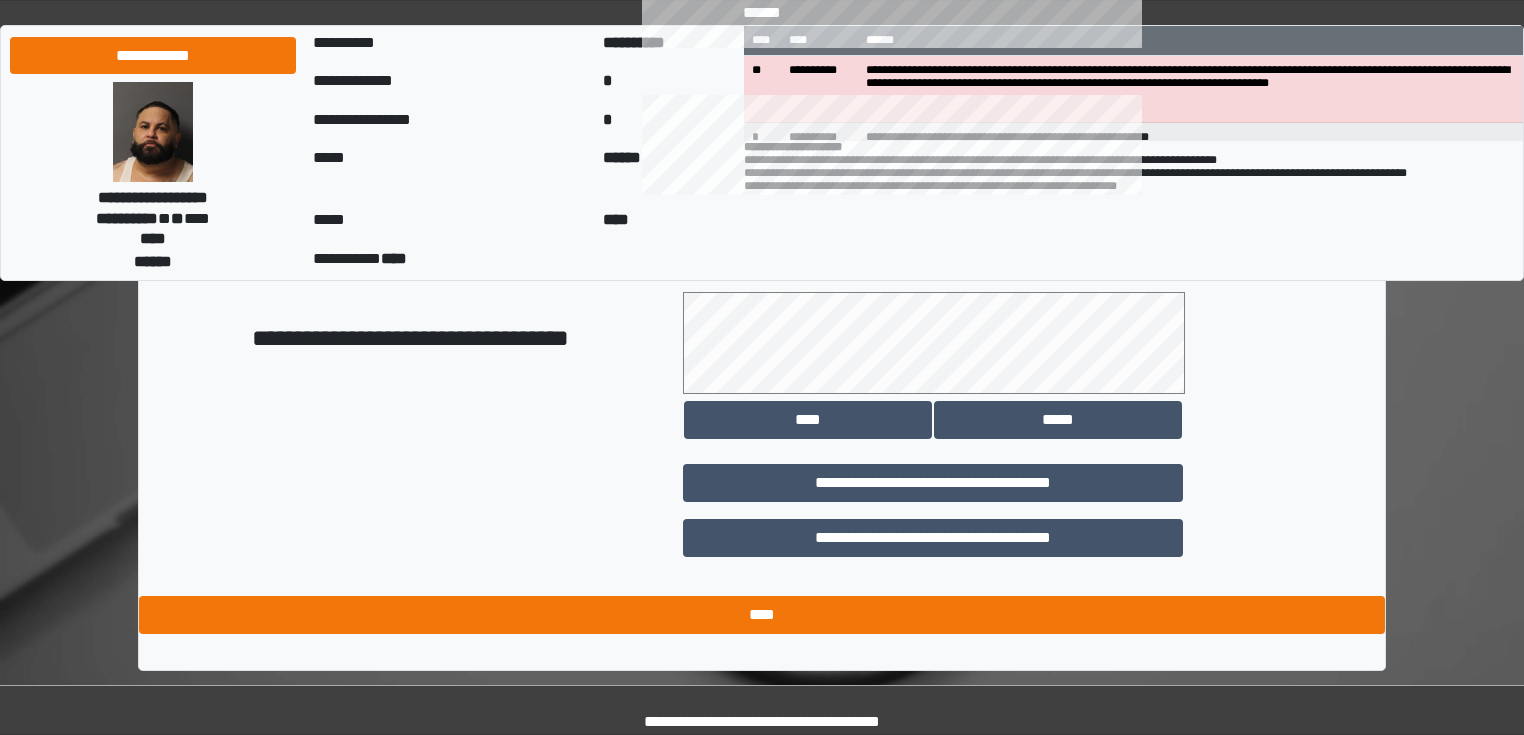 type on "**********" 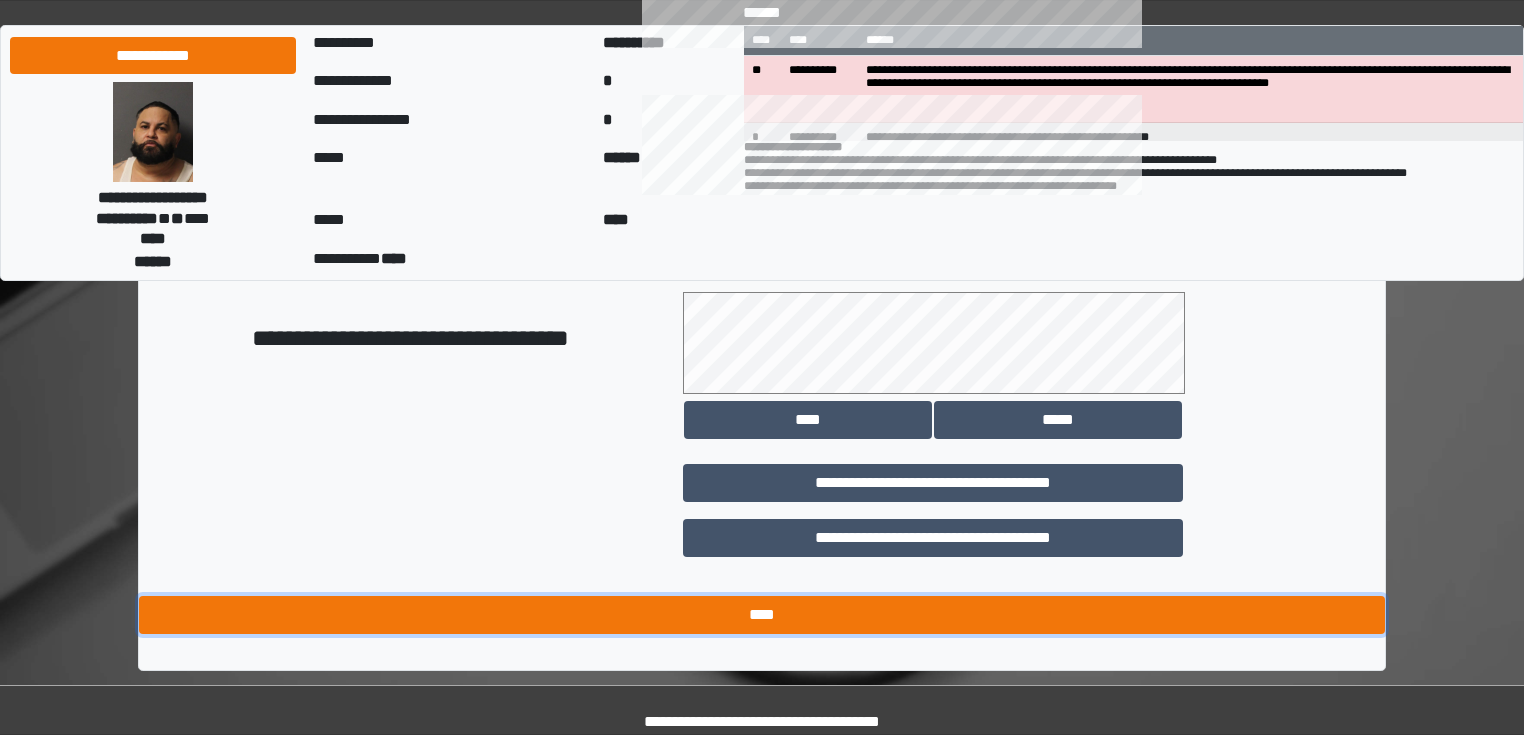 click on "****" at bounding box center (762, 615) 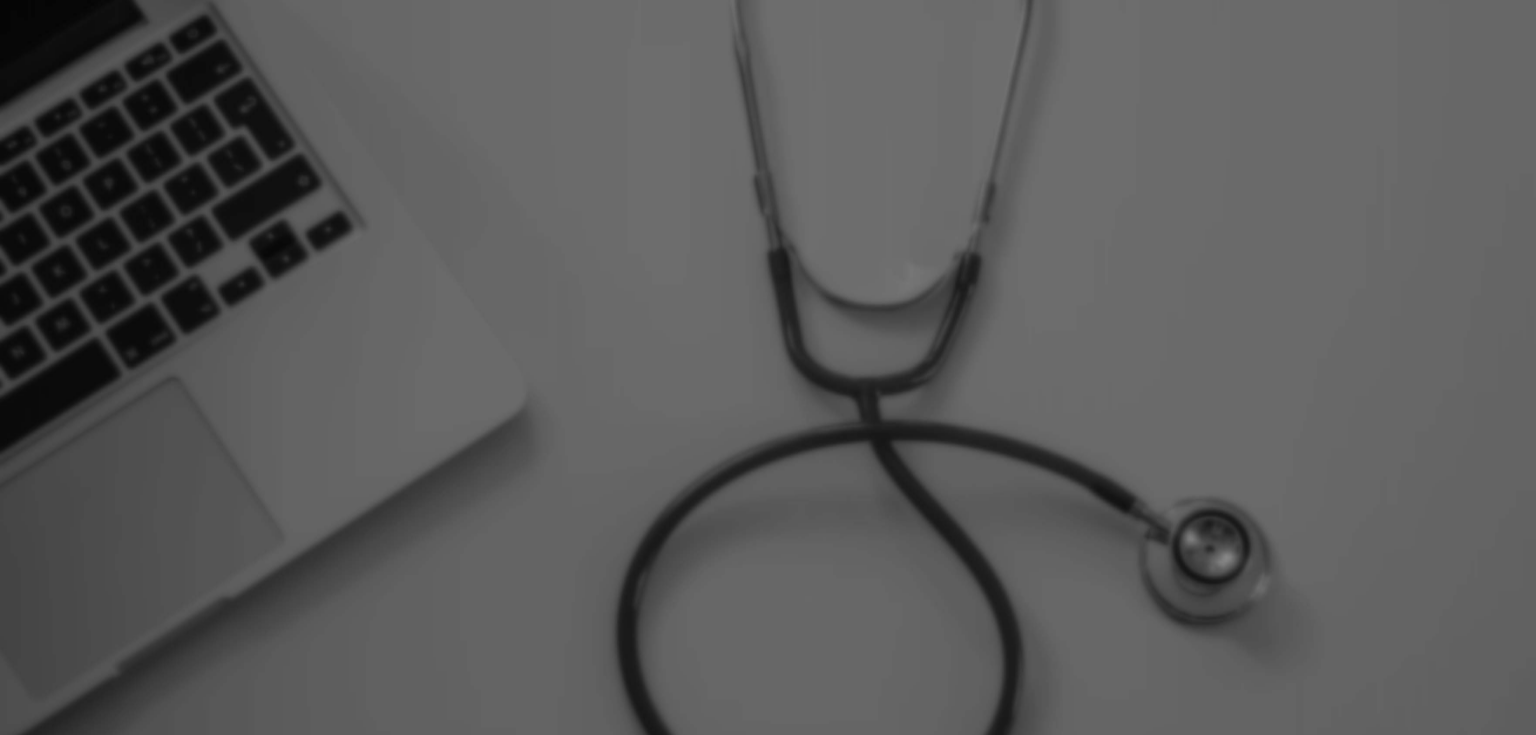 scroll, scrollTop: 0, scrollLeft: 0, axis: both 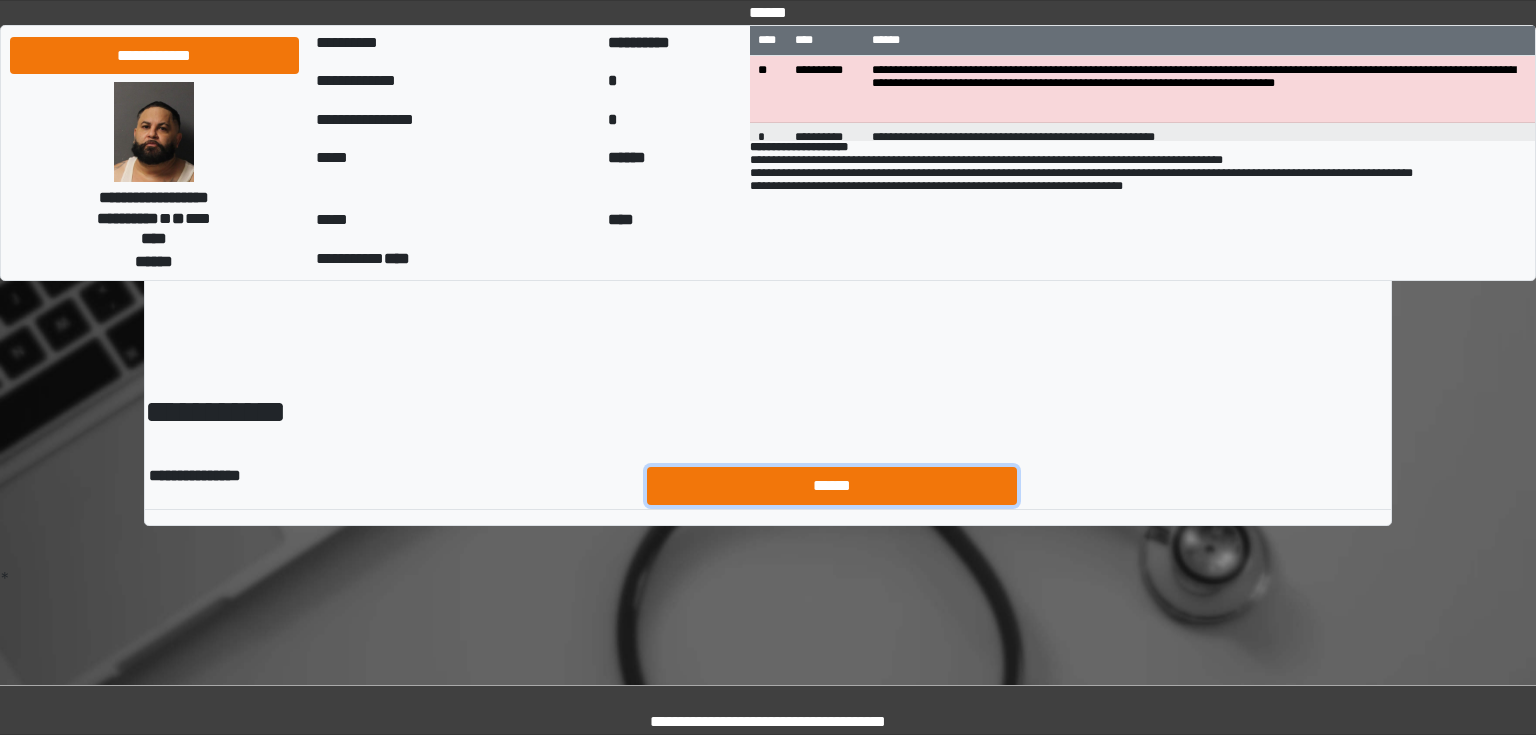 click on "******" at bounding box center [832, 486] 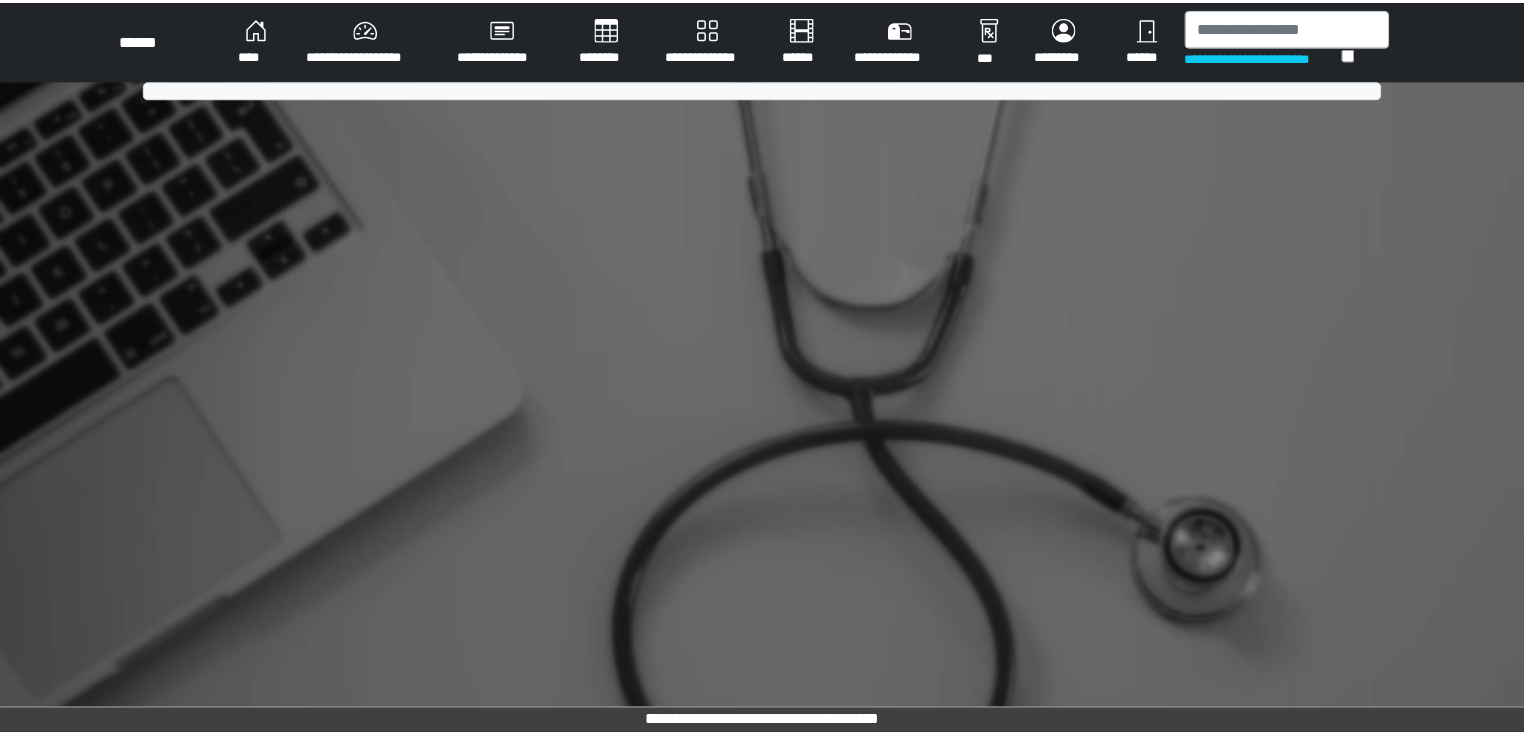 scroll, scrollTop: 0, scrollLeft: 0, axis: both 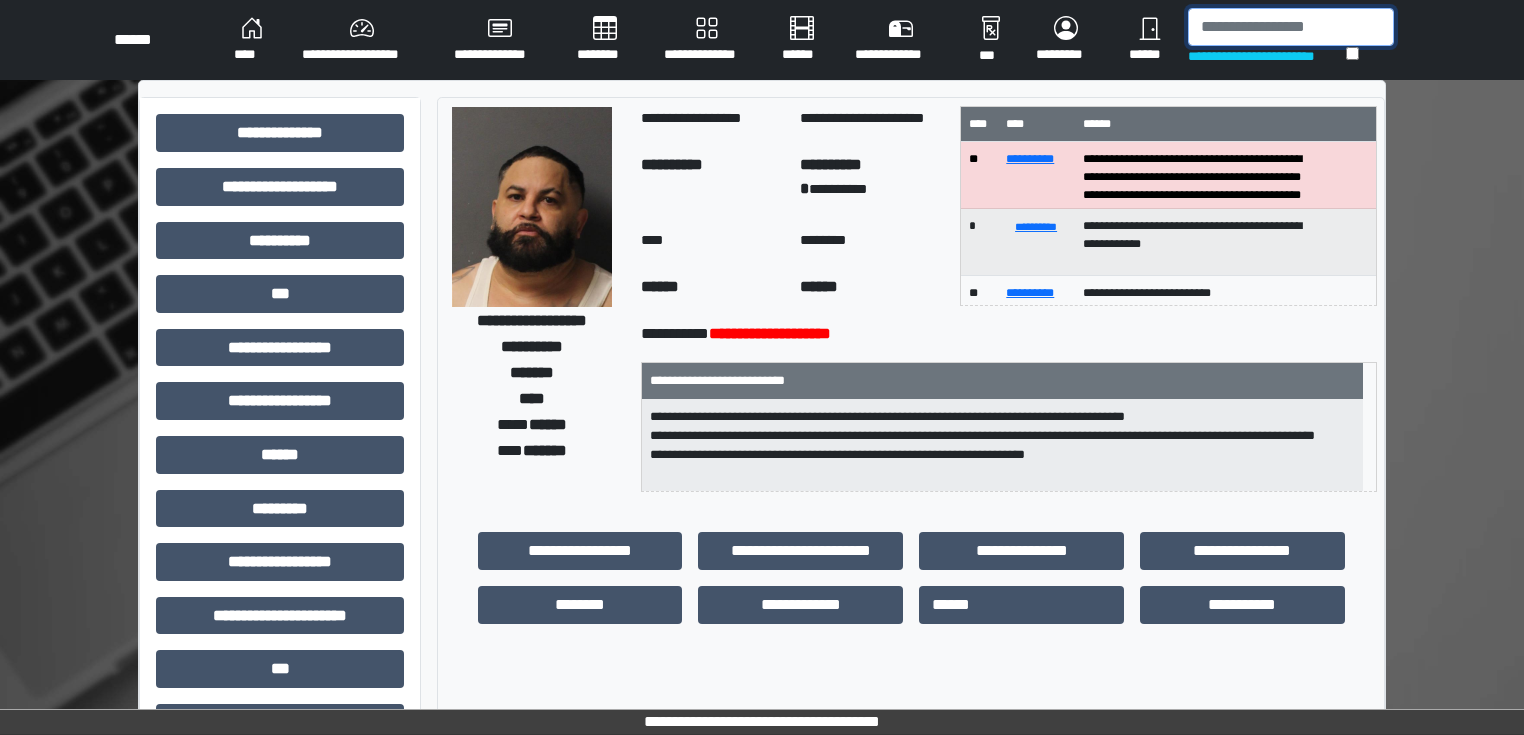 click at bounding box center [1291, 27] 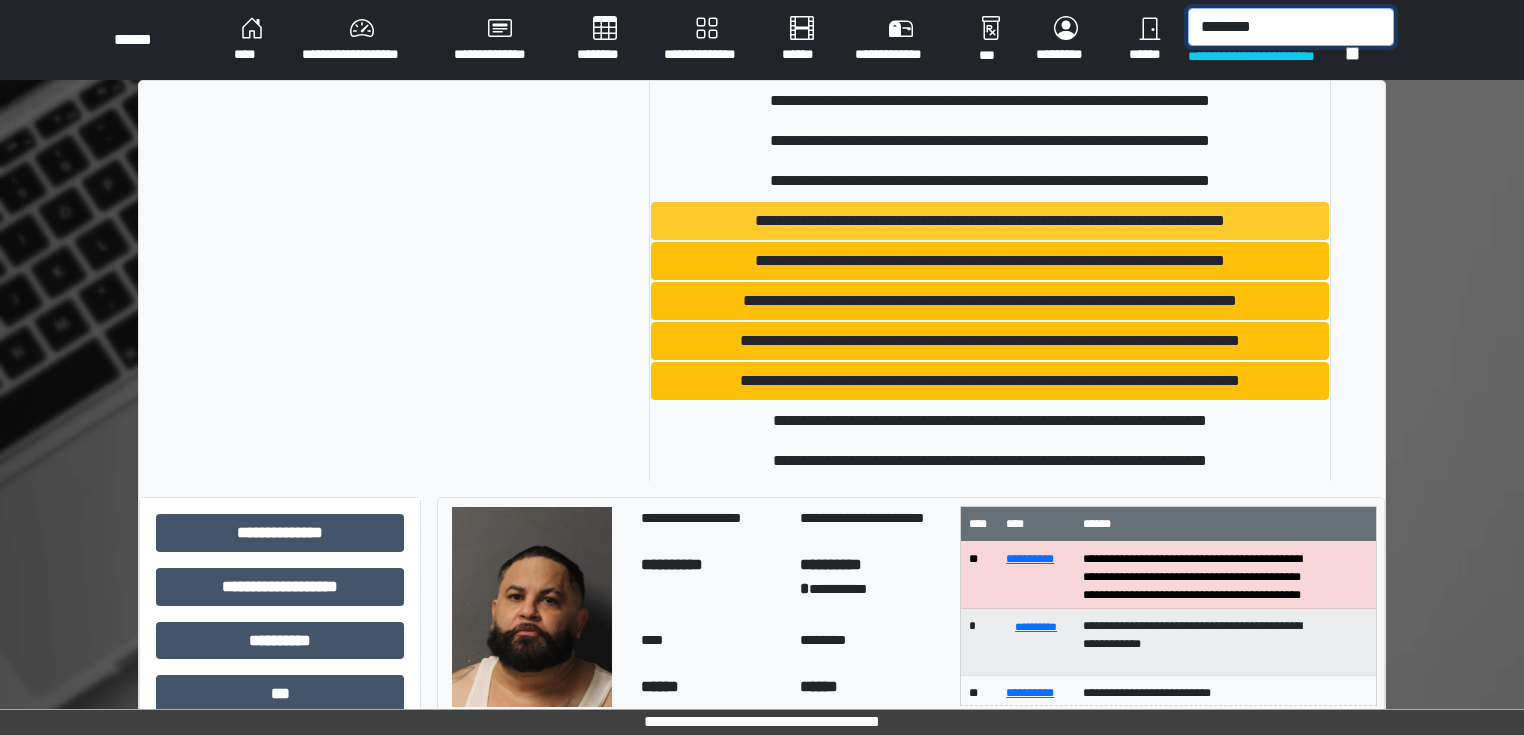 scroll, scrollTop: 320, scrollLeft: 0, axis: vertical 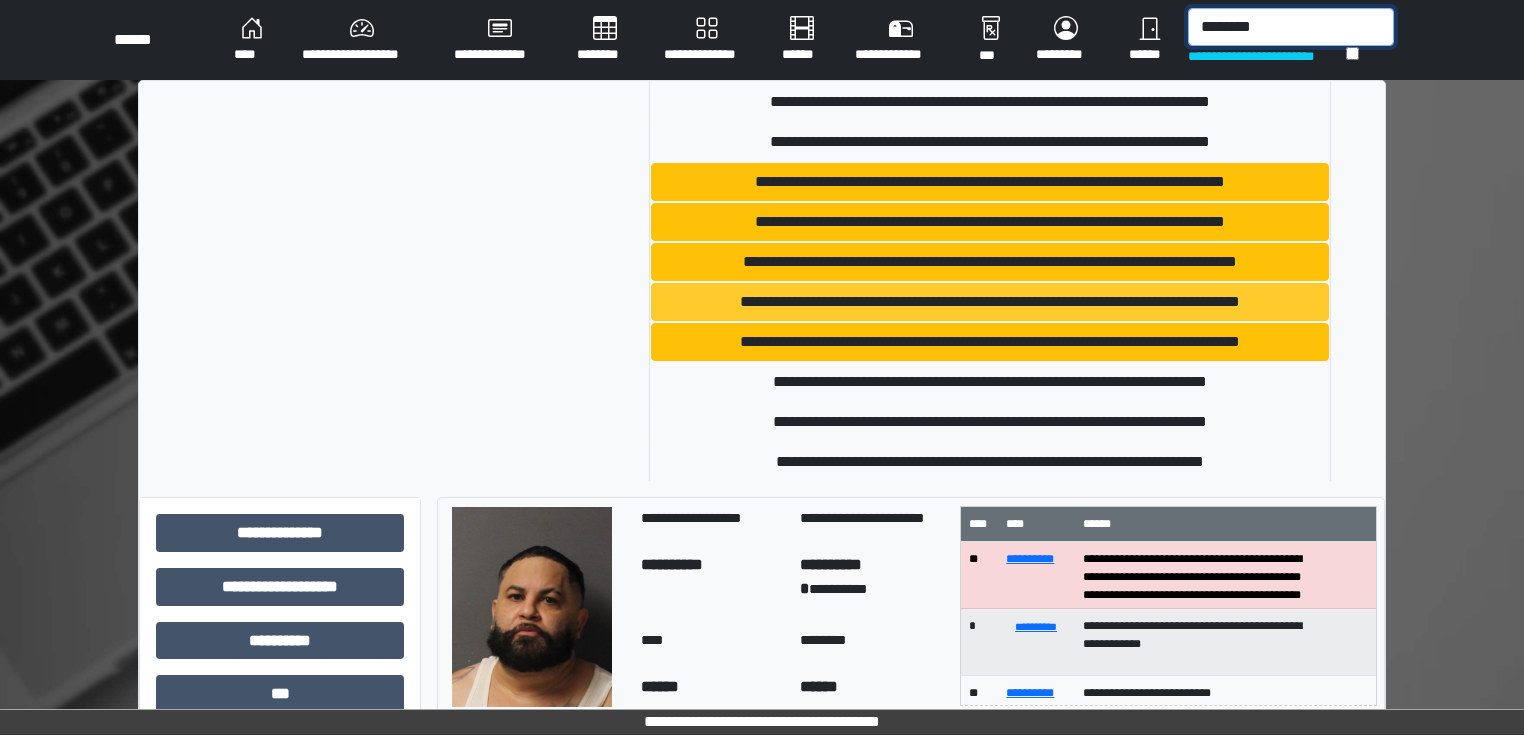 type on "********" 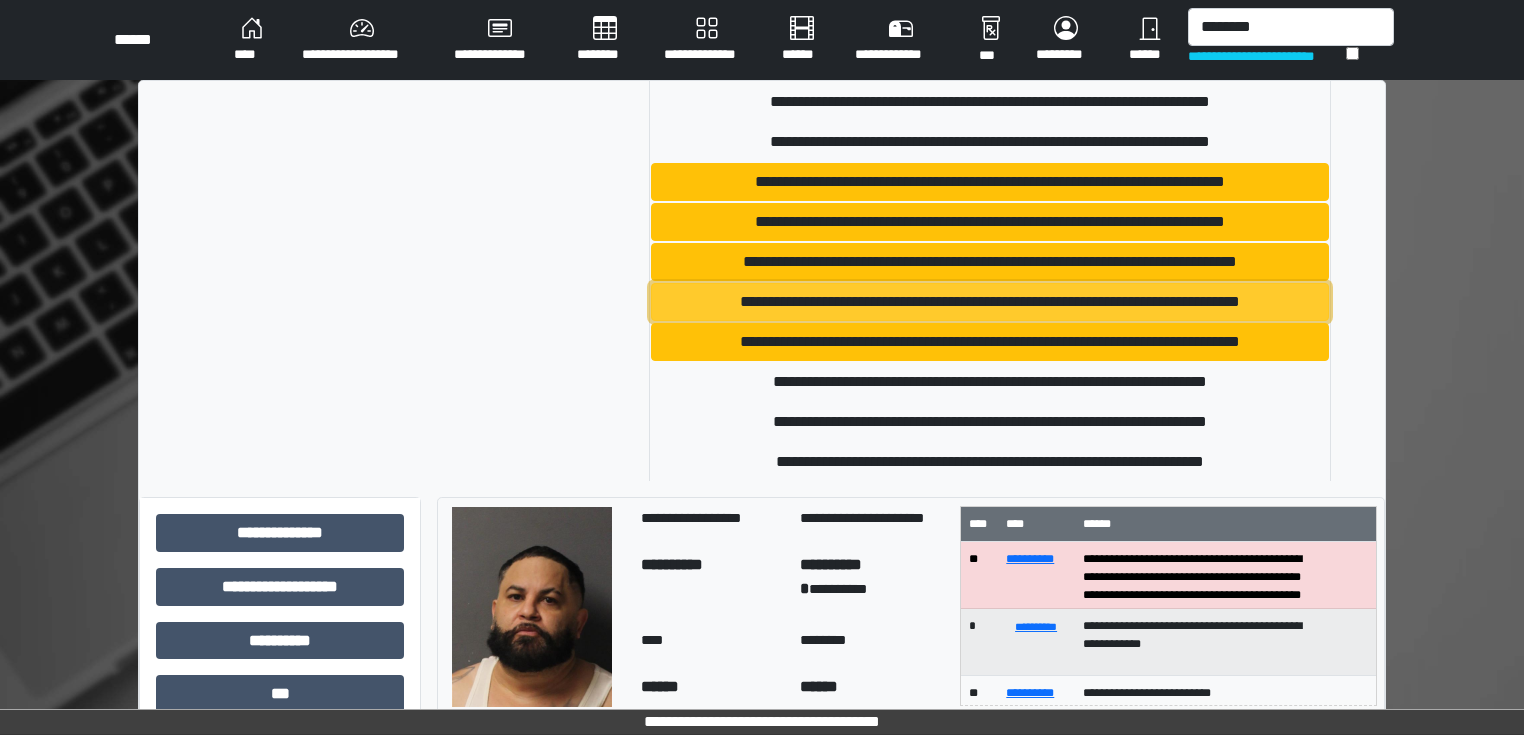 click on "**********" at bounding box center [990, 302] 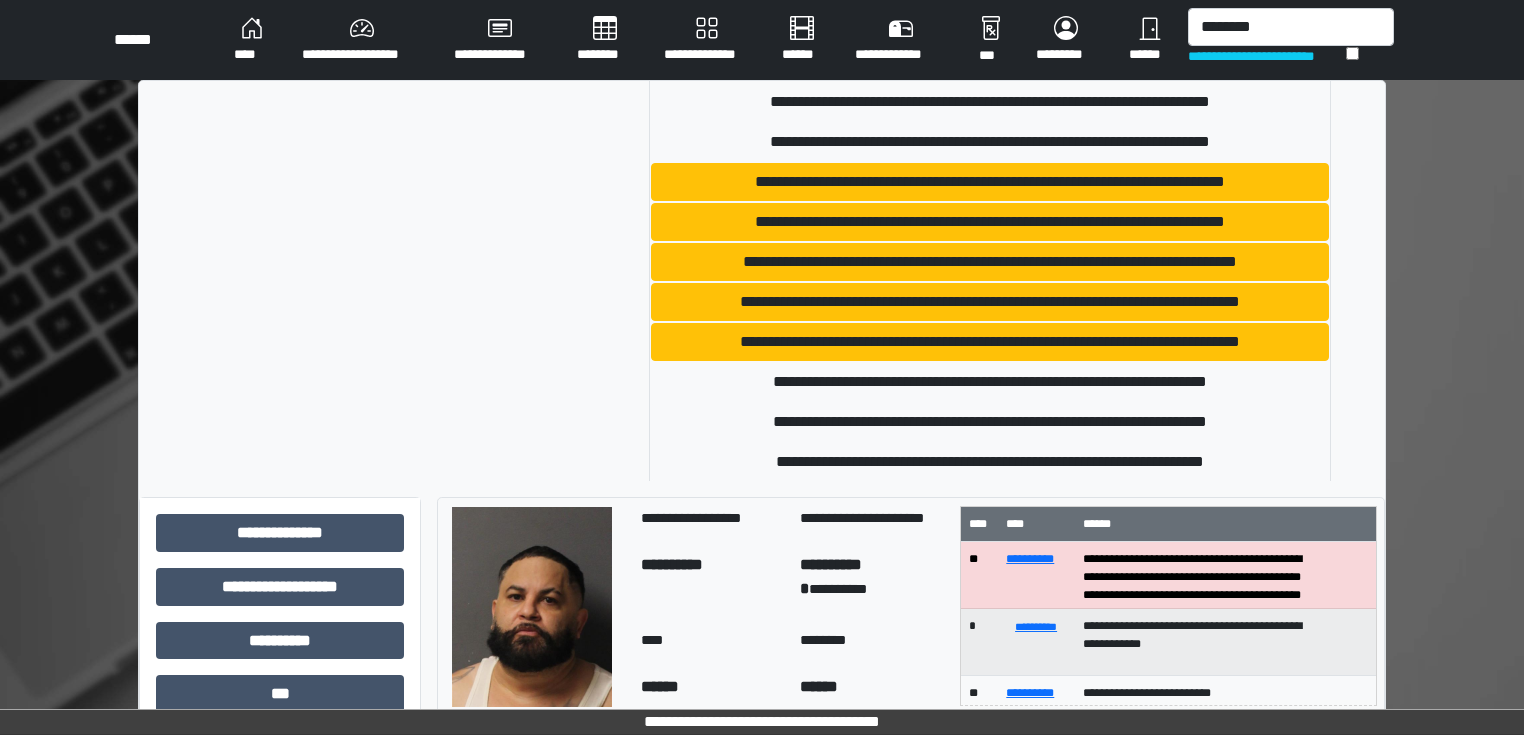 type 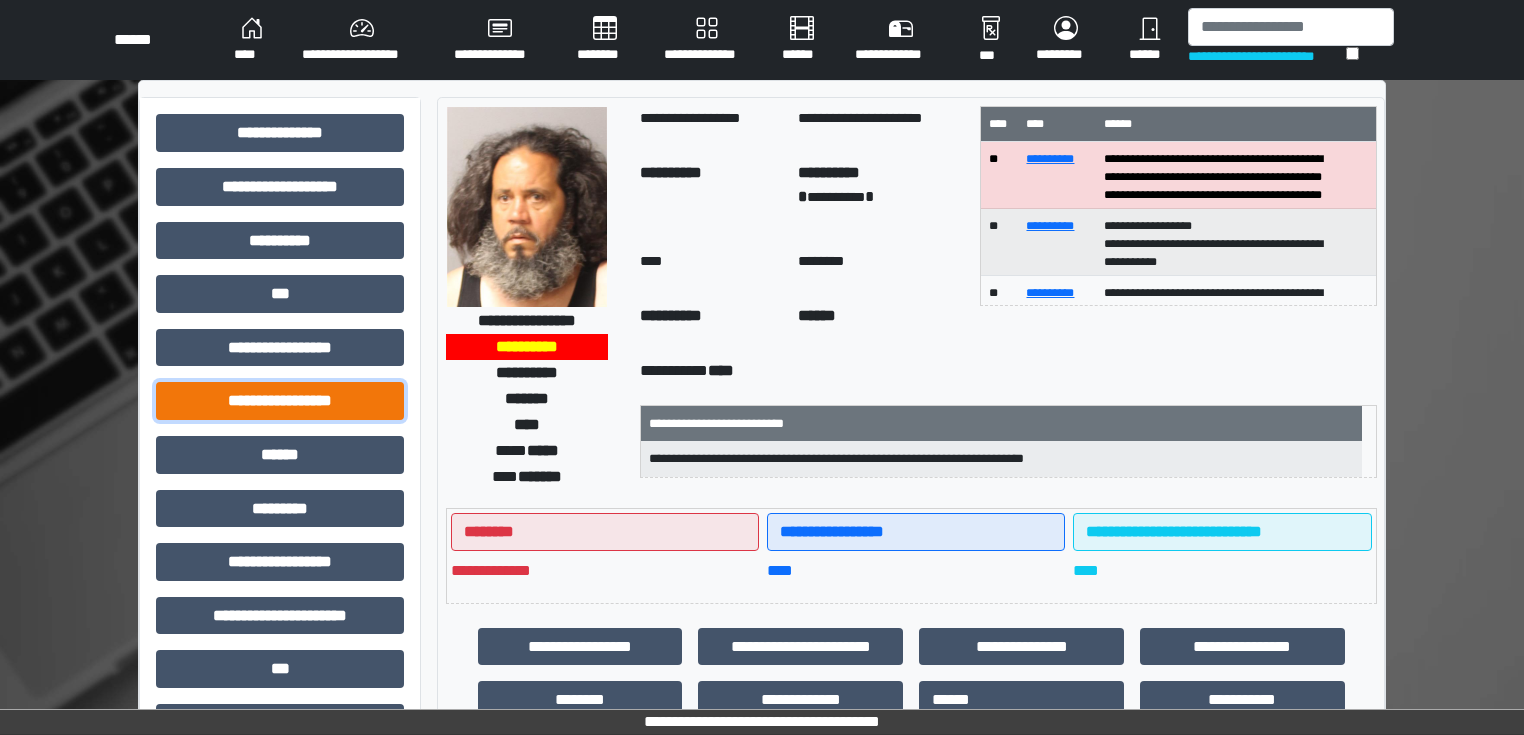click on "**********" at bounding box center [280, 401] 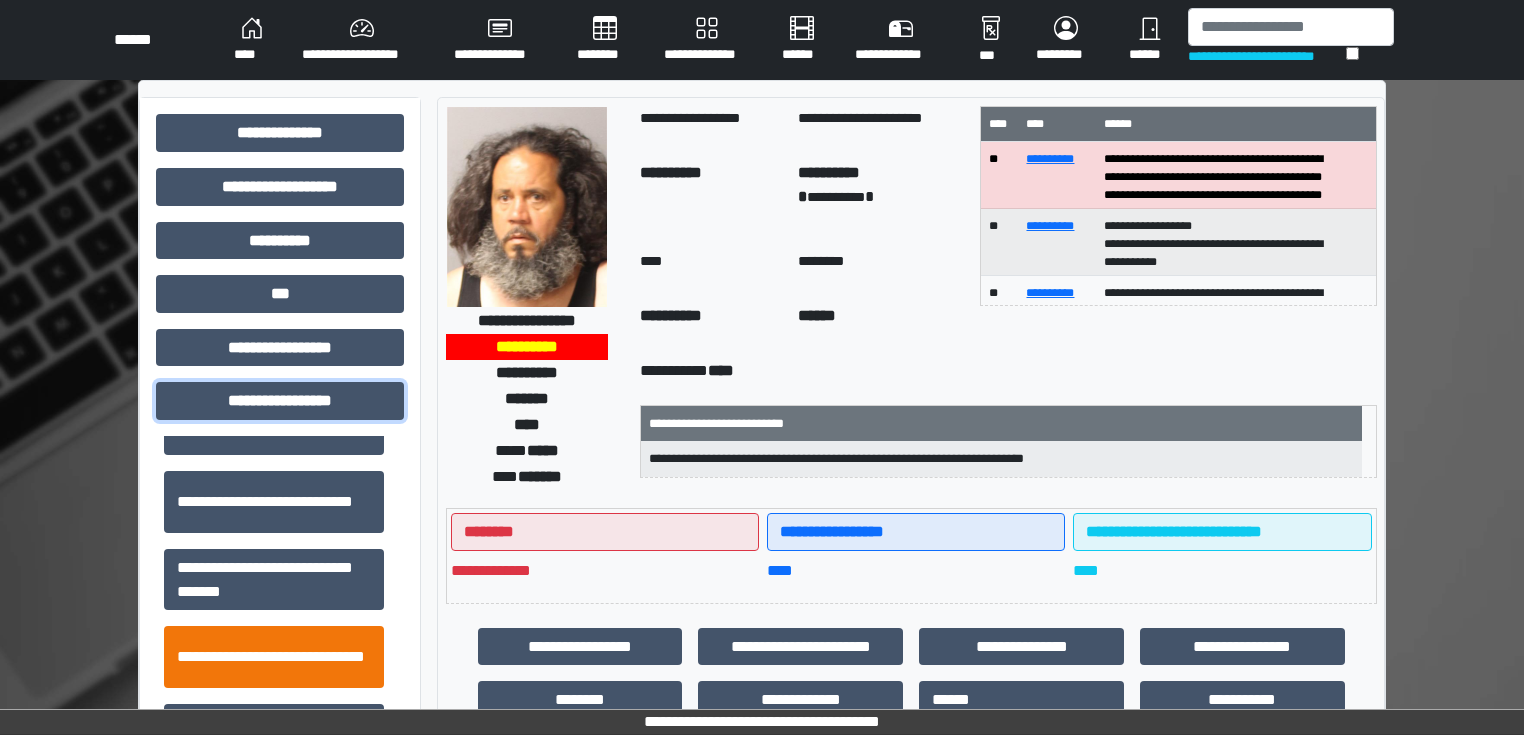 scroll, scrollTop: 1313, scrollLeft: 0, axis: vertical 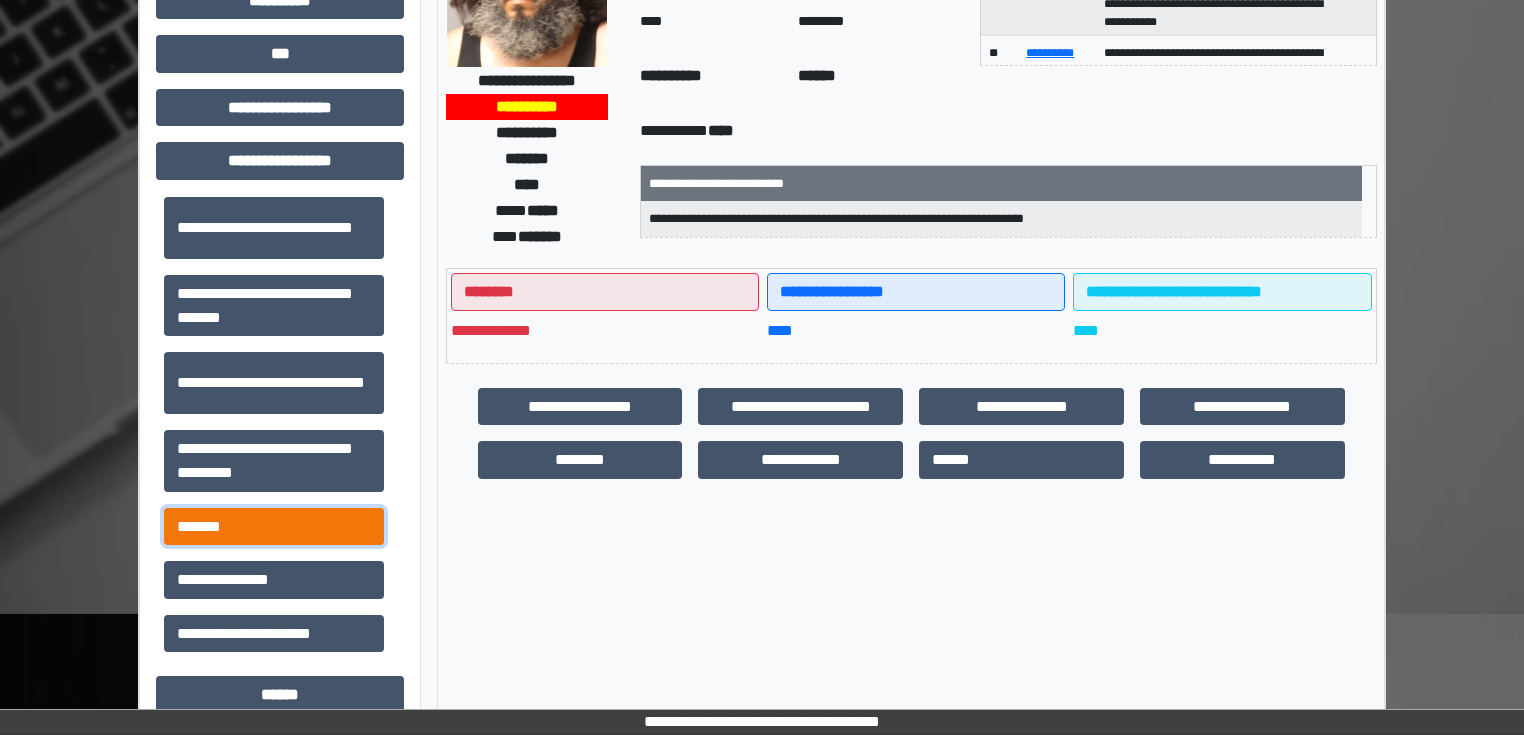 click on "*******" at bounding box center [274, 527] 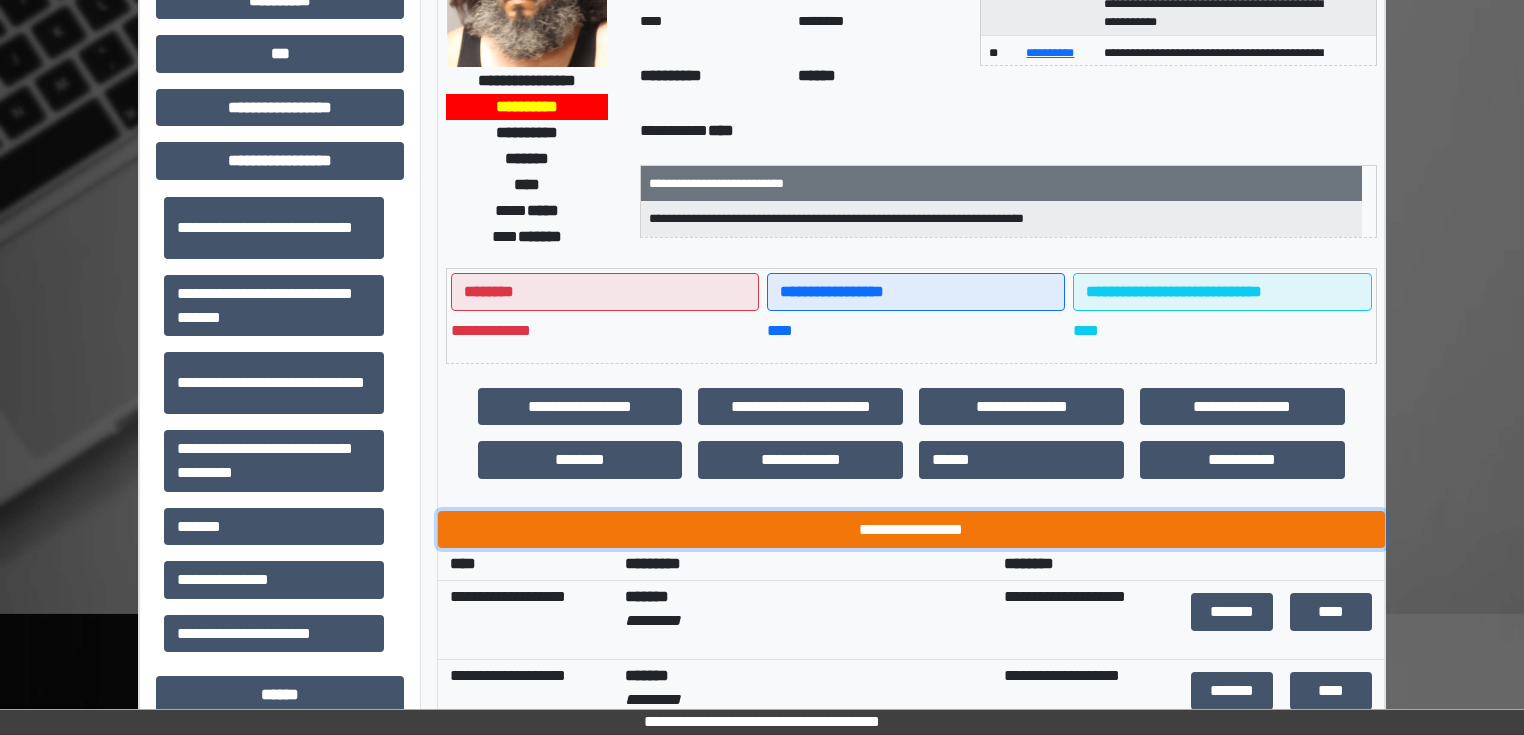 click on "**********" at bounding box center (911, 530) 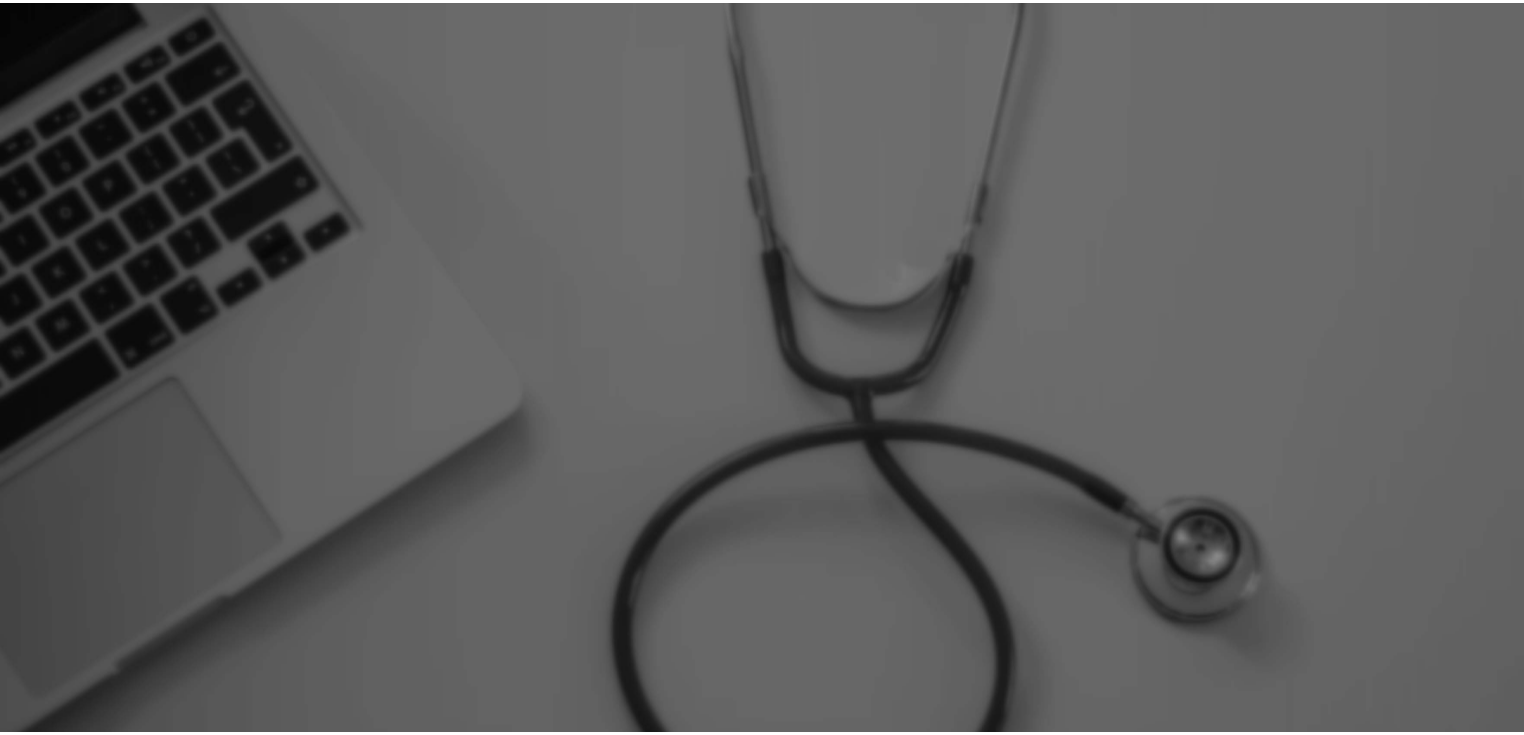 scroll, scrollTop: 0, scrollLeft: 0, axis: both 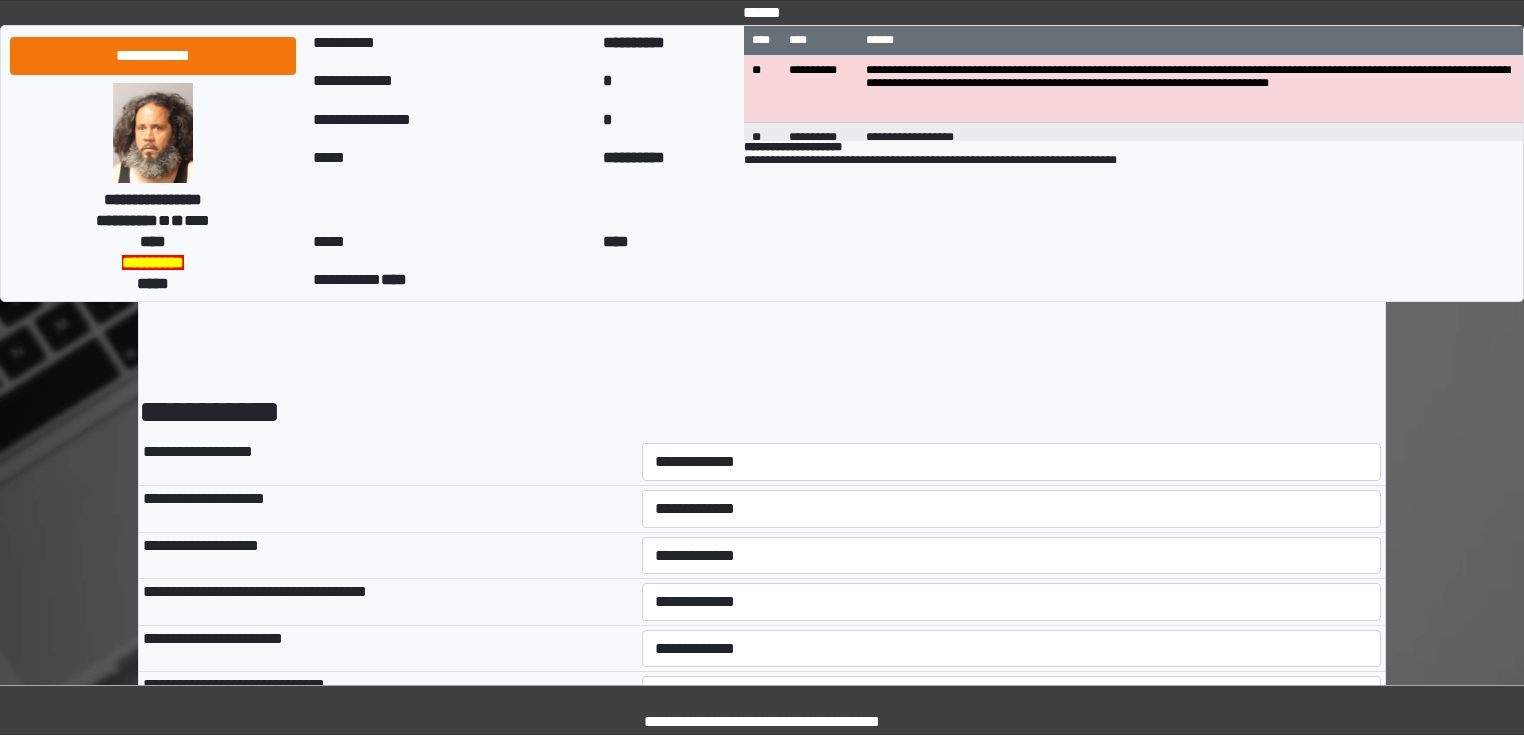 click on "**********" at bounding box center [1012, 462] 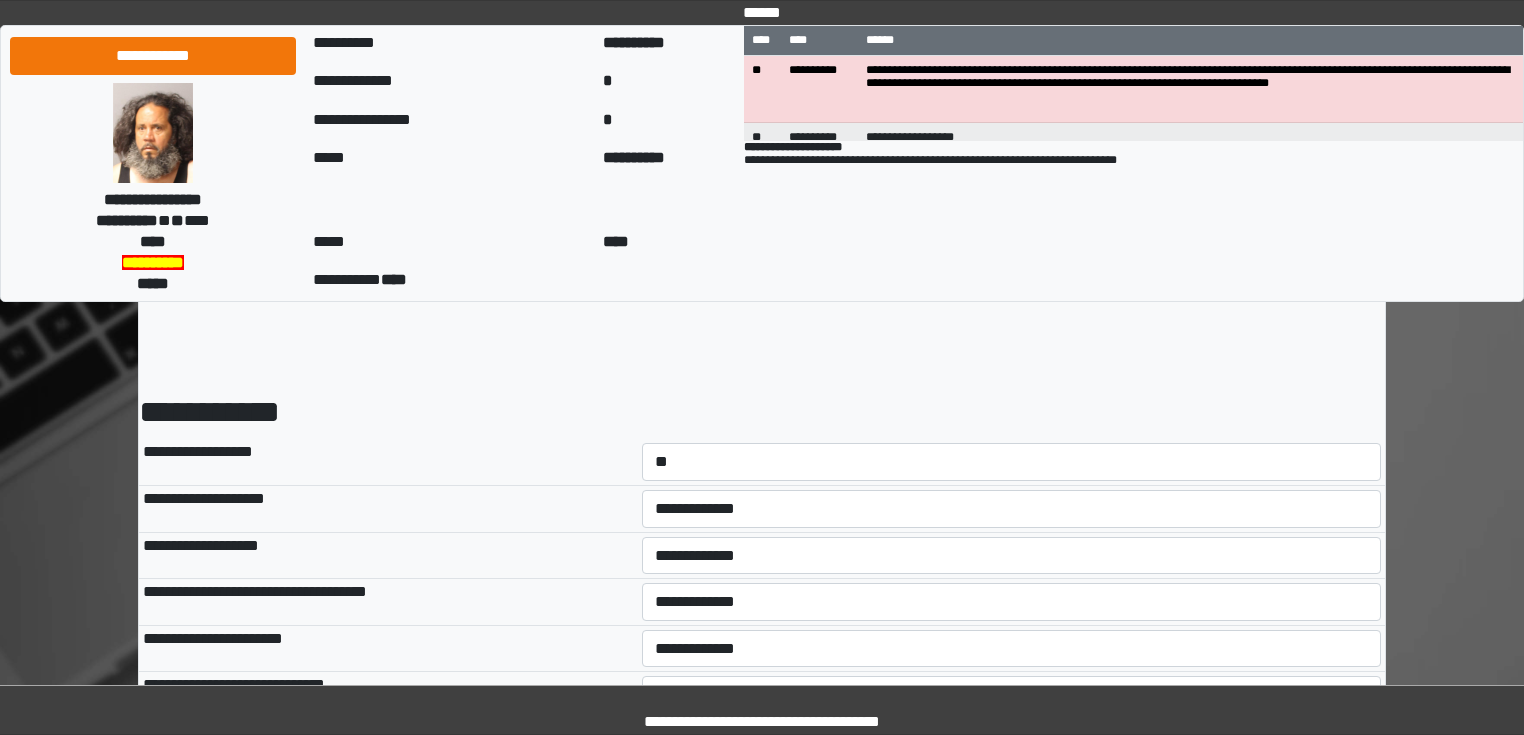 click on "**********" at bounding box center (1012, 462) 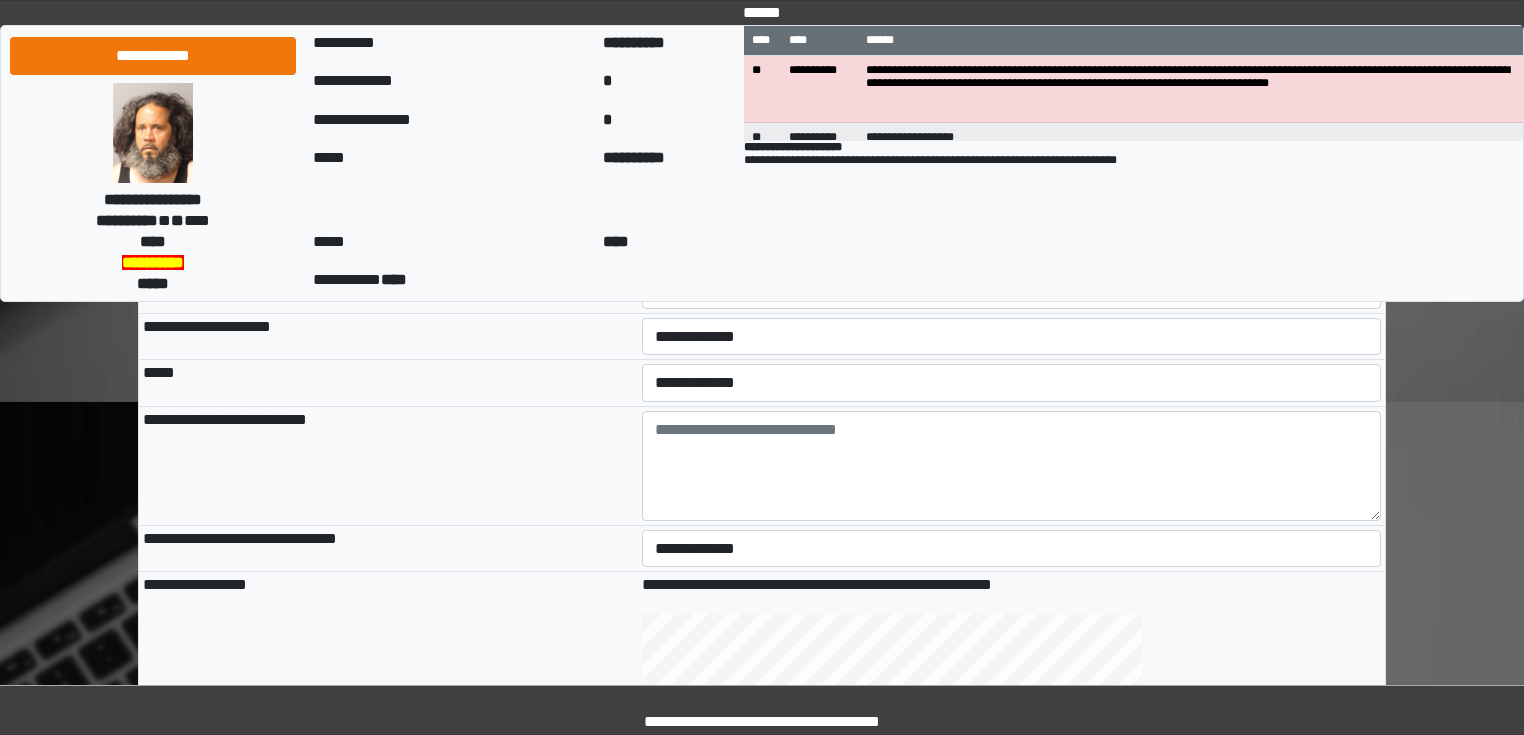 scroll, scrollTop: 480, scrollLeft: 0, axis: vertical 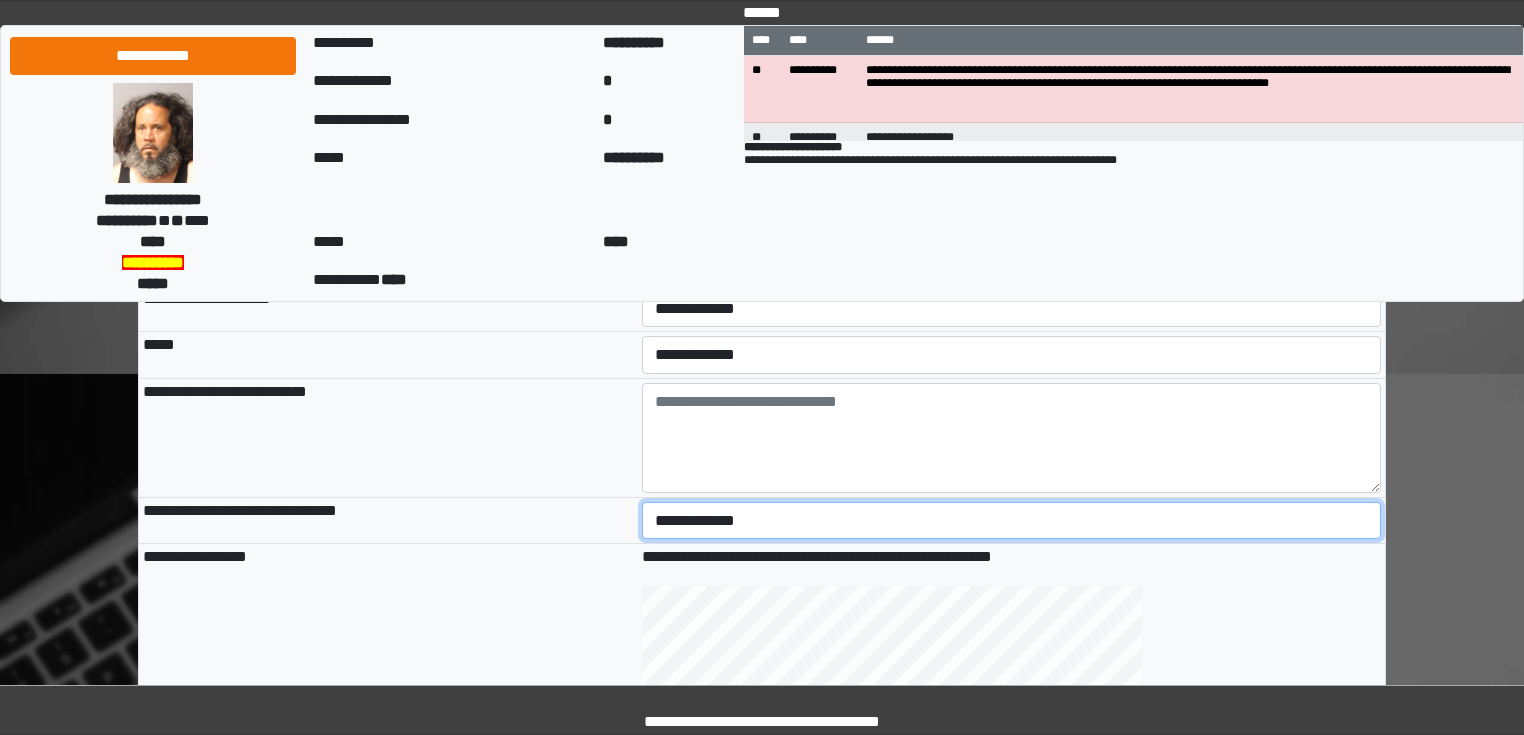 click on "**********" at bounding box center [1012, 521] 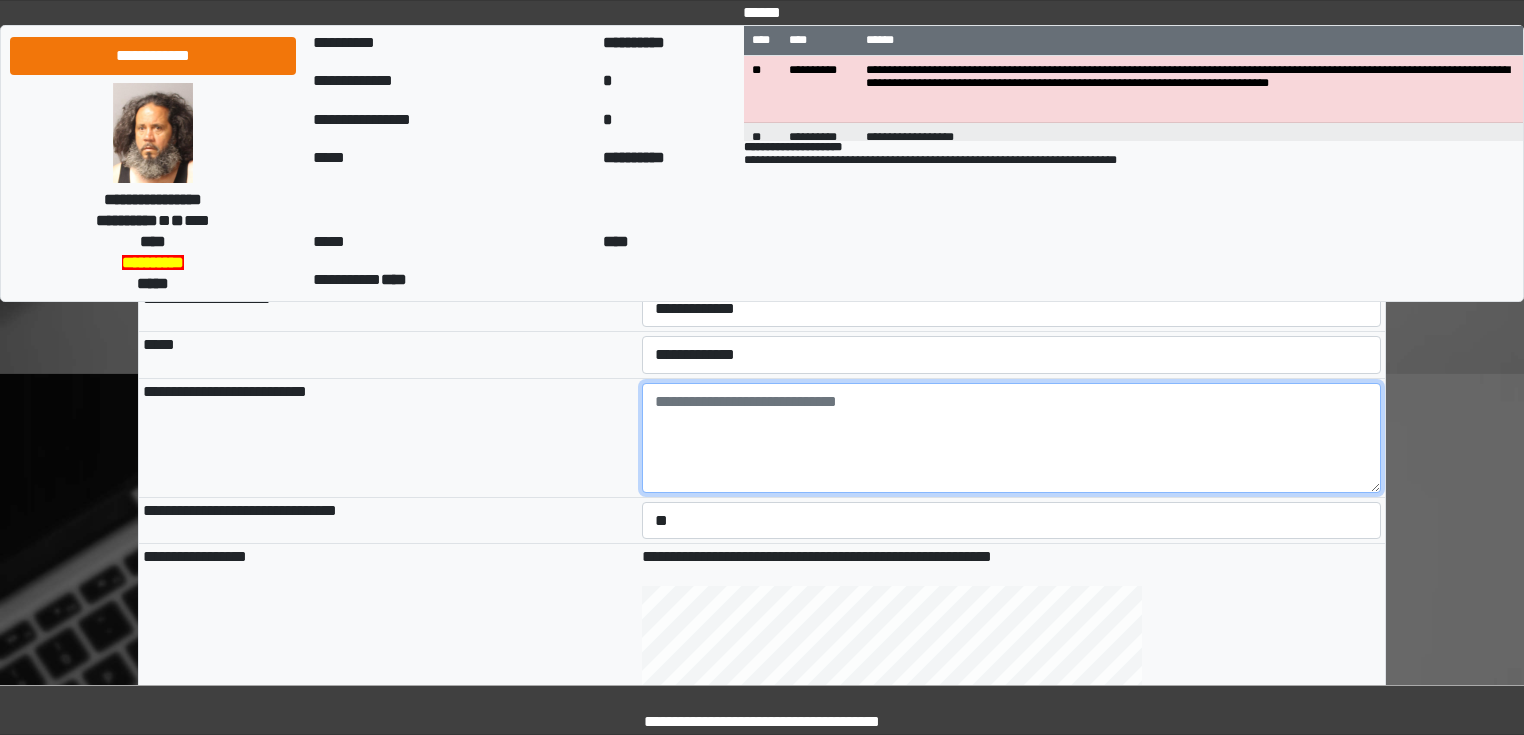 click at bounding box center [1012, 438] 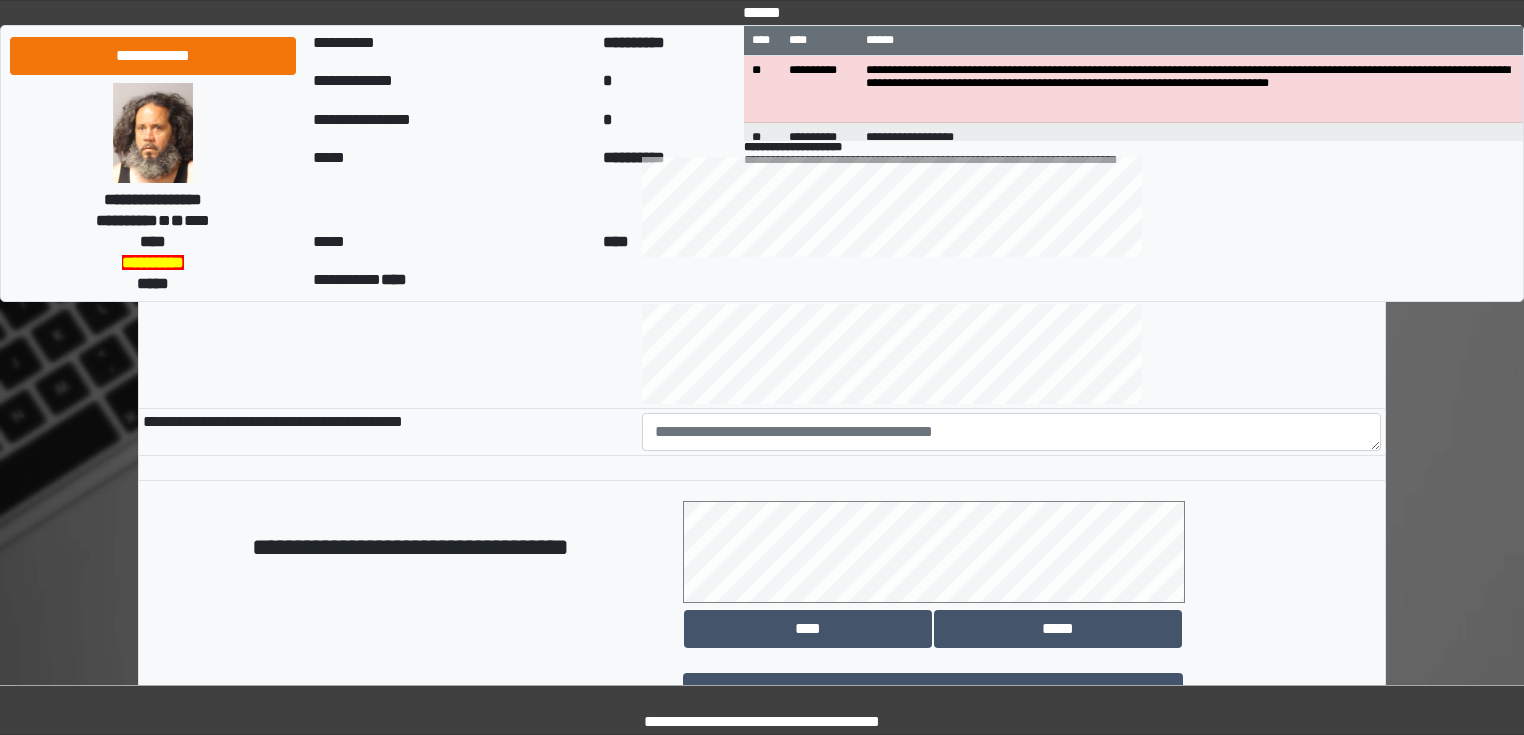 scroll, scrollTop: 880, scrollLeft: 0, axis: vertical 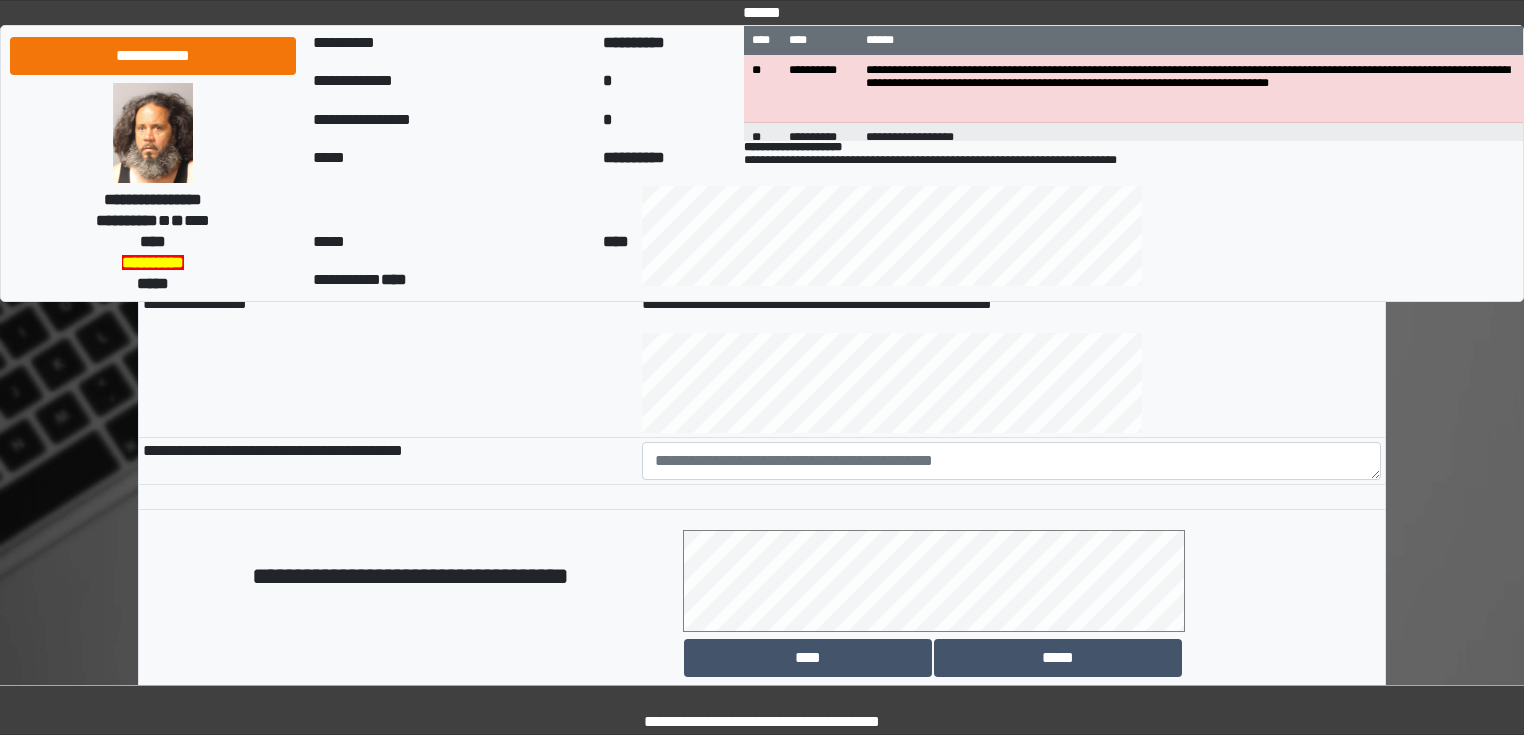 type on "**********" 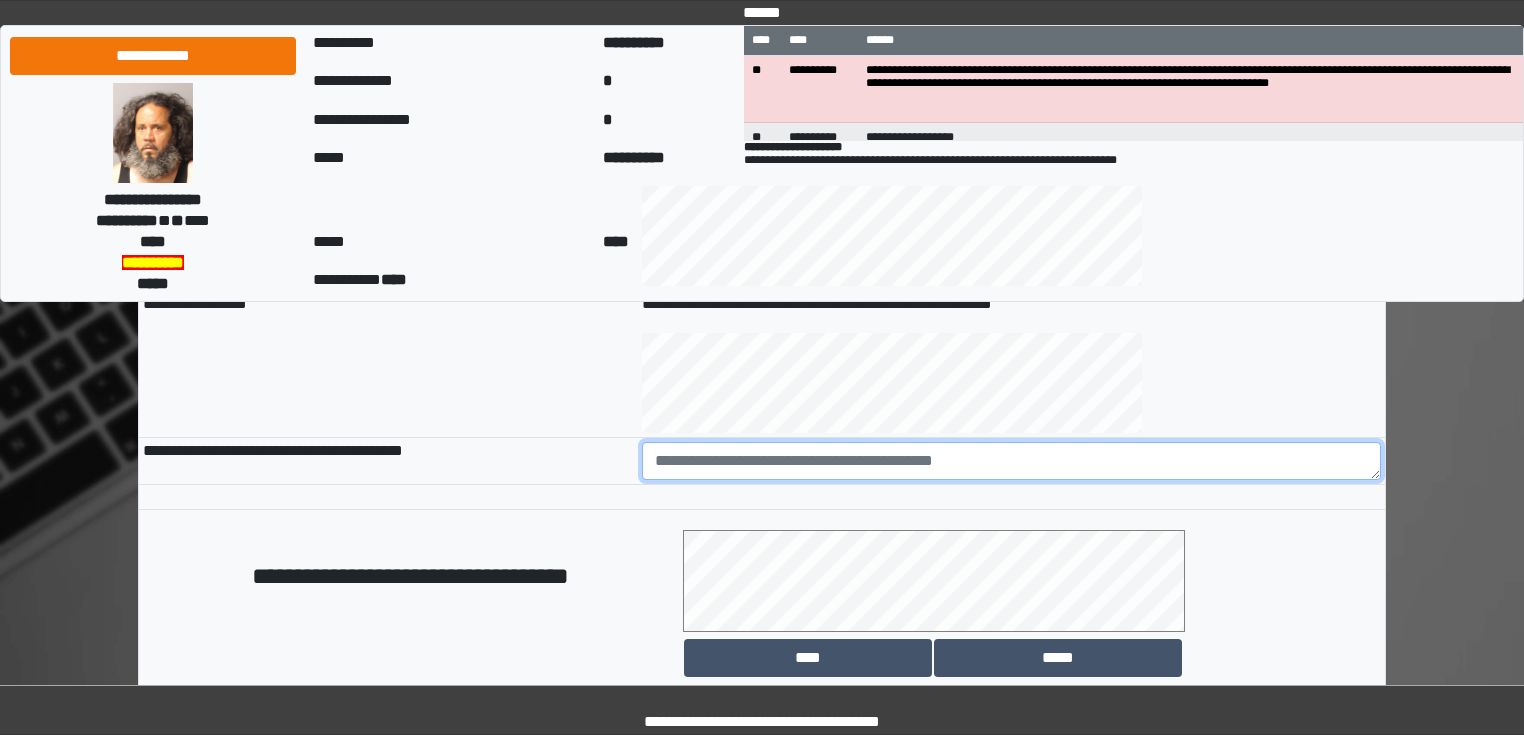 click at bounding box center (1012, 461) 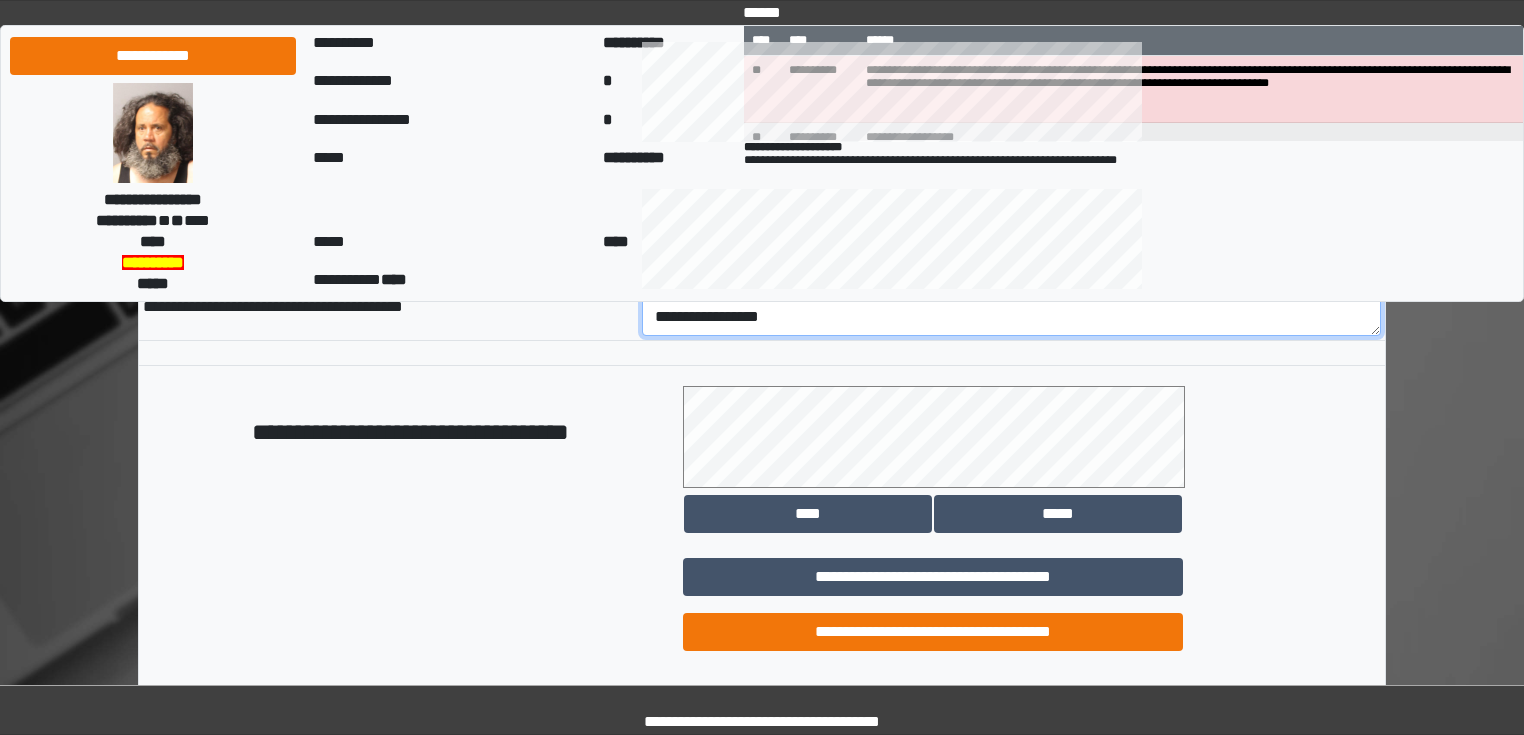 scroll, scrollTop: 1118, scrollLeft: 0, axis: vertical 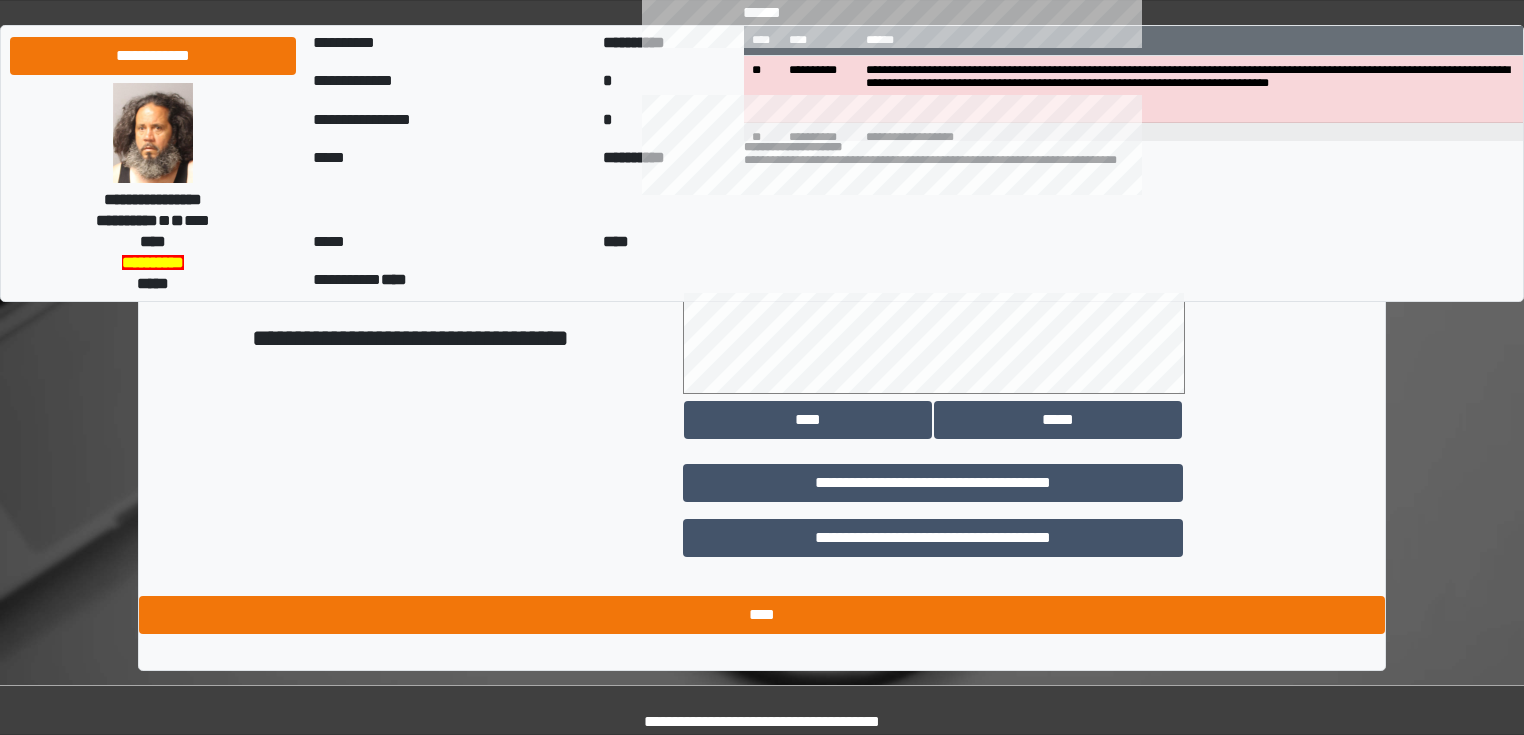 type on "**********" 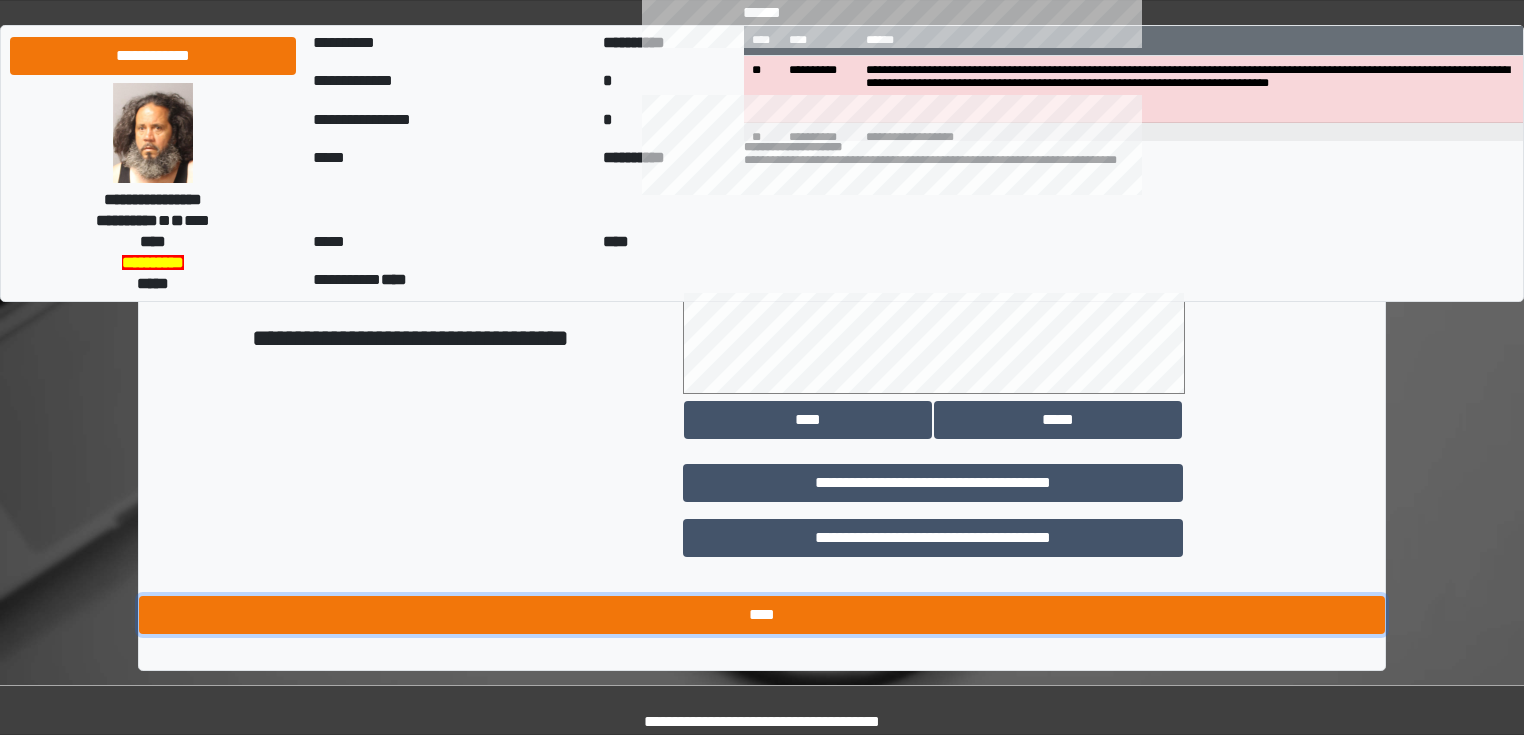 click on "****" at bounding box center [762, 615] 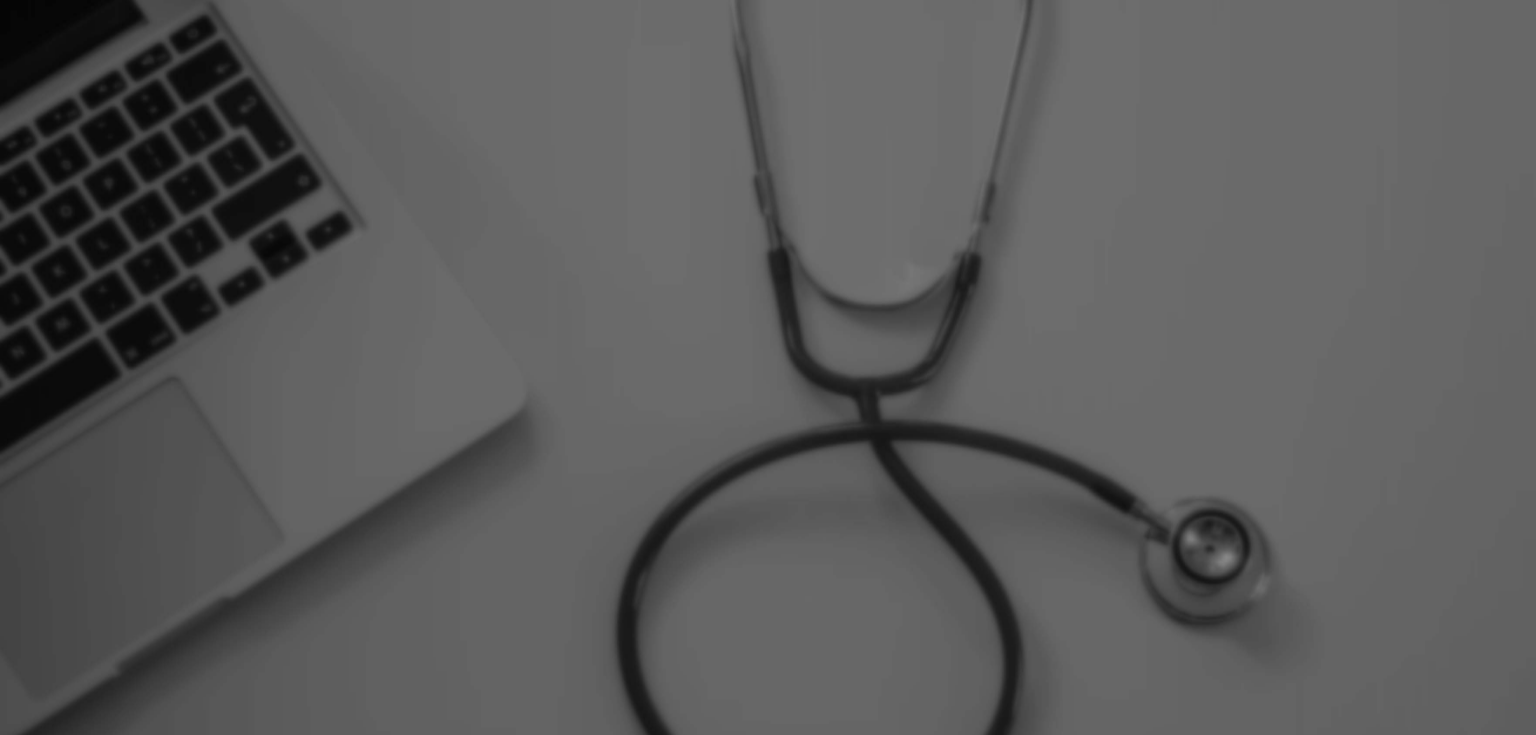scroll, scrollTop: 0, scrollLeft: 0, axis: both 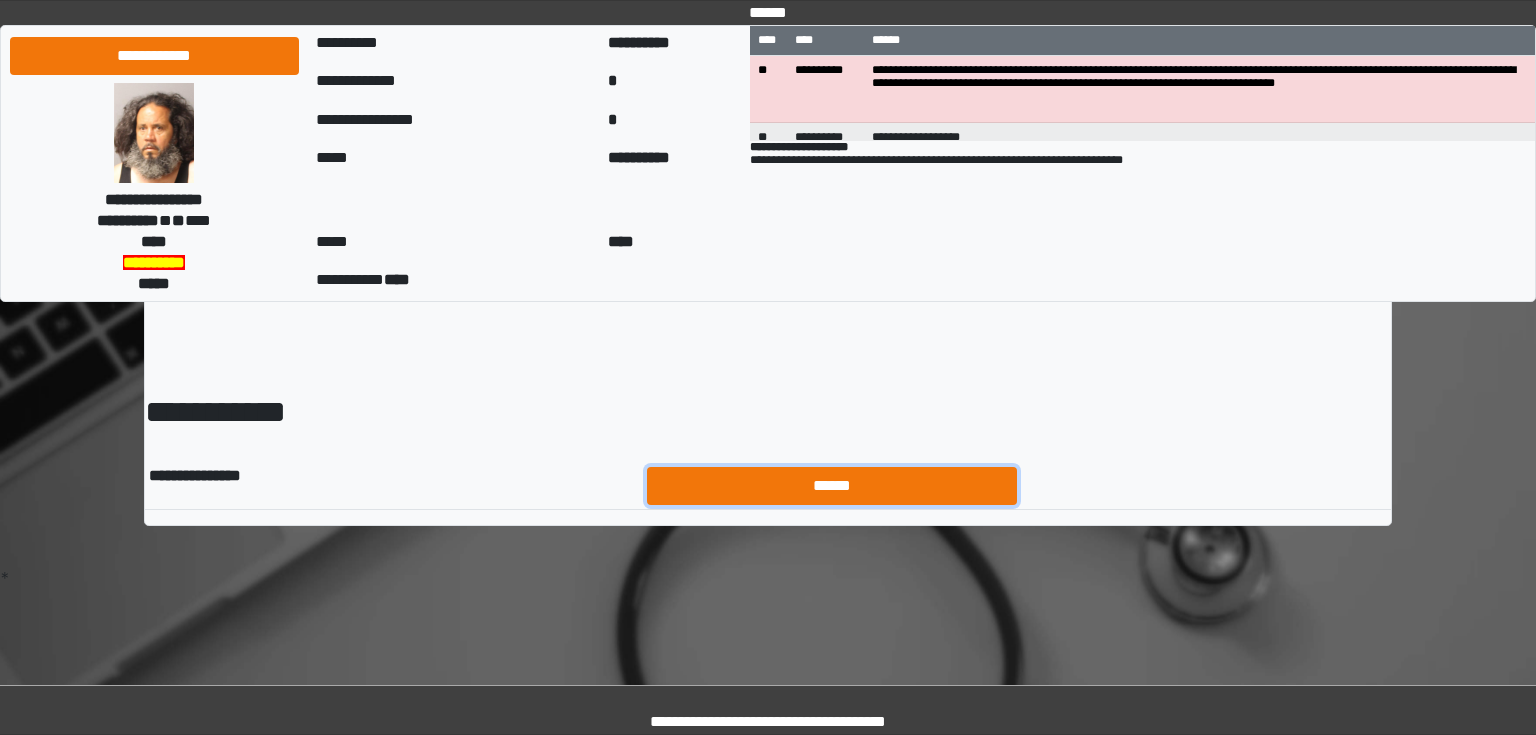 click on "******" at bounding box center (832, 486) 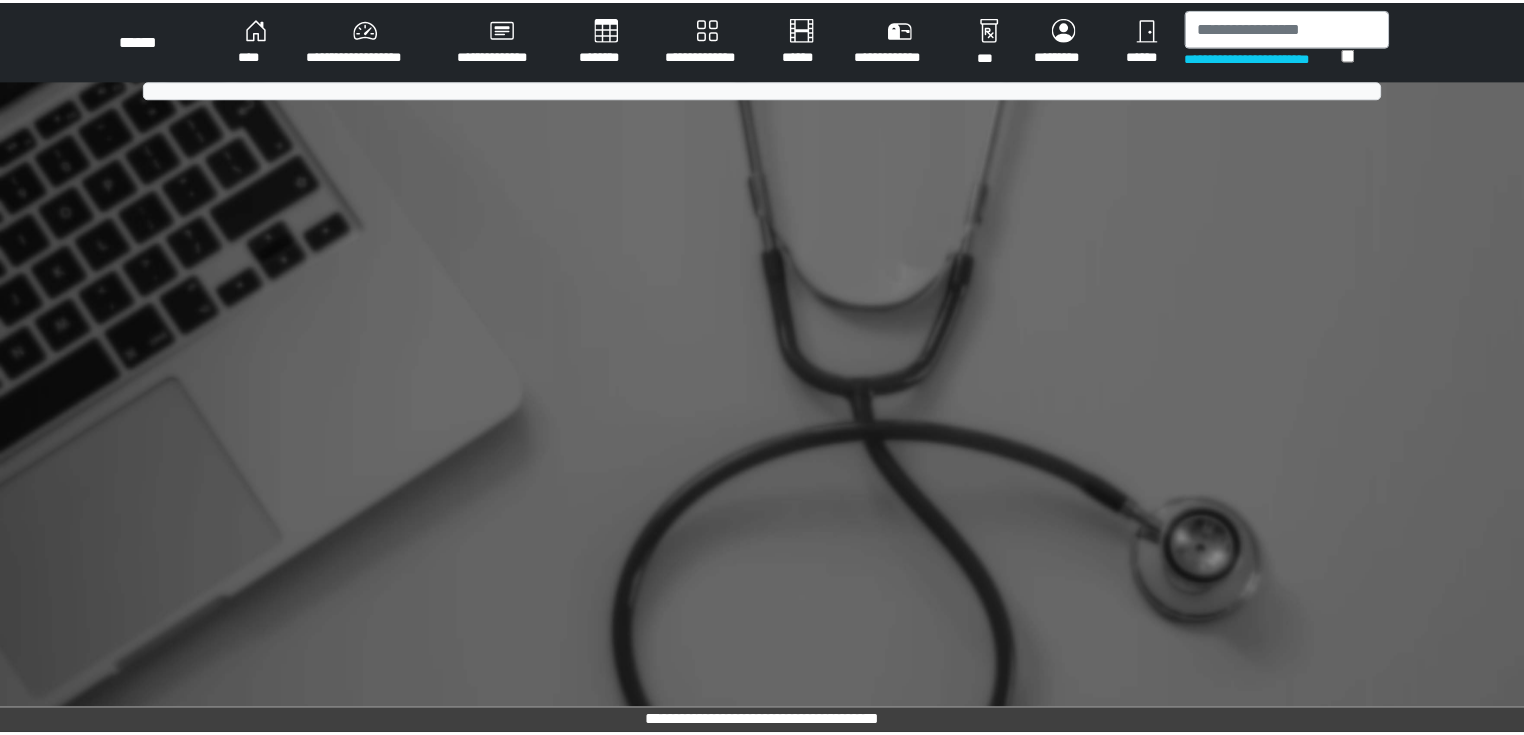 scroll, scrollTop: 0, scrollLeft: 0, axis: both 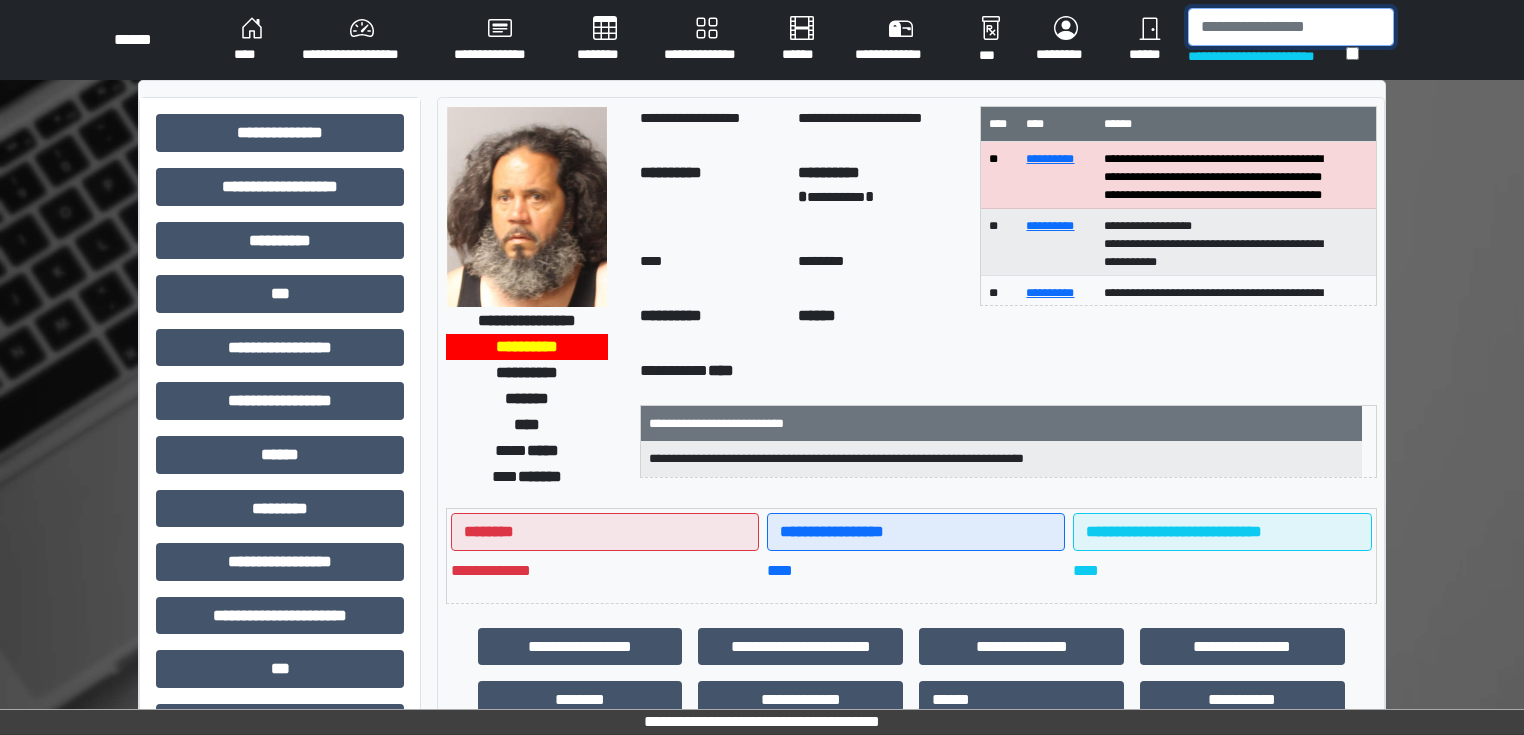 click at bounding box center (1291, 27) 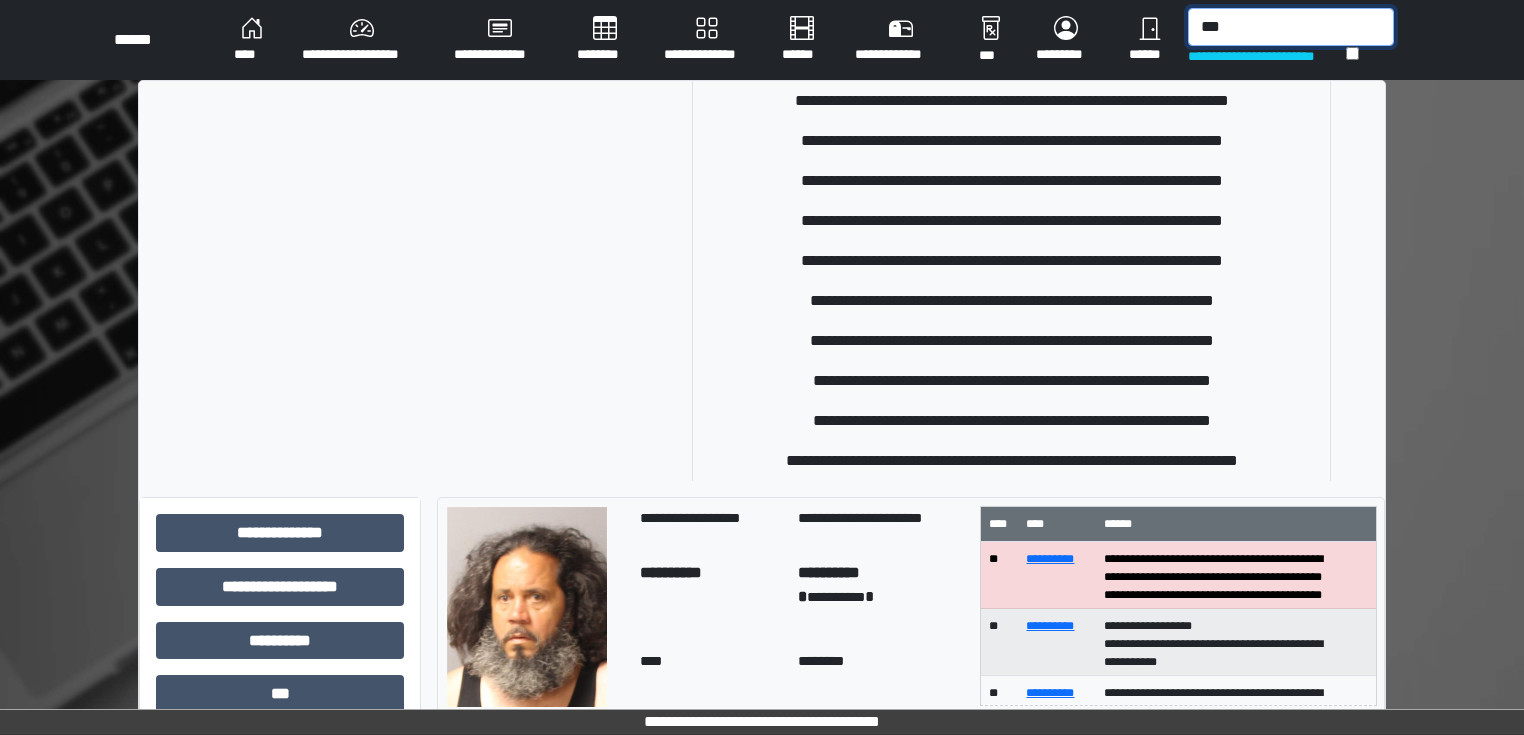 scroll, scrollTop: 400, scrollLeft: 0, axis: vertical 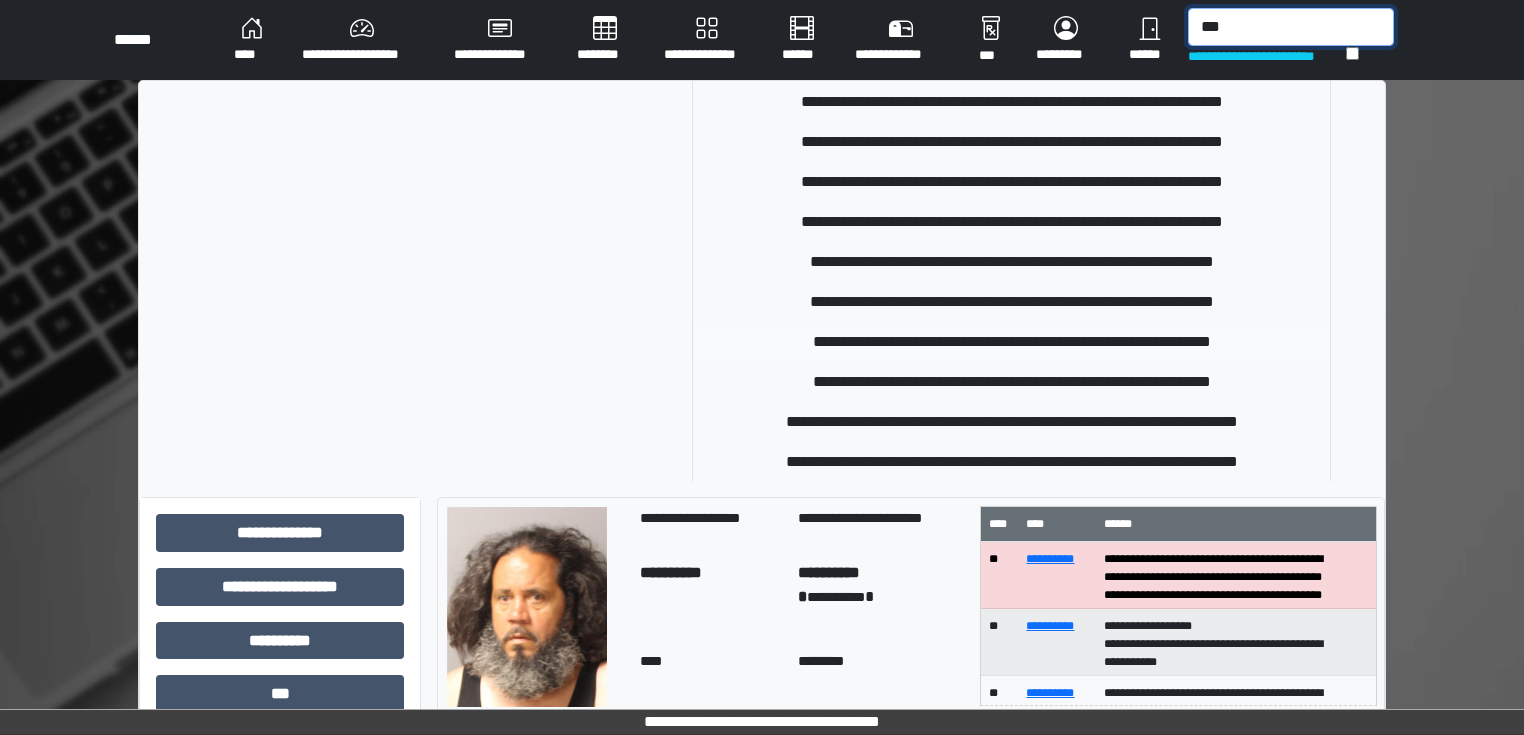 type on "***" 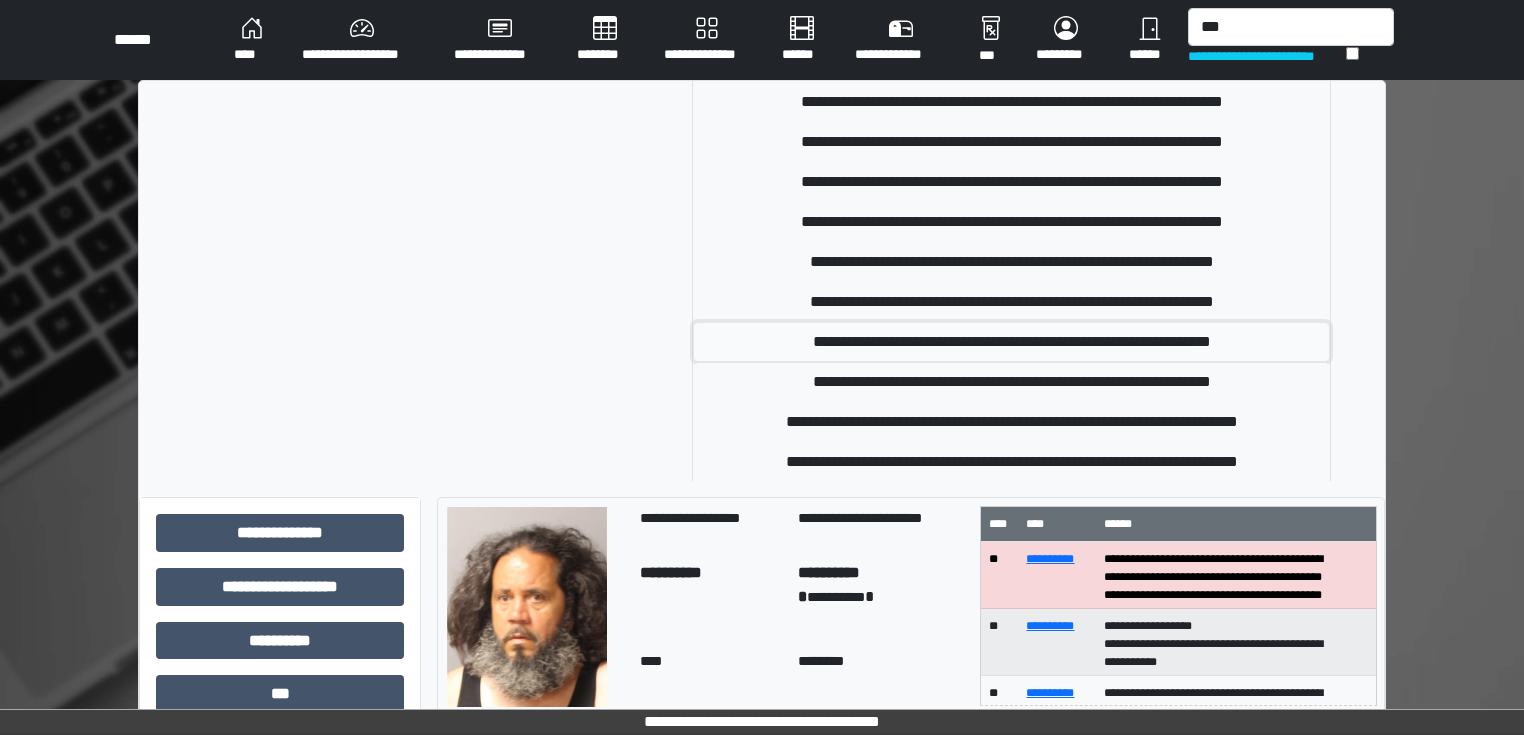 click on "**********" at bounding box center (1012, 342) 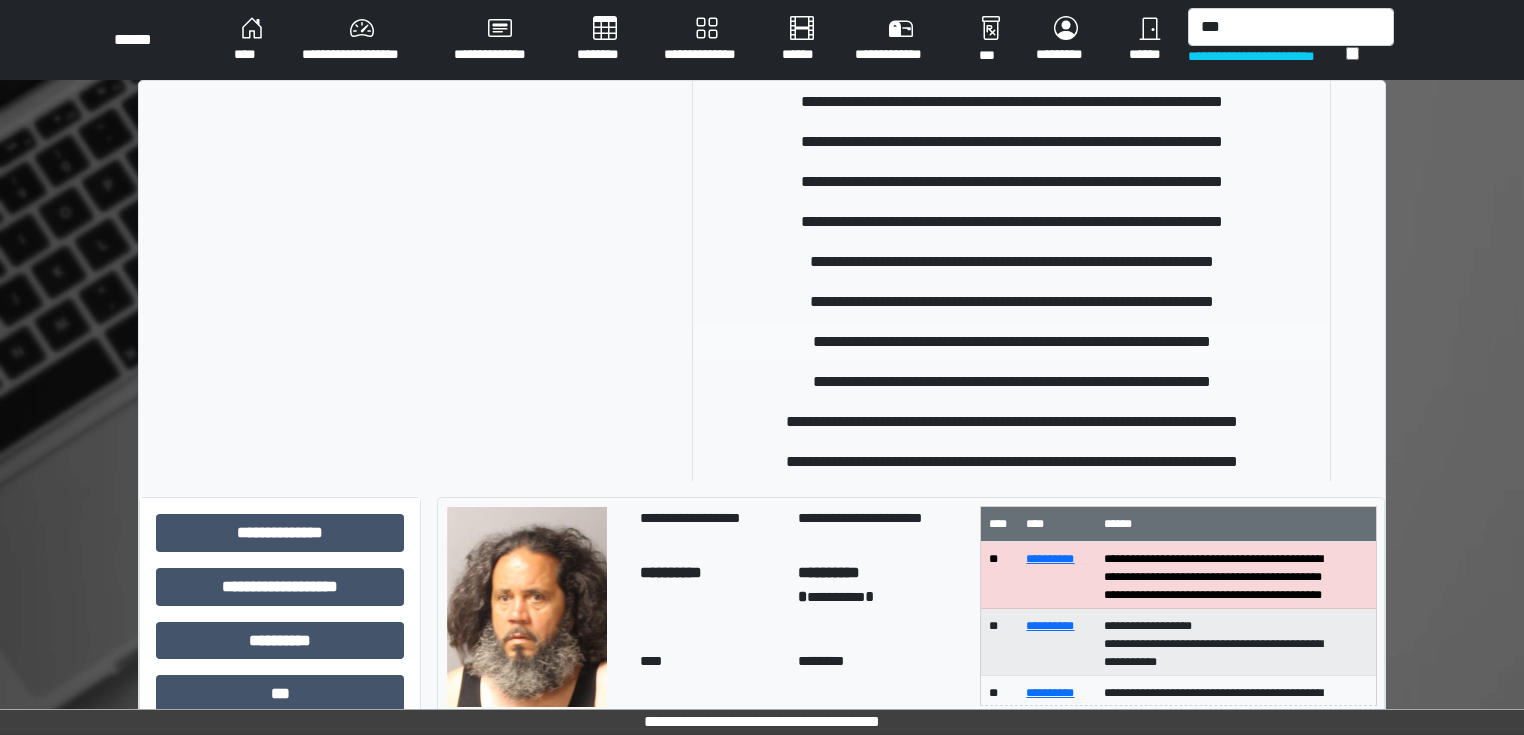 type 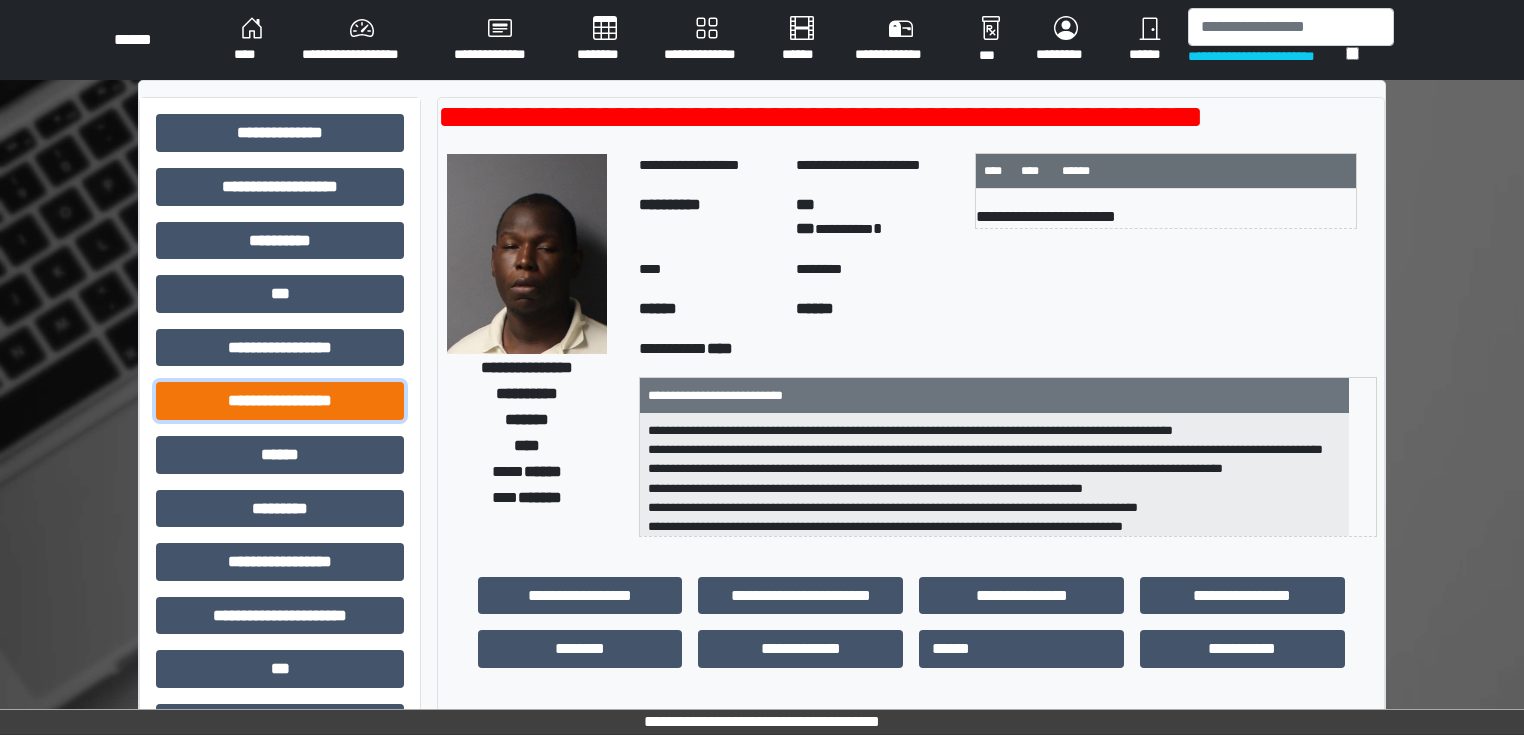 click on "**********" at bounding box center (280, 401) 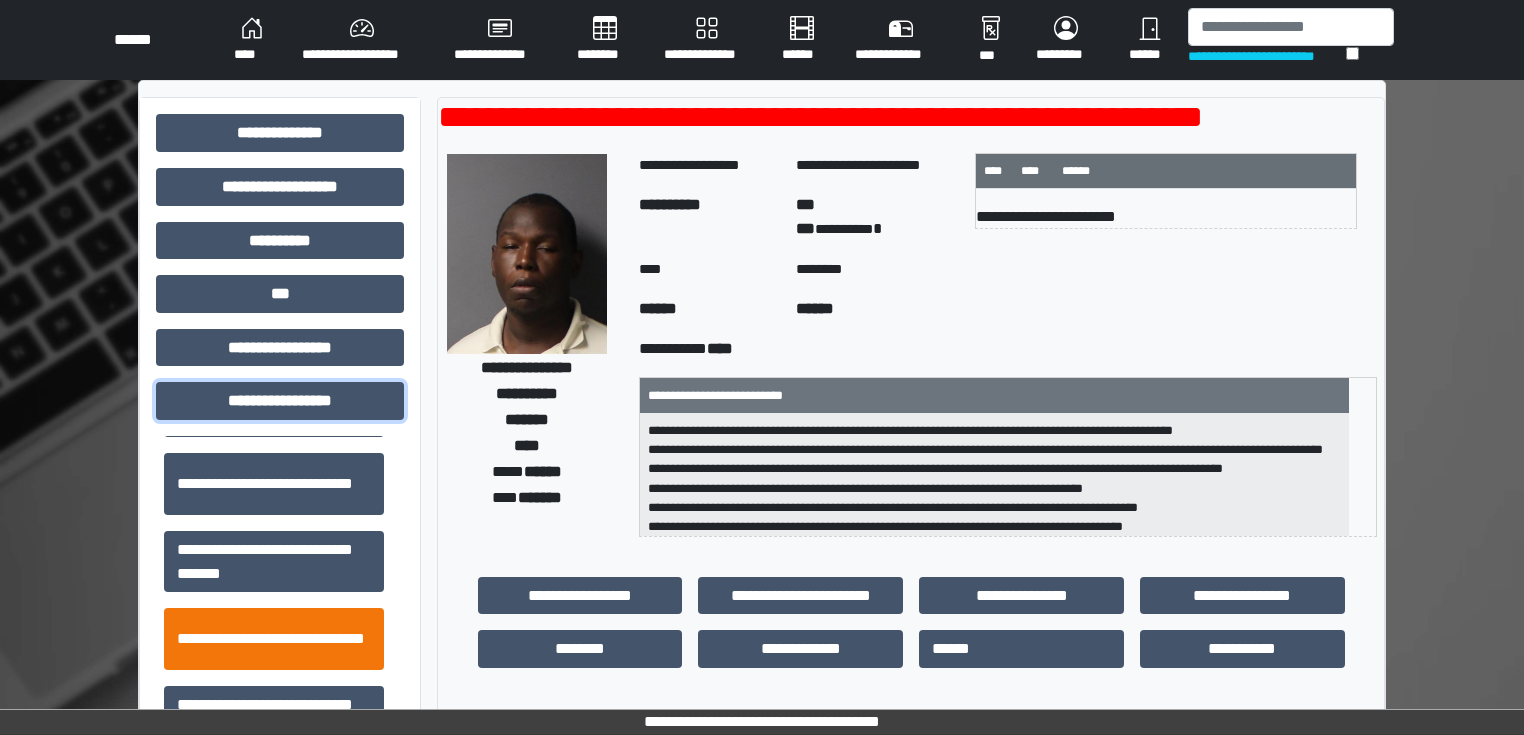 scroll, scrollTop: 1313, scrollLeft: 0, axis: vertical 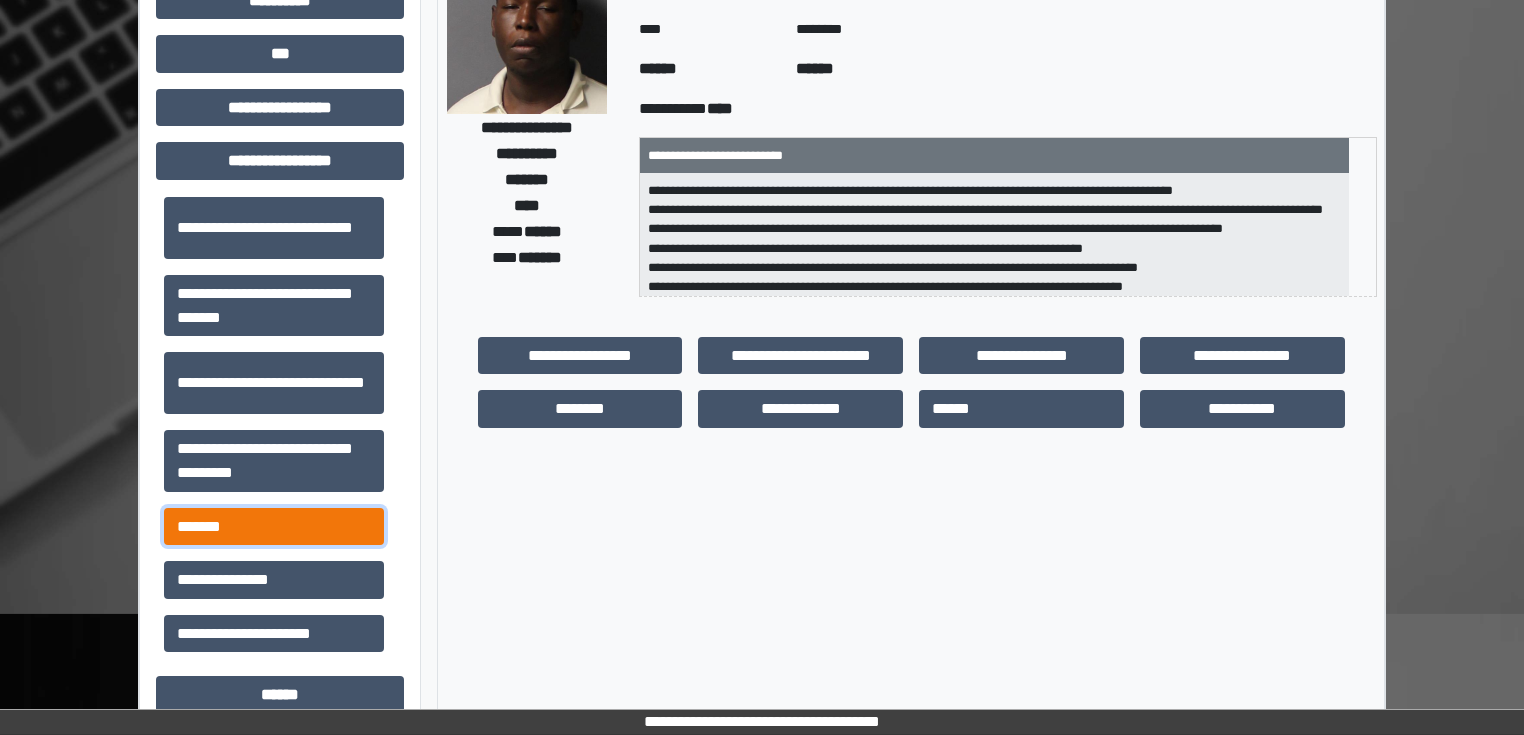 click on "*******" at bounding box center (274, 527) 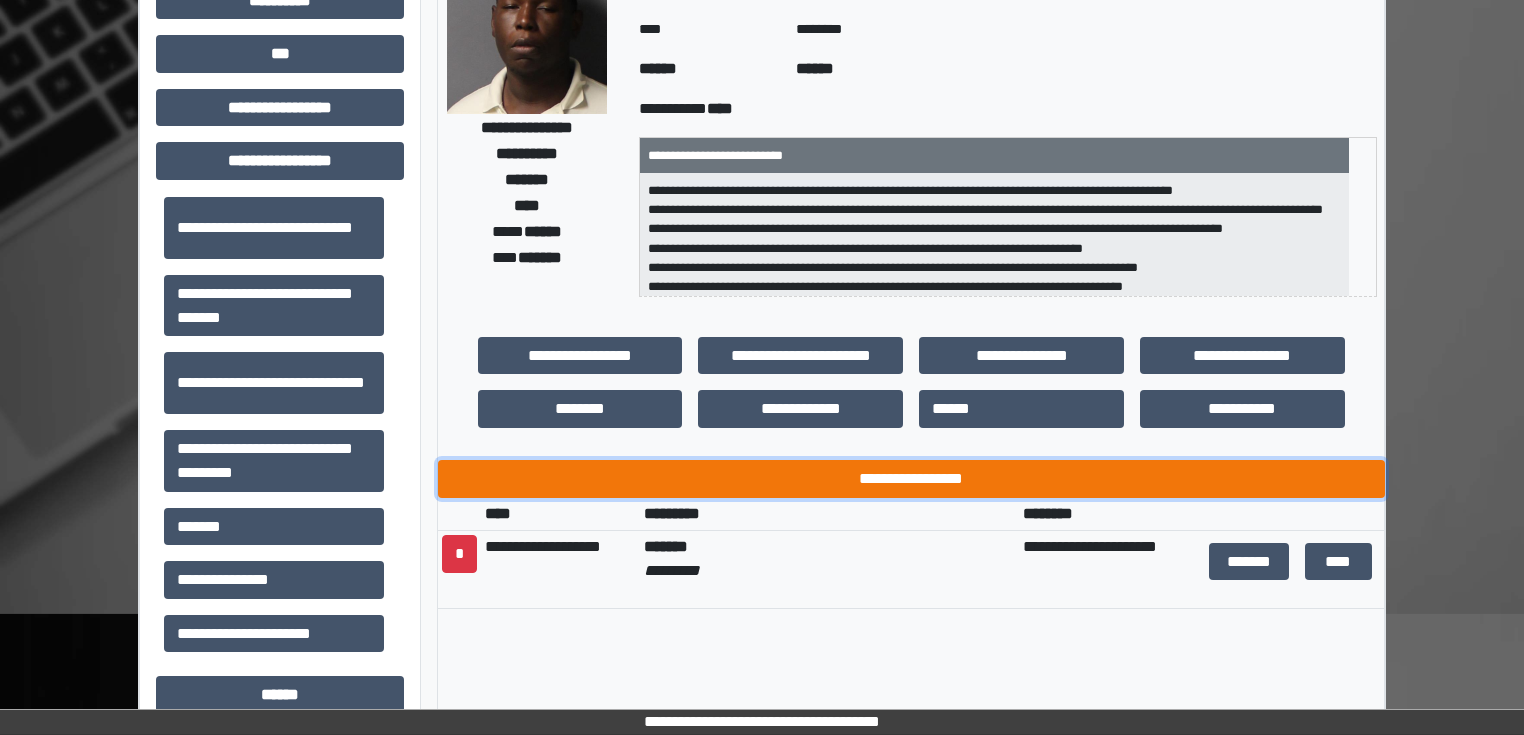 click on "**********" at bounding box center (911, 479) 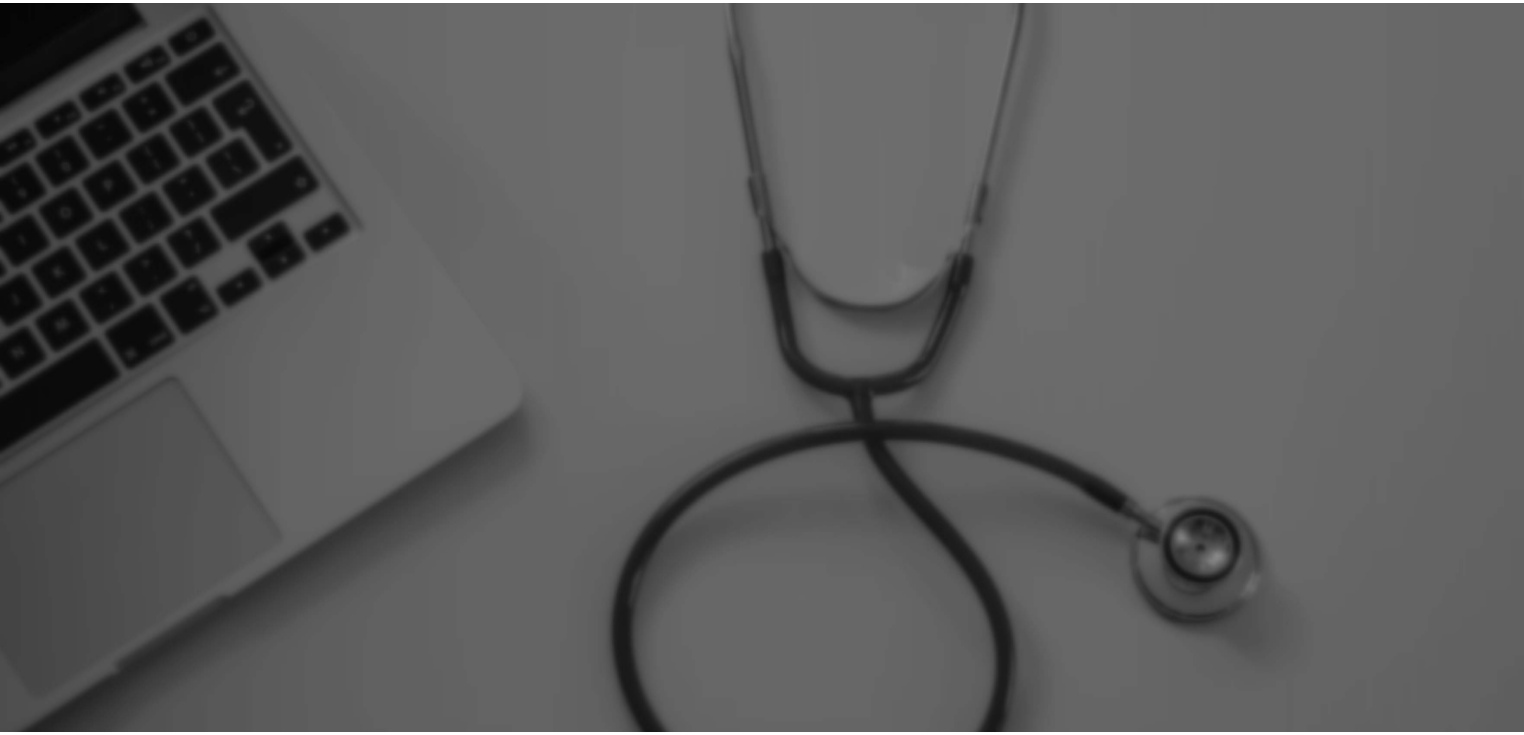 scroll, scrollTop: 0, scrollLeft: 0, axis: both 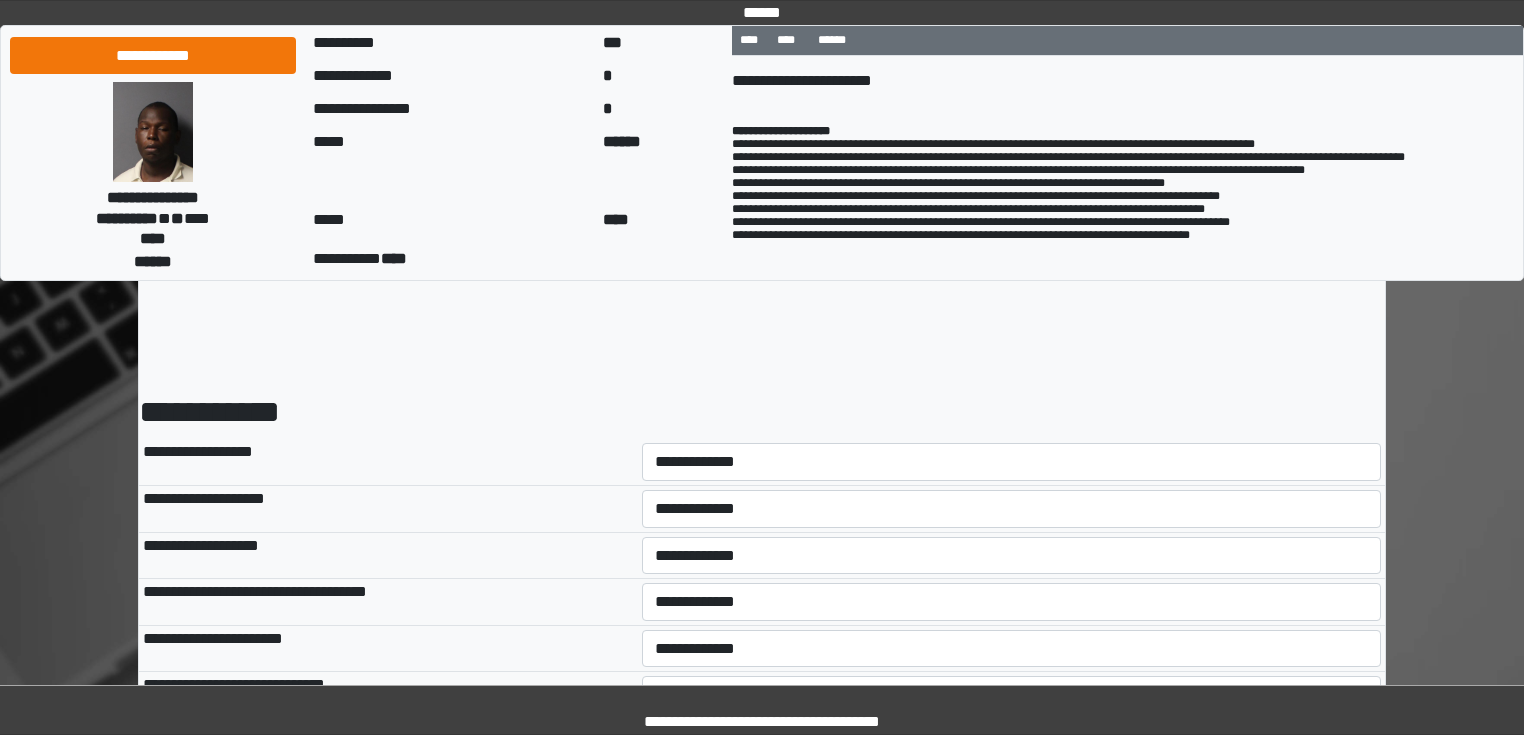click on "**********" at bounding box center (1012, 462) 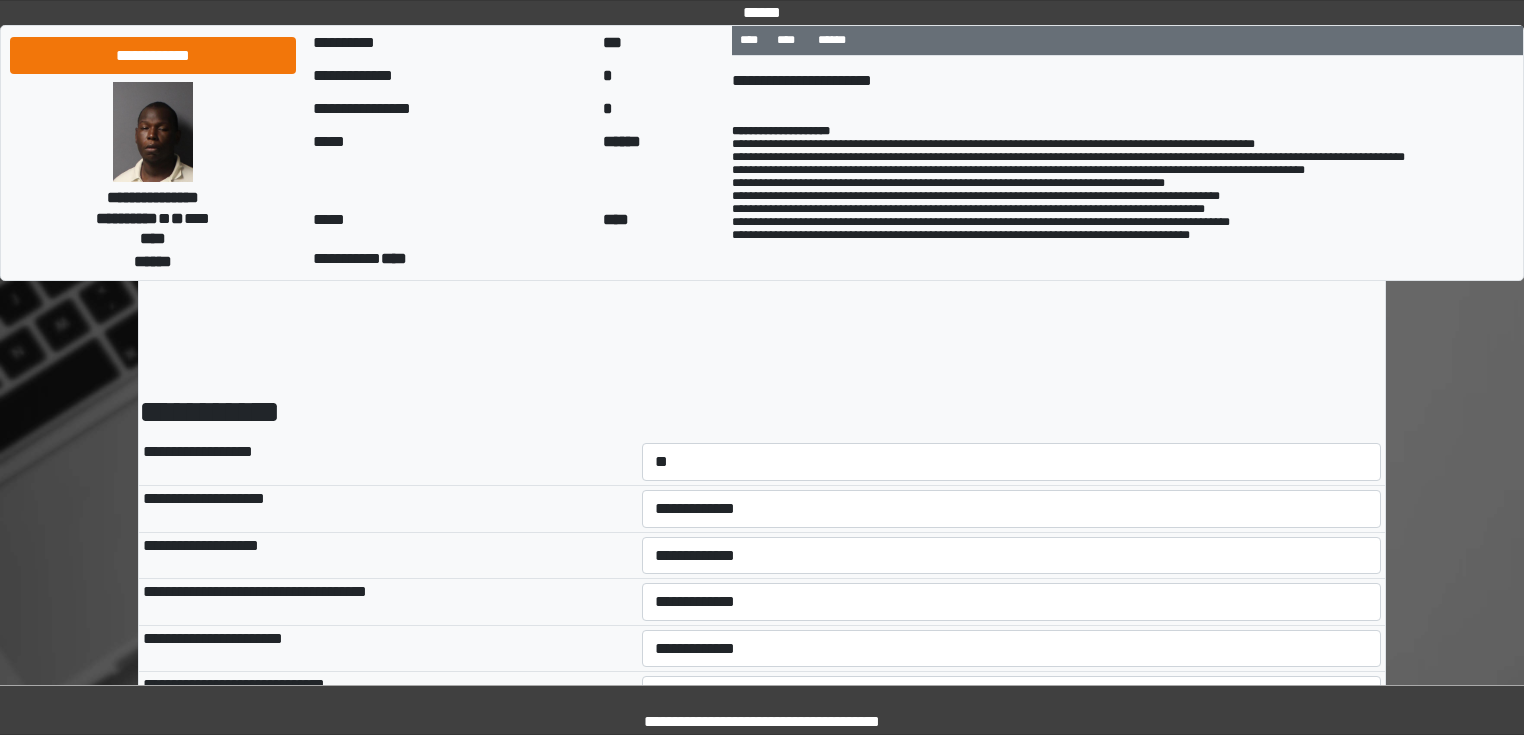 click on "**********" at bounding box center (1012, 462) 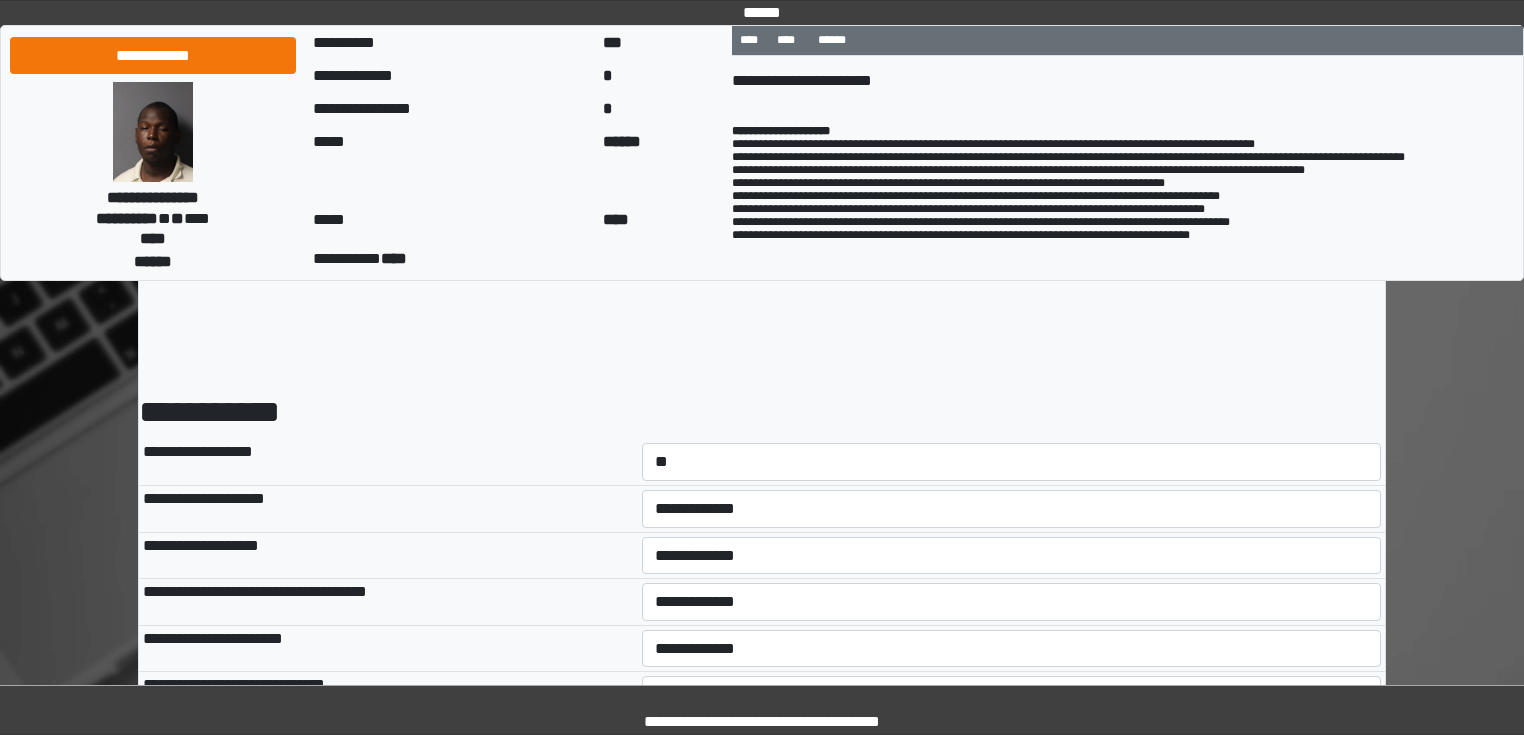 click on "**********" at bounding box center (1012, 462) 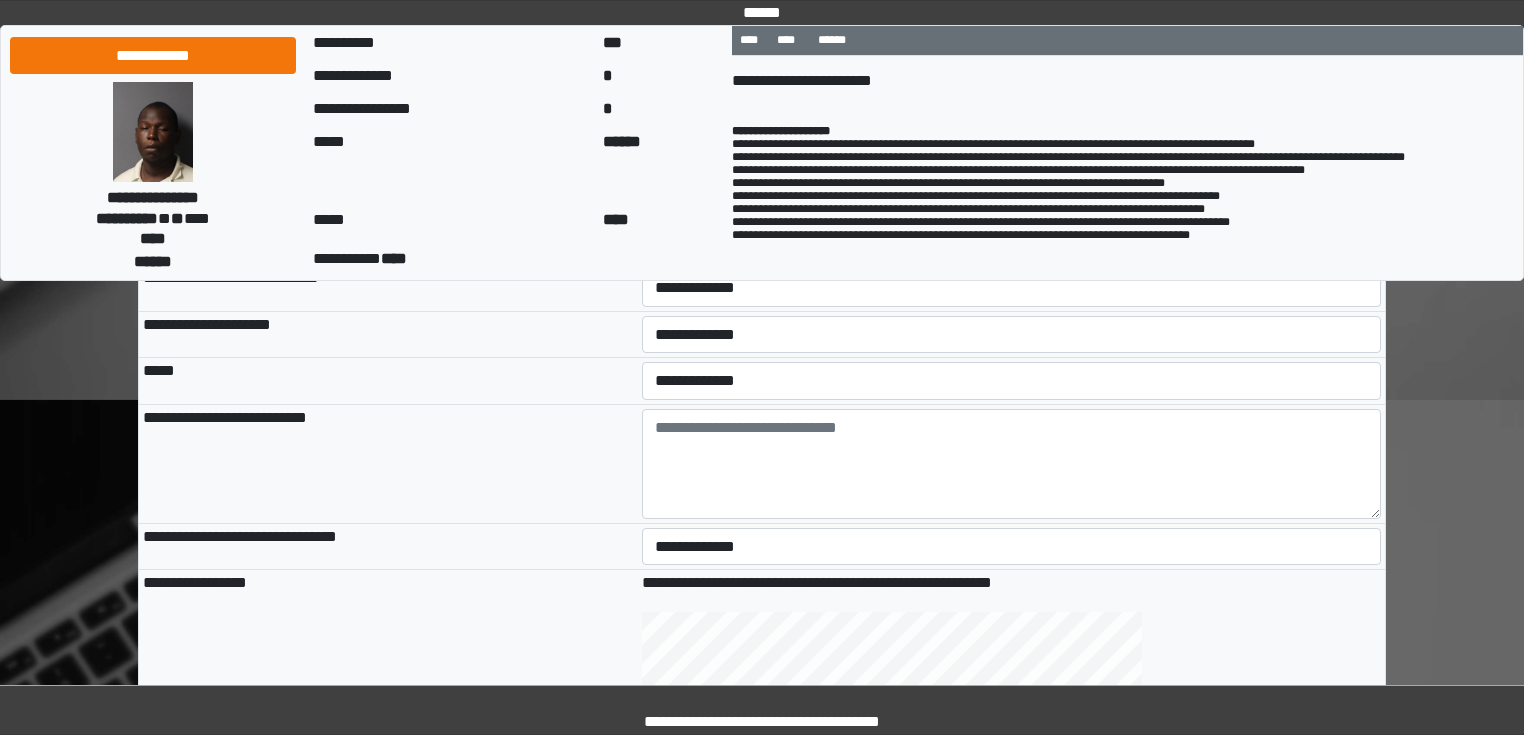 scroll, scrollTop: 480, scrollLeft: 0, axis: vertical 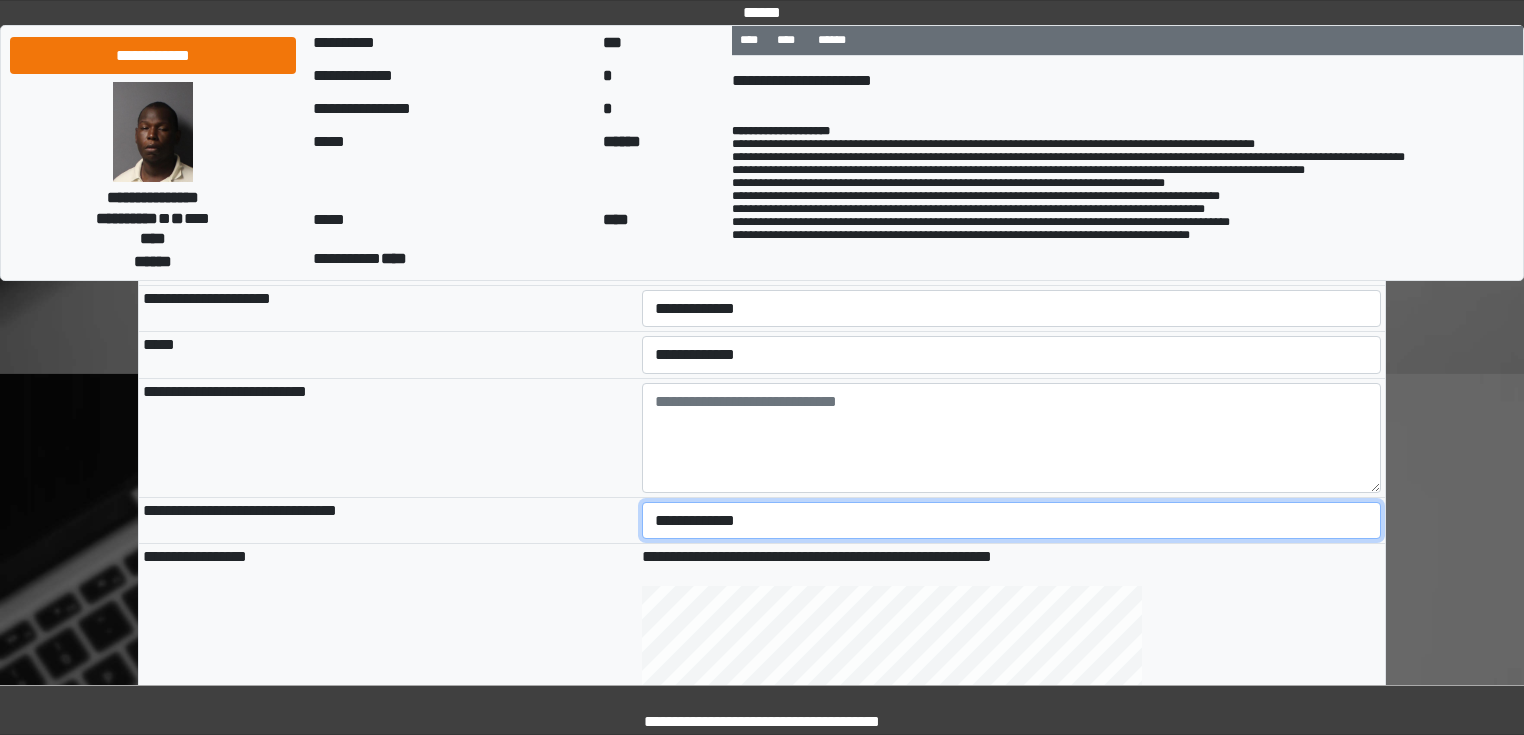 click on "**********" at bounding box center [1012, 521] 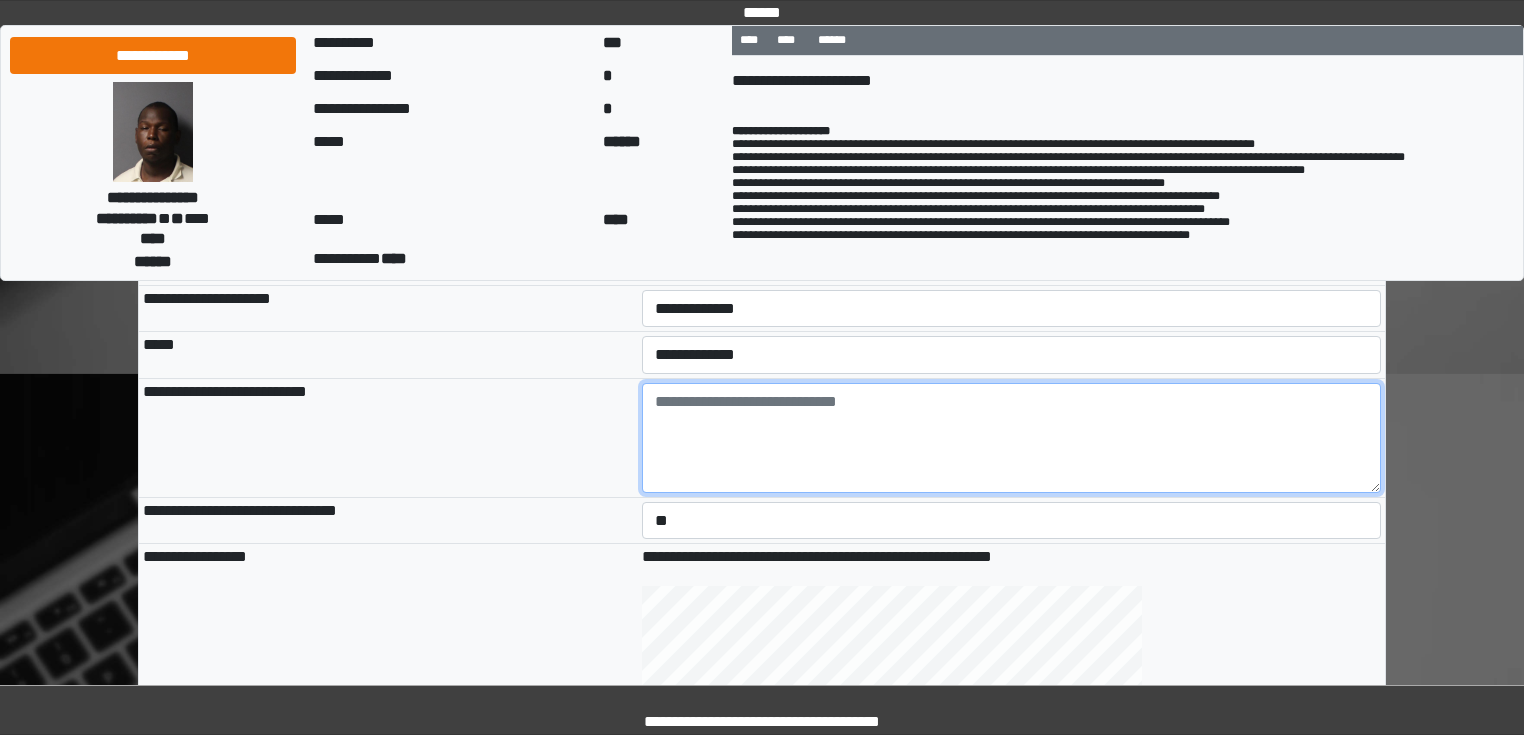 click at bounding box center (1012, 438) 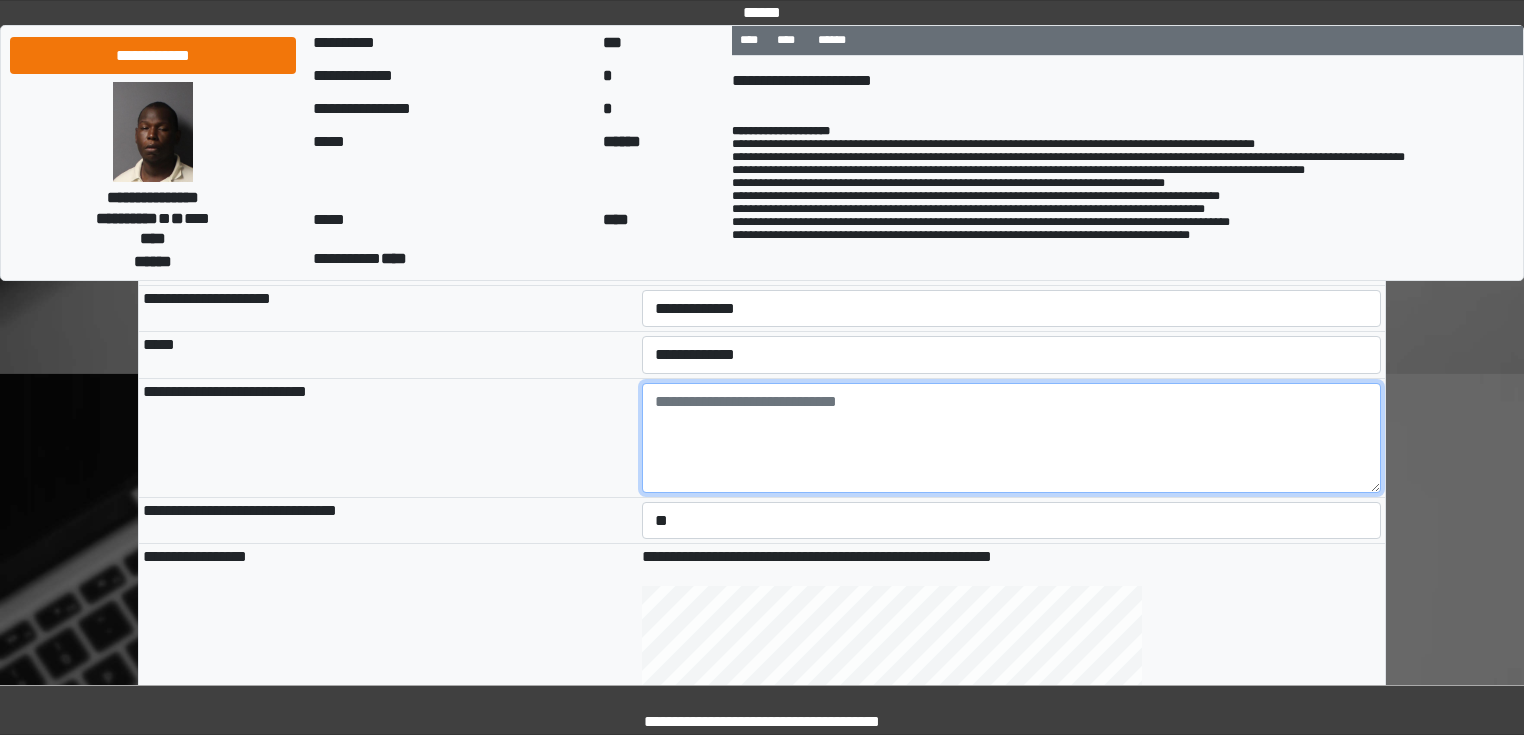 click at bounding box center [1012, 438] 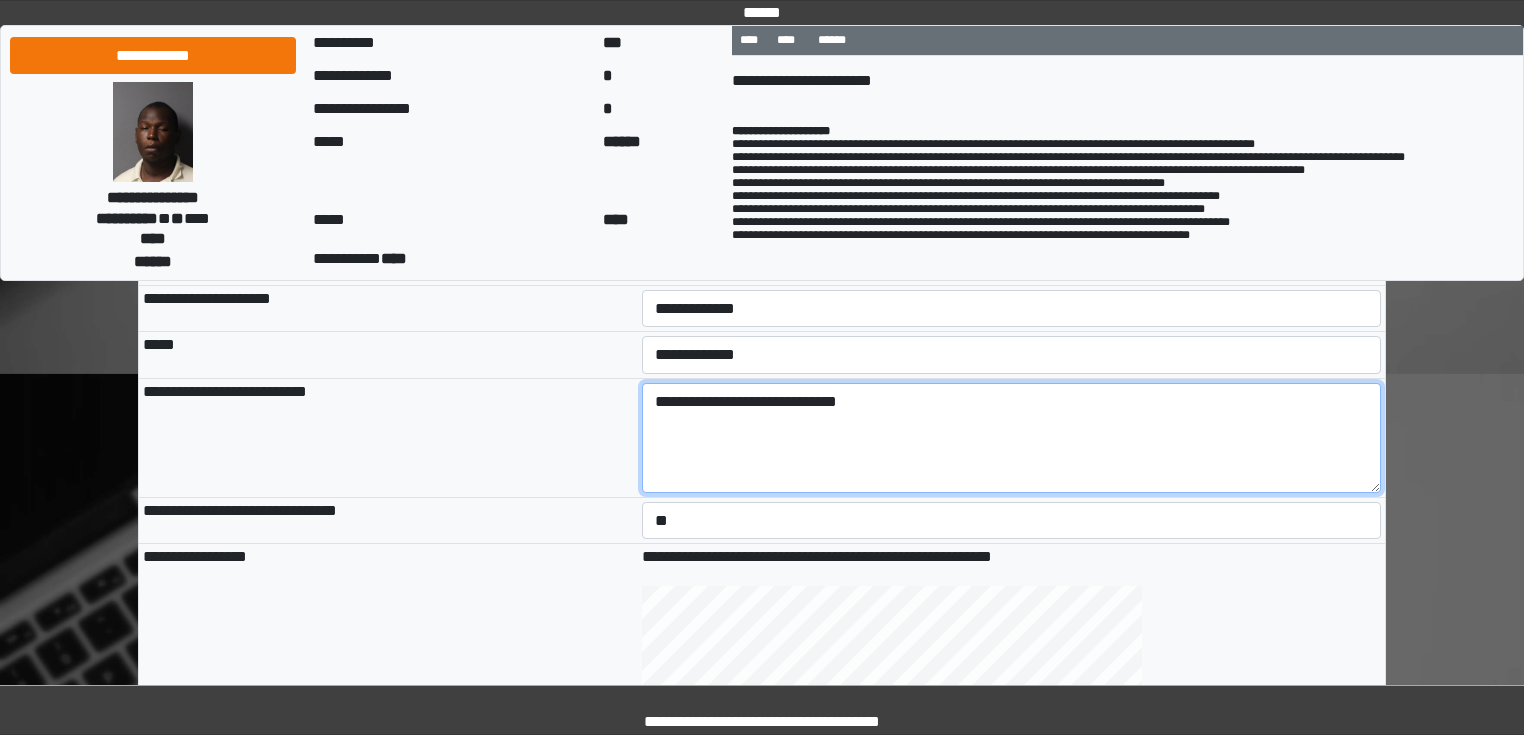 click on "**********" at bounding box center [1012, 438] 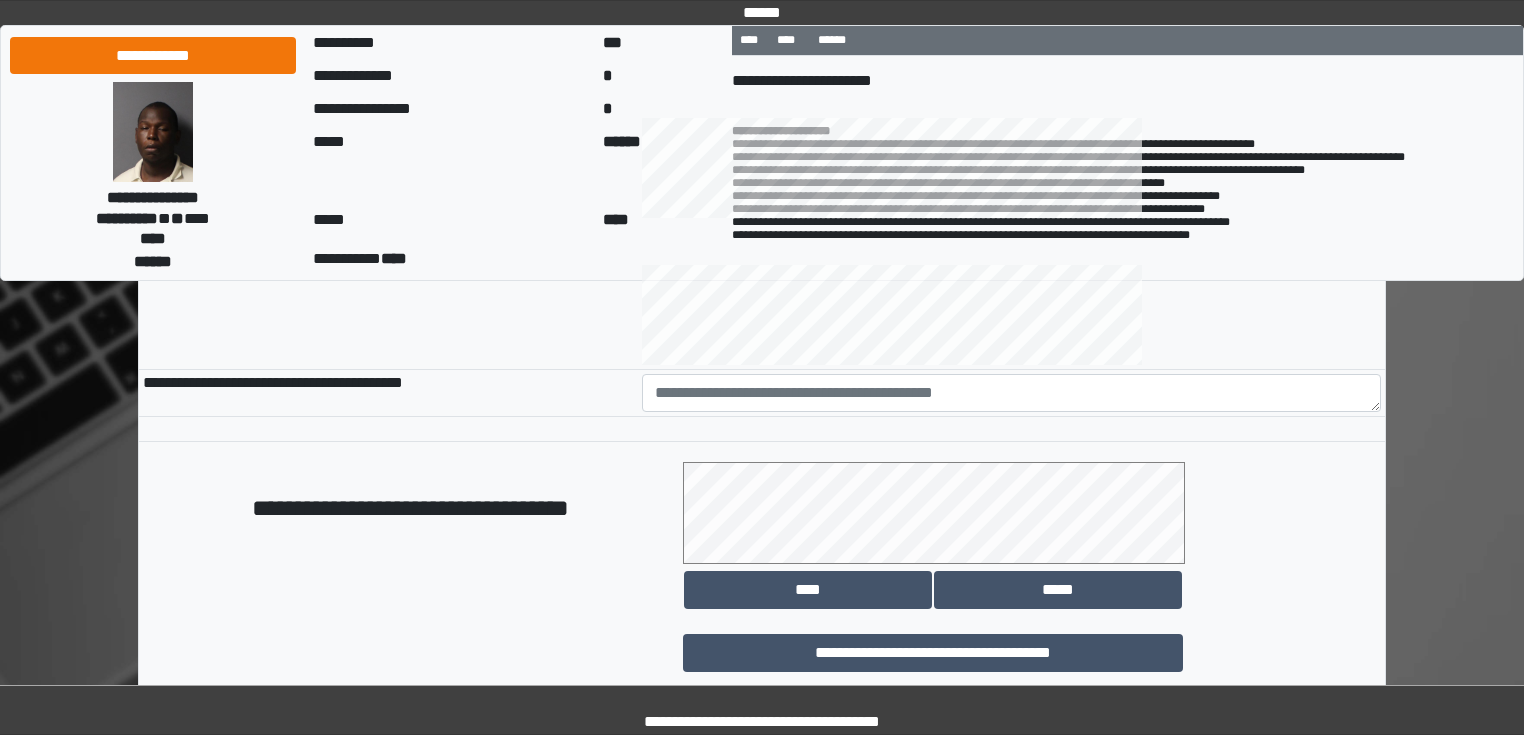 scroll, scrollTop: 960, scrollLeft: 0, axis: vertical 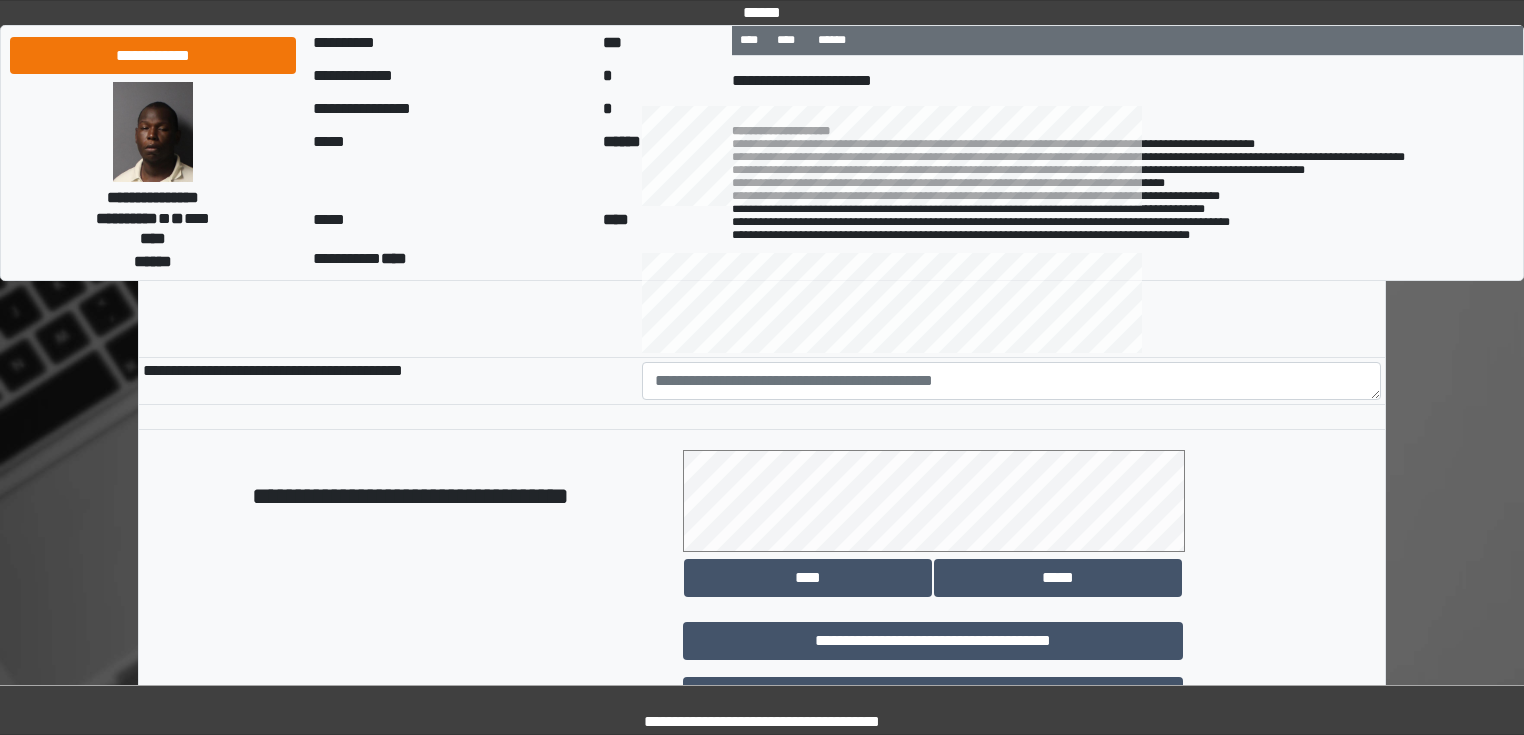 type on "**********" 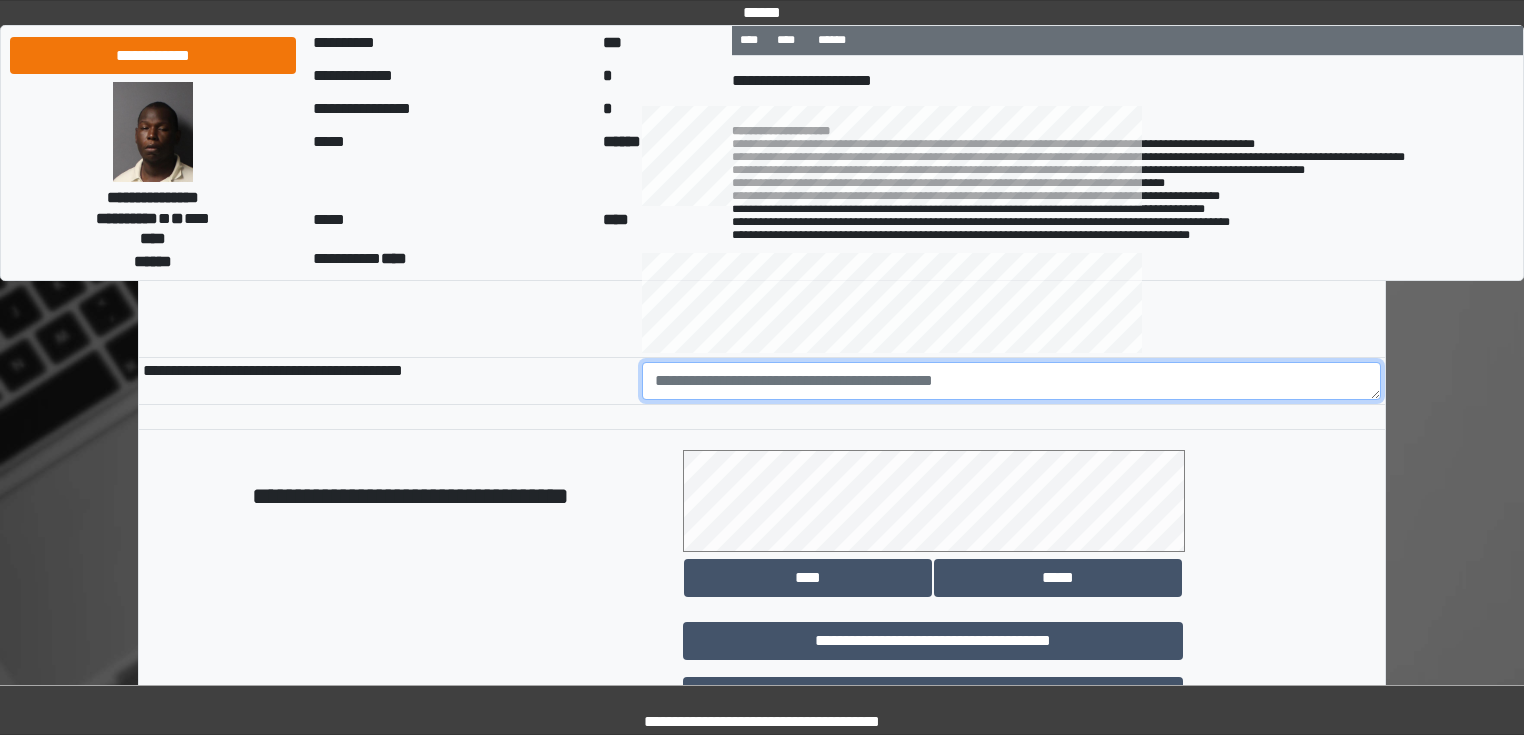 click at bounding box center (1012, 381) 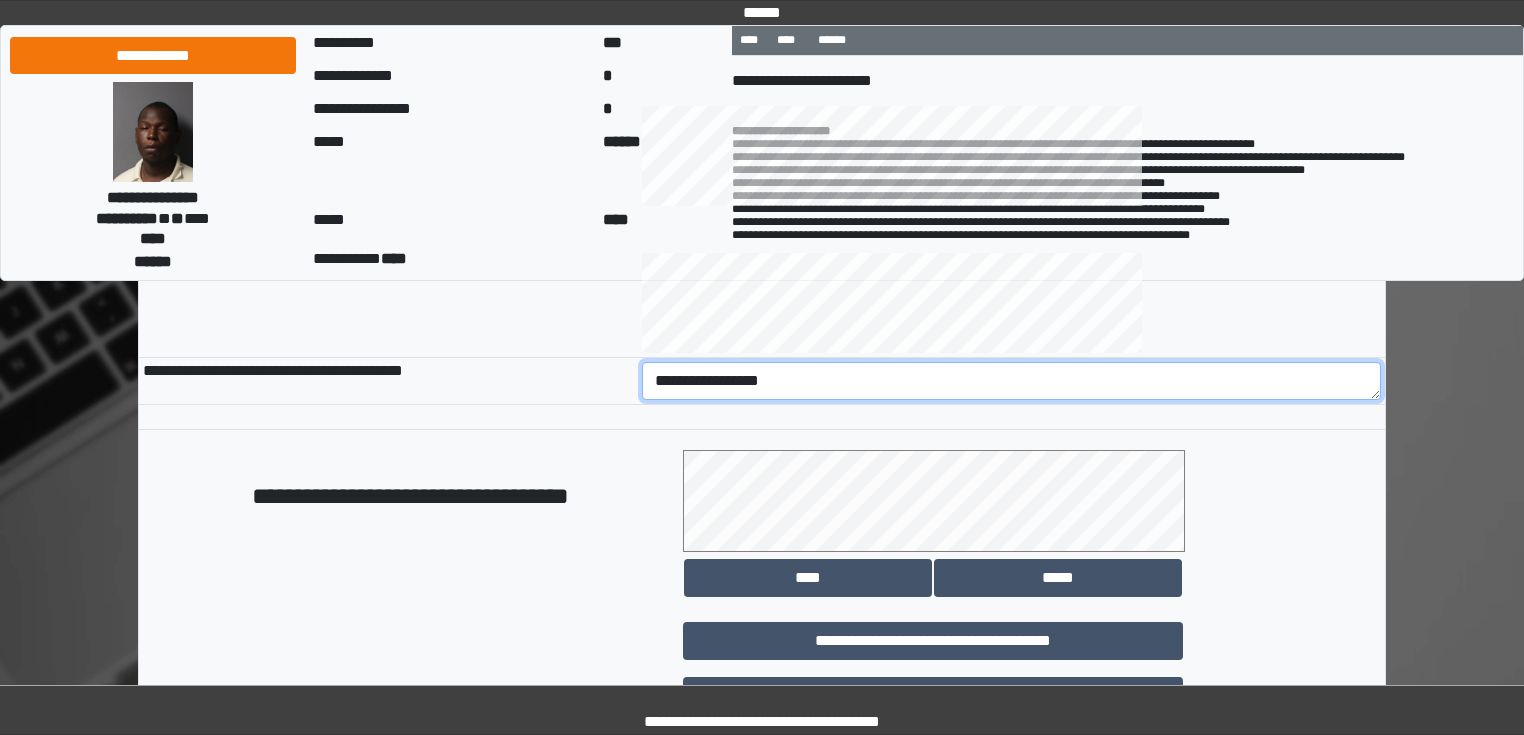 scroll, scrollTop: 1118, scrollLeft: 0, axis: vertical 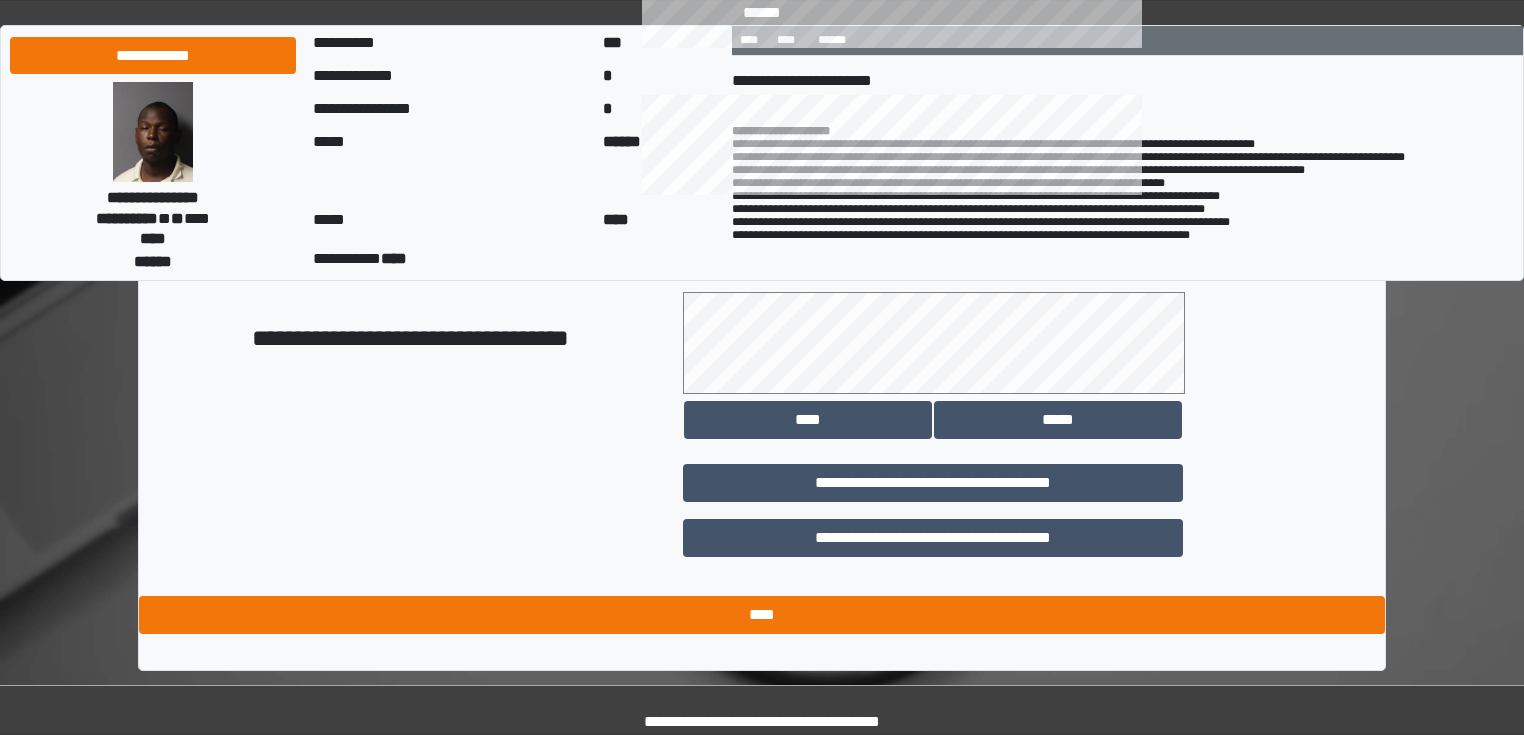 type on "**********" 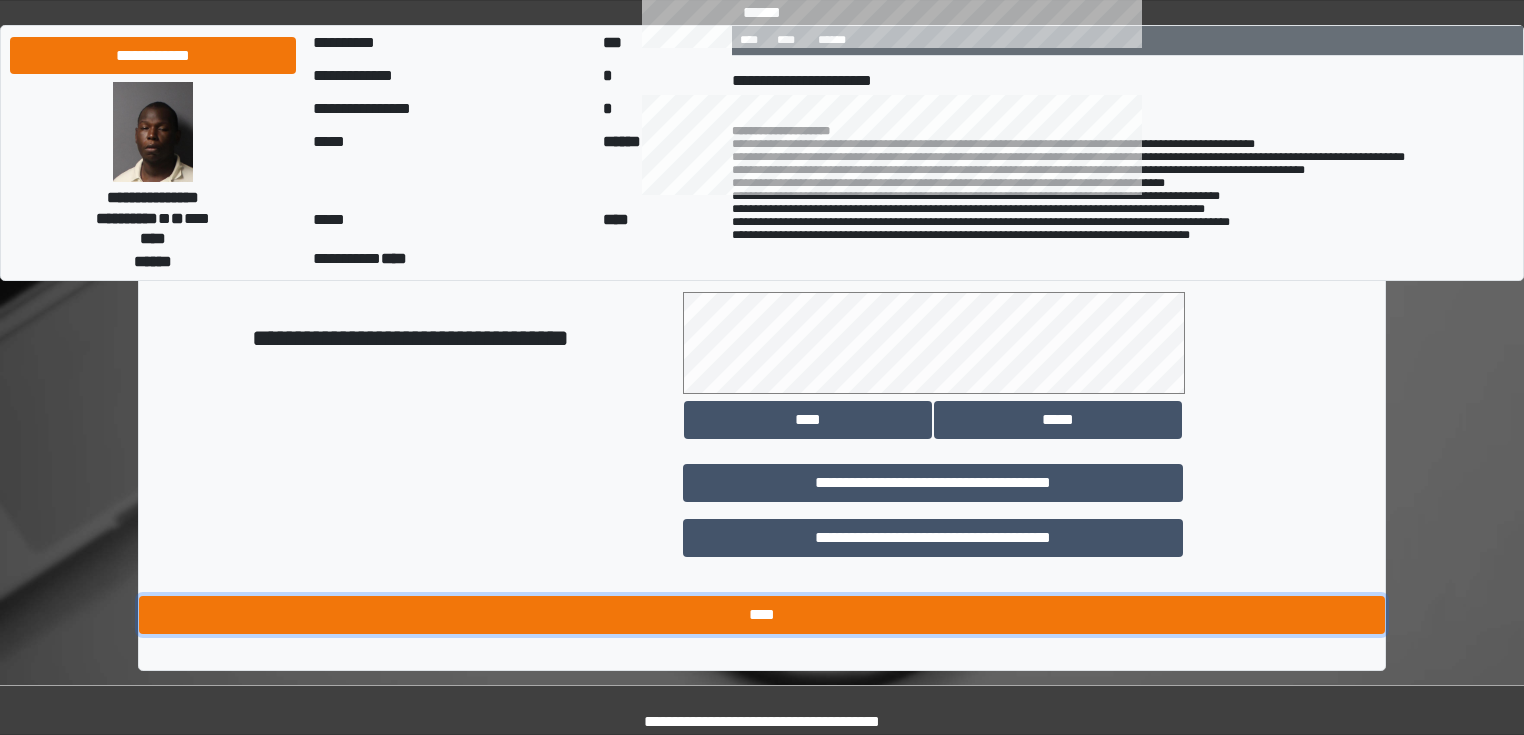 click on "****" at bounding box center (762, 615) 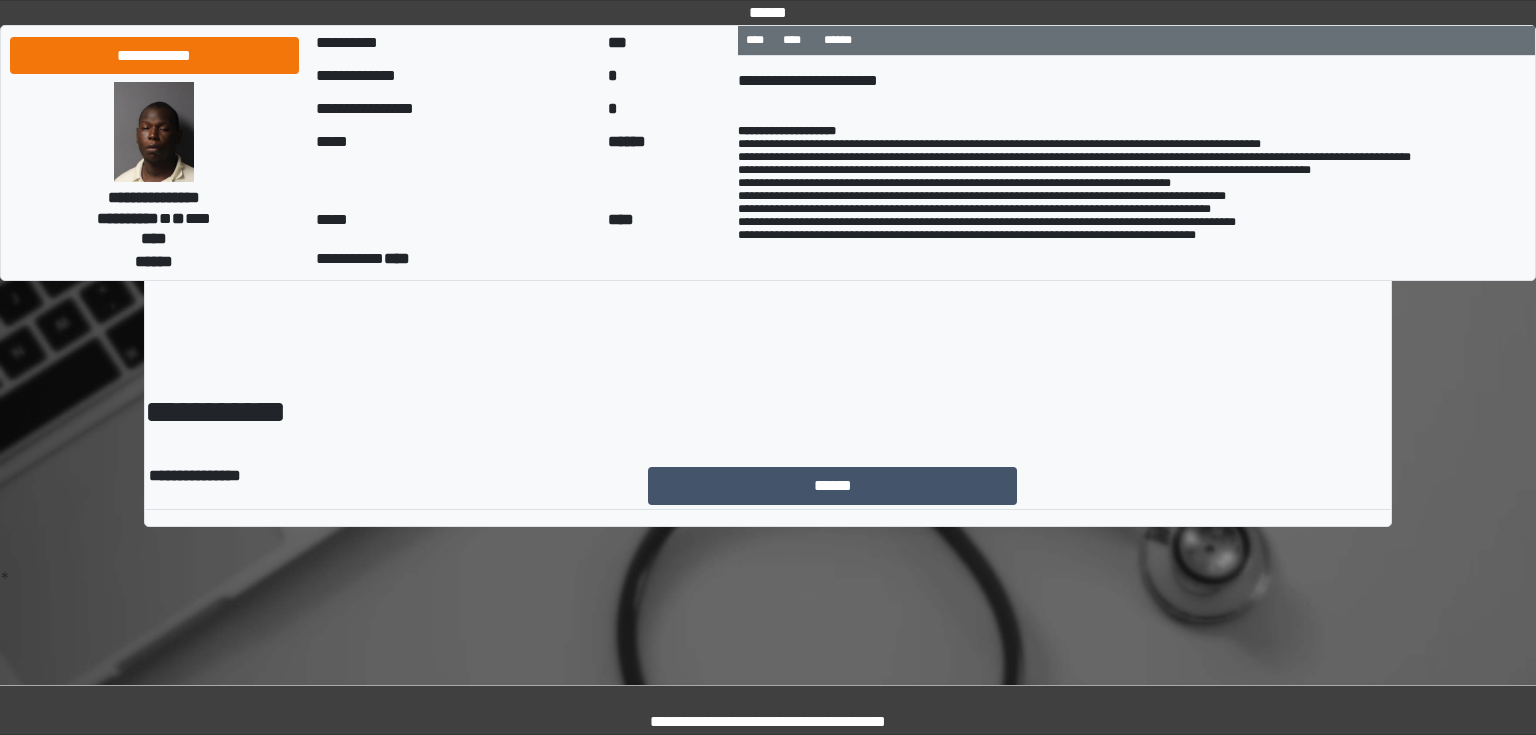 scroll, scrollTop: 0, scrollLeft: 0, axis: both 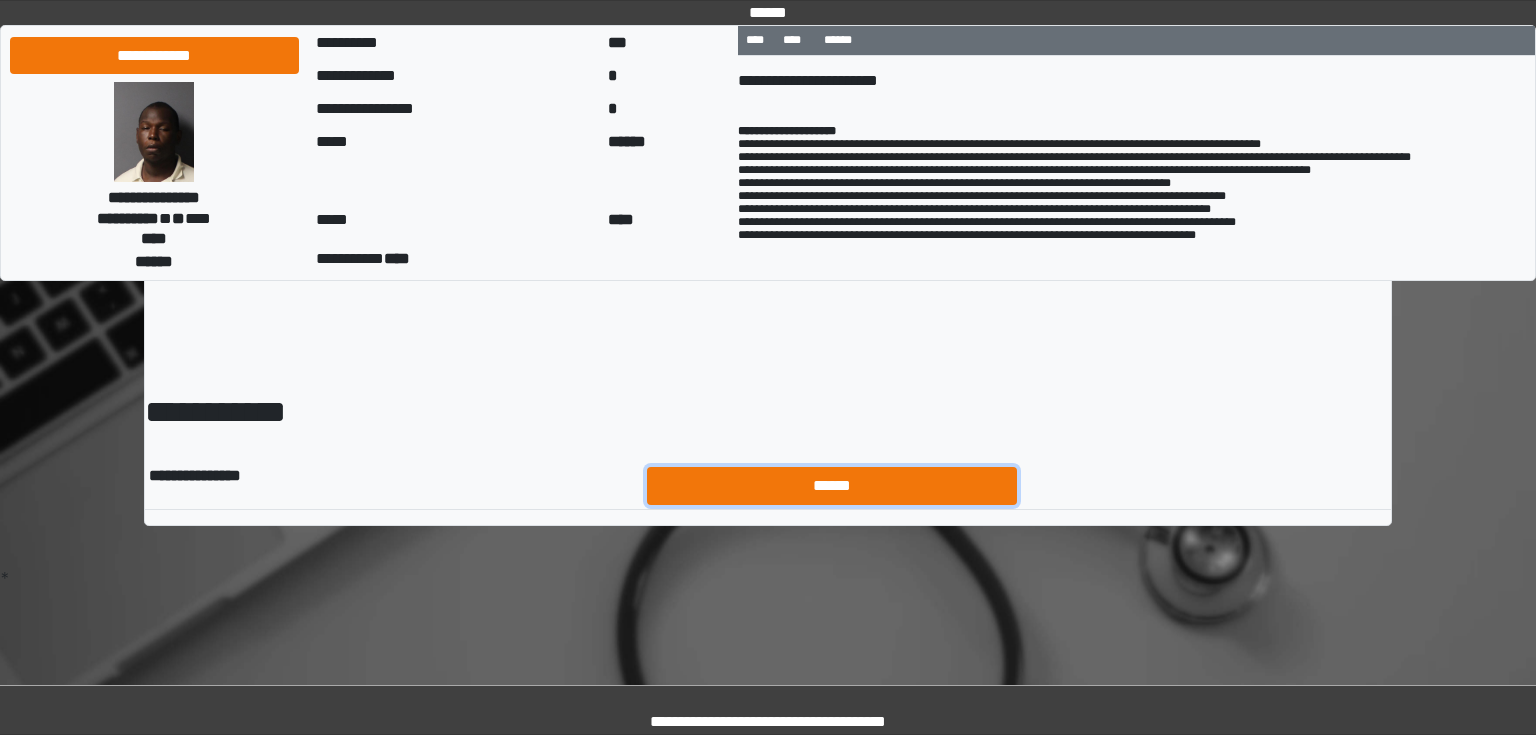click on "******" at bounding box center (832, 486) 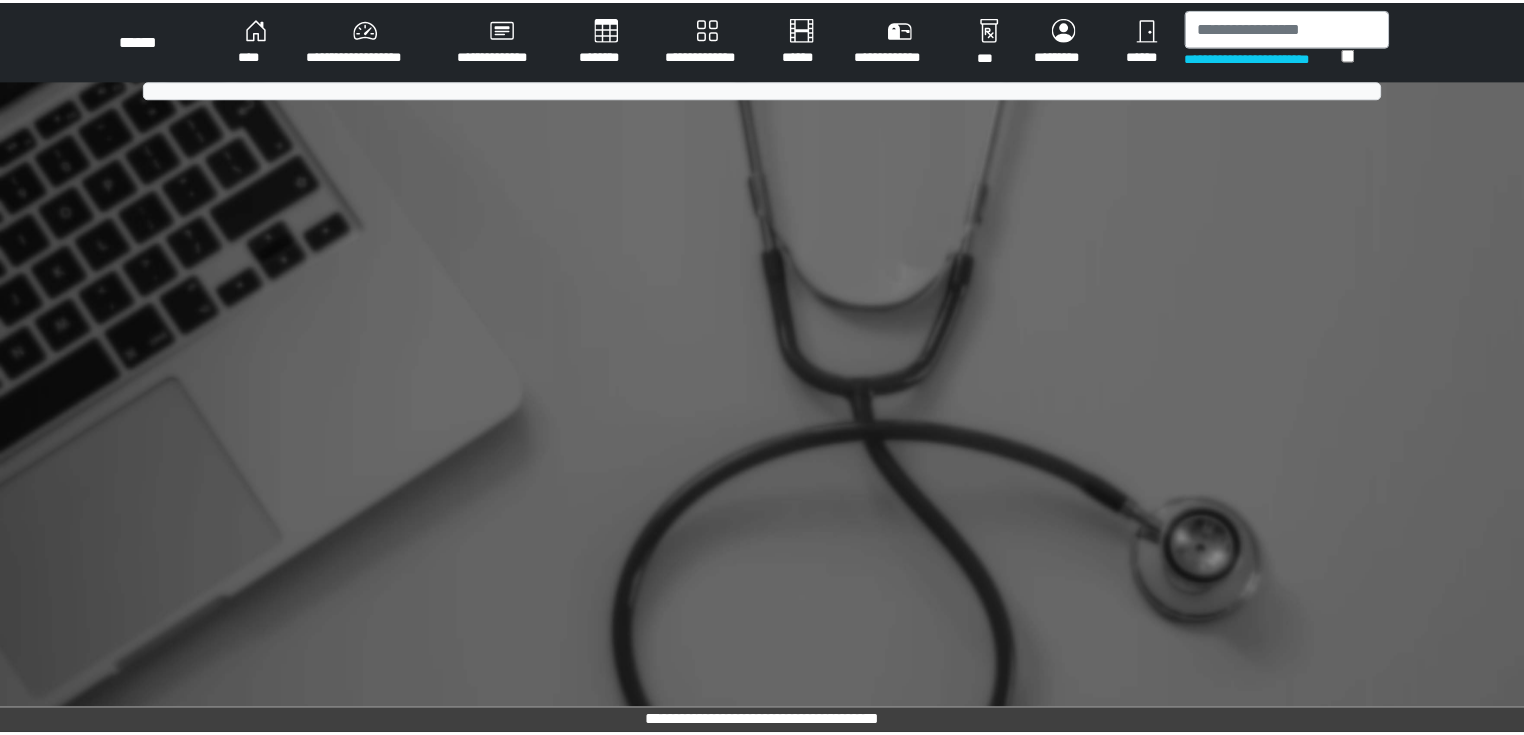 scroll, scrollTop: 0, scrollLeft: 0, axis: both 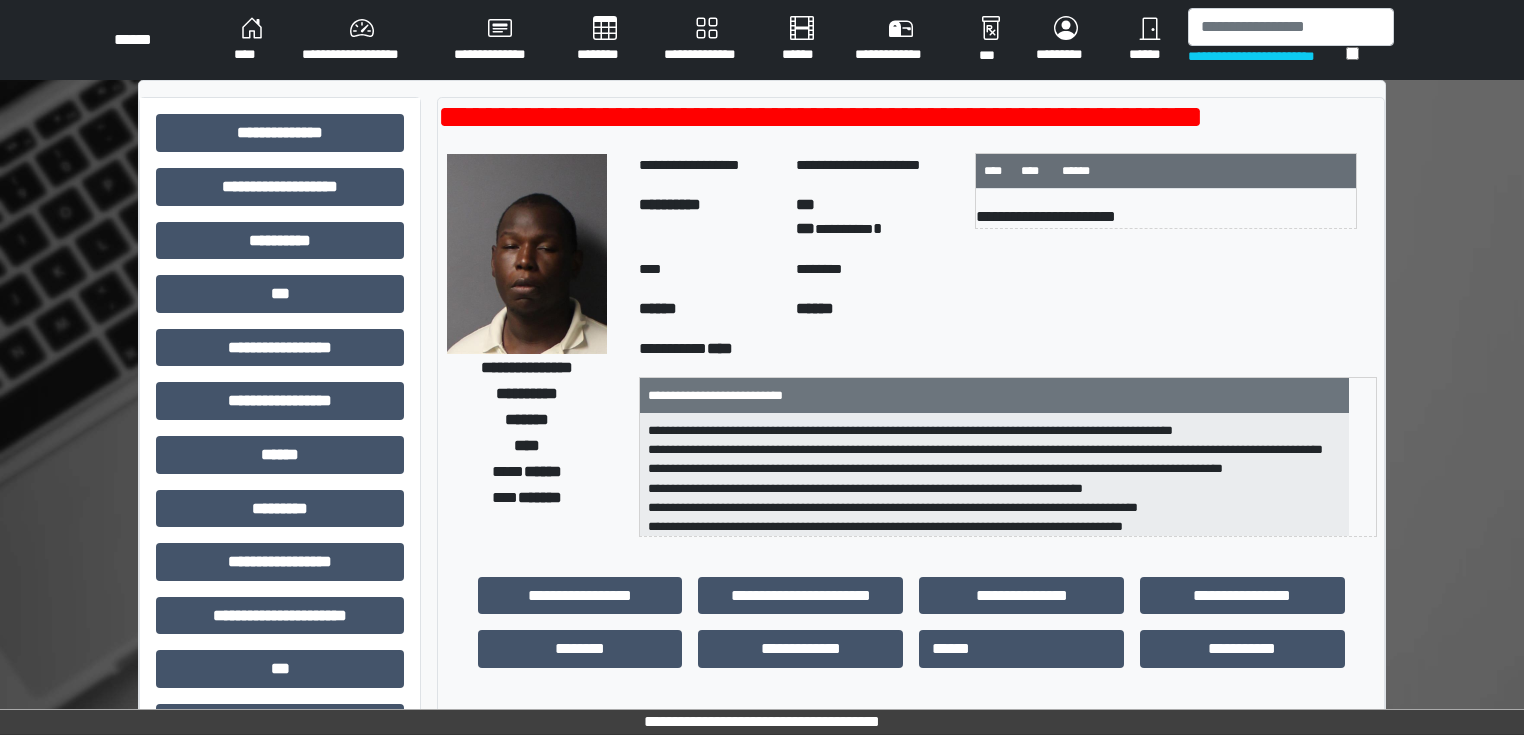 click on "****" at bounding box center (252, 40) 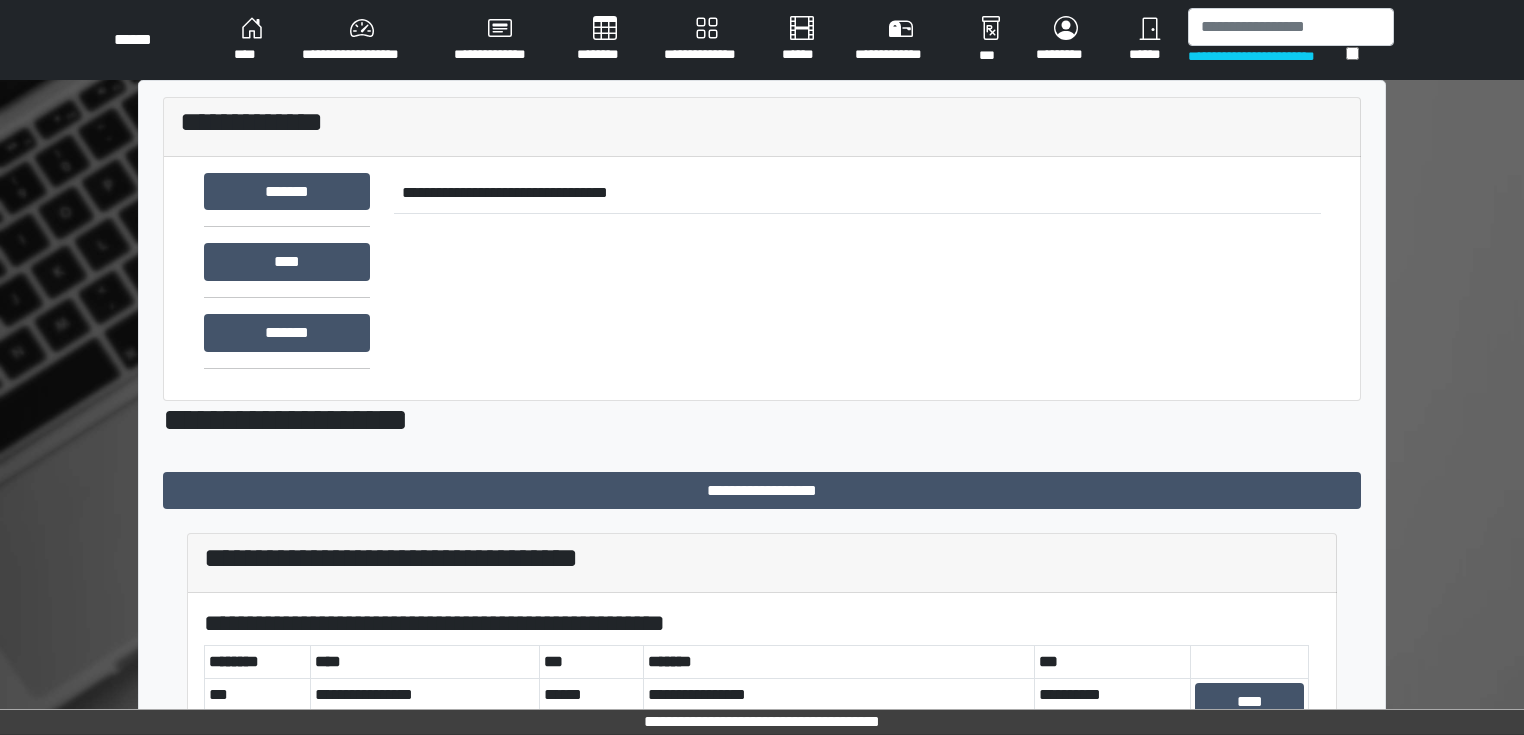 click on "****" at bounding box center (252, 40) 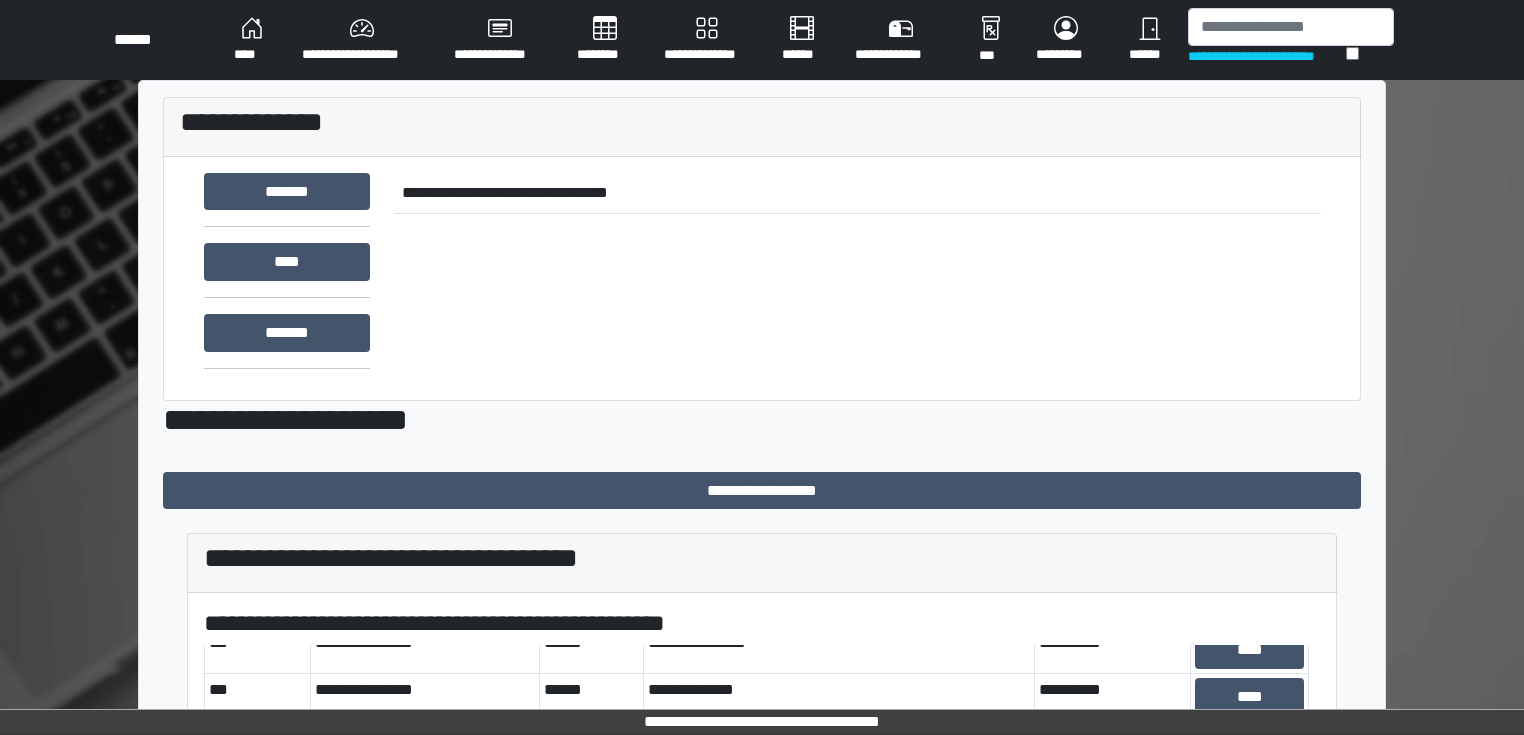 scroll, scrollTop: 227, scrollLeft: 0, axis: vertical 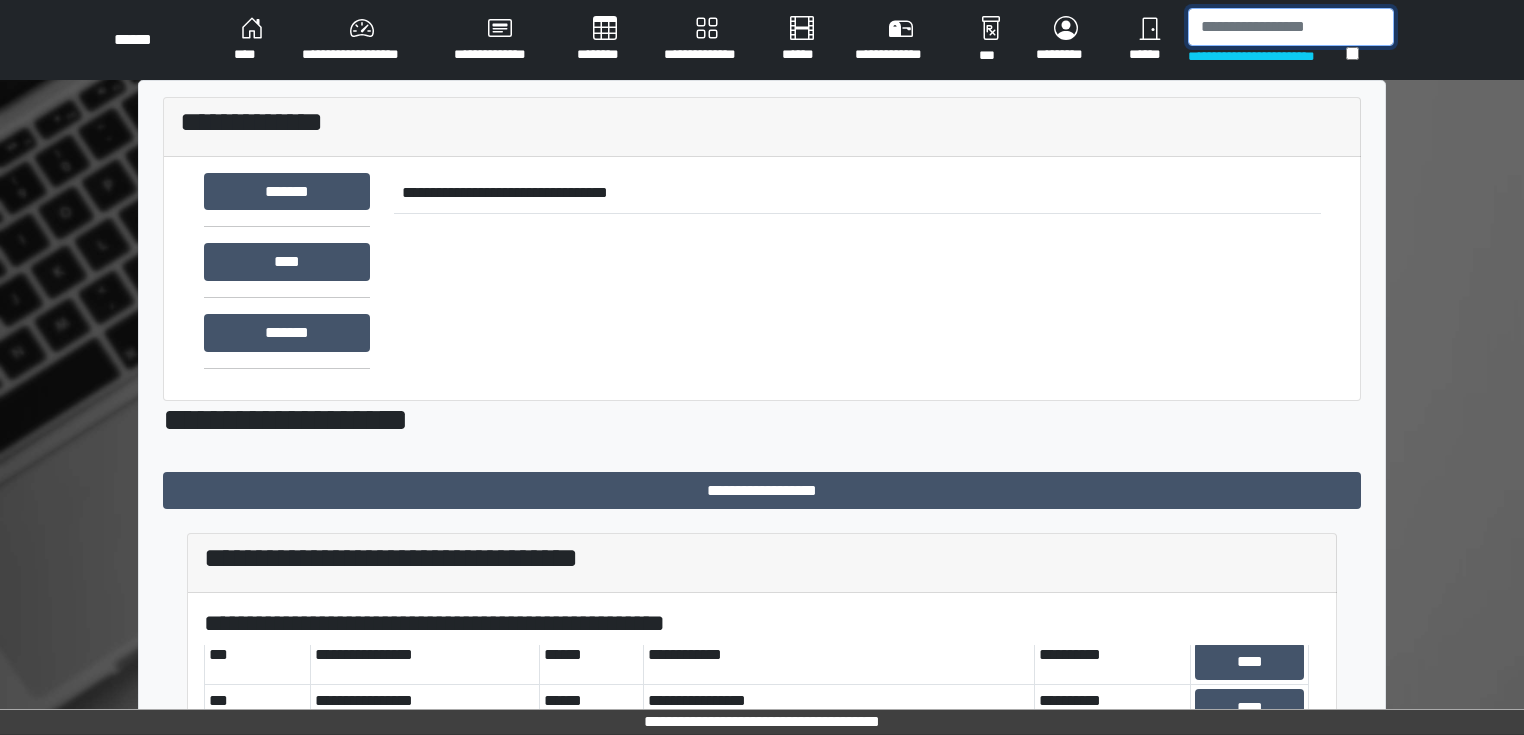 click at bounding box center [1291, 27] 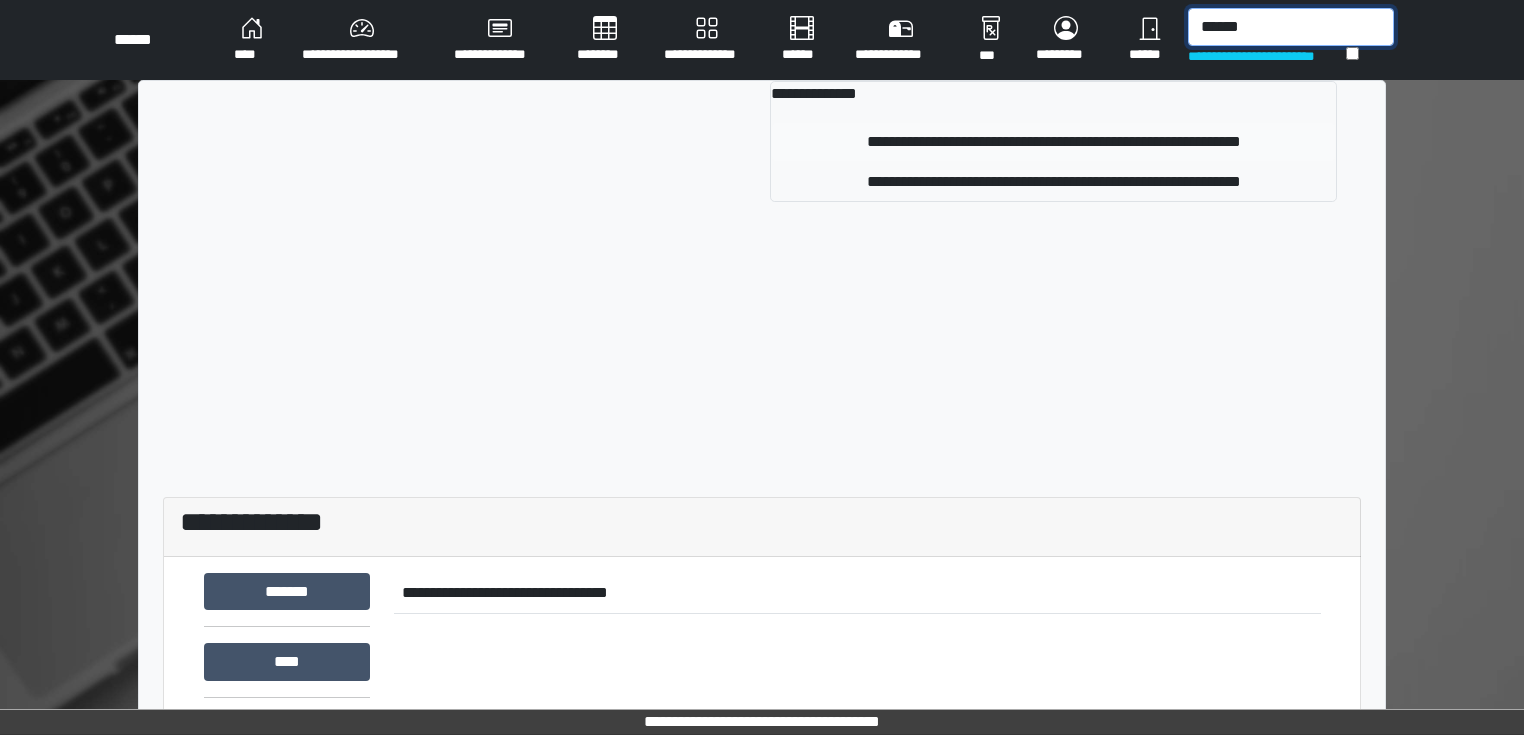 type on "******" 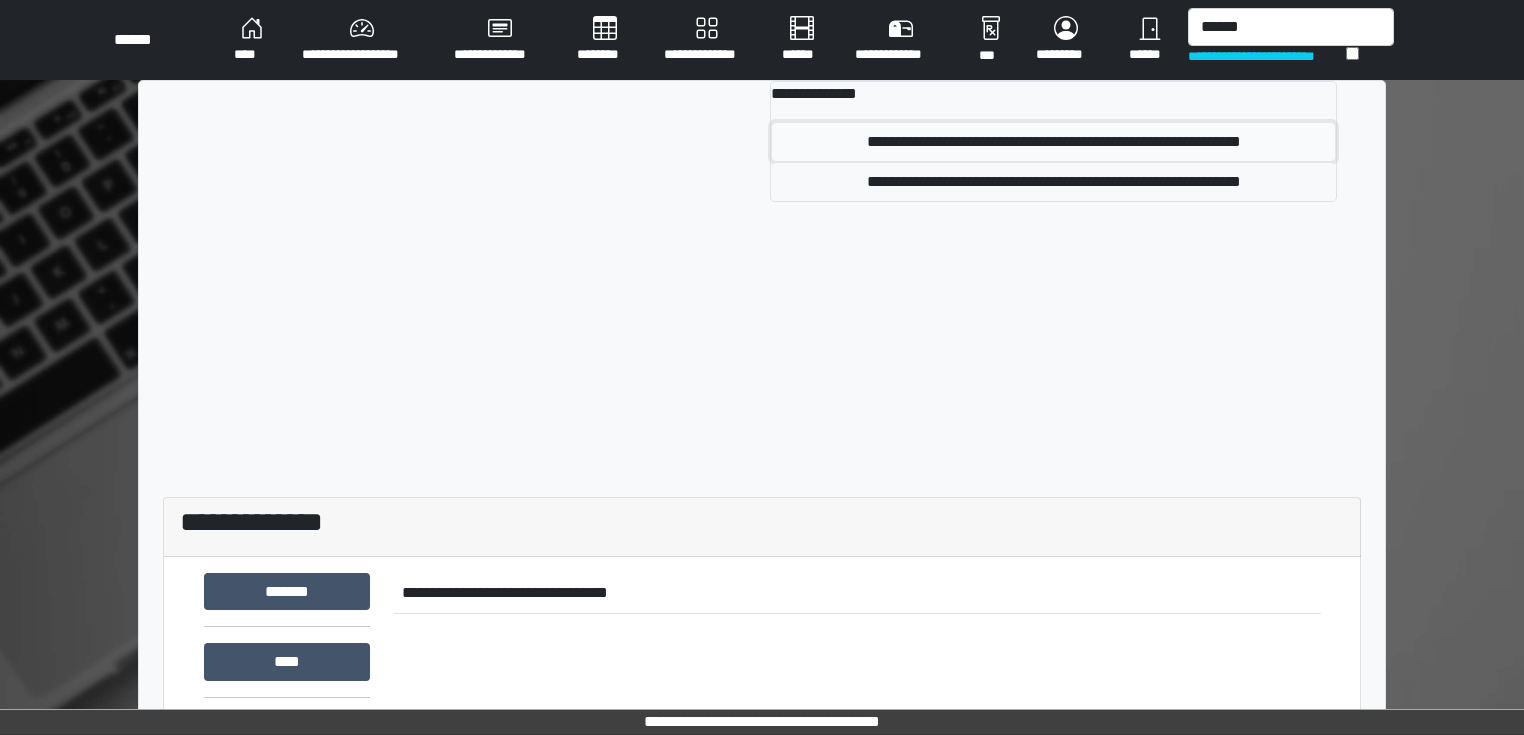 click on "**********" at bounding box center (1053, 142) 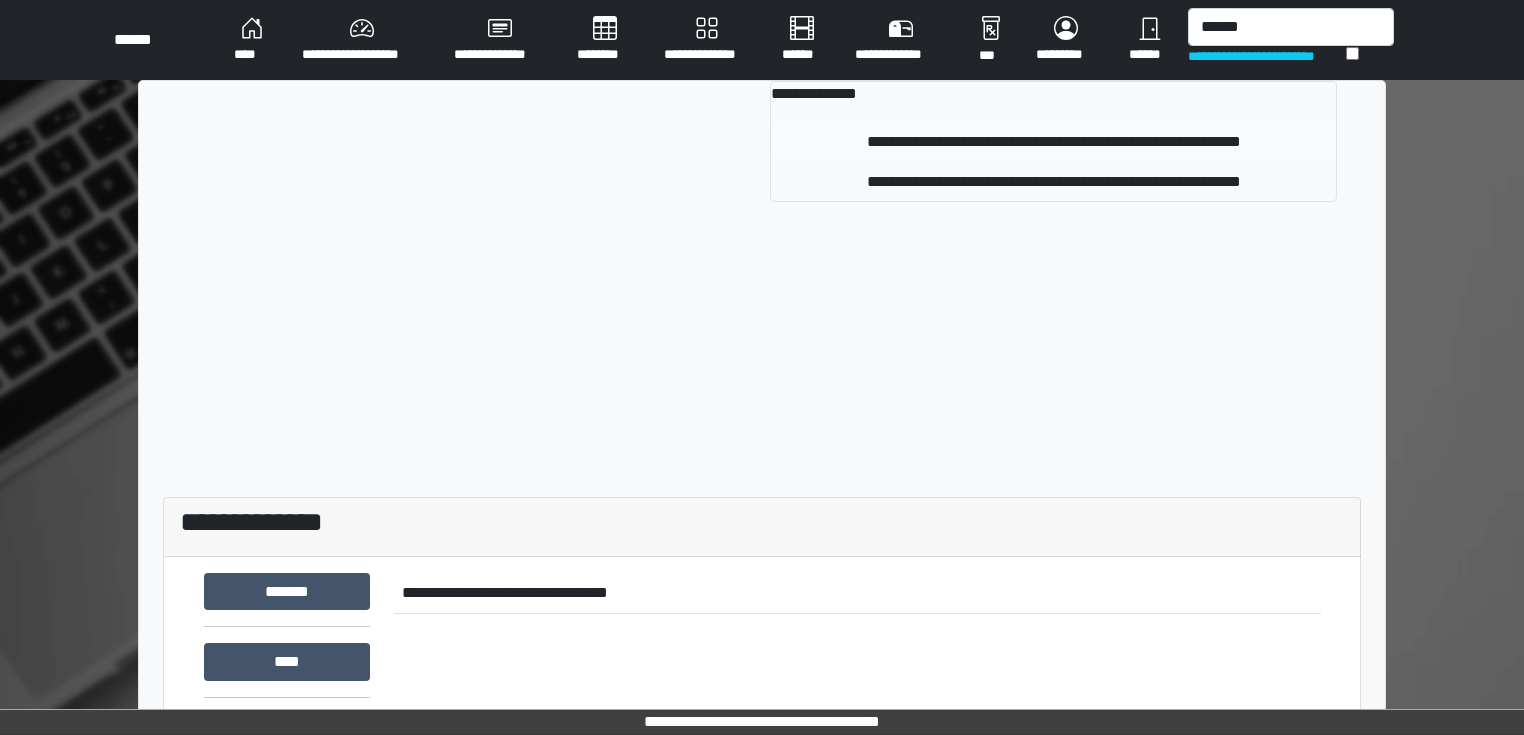 type 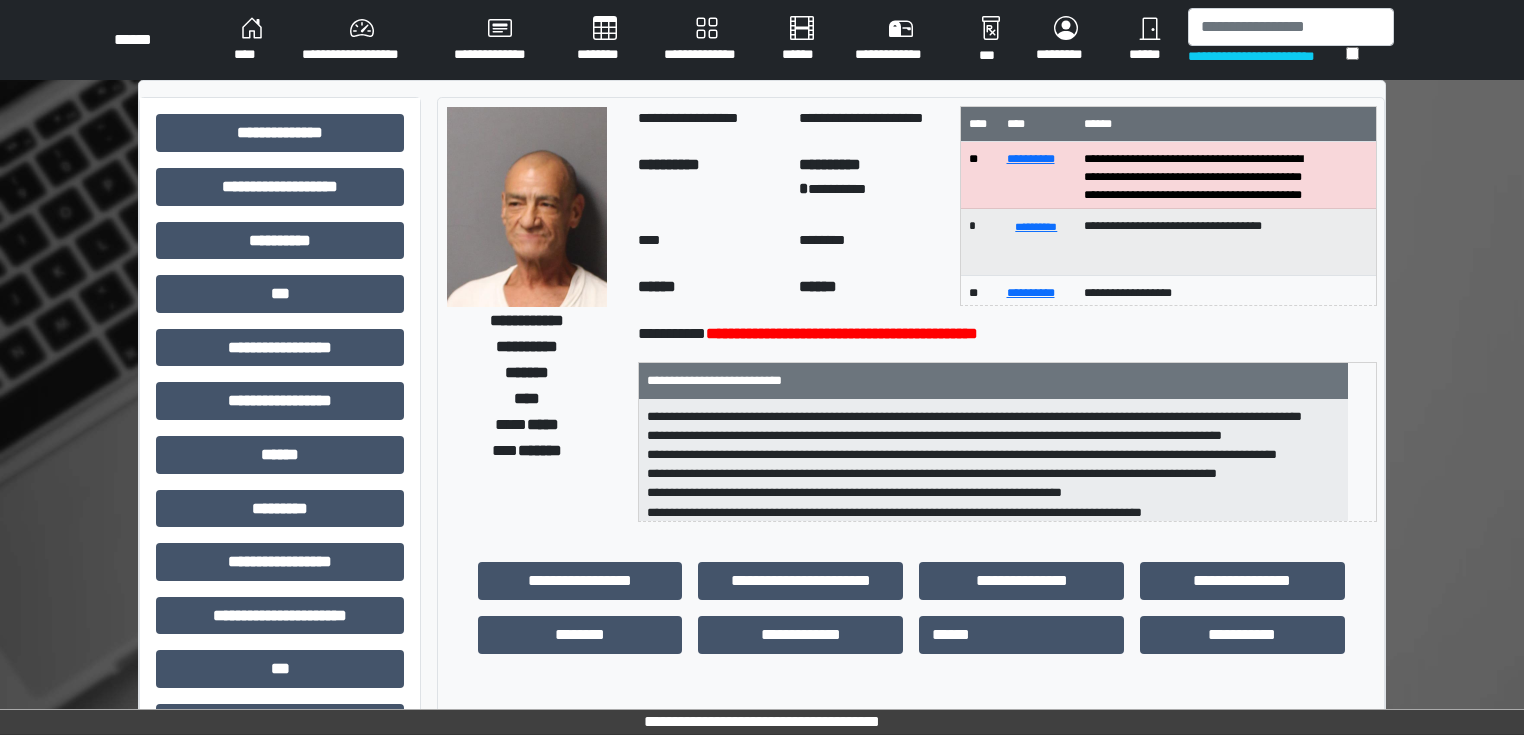click on "****" at bounding box center (252, 40) 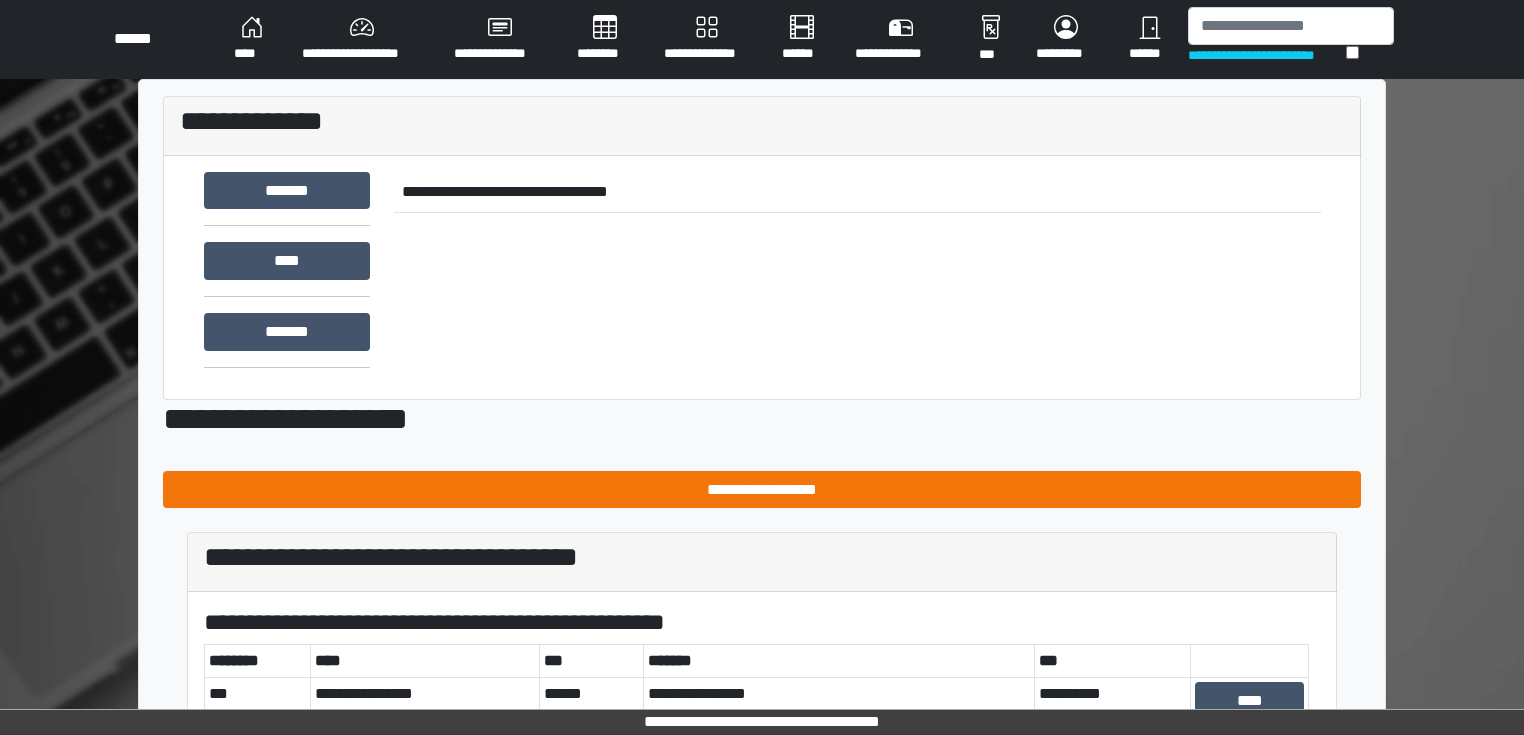 scroll, scrollTop: 0, scrollLeft: 0, axis: both 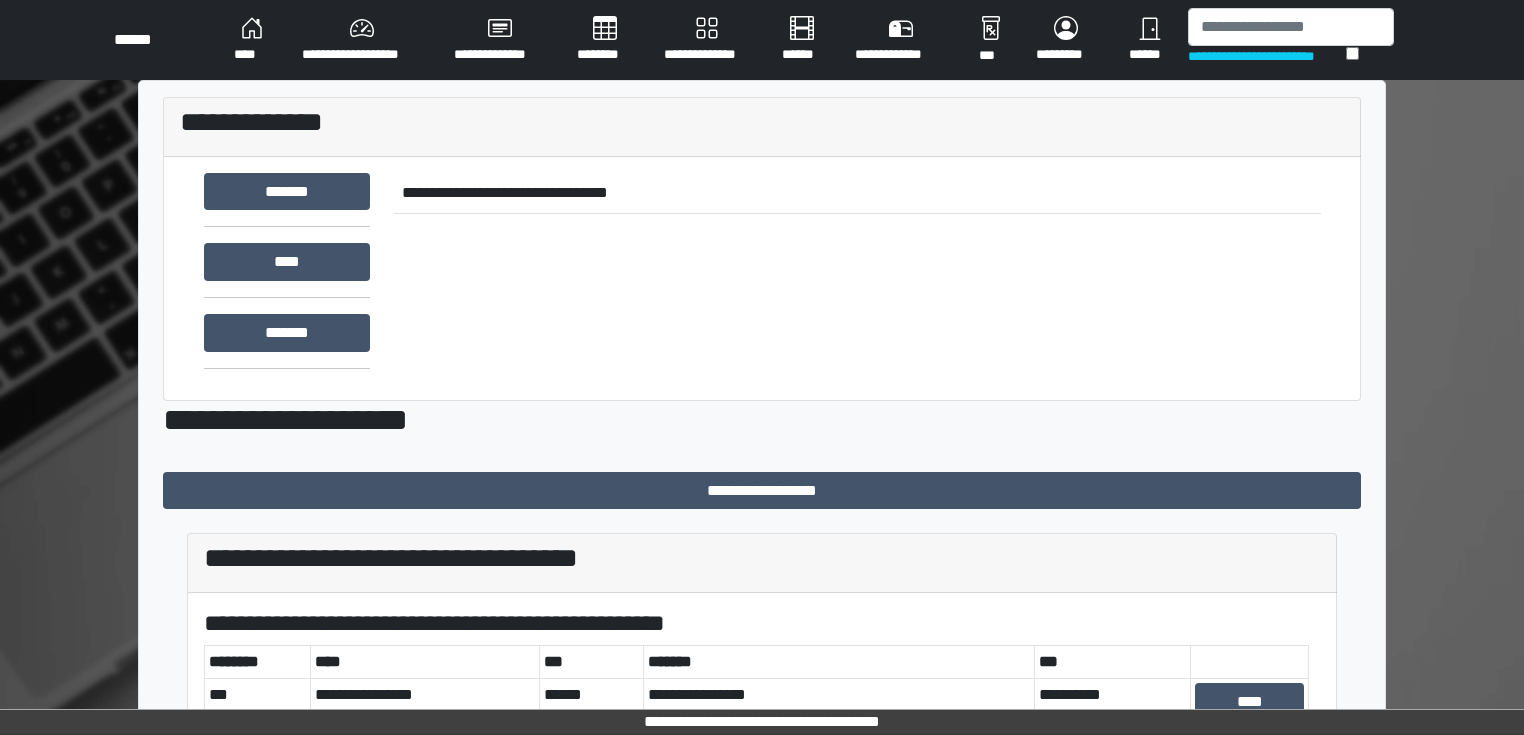 click on "****" at bounding box center [252, 40] 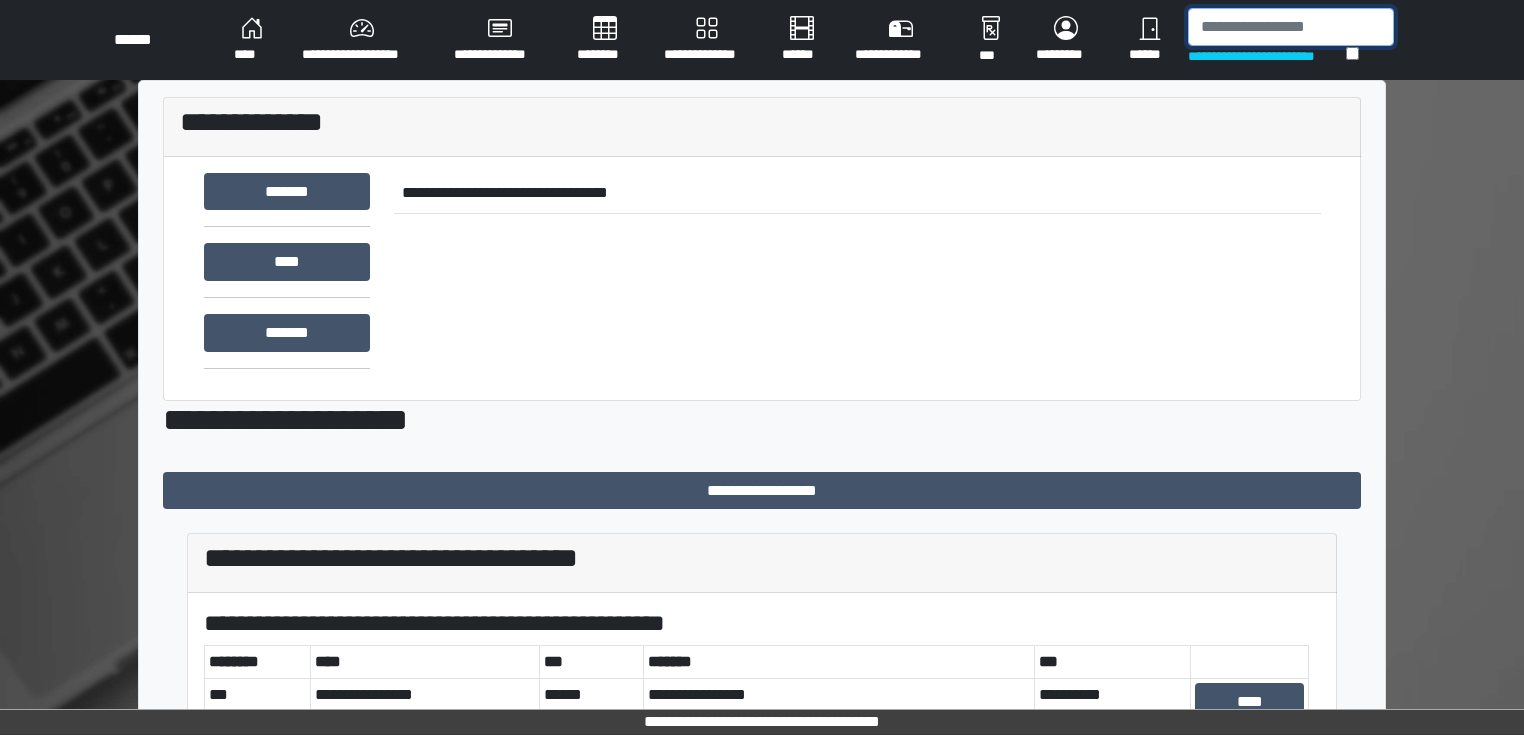 click at bounding box center (1291, 27) 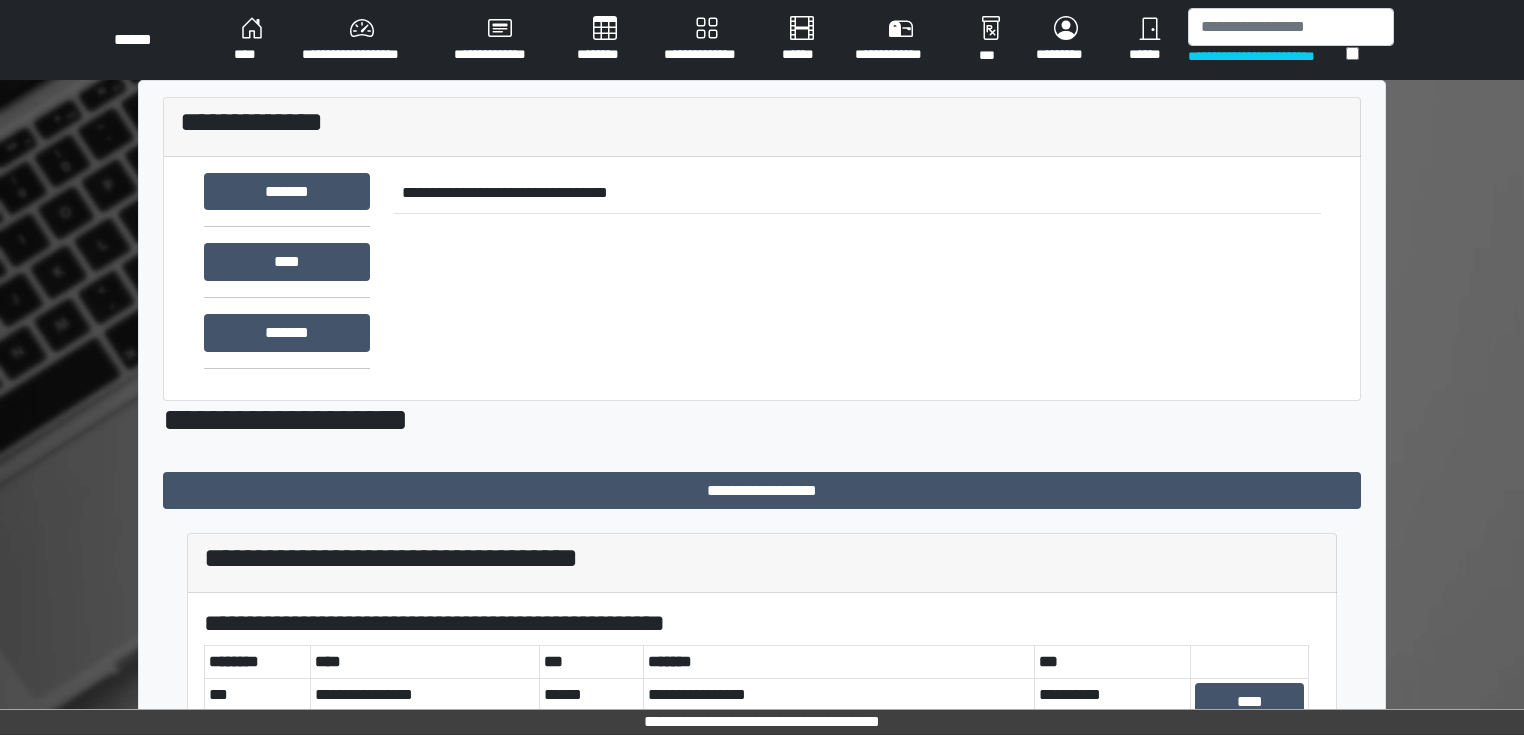 click on "******" at bounding box center [1150, 40] 